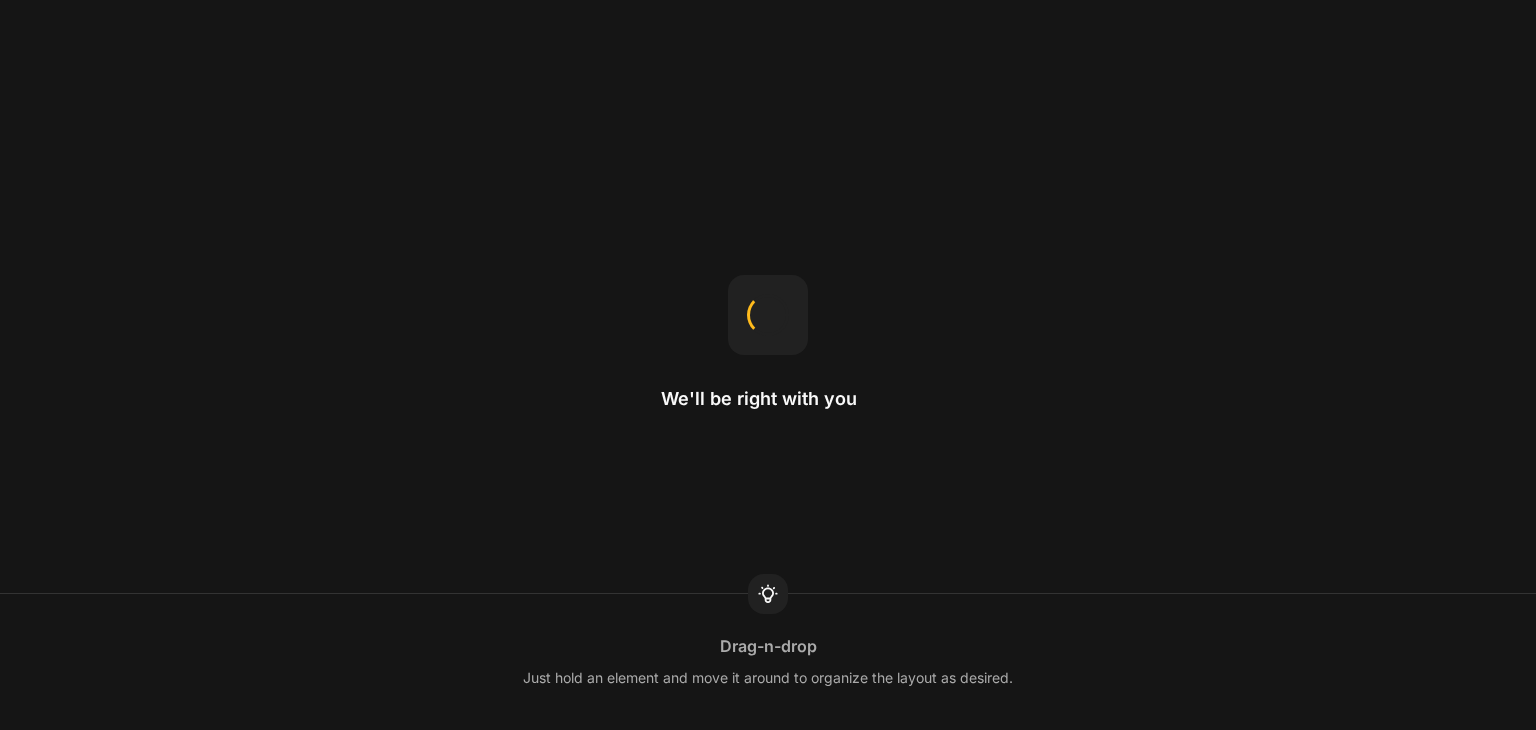 scroll, scrollTop: 0, scrollLeft: 0, axis: both 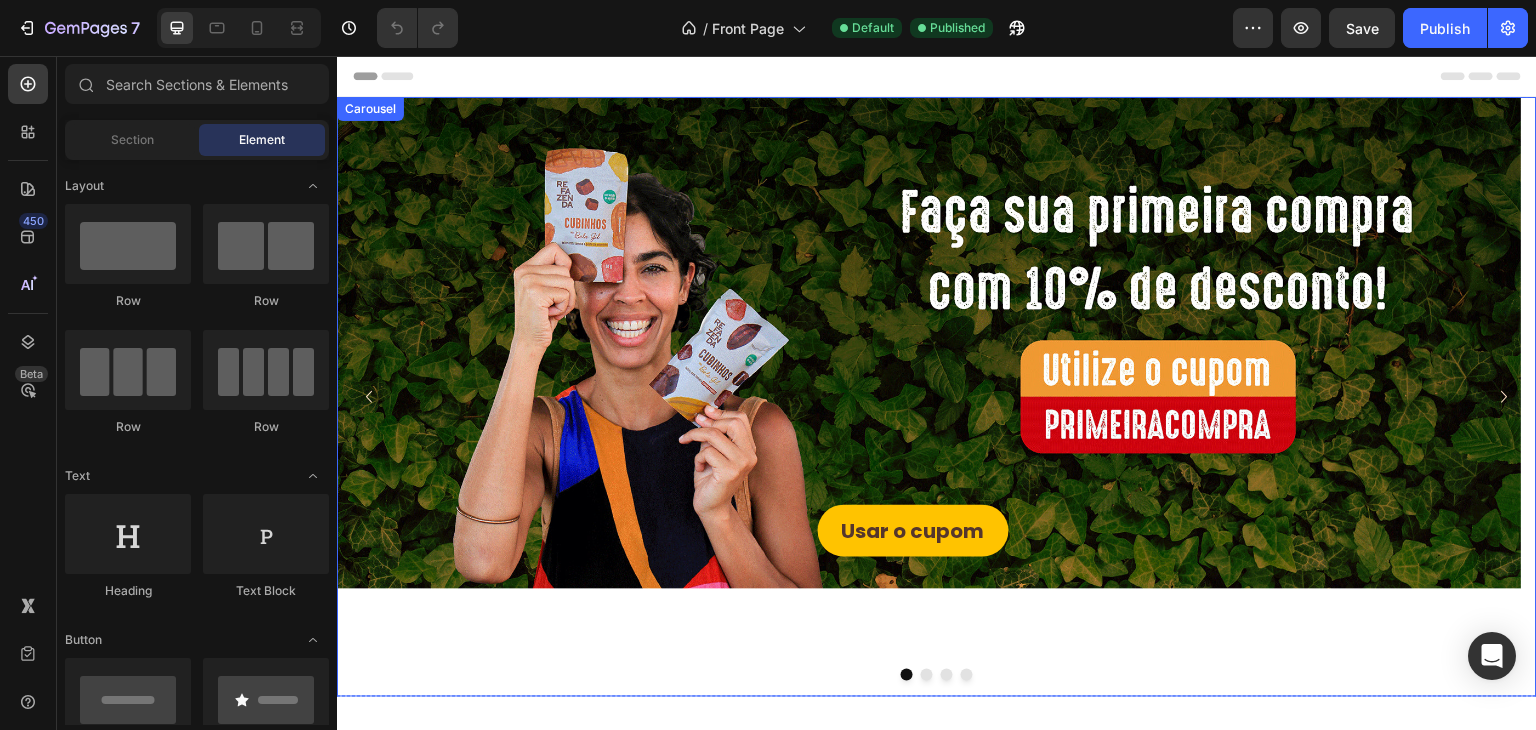 click at bounding box center (927, 675) 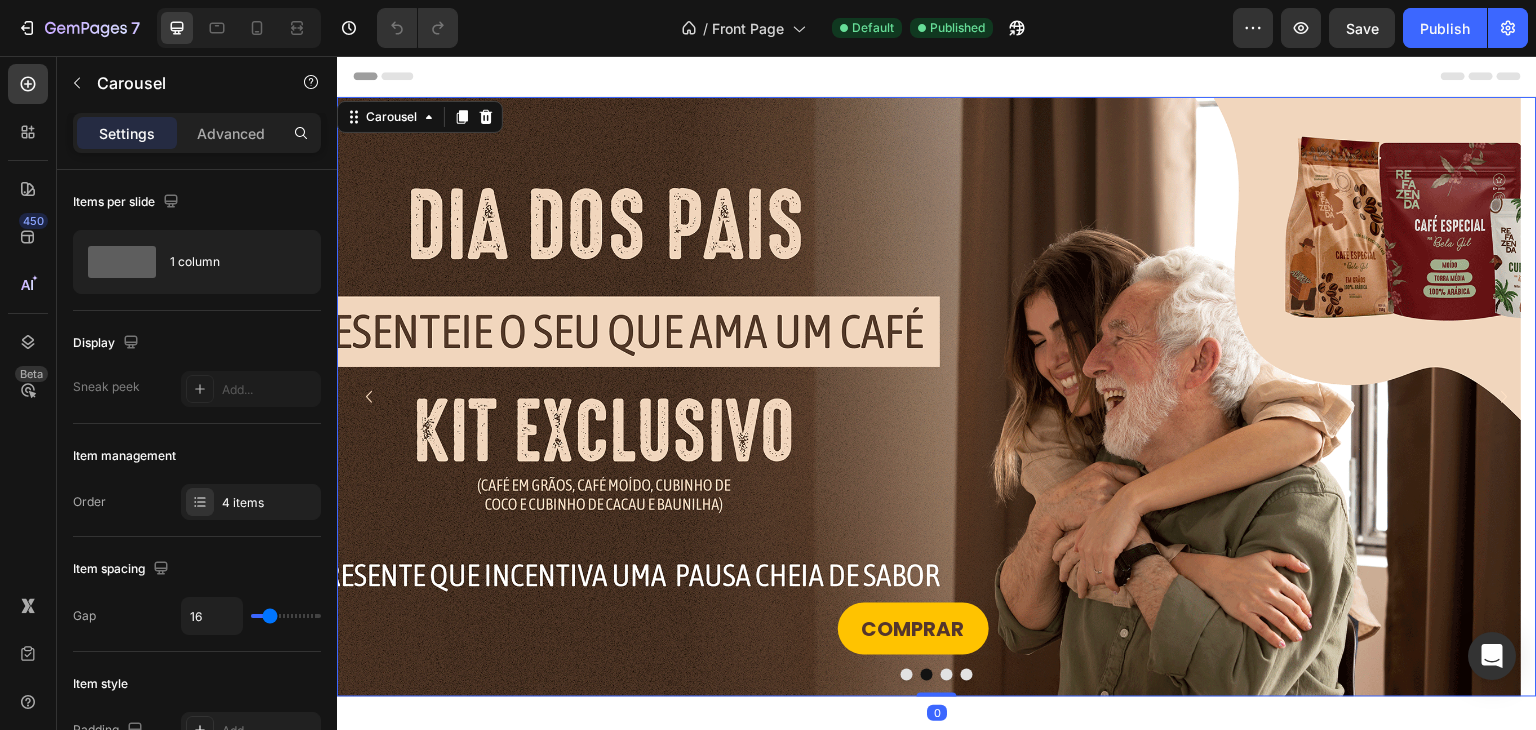 click at bounding box center (907, 675) 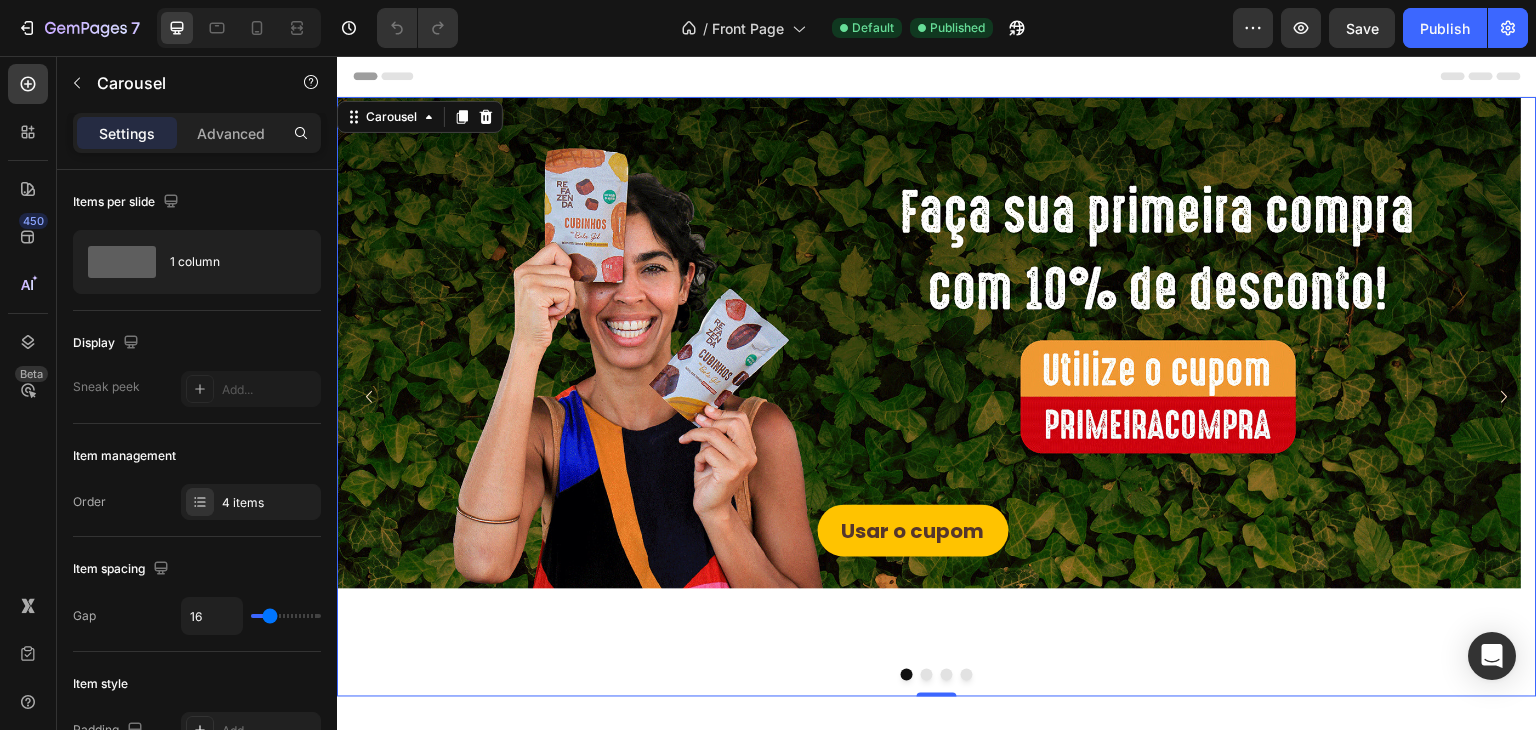 click at bounding box center (927, 675) 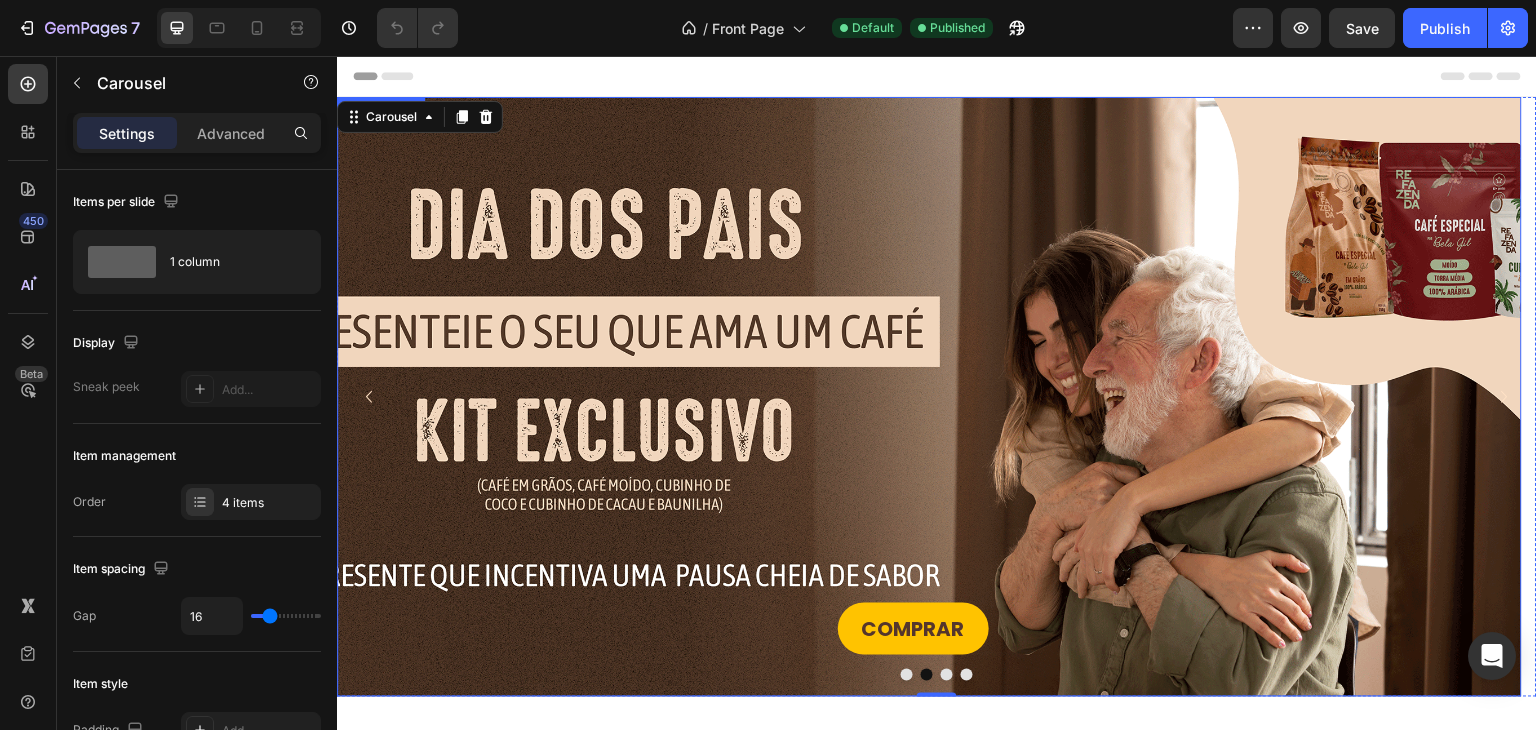 click on "COMPRAR Button" at bounding box center (929, 397) 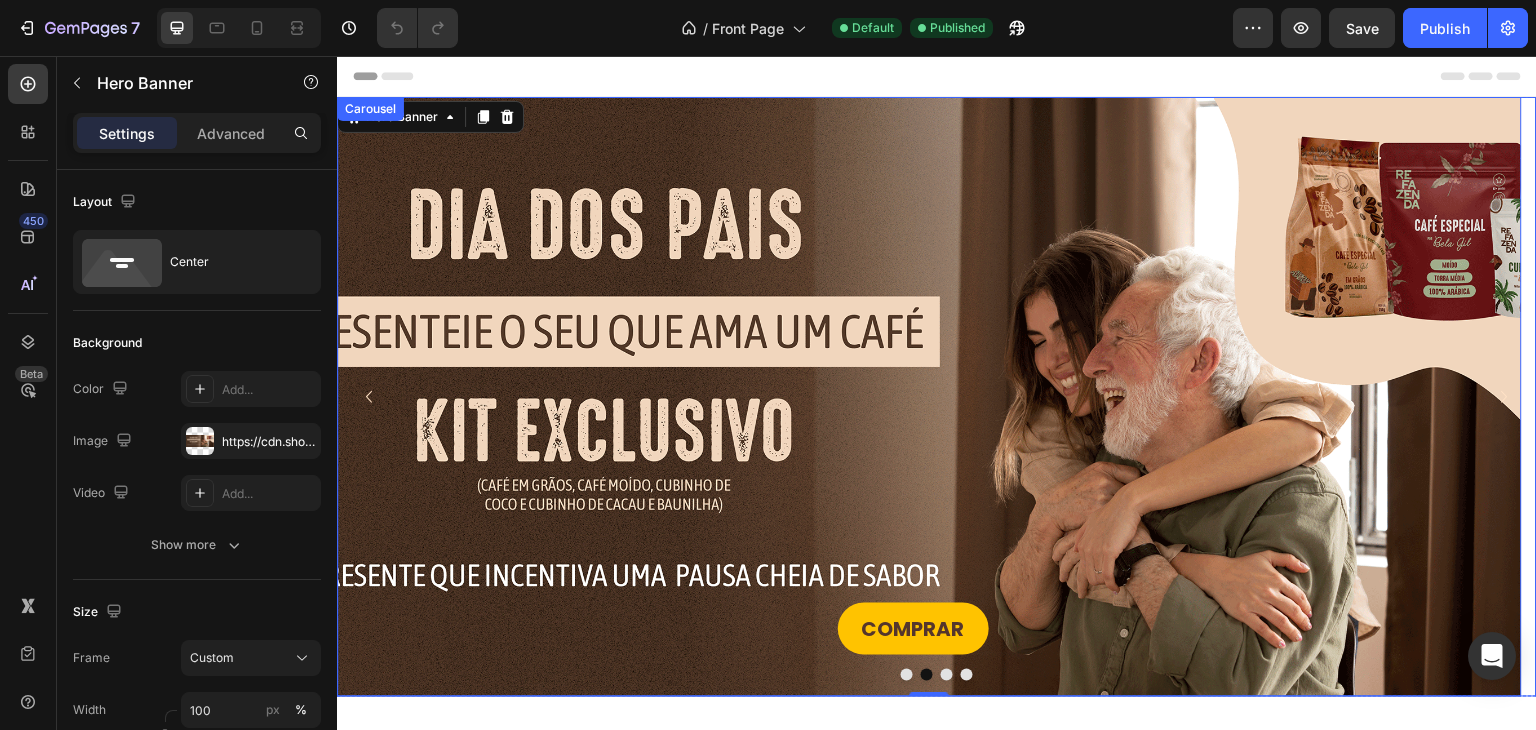 click at bounding box center [907, 675] 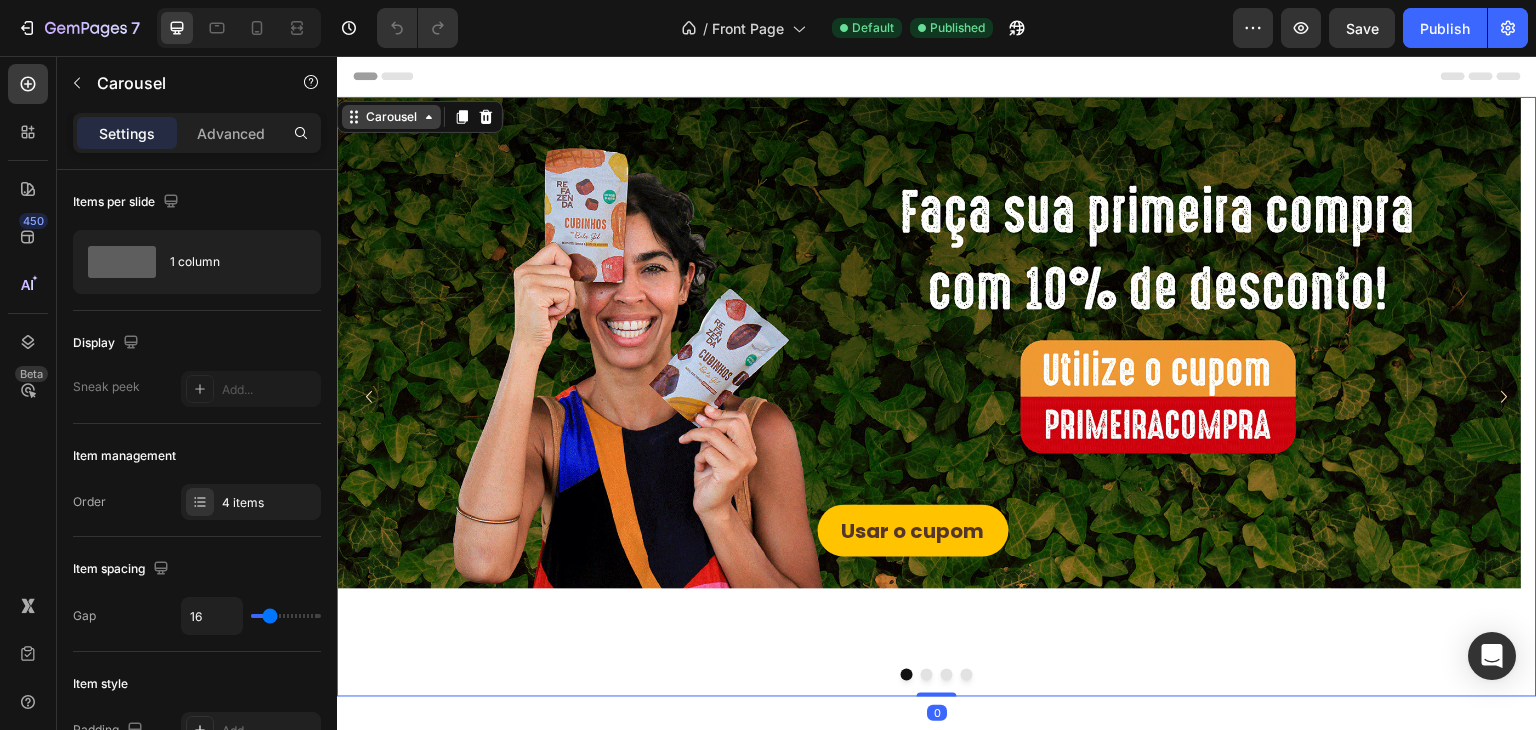 click on "Carousel" at bounding box center [391, 117] 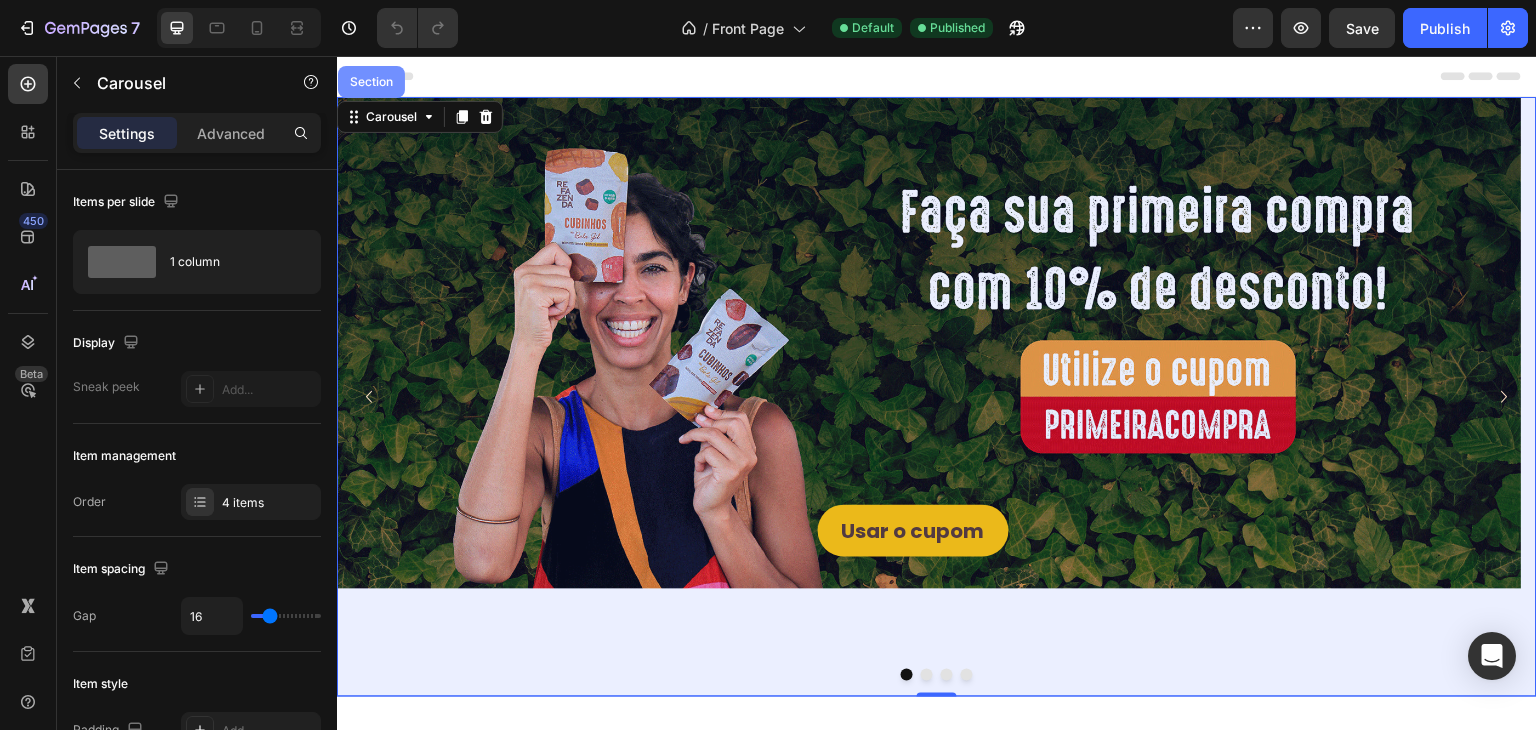click on "Section" at bounding box center [371, 82] 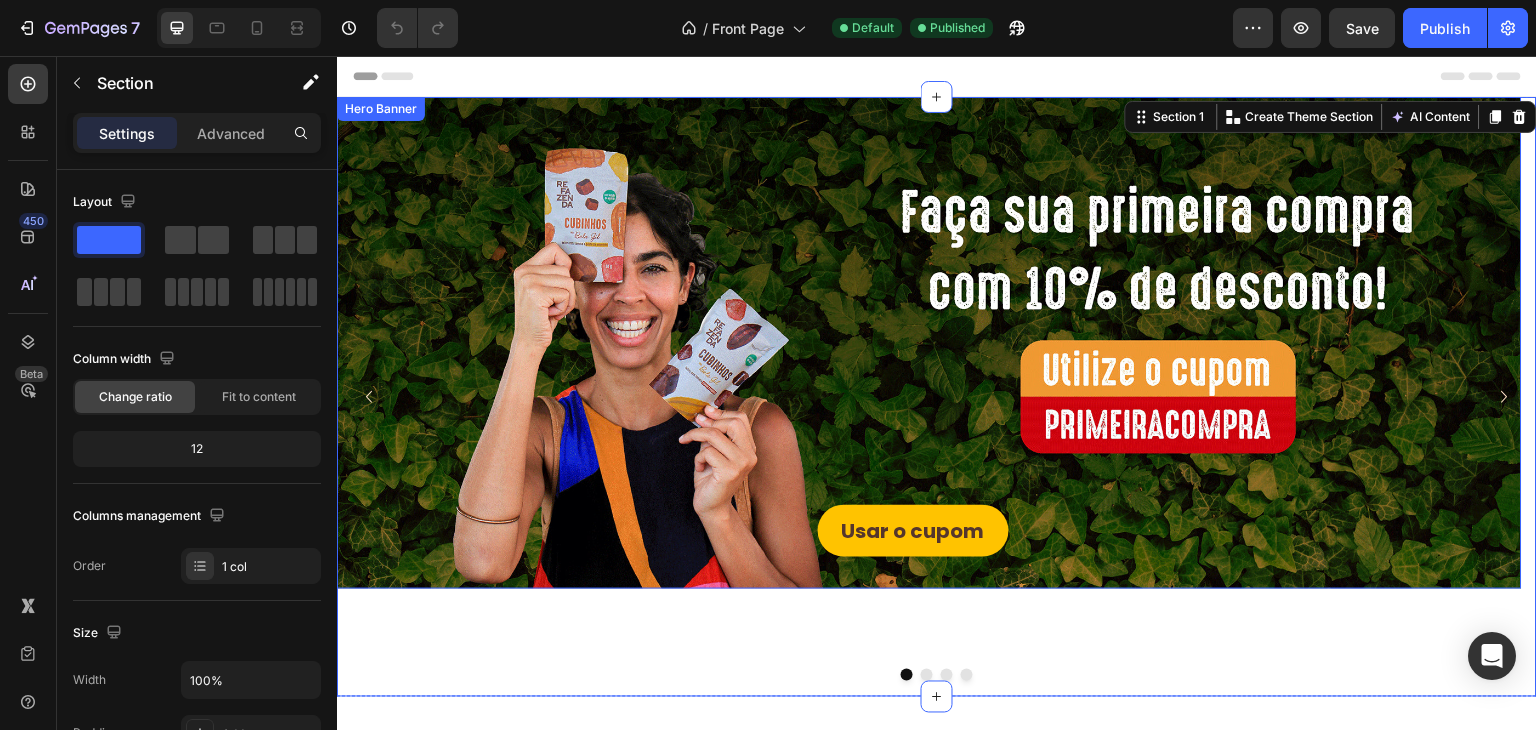 click on "Hero Banner" at bounding box center [381, 109] 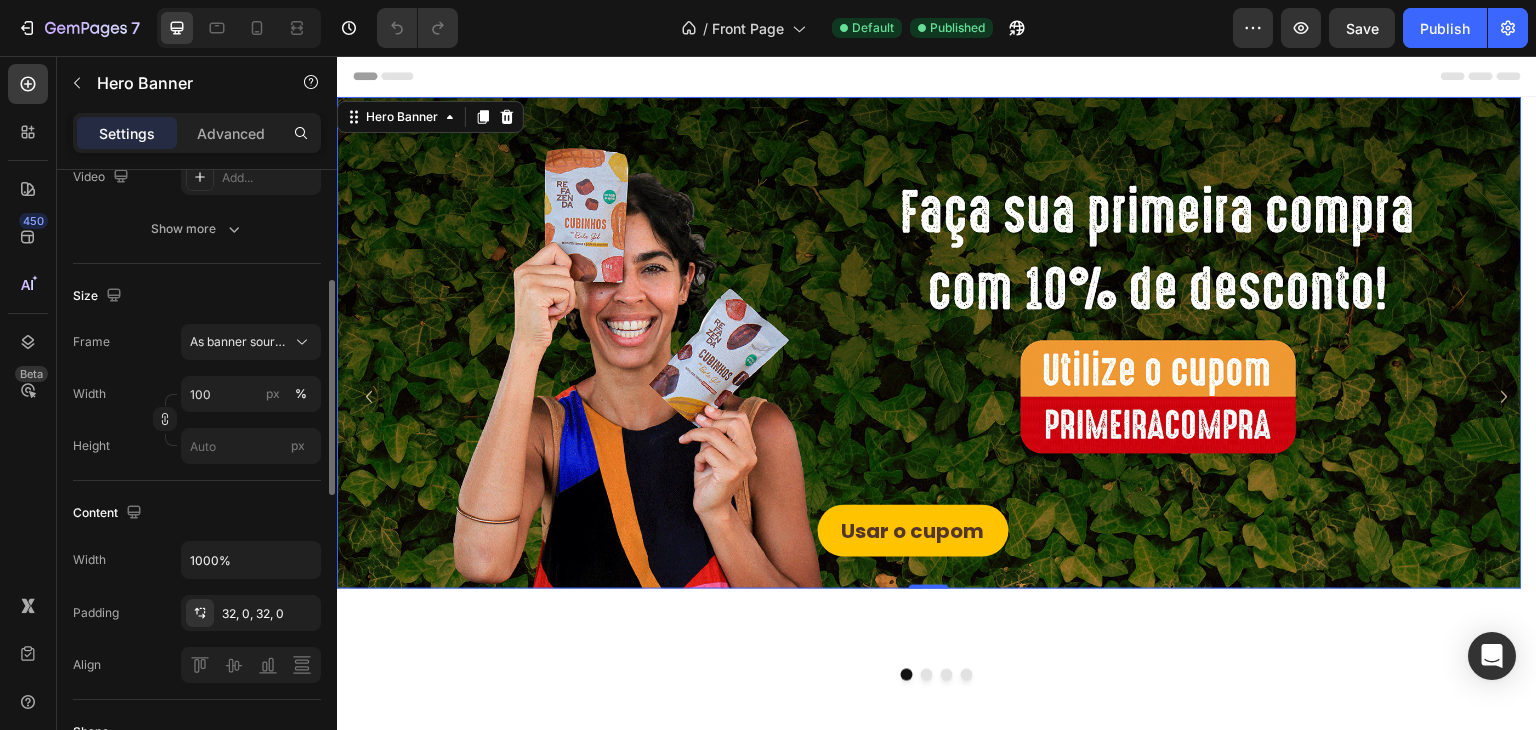 scroll, scrollTop: 0, scrollLeft: 0, axis: both 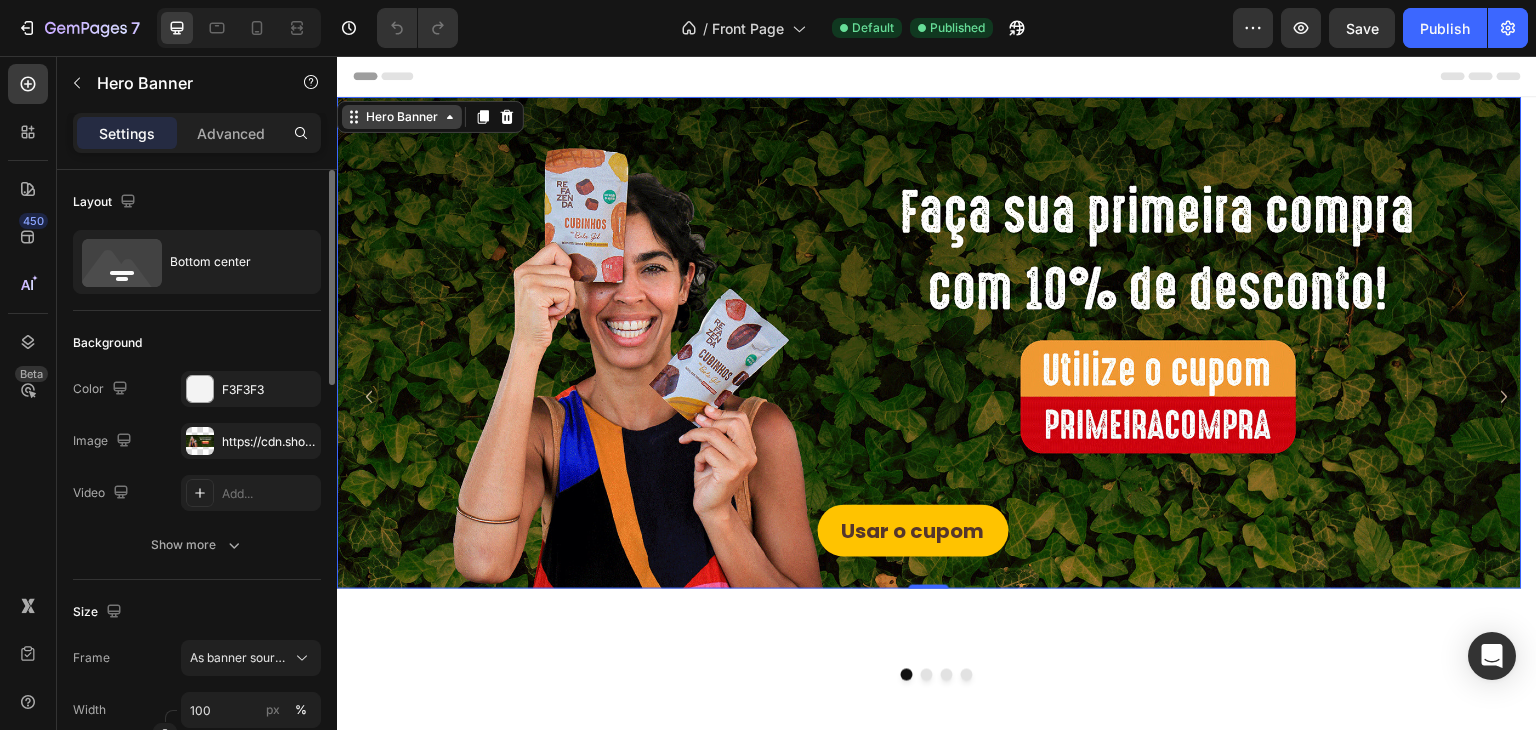 click on "Hero Banner" at bounding box center [402, 117] 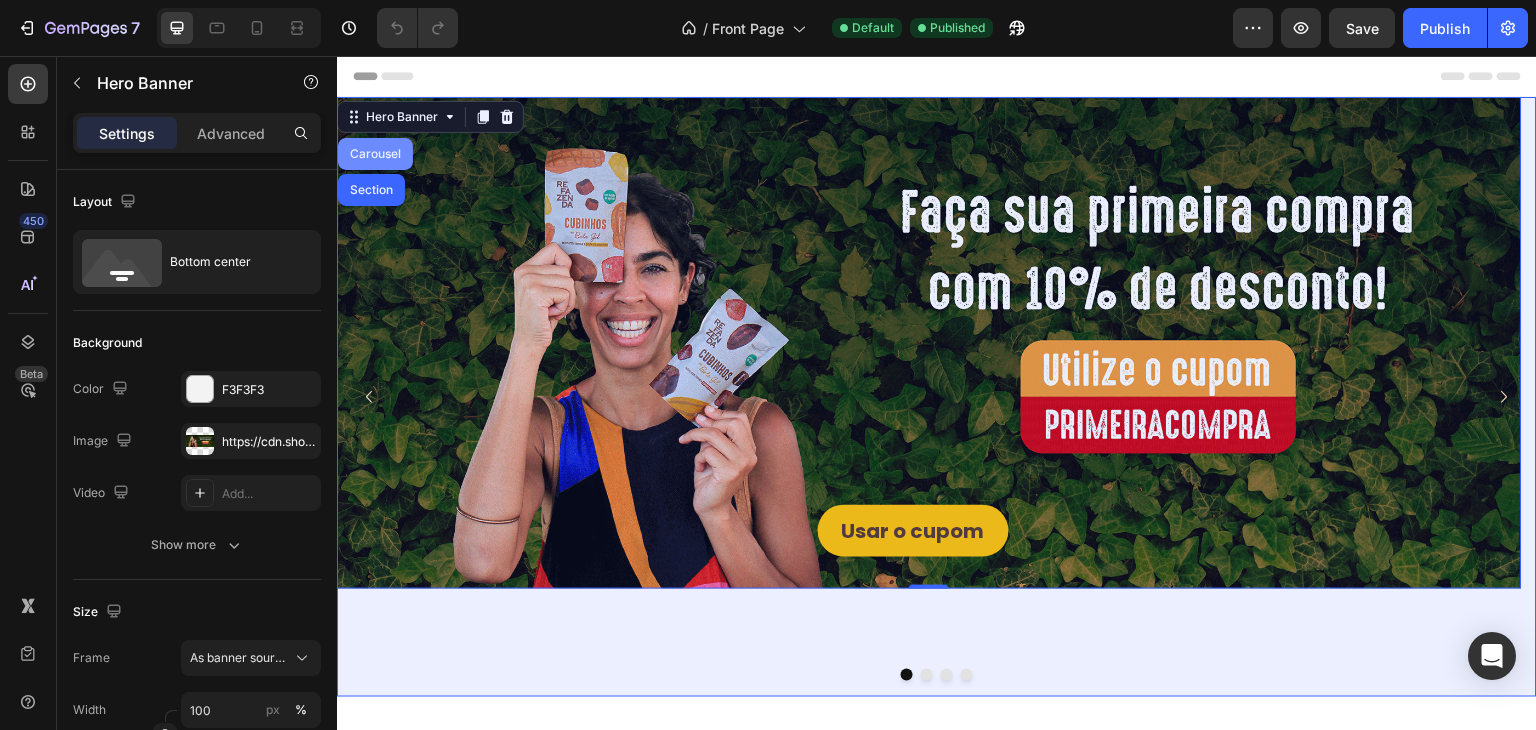 click on "Carousel" at bounding box center (375, 154) 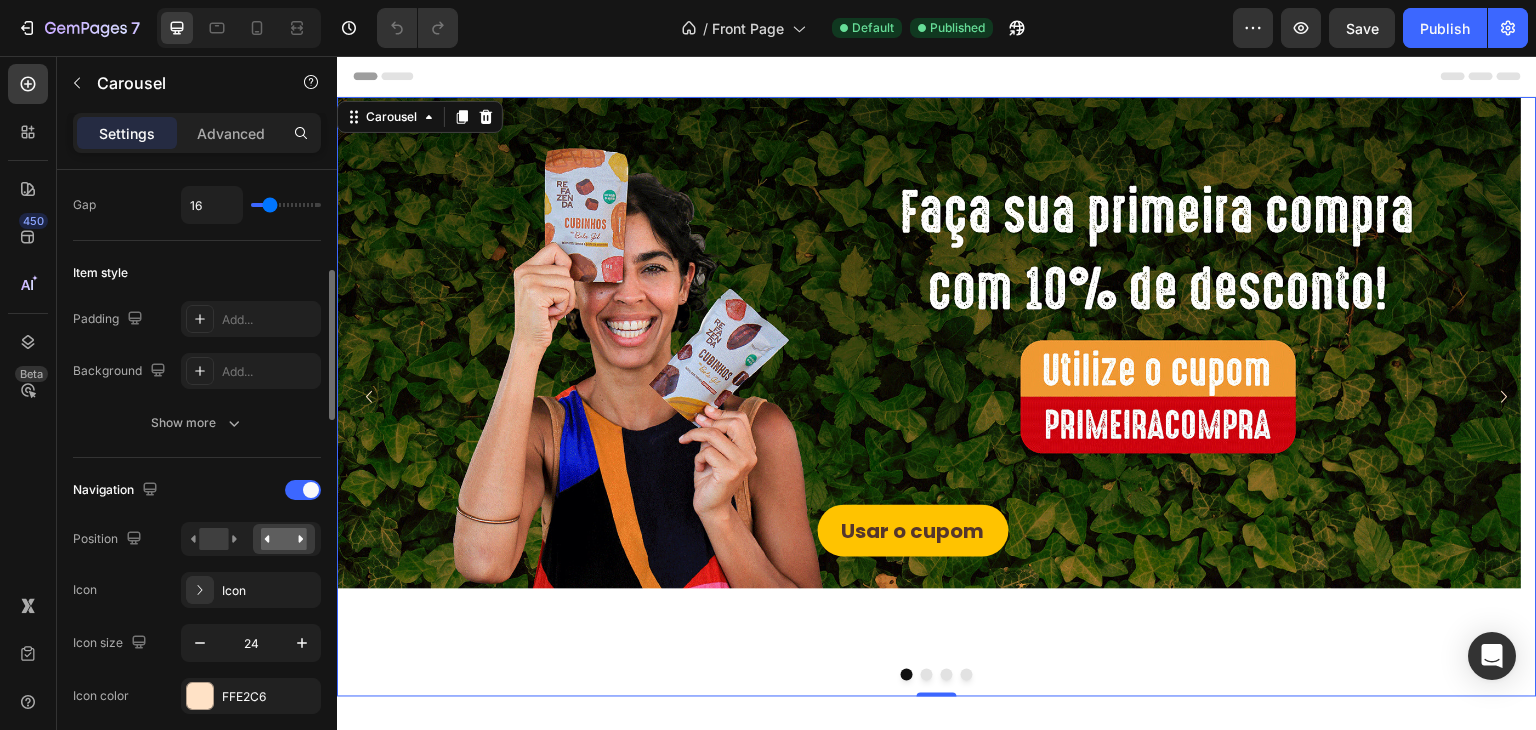 scroll, scrollTop: 0, scrollLeft: 0, axis: both 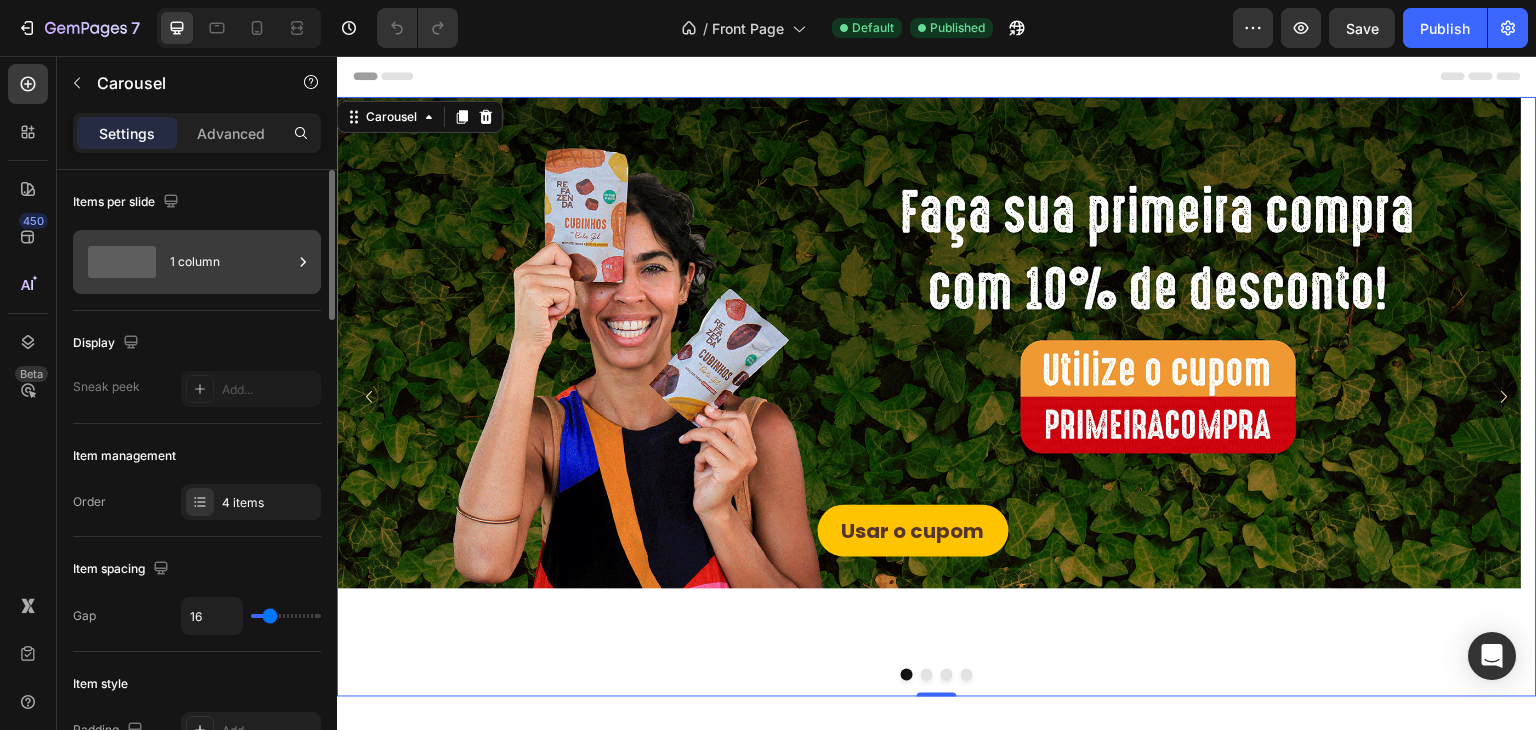 click 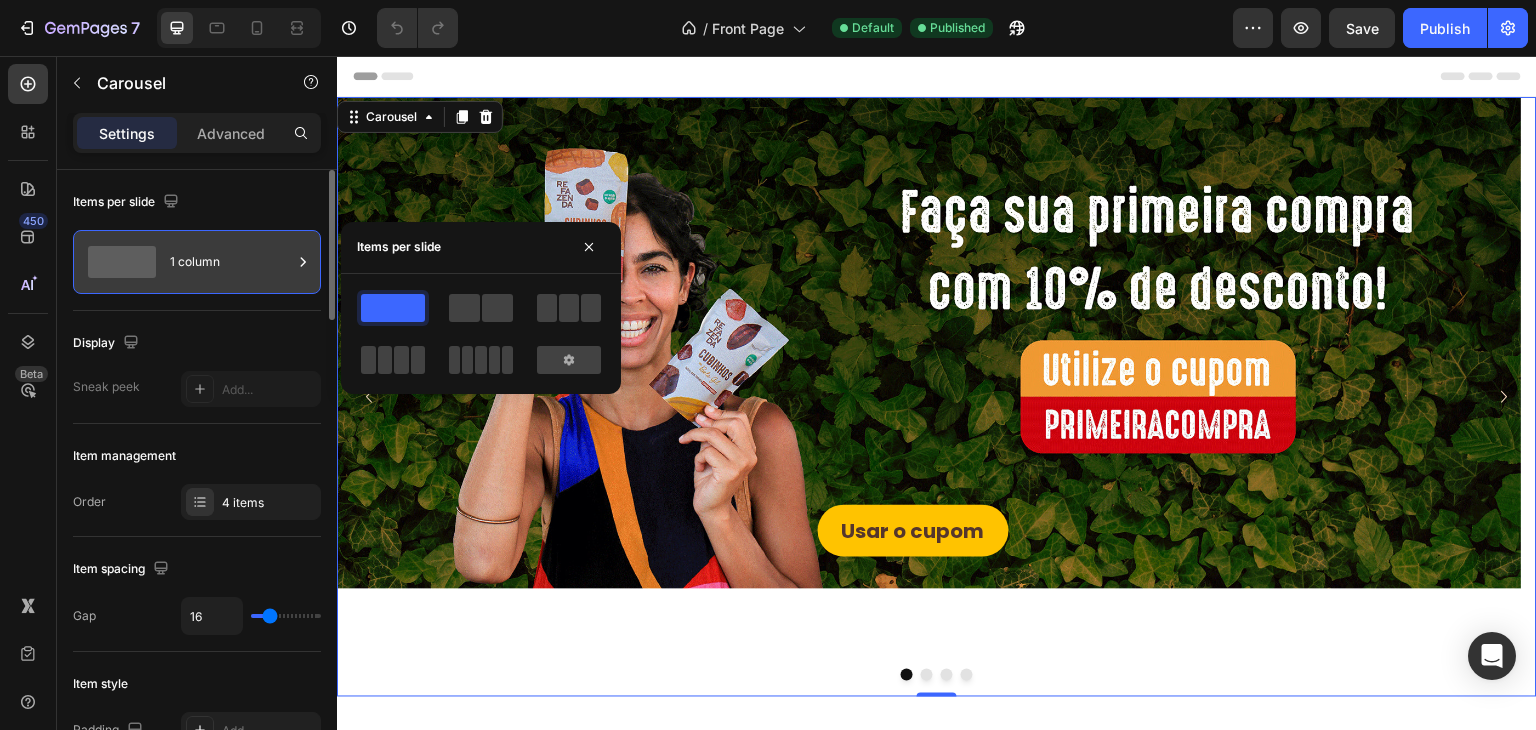 click 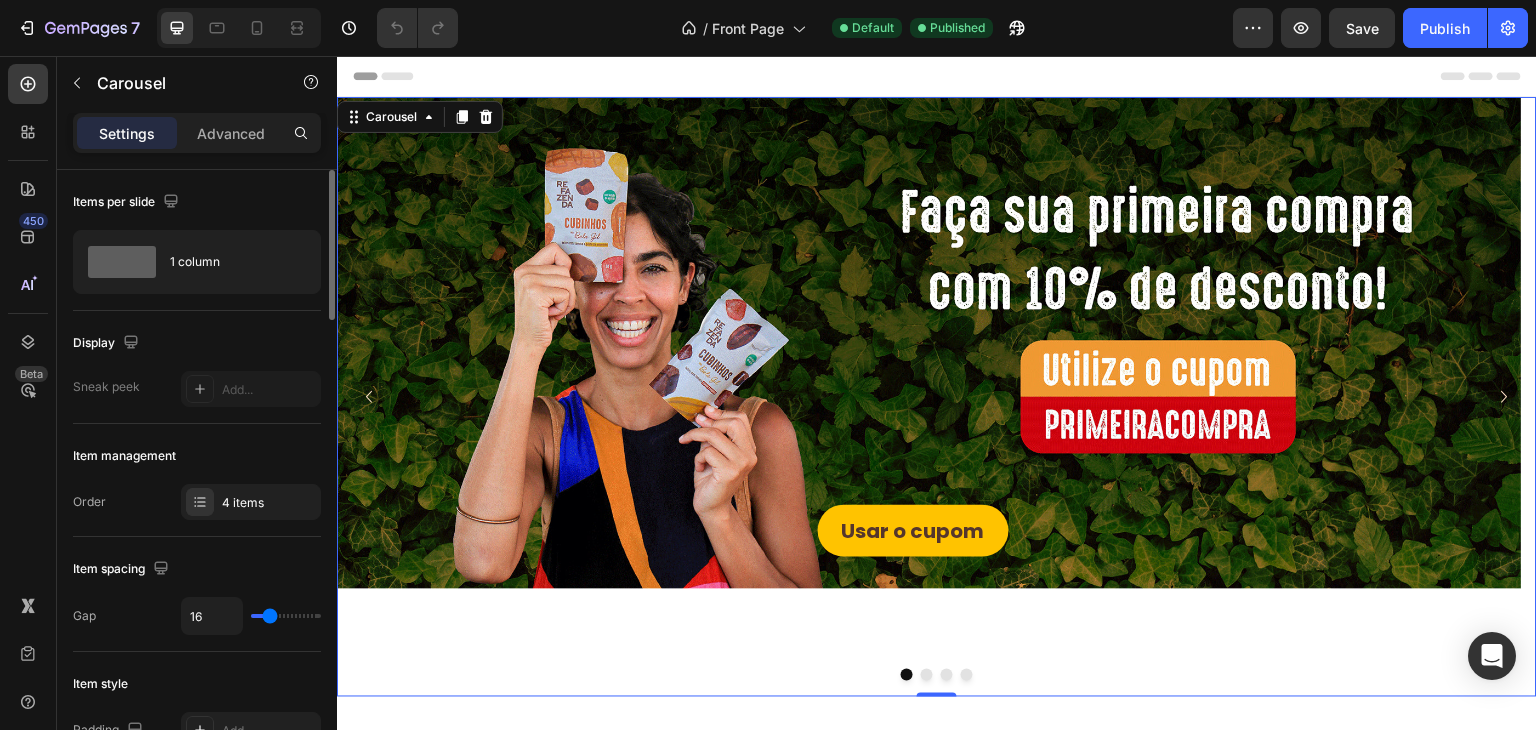 scroll, scrollTop: 166, scrollLeft: 0, axis: vertical 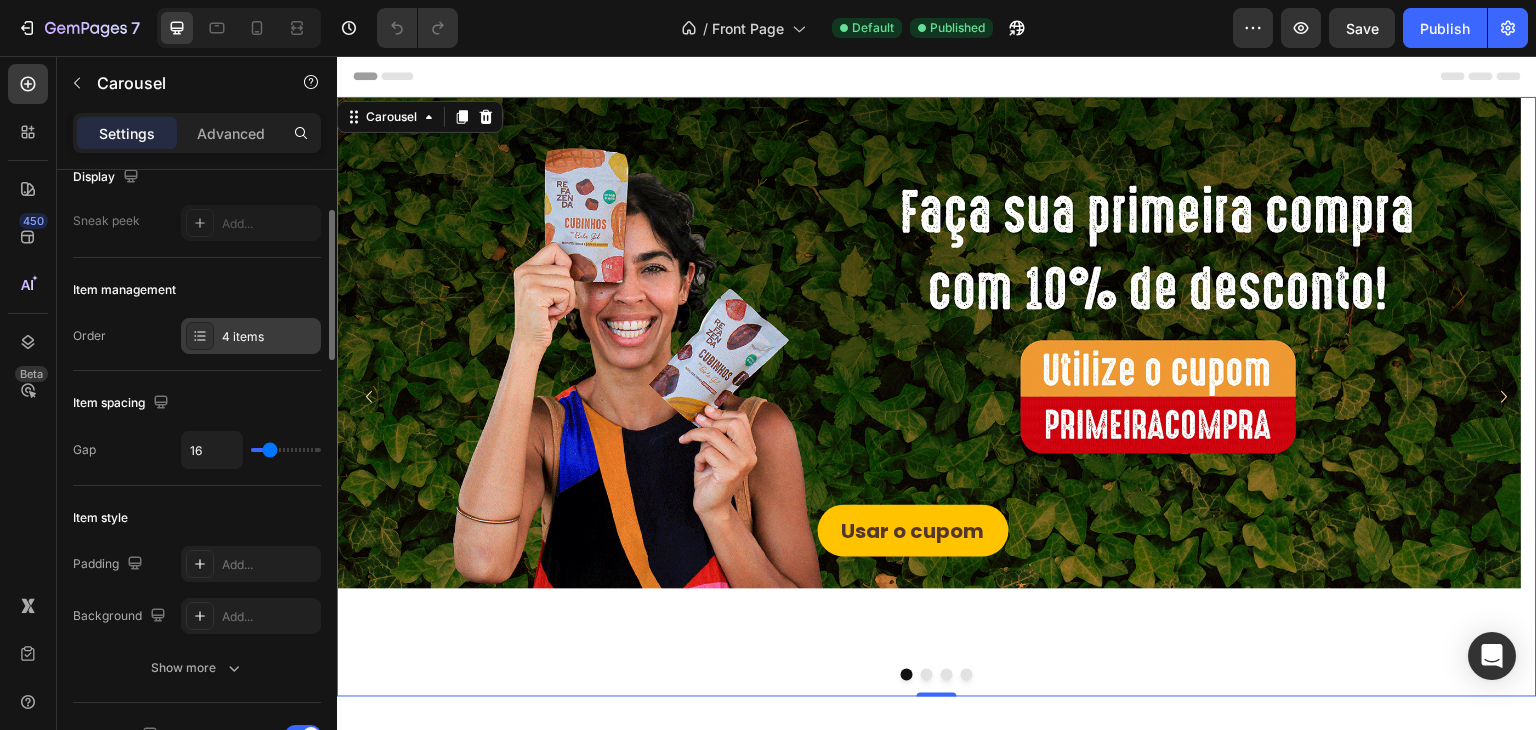 click on "4 items" at bounding box center [269, 337] 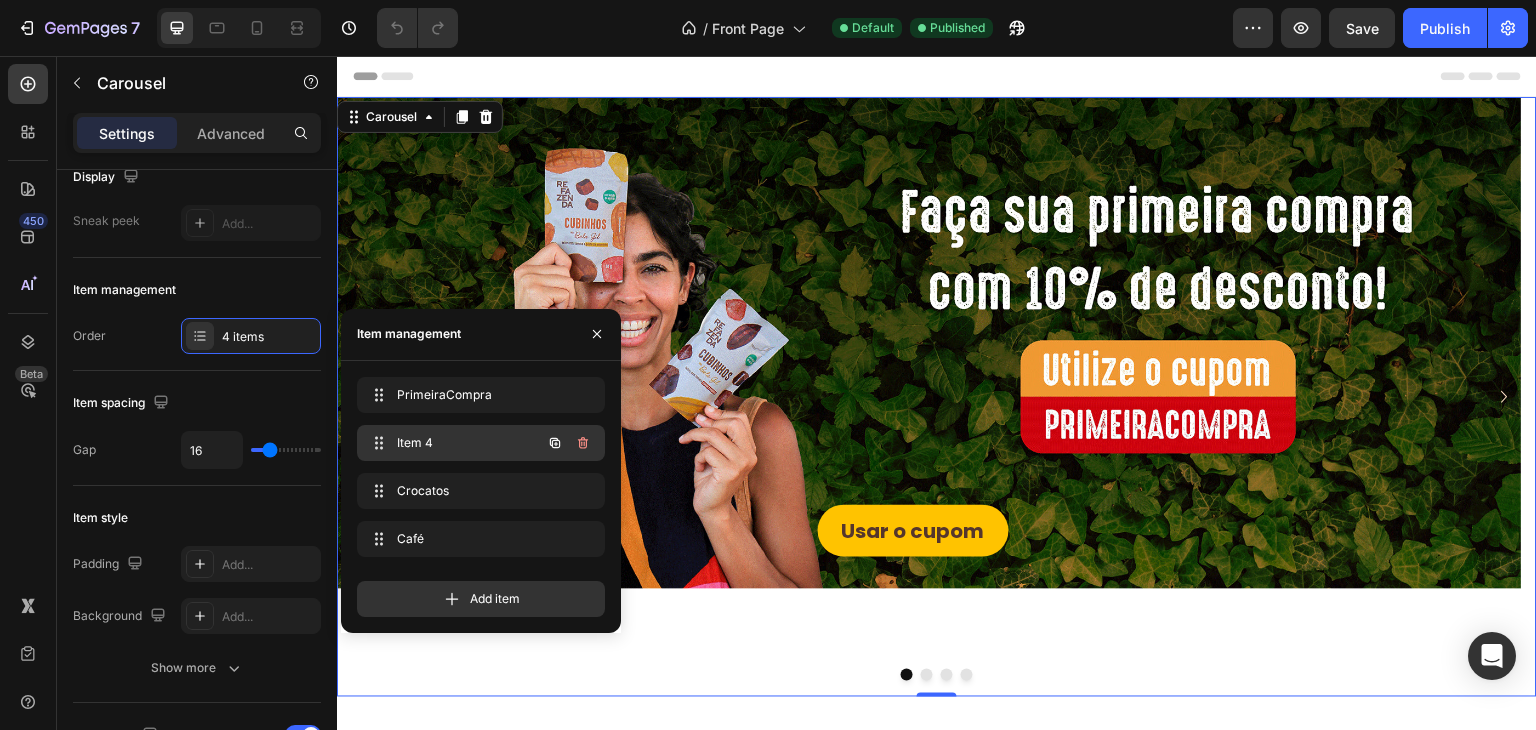 click on "Item 4" at bounding box center (453, 443) 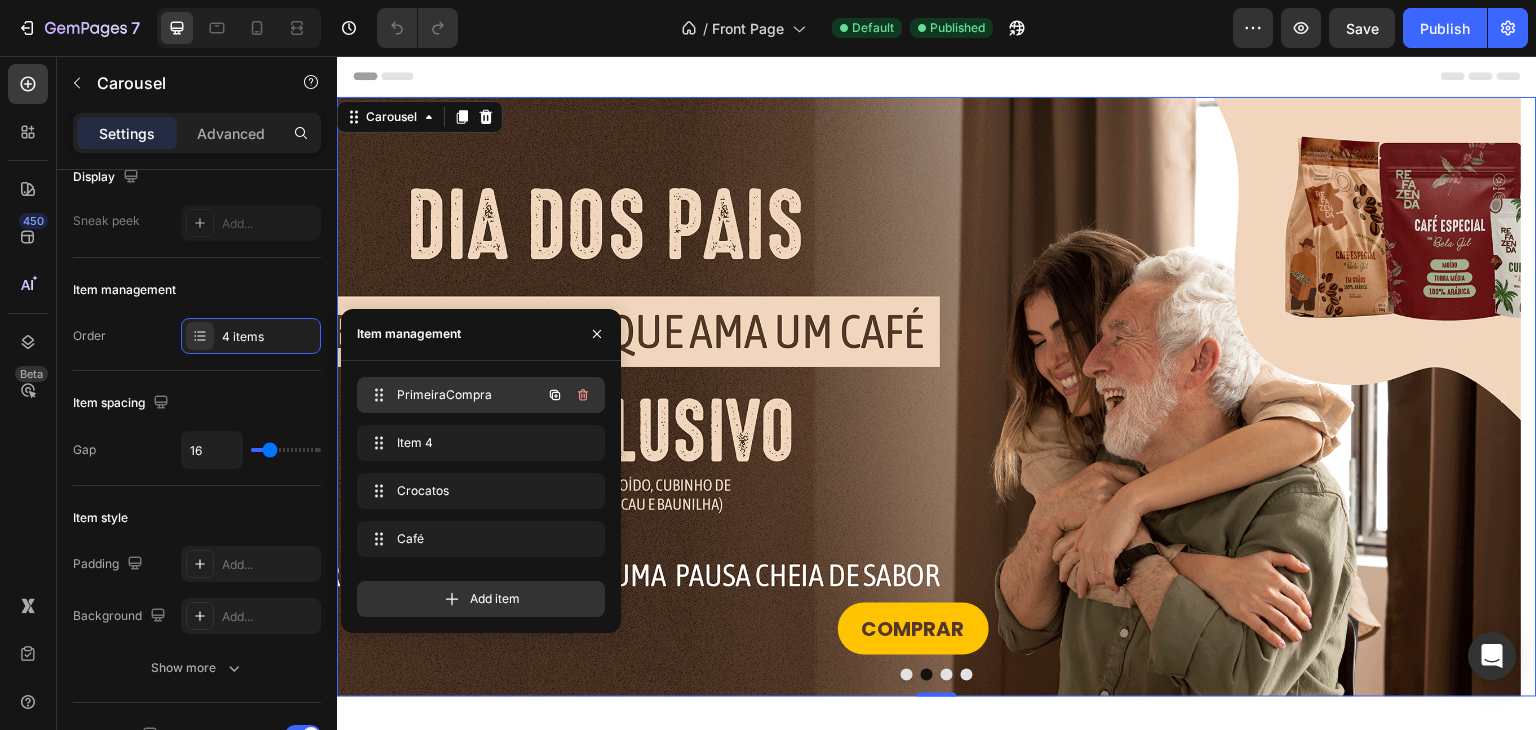 click on "PrimeiraCompra" at bounding box center (453, 395) 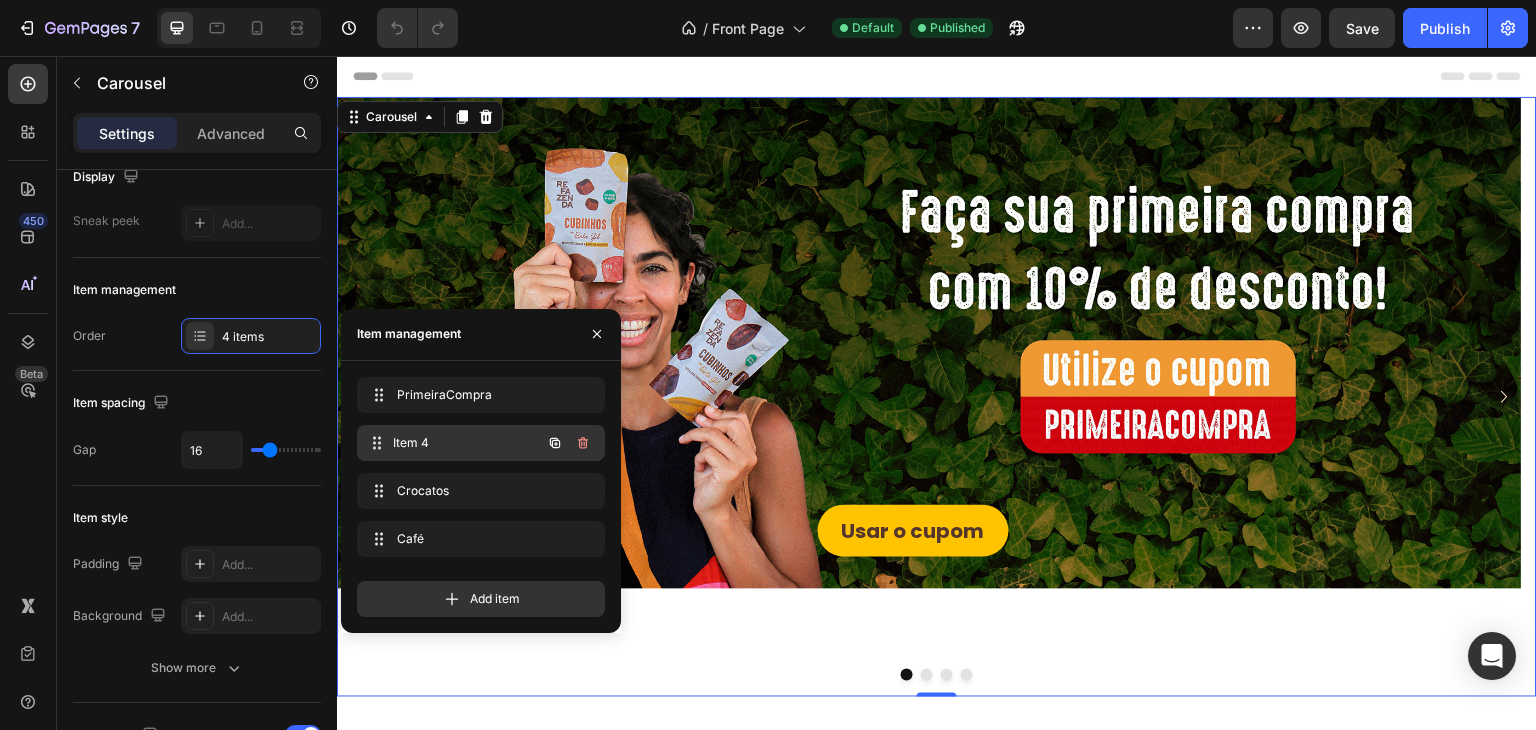 click on "Item 4 Item 4" at bounding box center (481, 443) 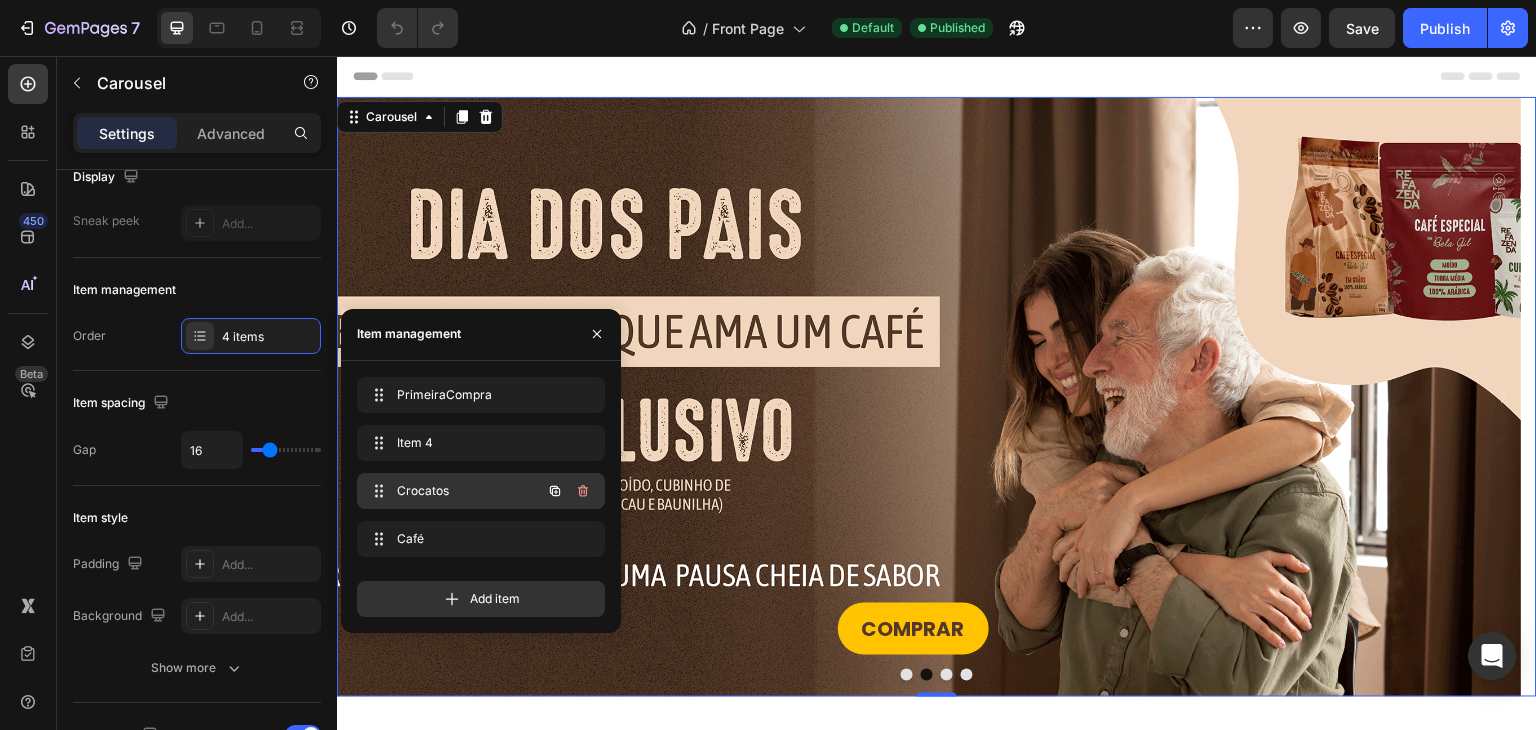 click on "Crocatos" at bounding box center (453, 491) 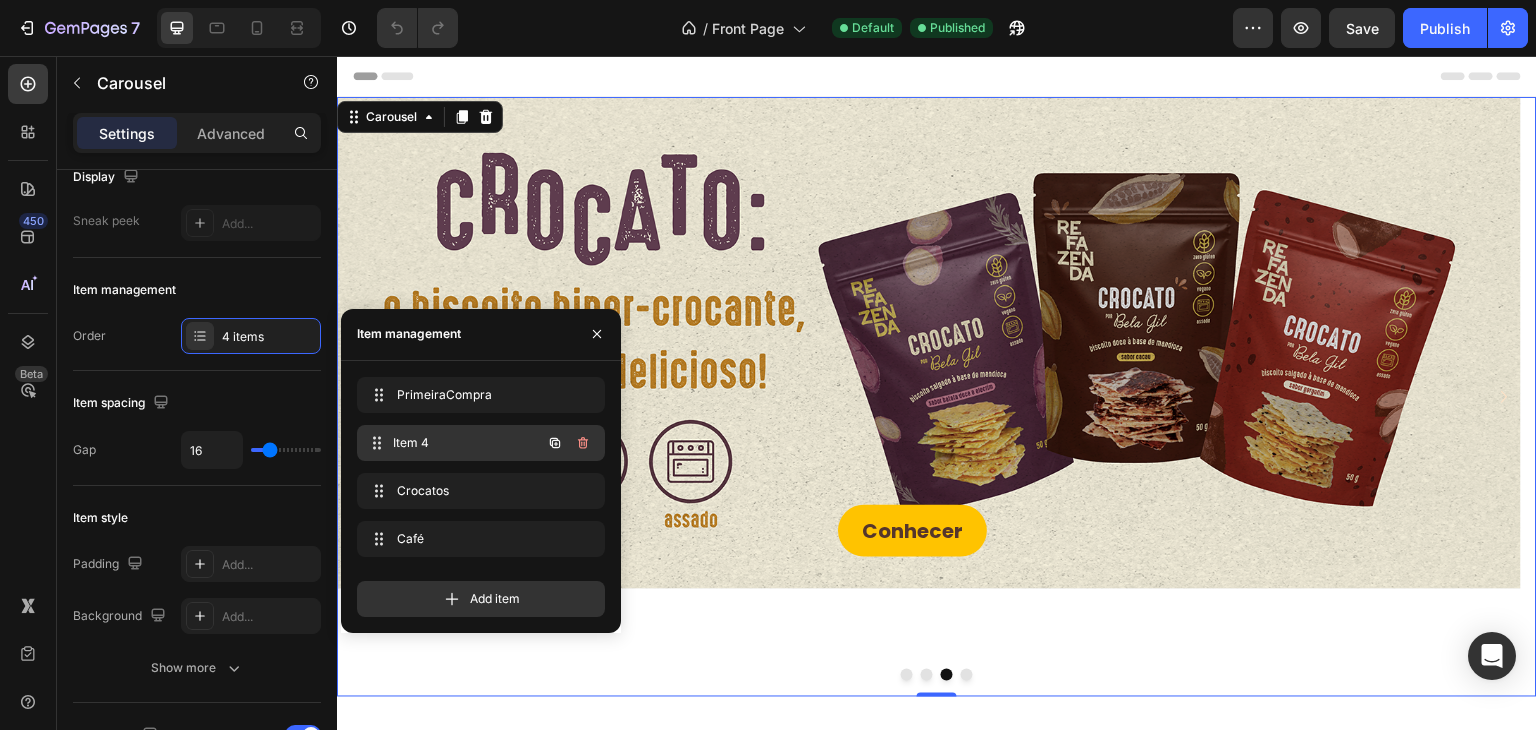 click on "Item 4" at bounding box center [467, 443] 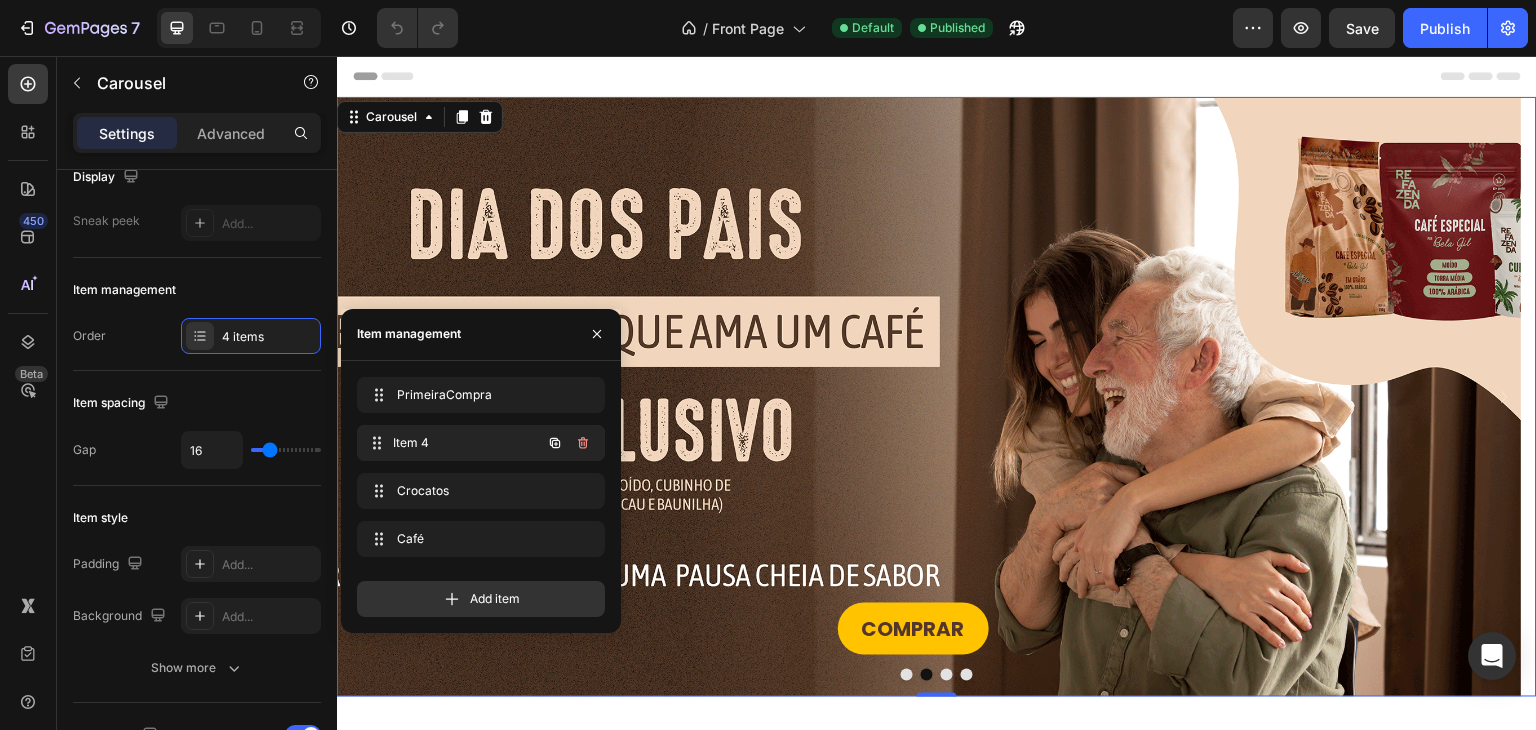 click on "Item 4 Item 4" at bounding box center [453, 443] 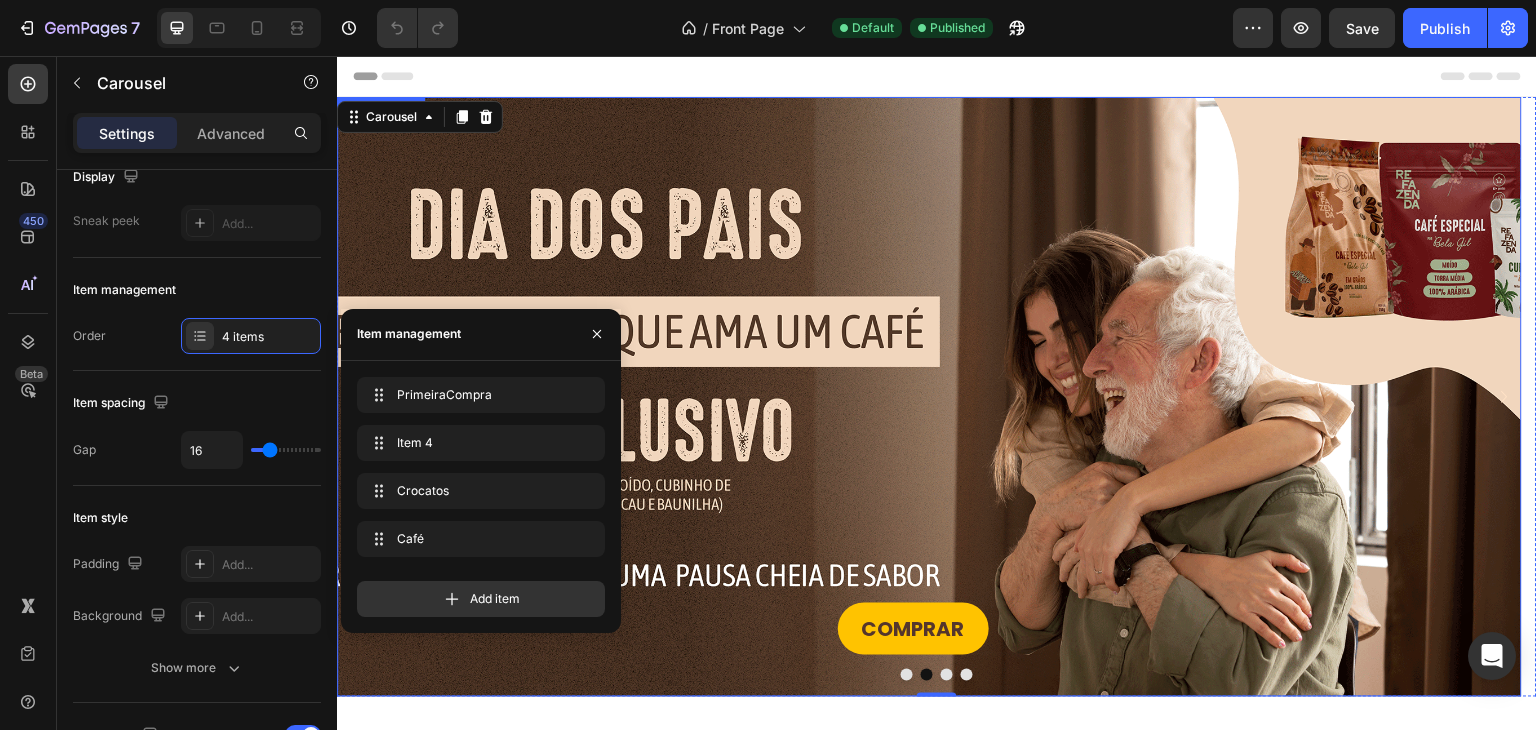 click on "COMPRAR Button" at bounding box center [929, 397] 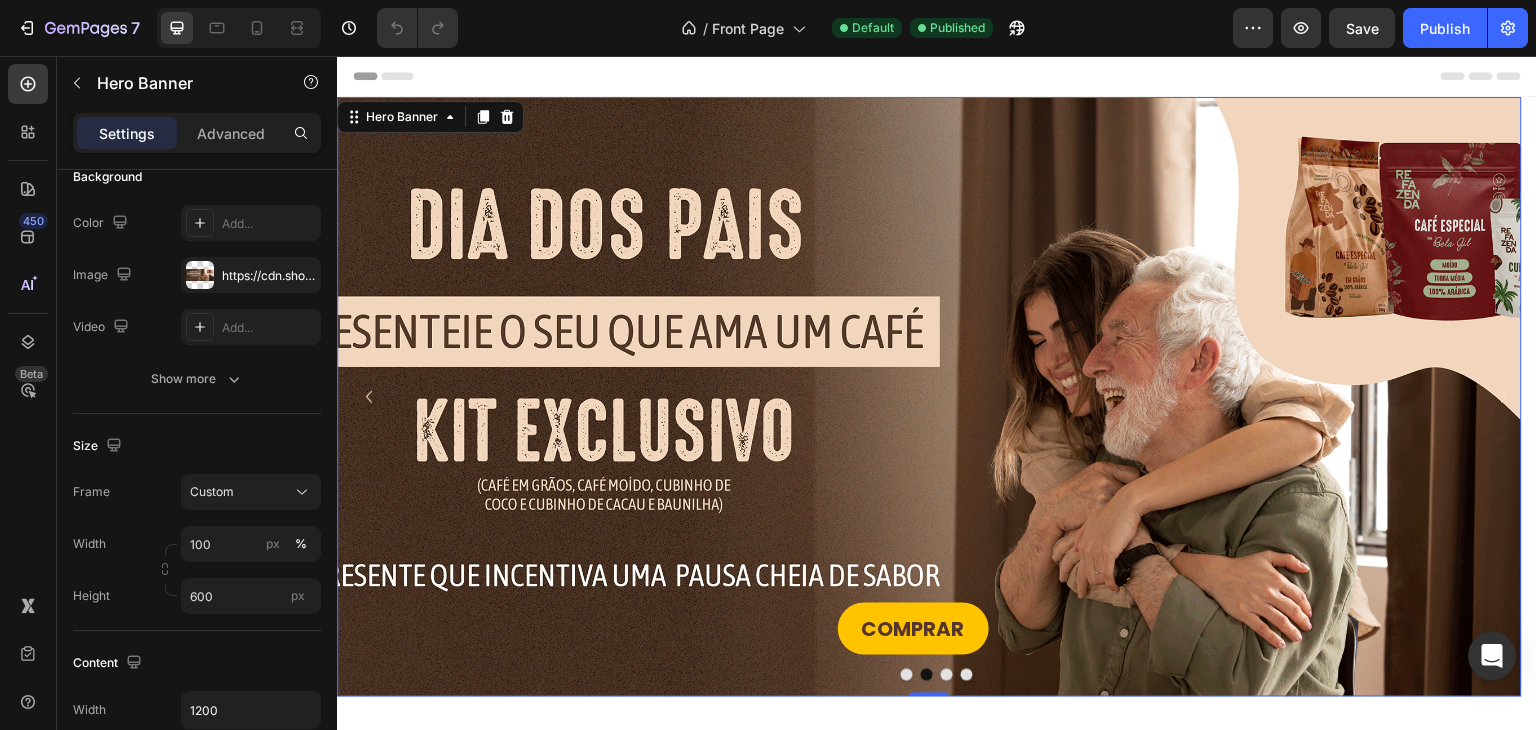 scroll, scrollTop: 0, scrollLeft: 0, axis: both 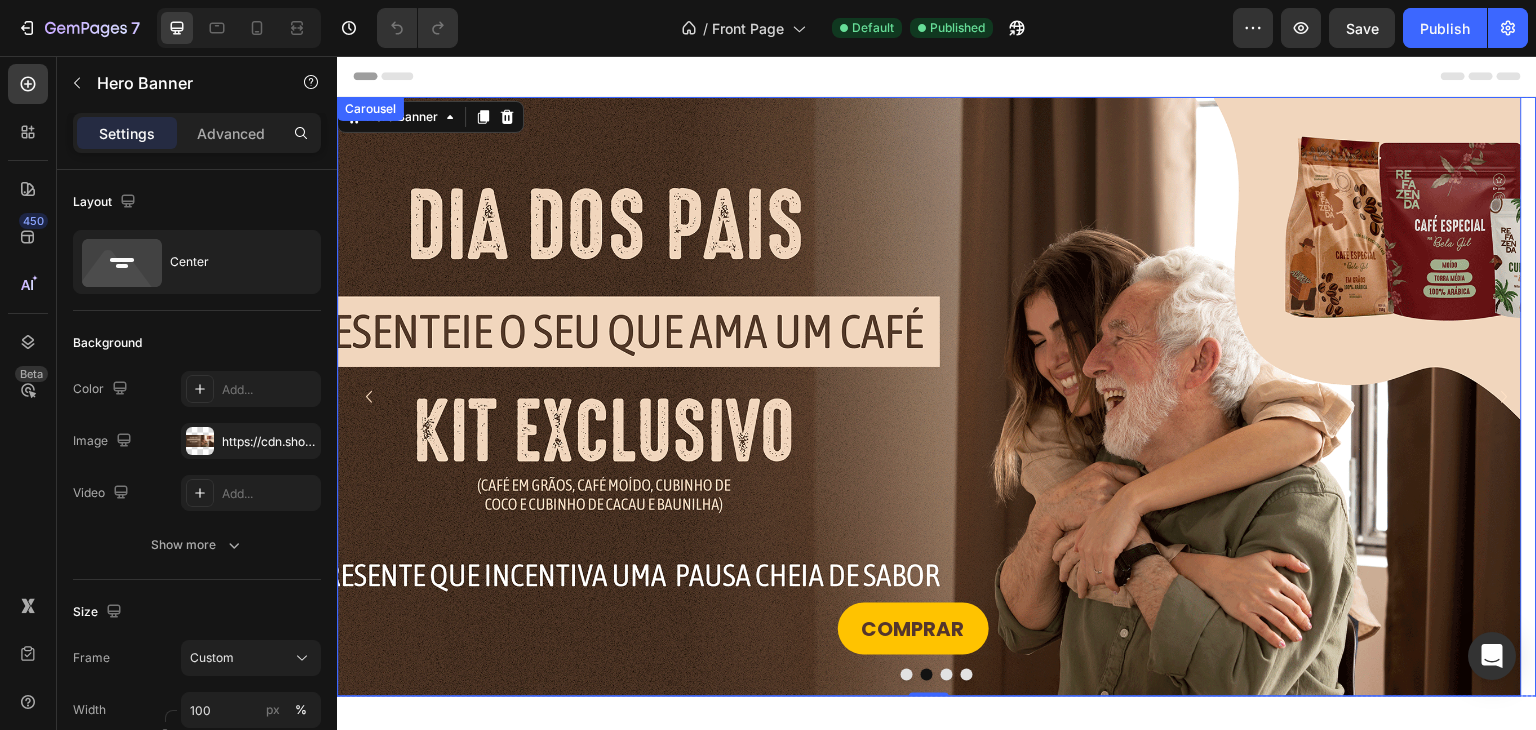 click at bounding box center (907, 675) 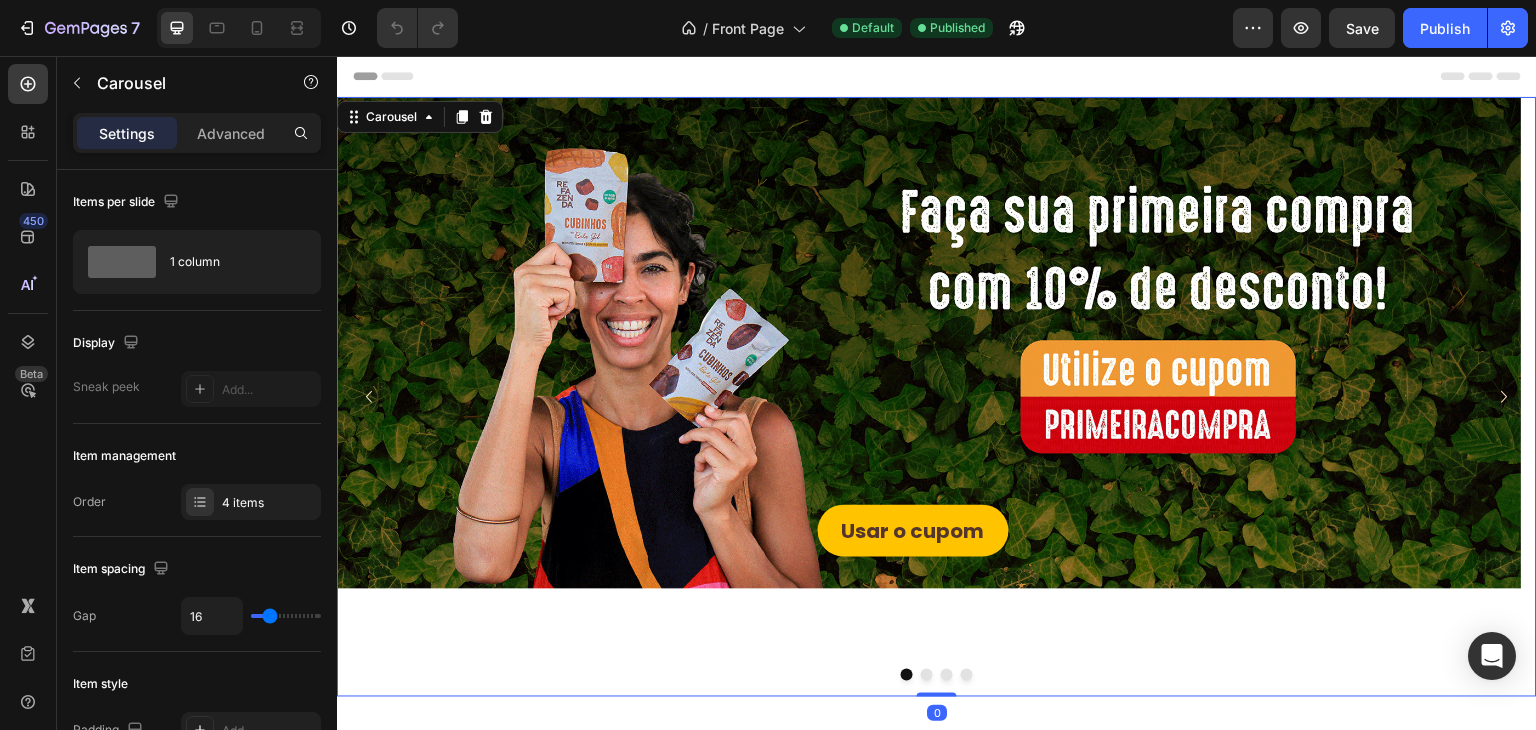click at bounding box center (947, 675) 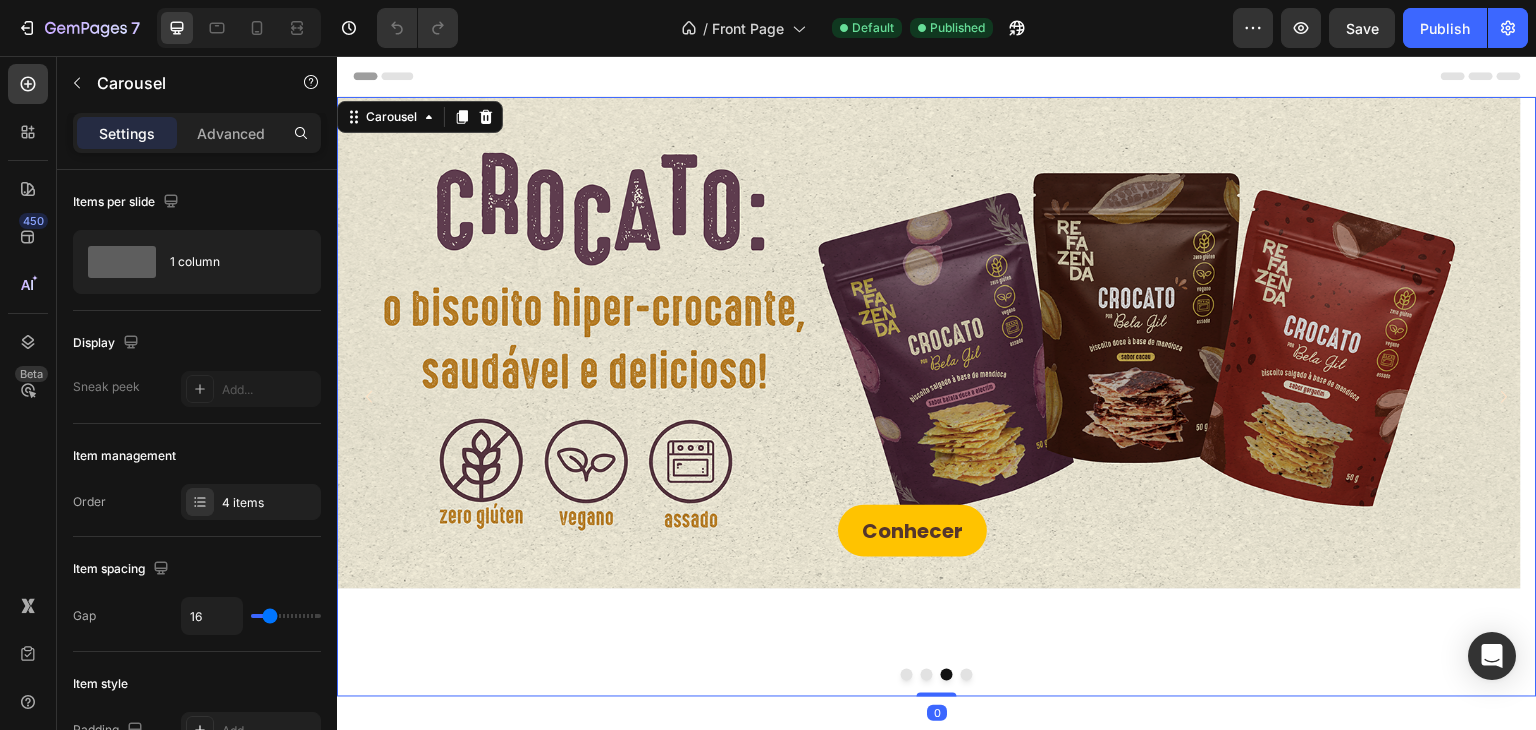 click at bounding box center (967, 675) 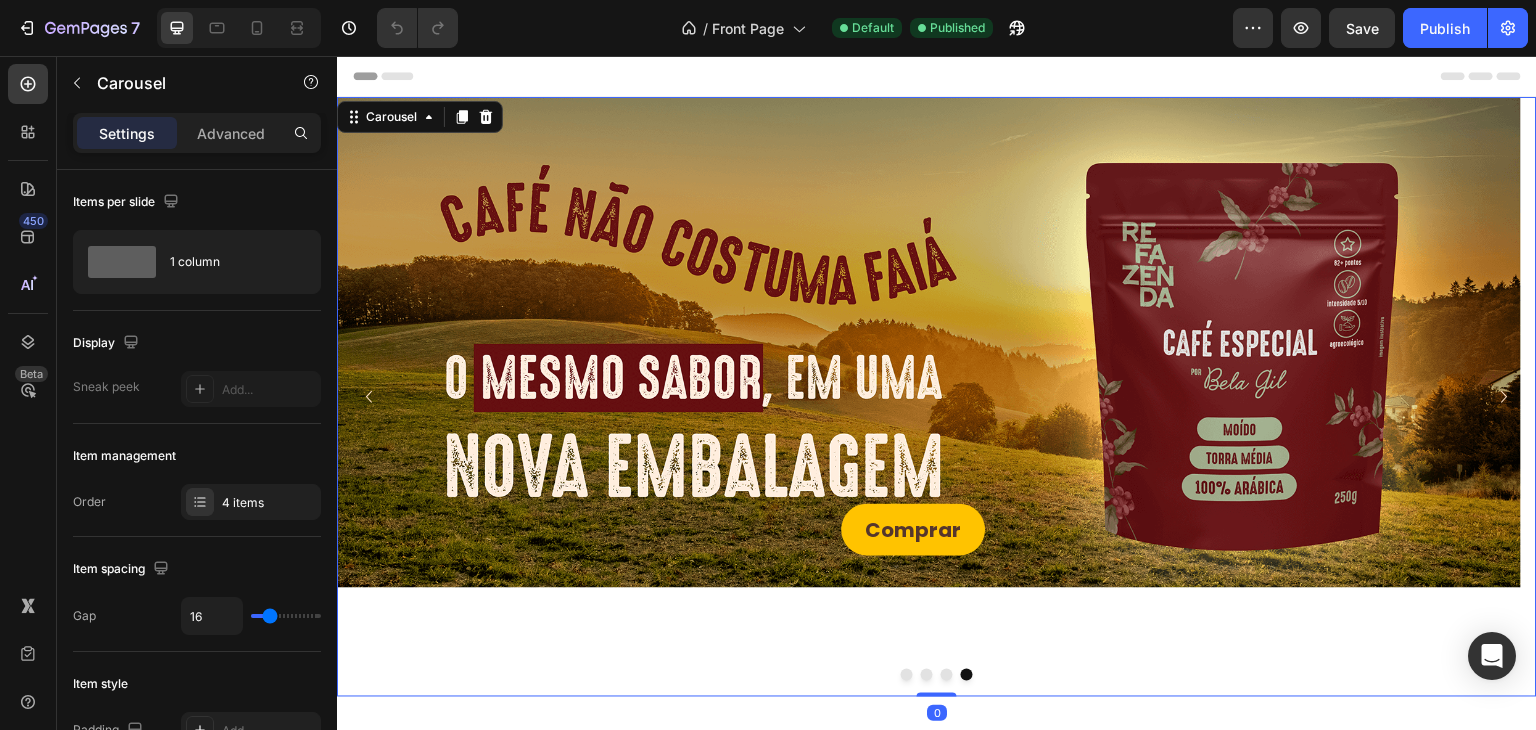 click at bounding box center (947, 675) 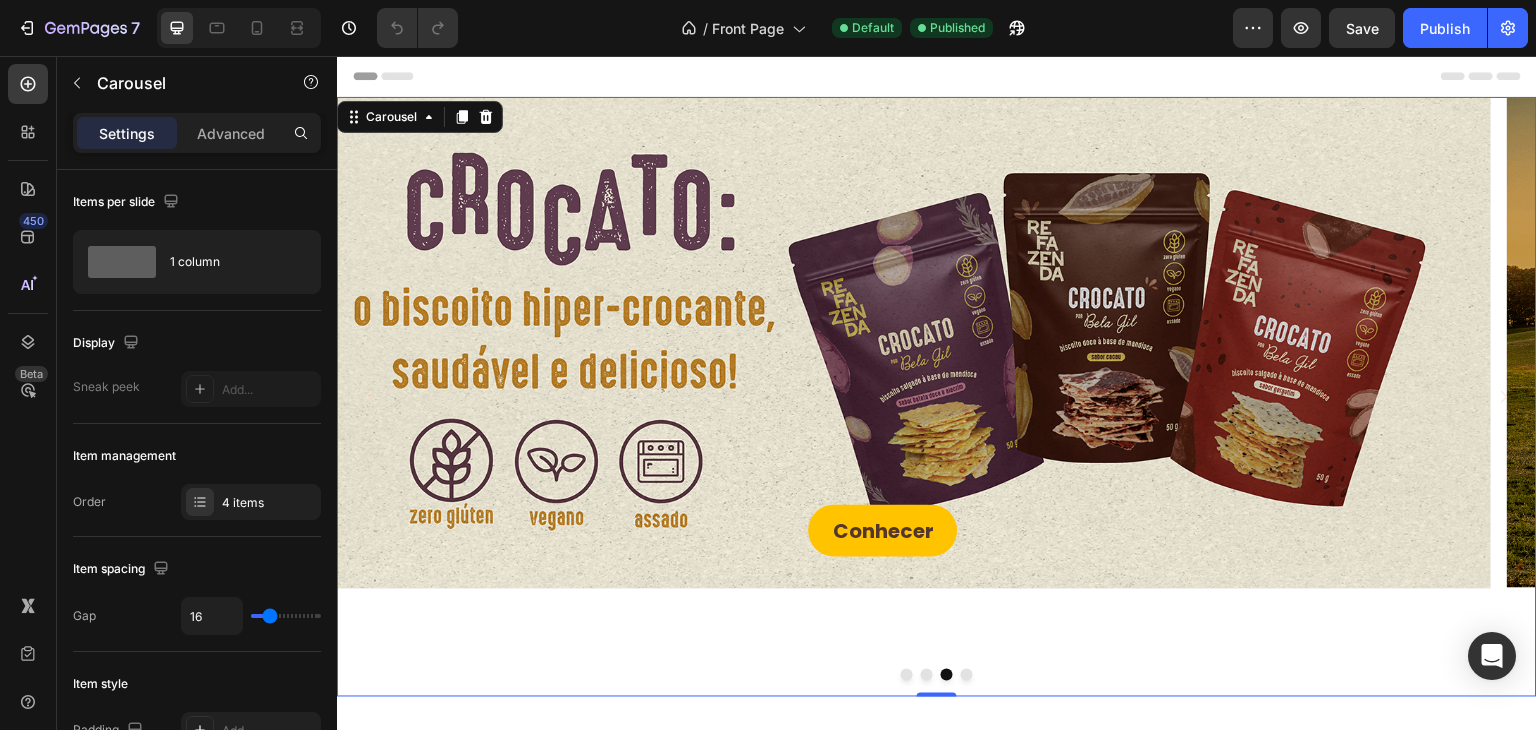 click at bounding box center (927, 675) 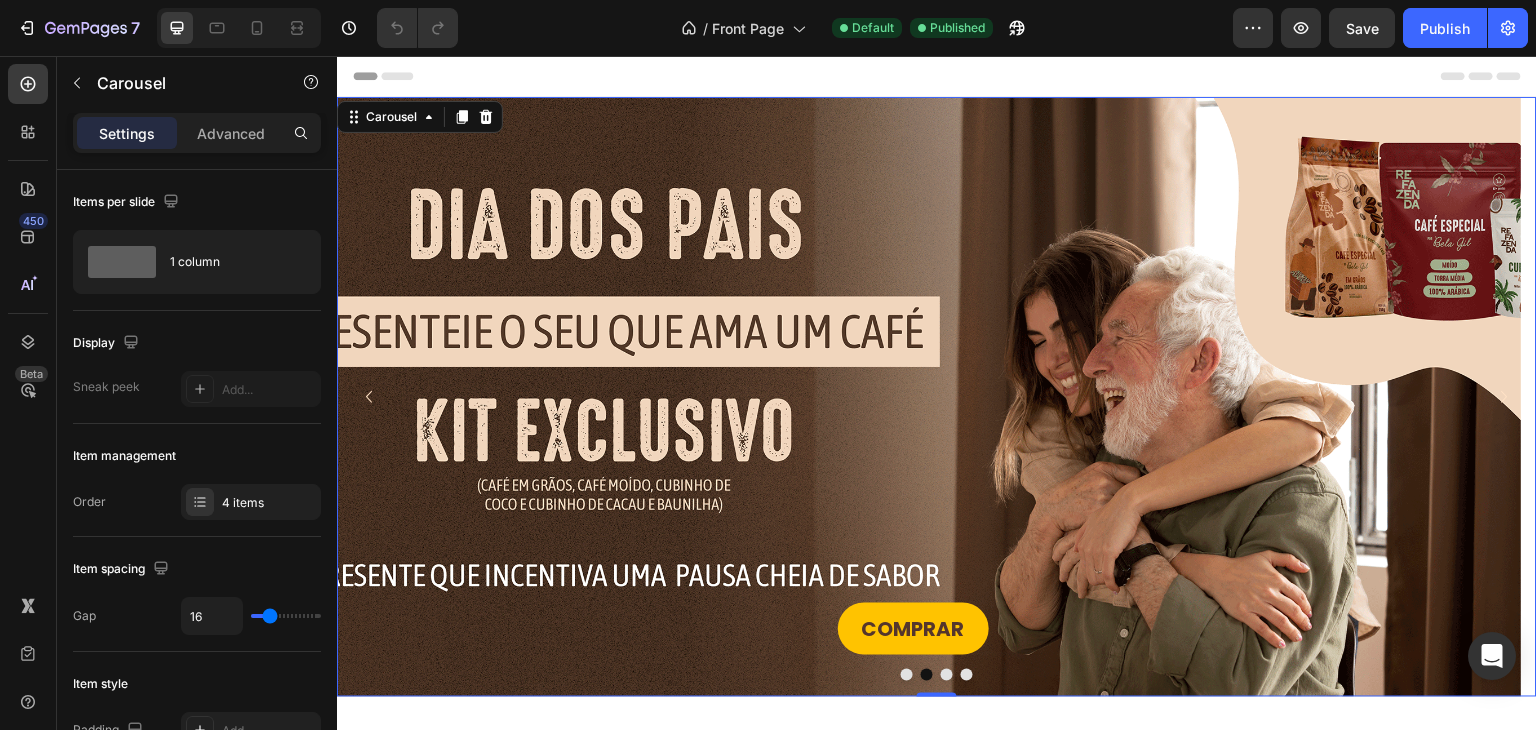 click at bounding box center [937, 675] 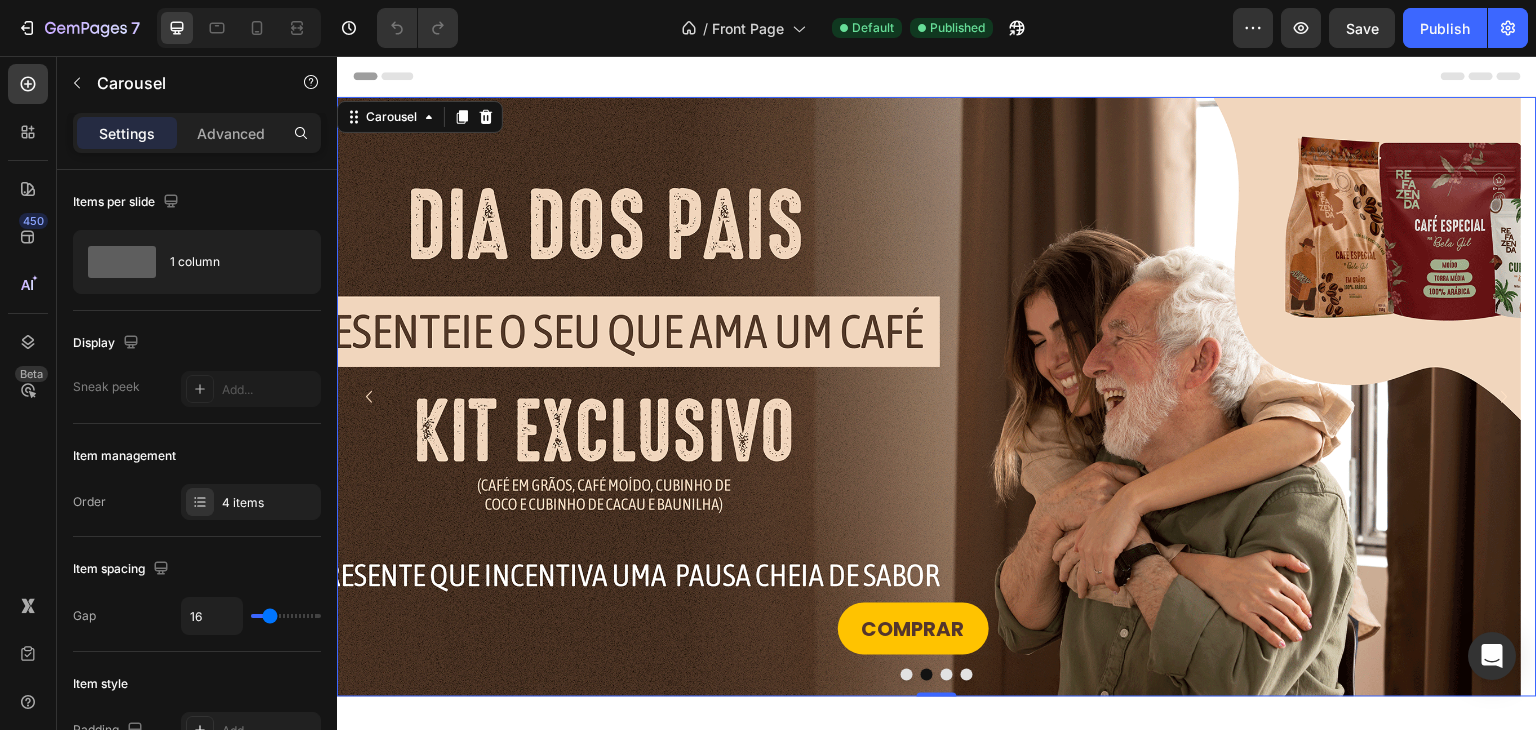 click at bounding box center [907, 675] 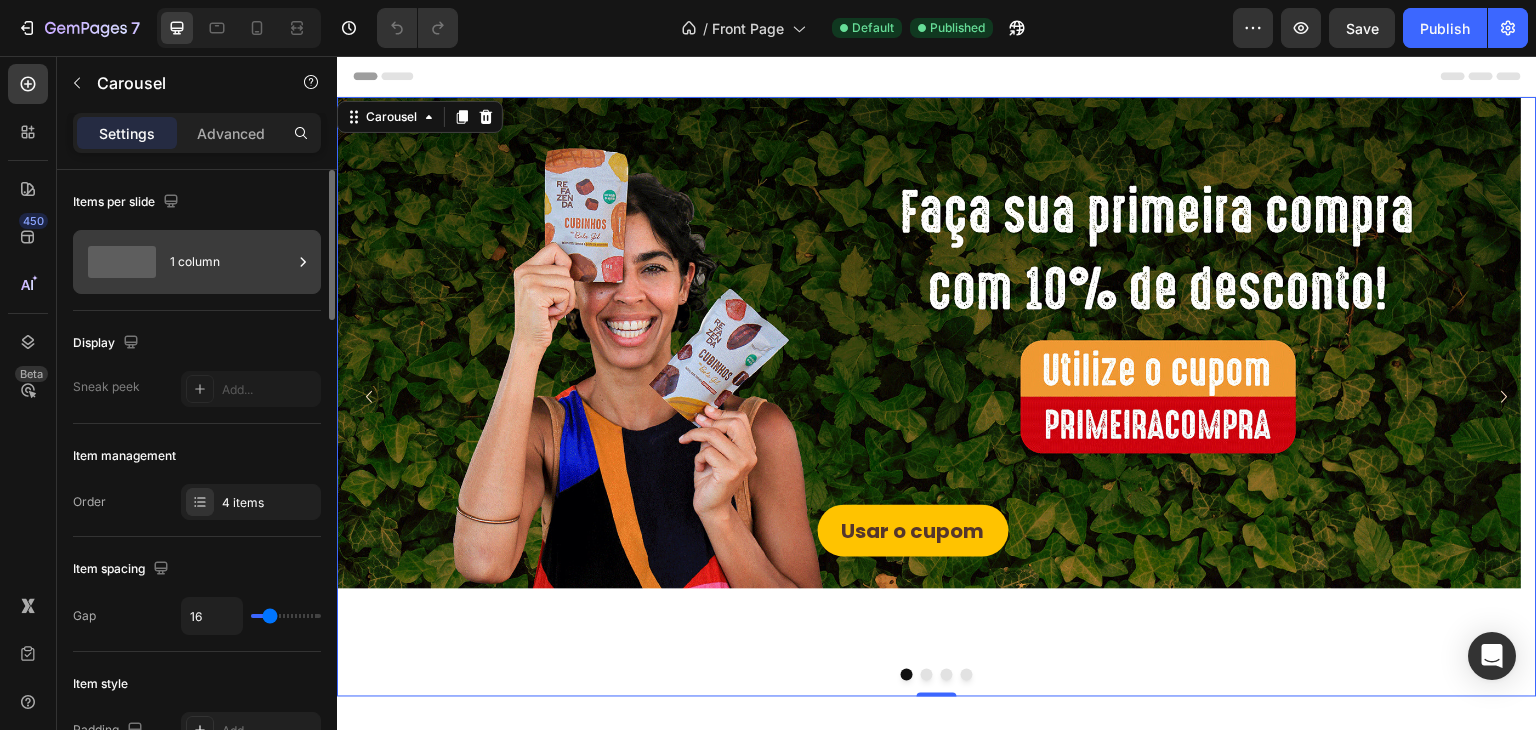 click on "1 column" at bounding box center (231, 262) 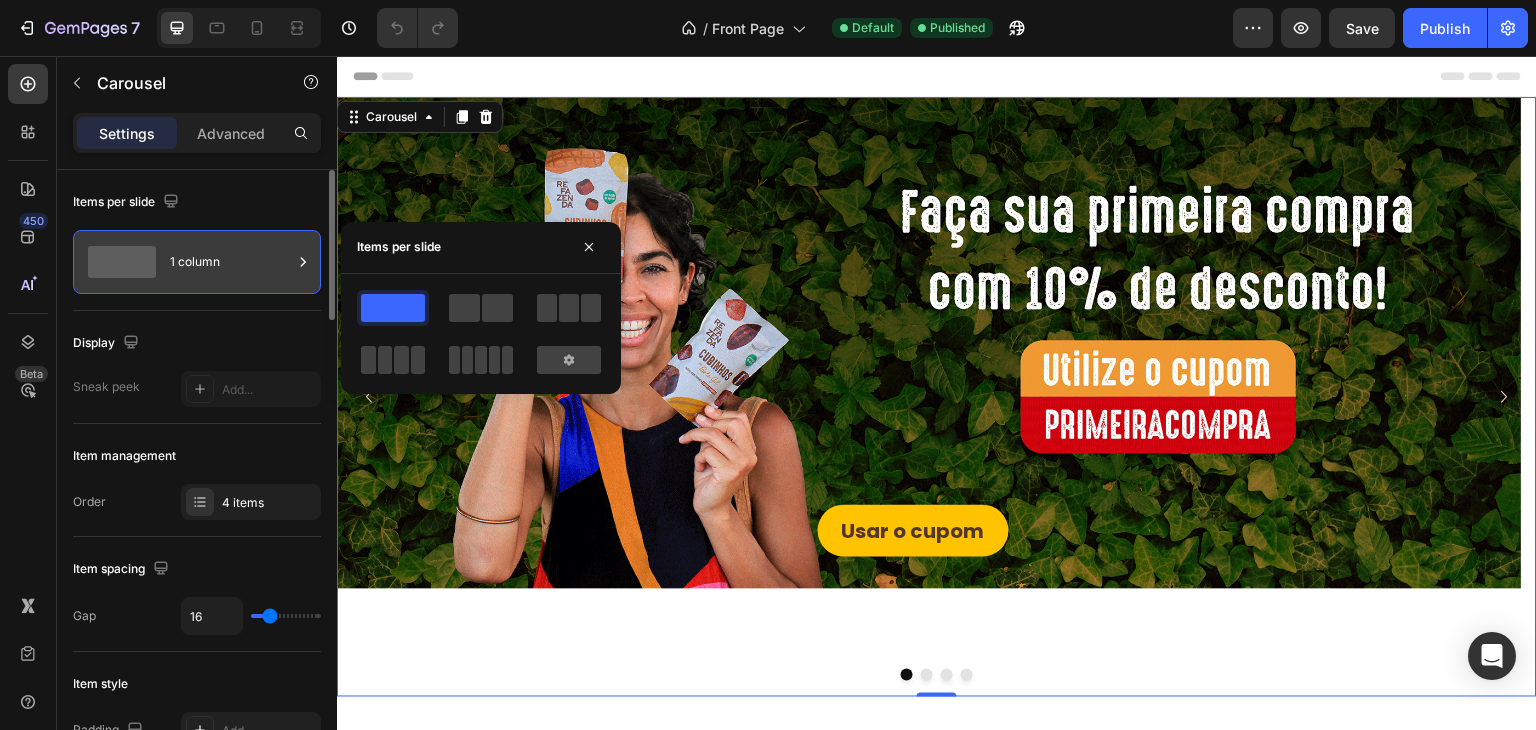 click on "1 column" at bounding box center (231, 262) 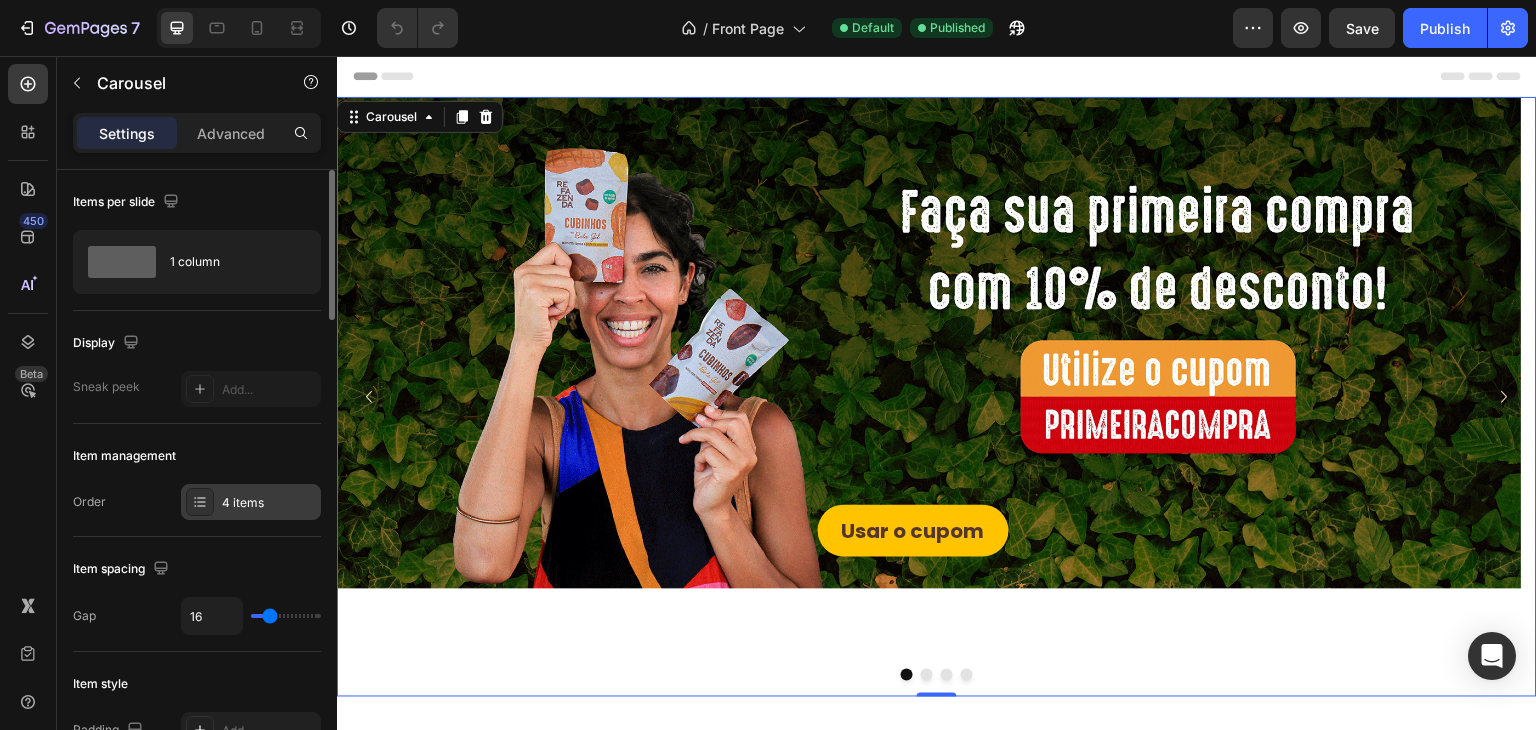 click on "4 items" at bounding box center [269, 503] 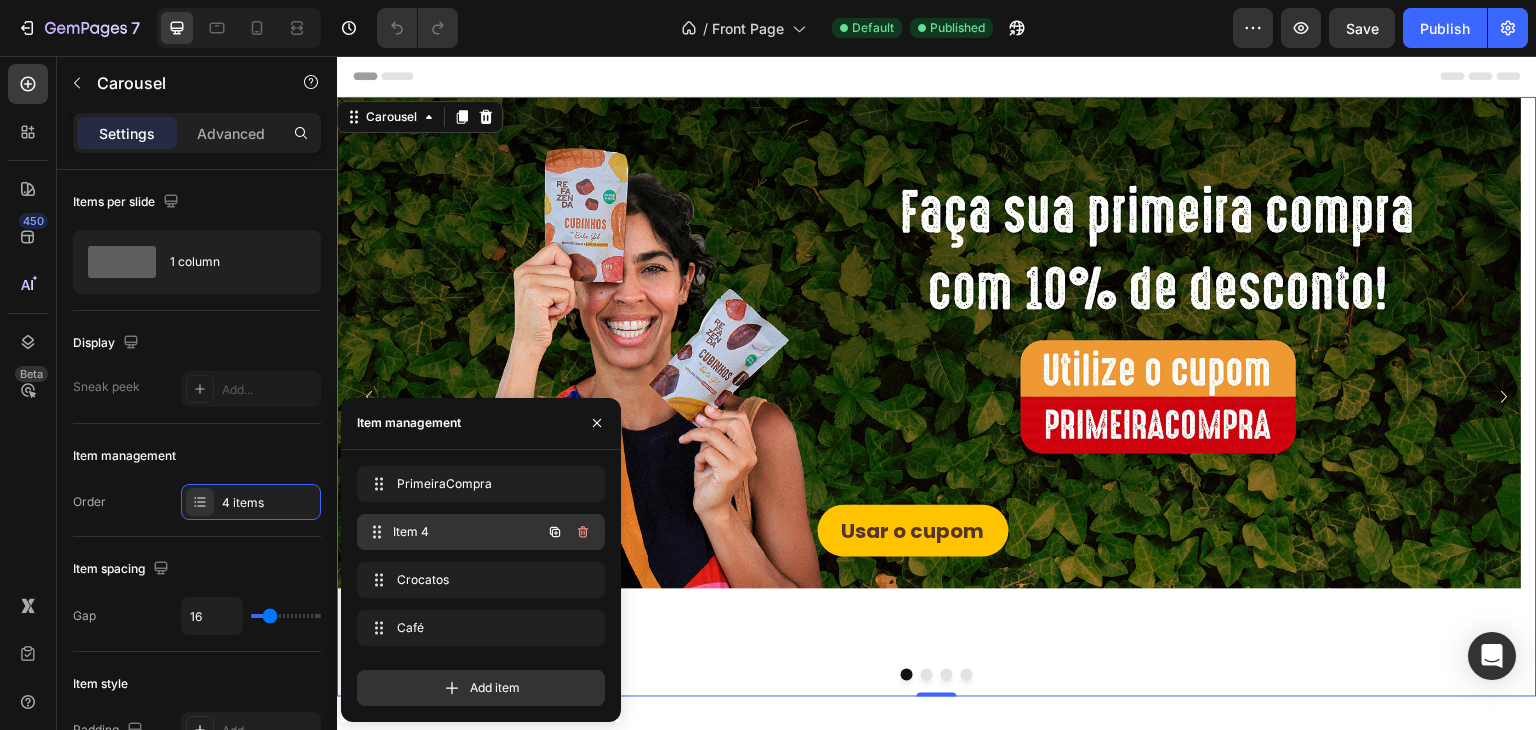 click on "Item 4" at bounding box center (467, 532) 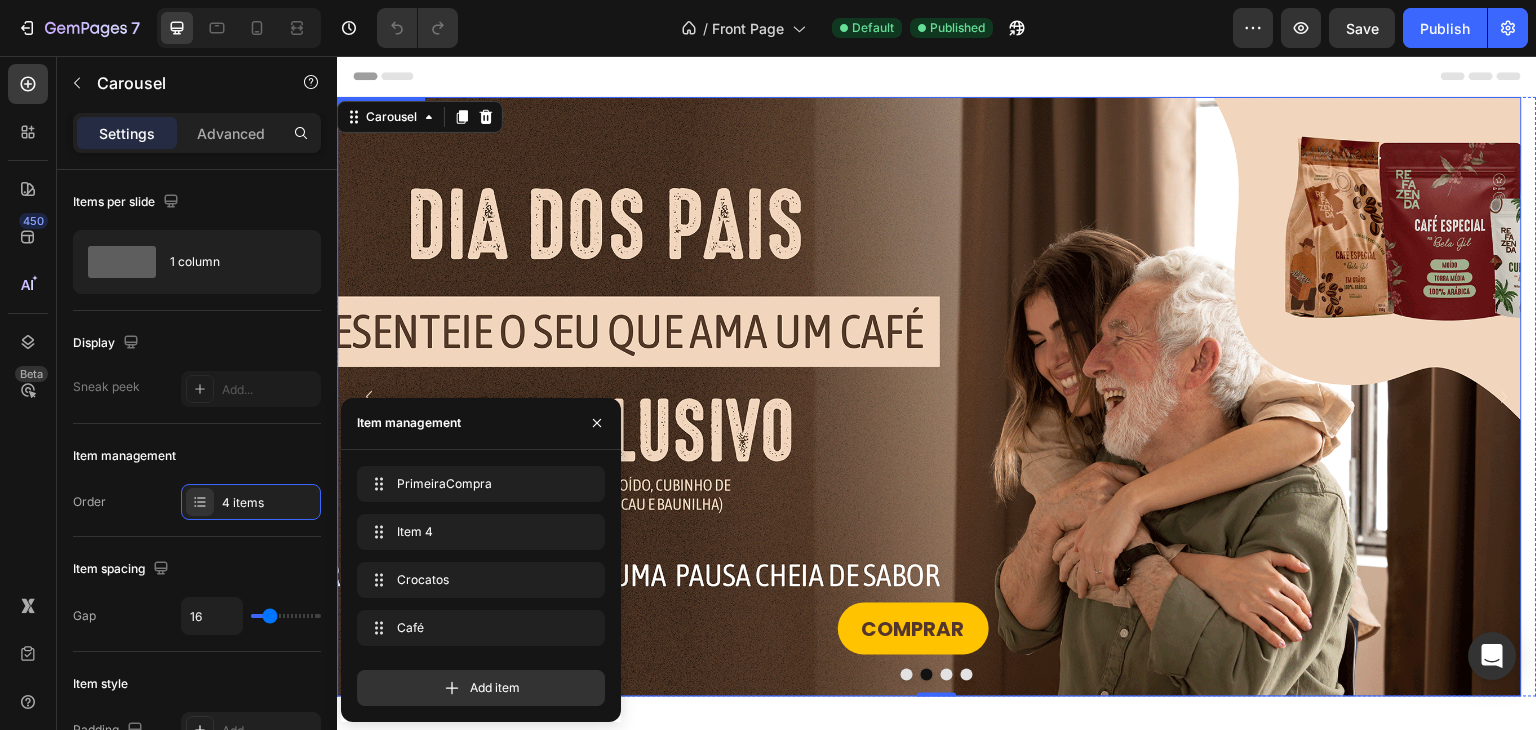 click on "COMPRAR Button" at bounding box center (929, 397) 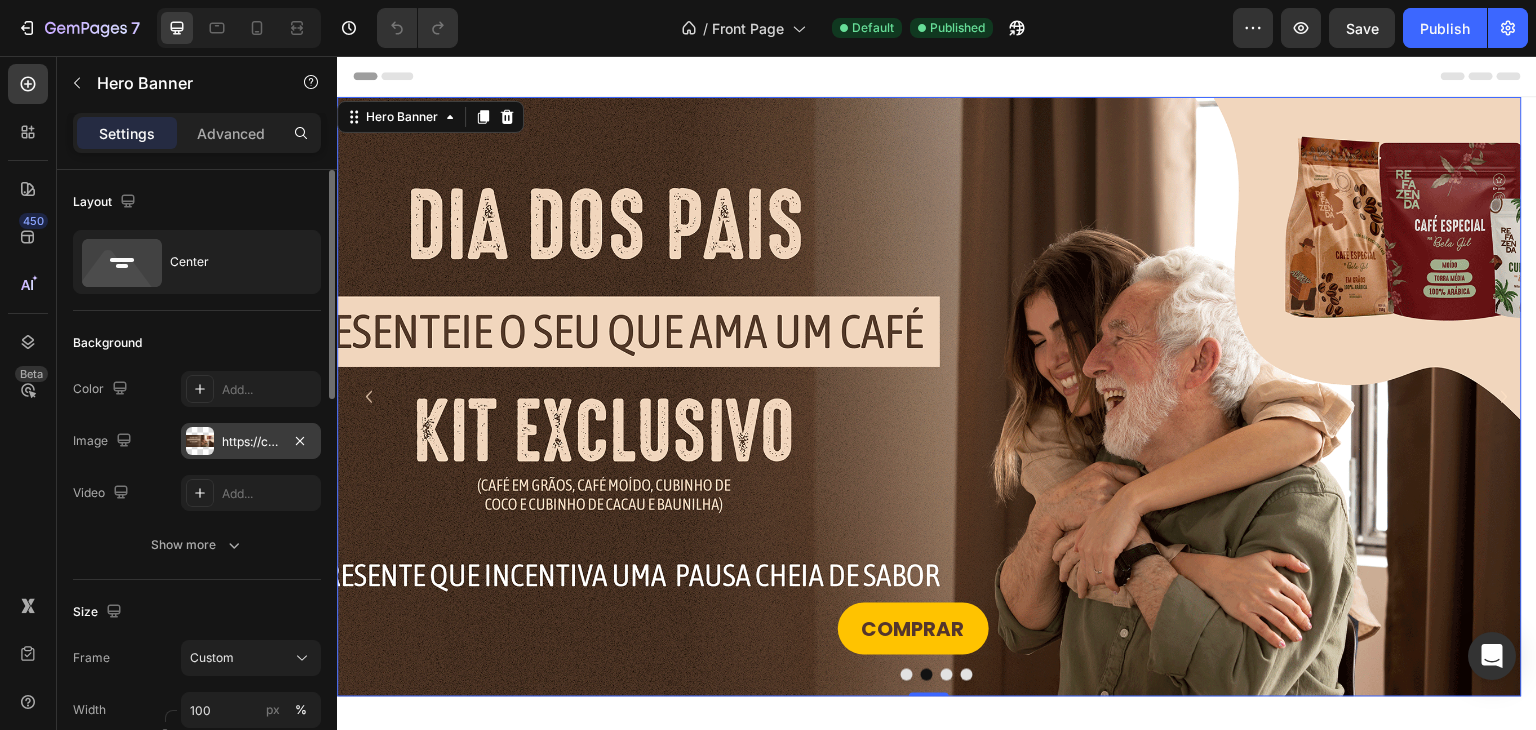 click on "https://cdn.shopify.com/s/files/1/0737/6519/1966/files/gempages_524955672463279273-43ce3d26-0a8b-42d8-b38b-4d29e5ea668d.png" at bounding box center [251, 442] 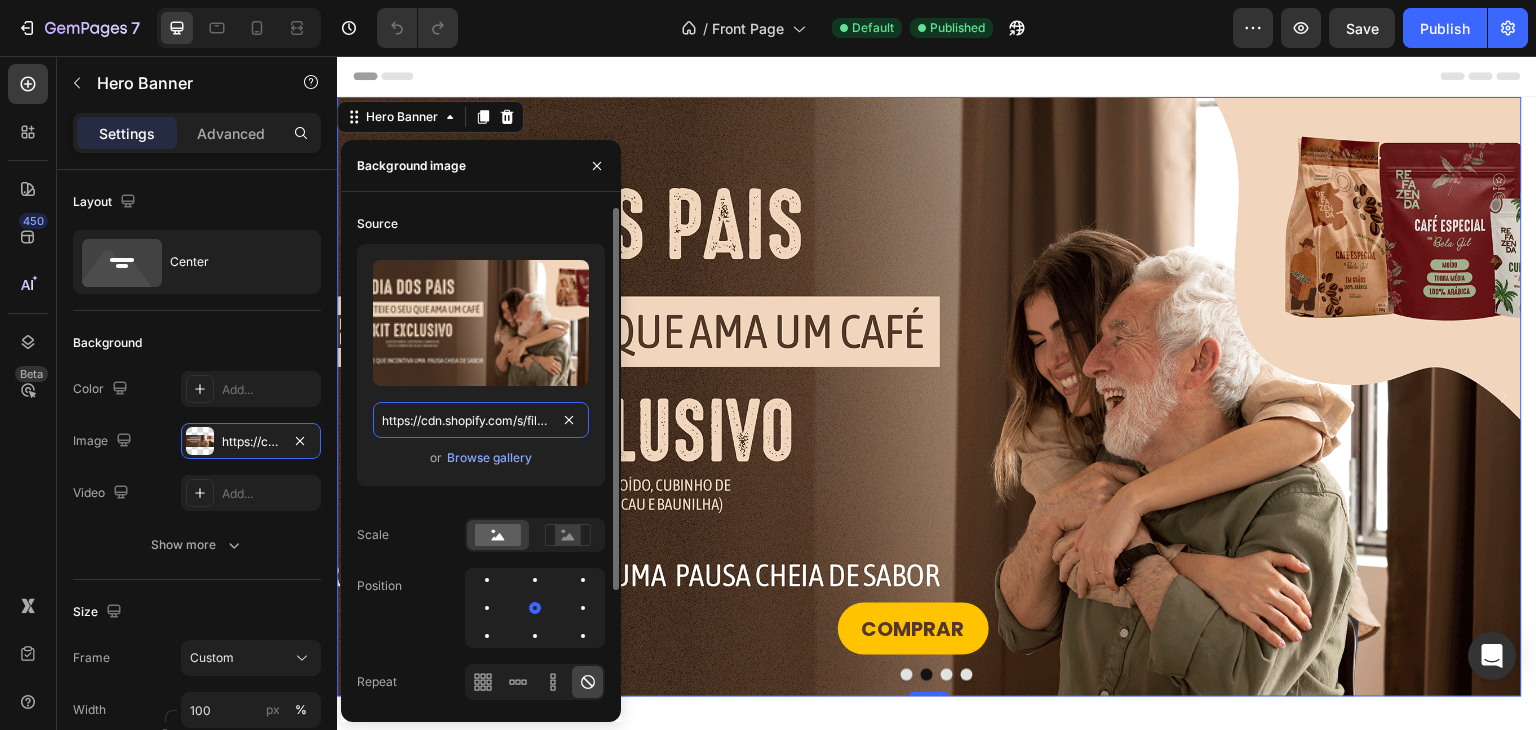 click on "https://cdn.shopify.com/s/files/1/0737/6519/1966/files/gempages_524955672463279273-43ce3d26-0a8b-42d8-b38b-4d29e5ea668d.png" at bounding box center (481, 420) 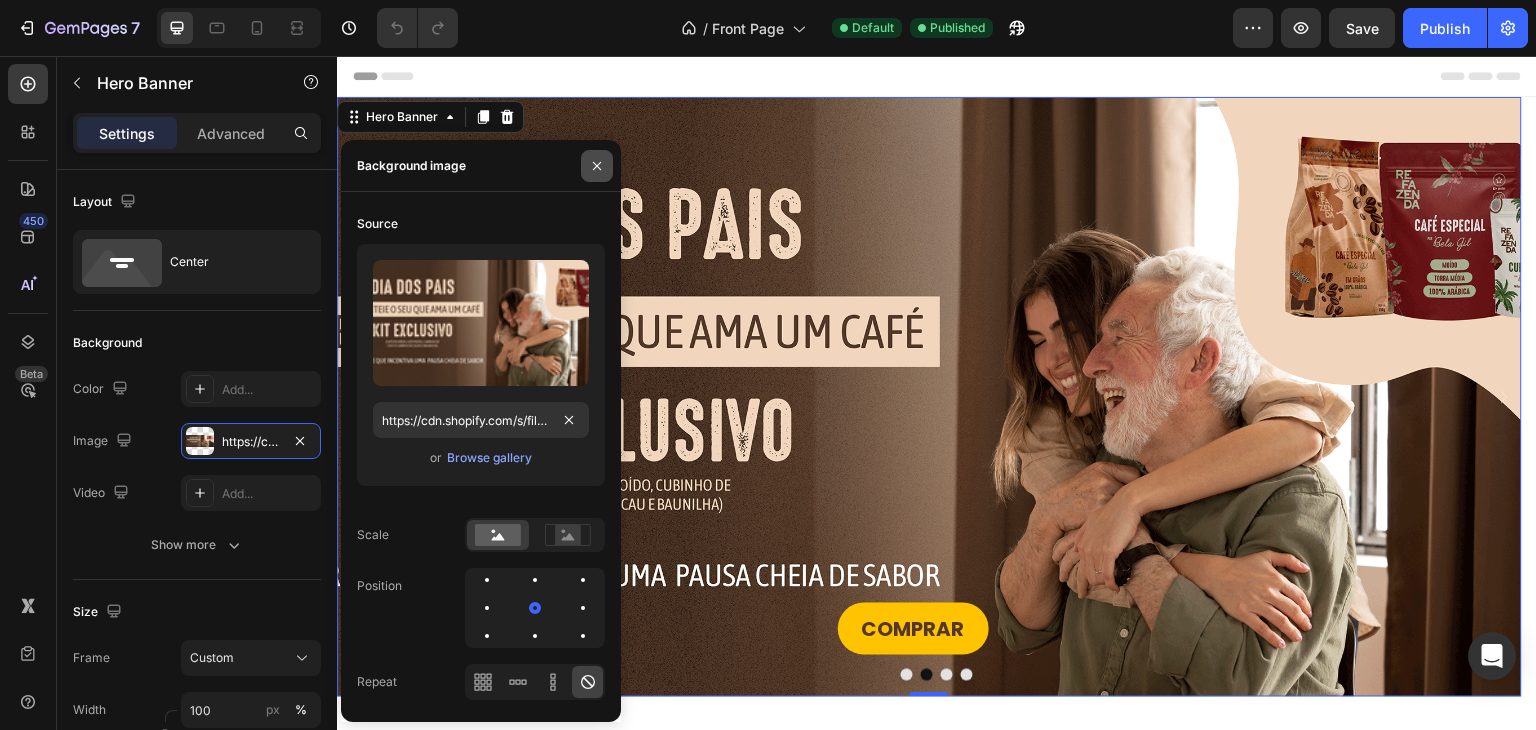 click 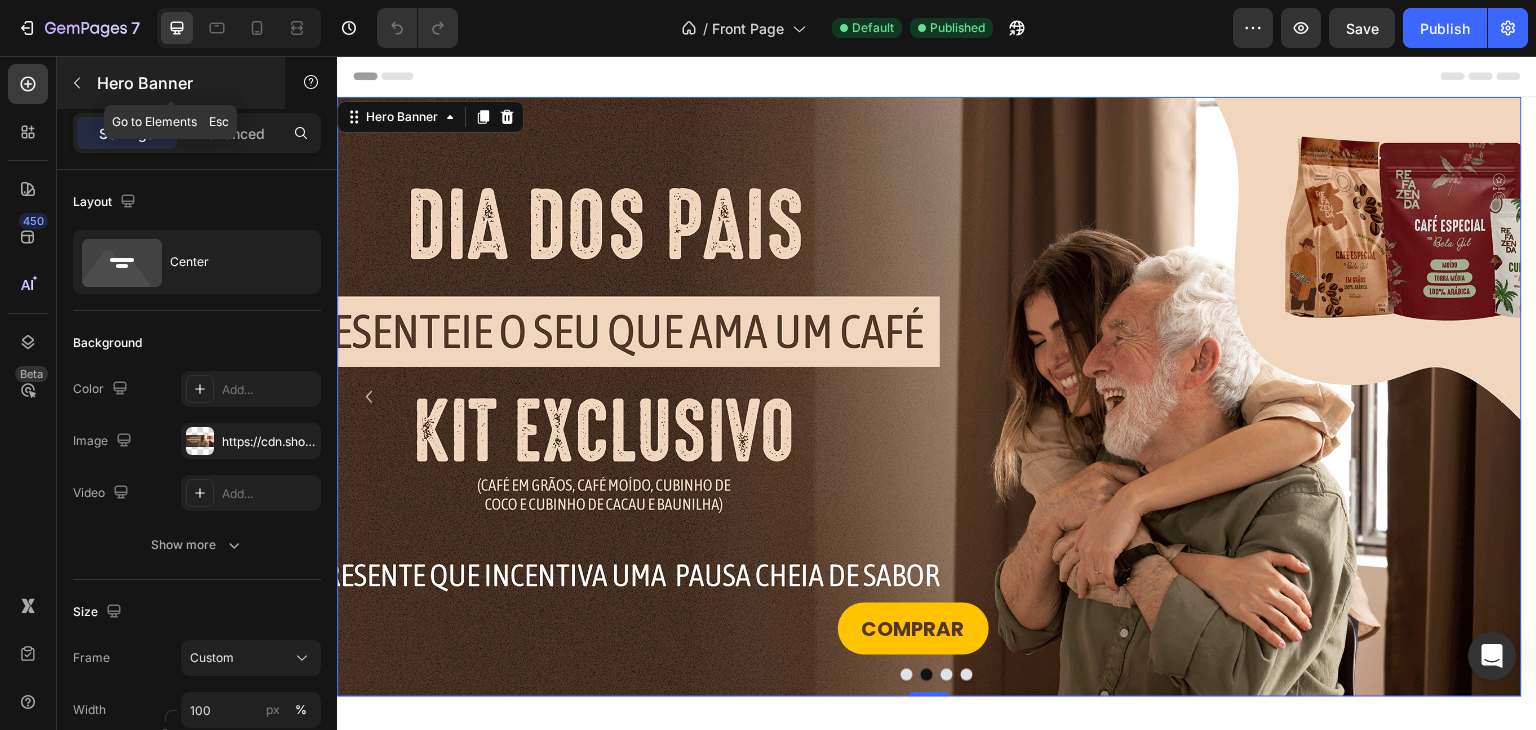 click 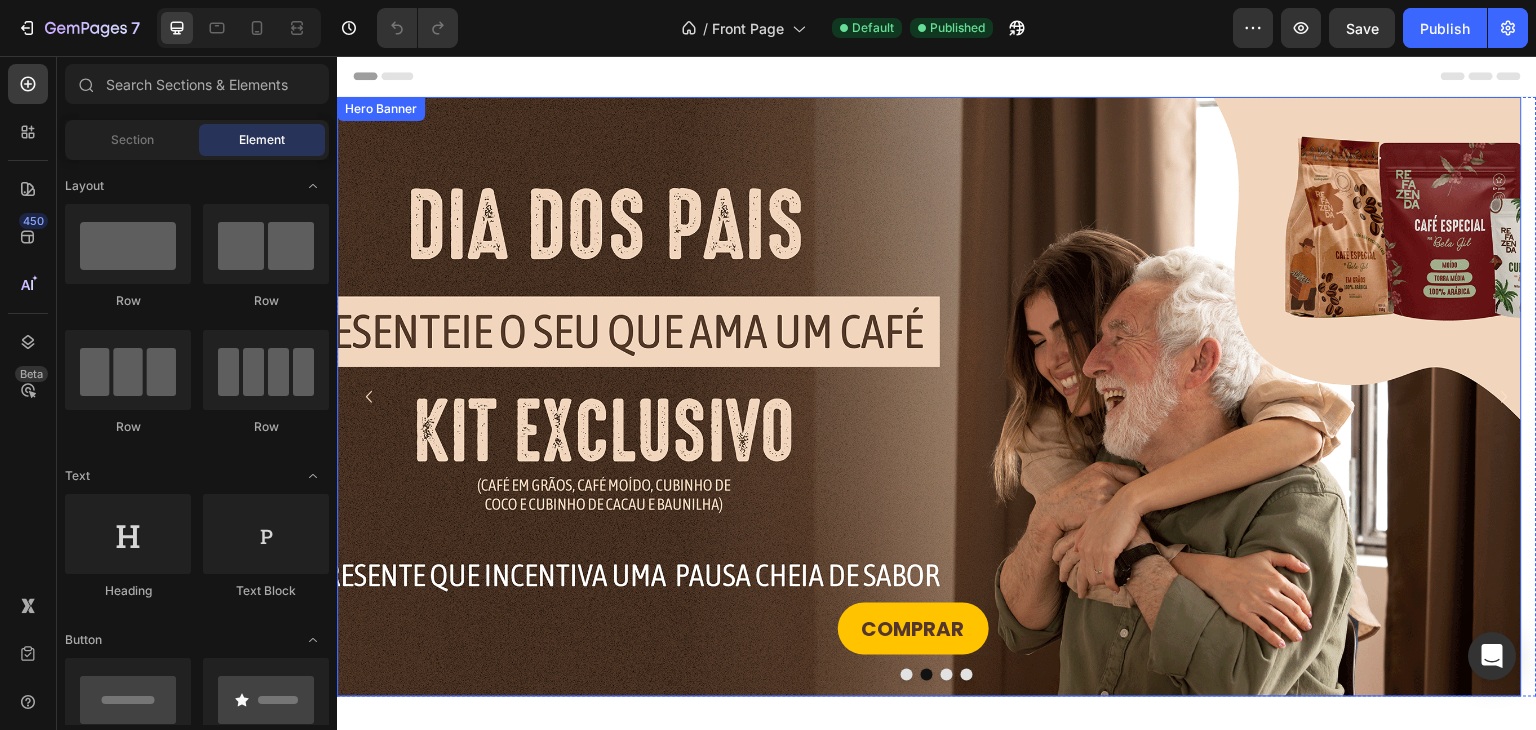 click on "COMPRAR Button" at bounding box center (929, 397) 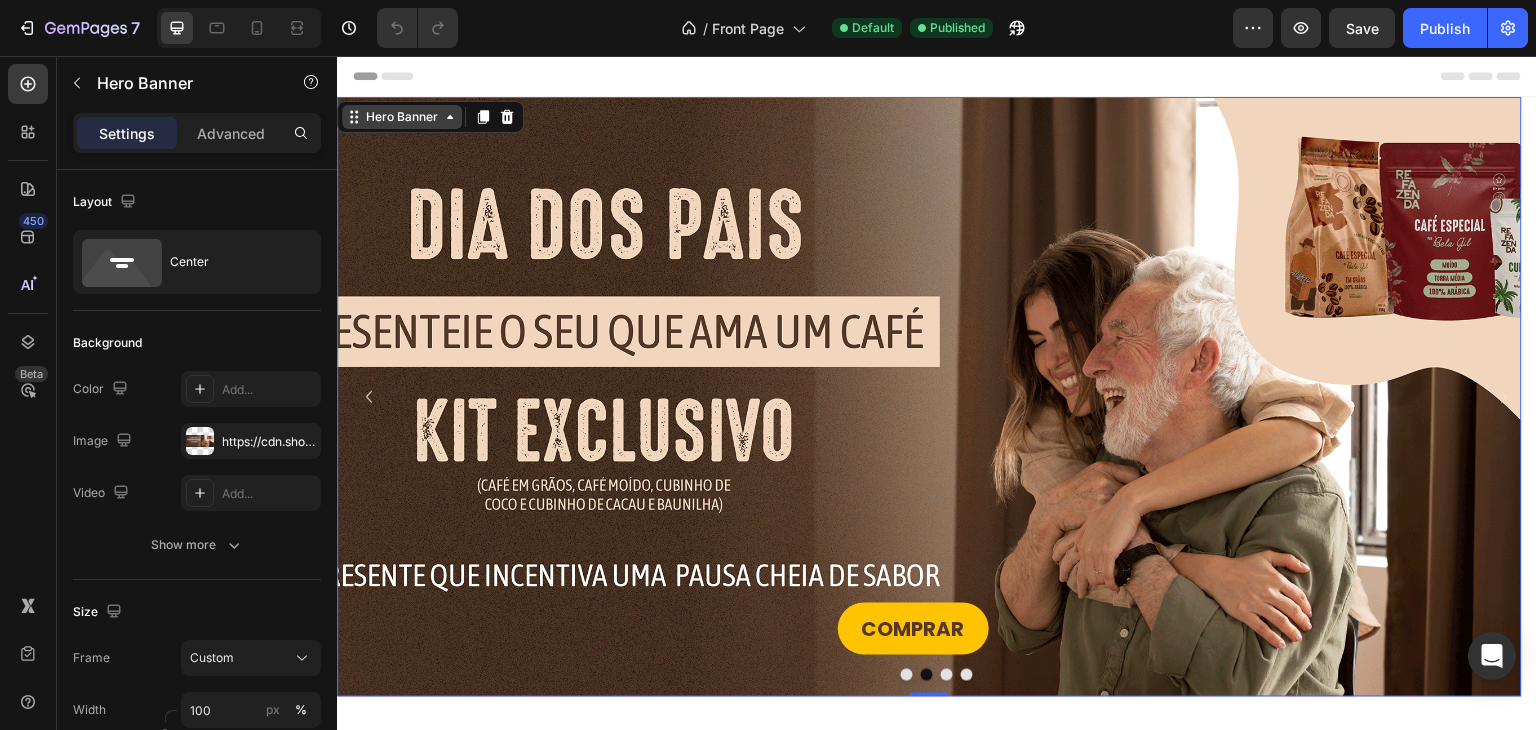 click on "Hero Banner" at bounding box center (402, 117) 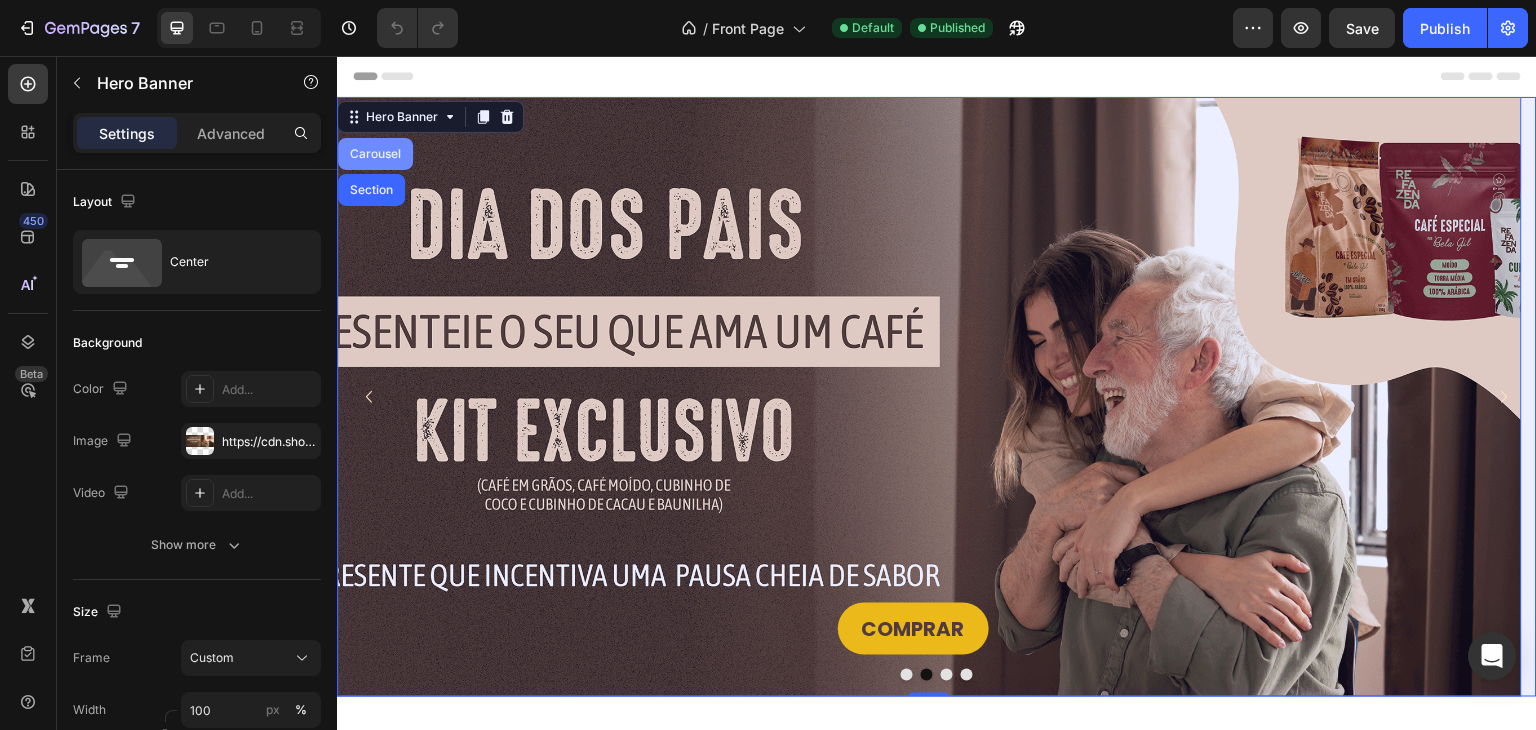 click on "Carousel" at bounding box center (375, 154) 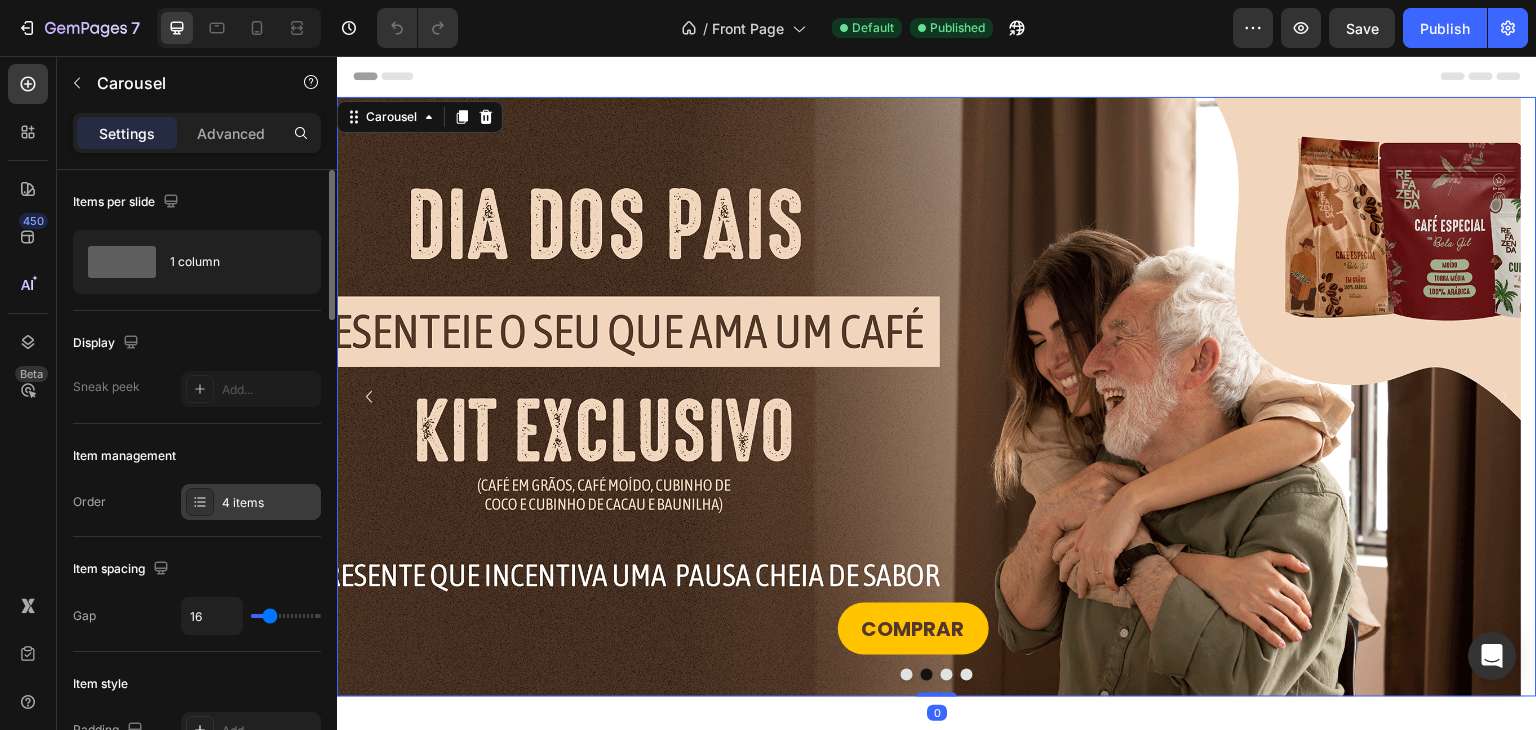 click on "4 items" at bounding box center (269, 503) 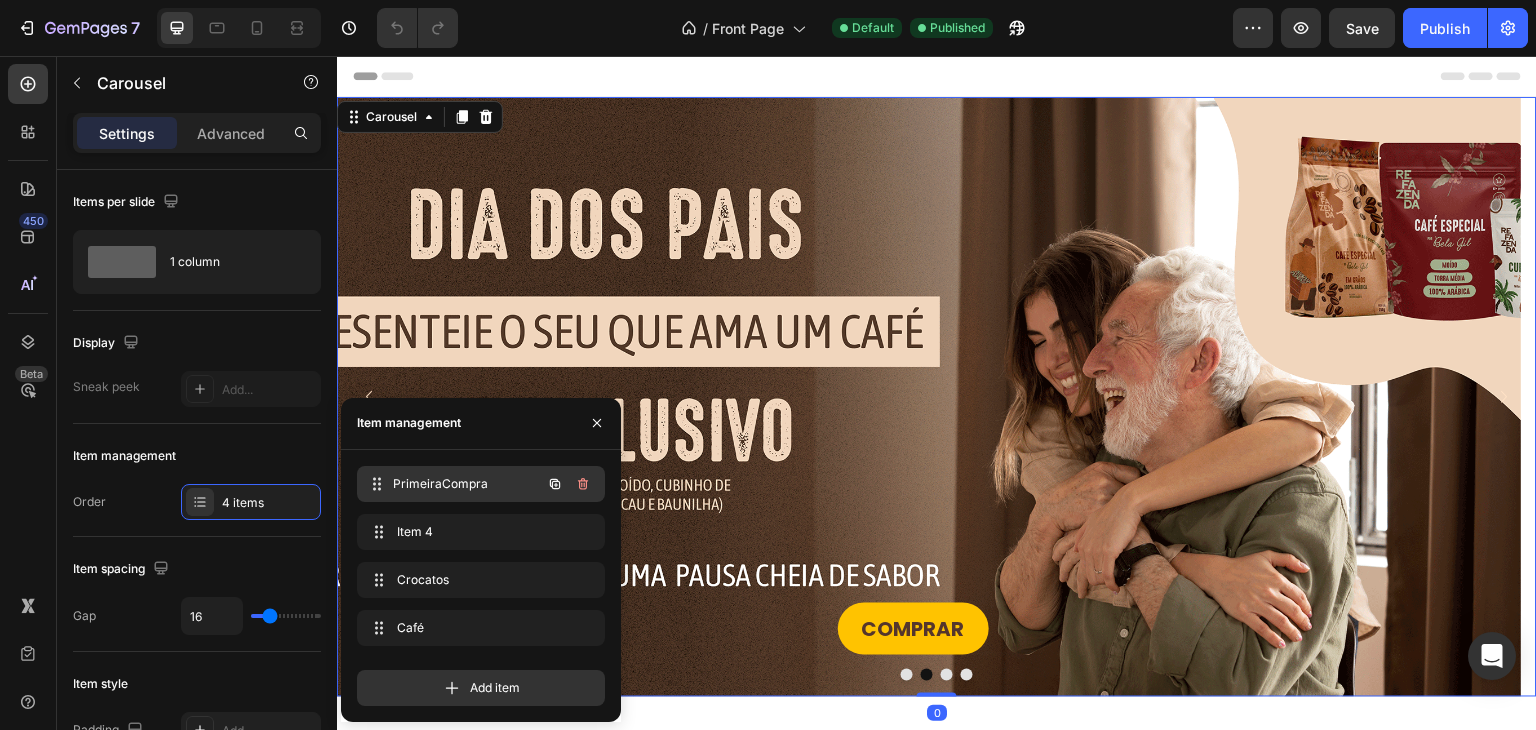 click on "PrimeiraCompra" at bounding box center (467, 484) 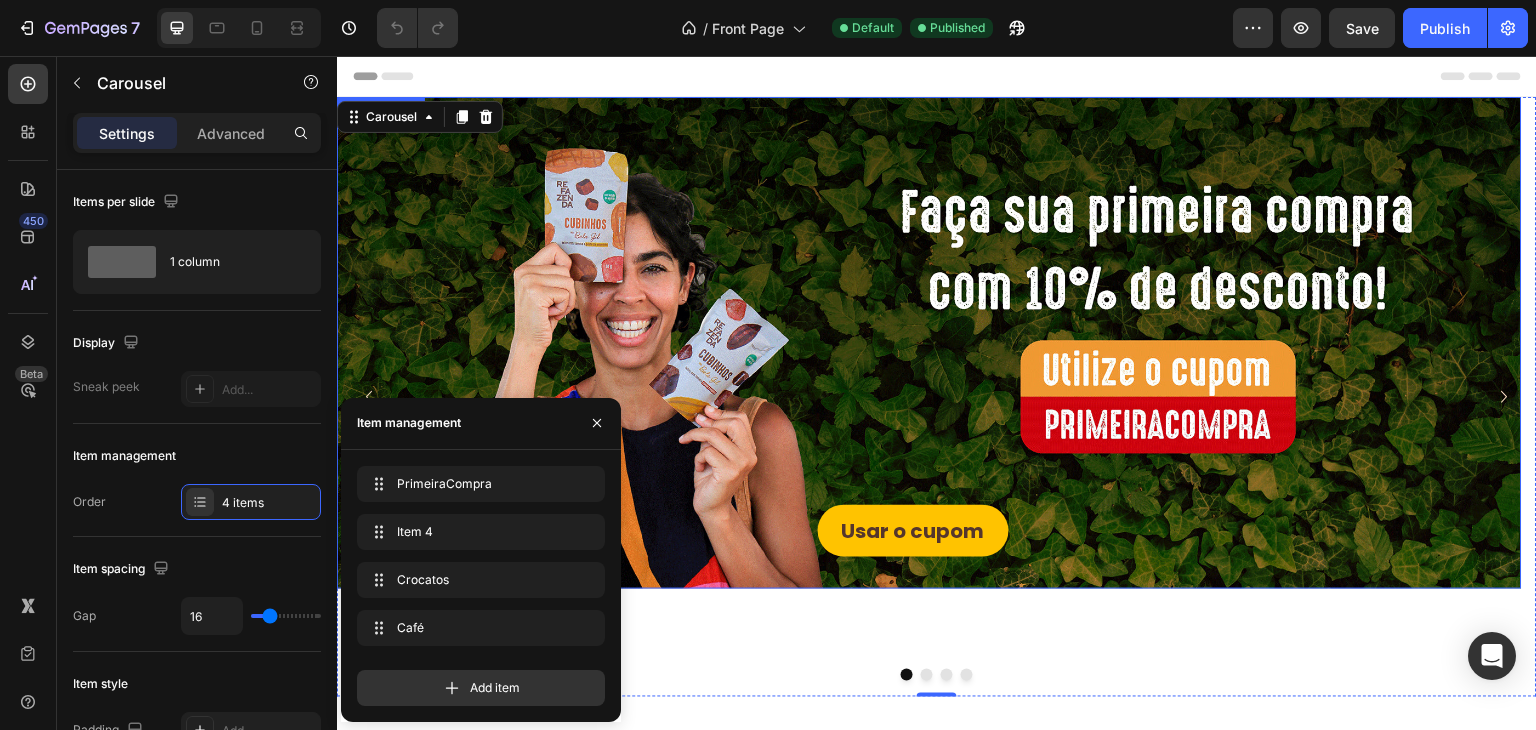 click on "Usar o cupom Button" at bounding box center (929, 331) 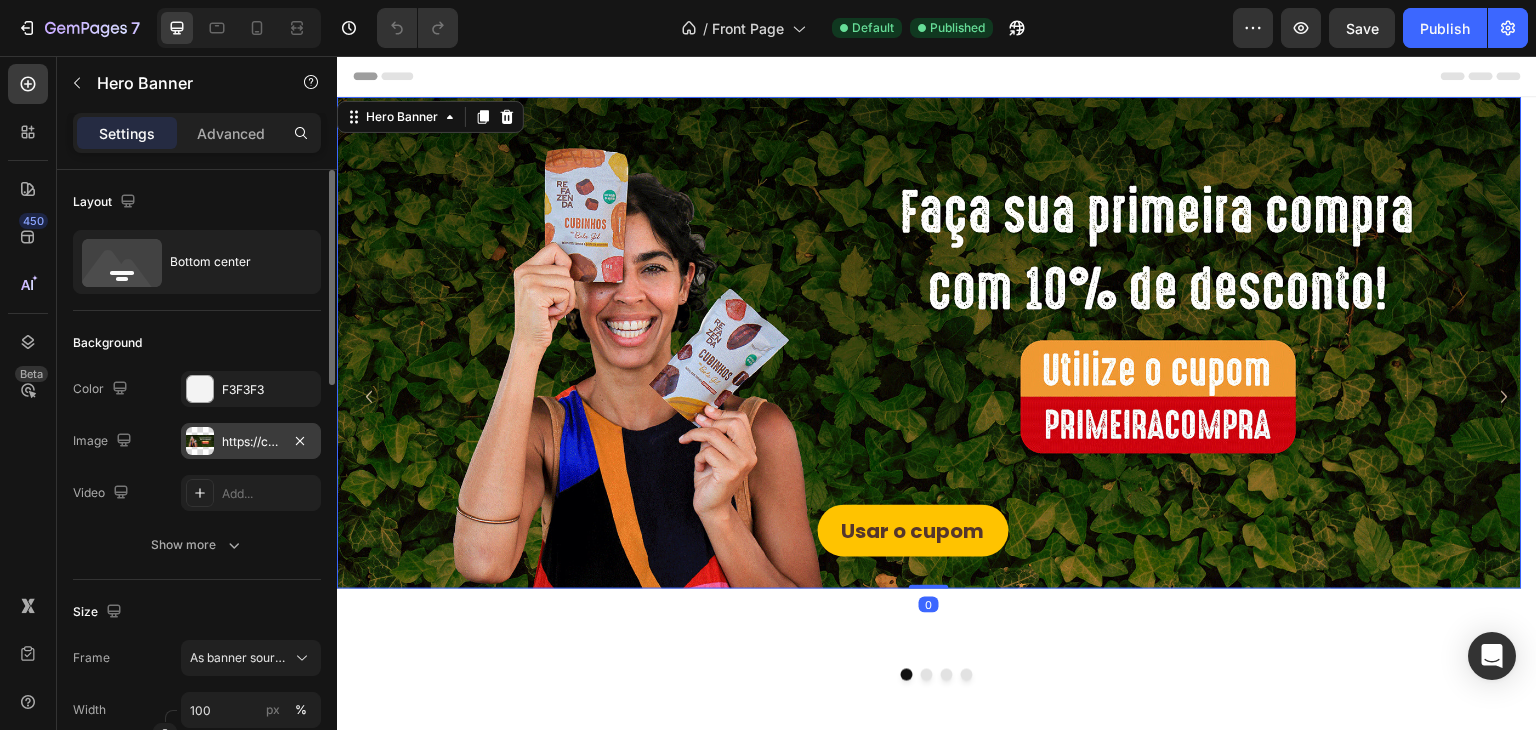 click on "https://cdn.shopify.com/s/files/1/0737/6519/1966/files/gempages_524955672463279273-8a610033-9bfa-40d7-b01f-05d7039c3ab2.webp" at bounding box center (251, 442) 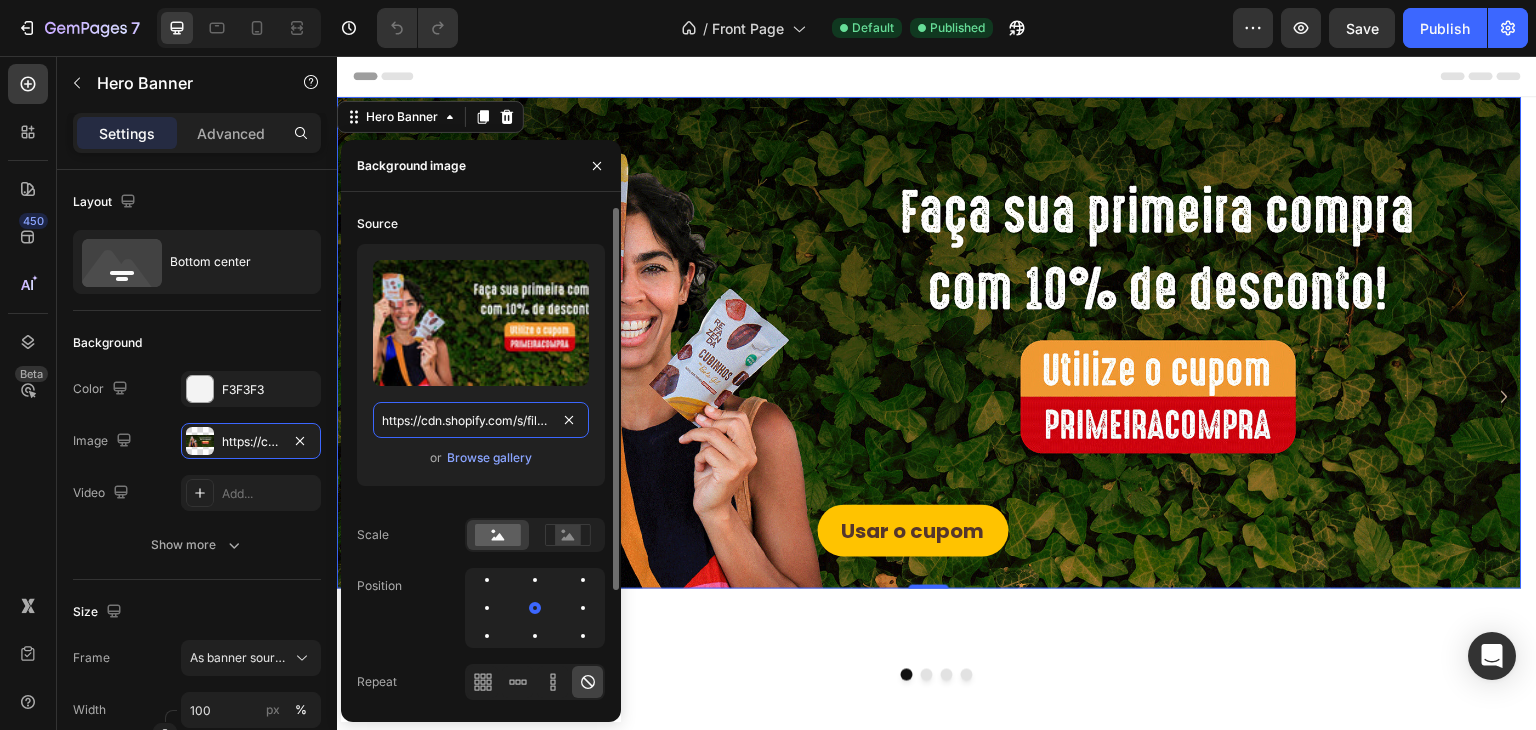 click on "https://cdn.shopify.com/s/files/1/0737/6519/1966/files/gempages_524955672463279273-8a610033-9bfa-40d7-b01f-05d7039c3ab2.webp" at bounding box center (481, 420) 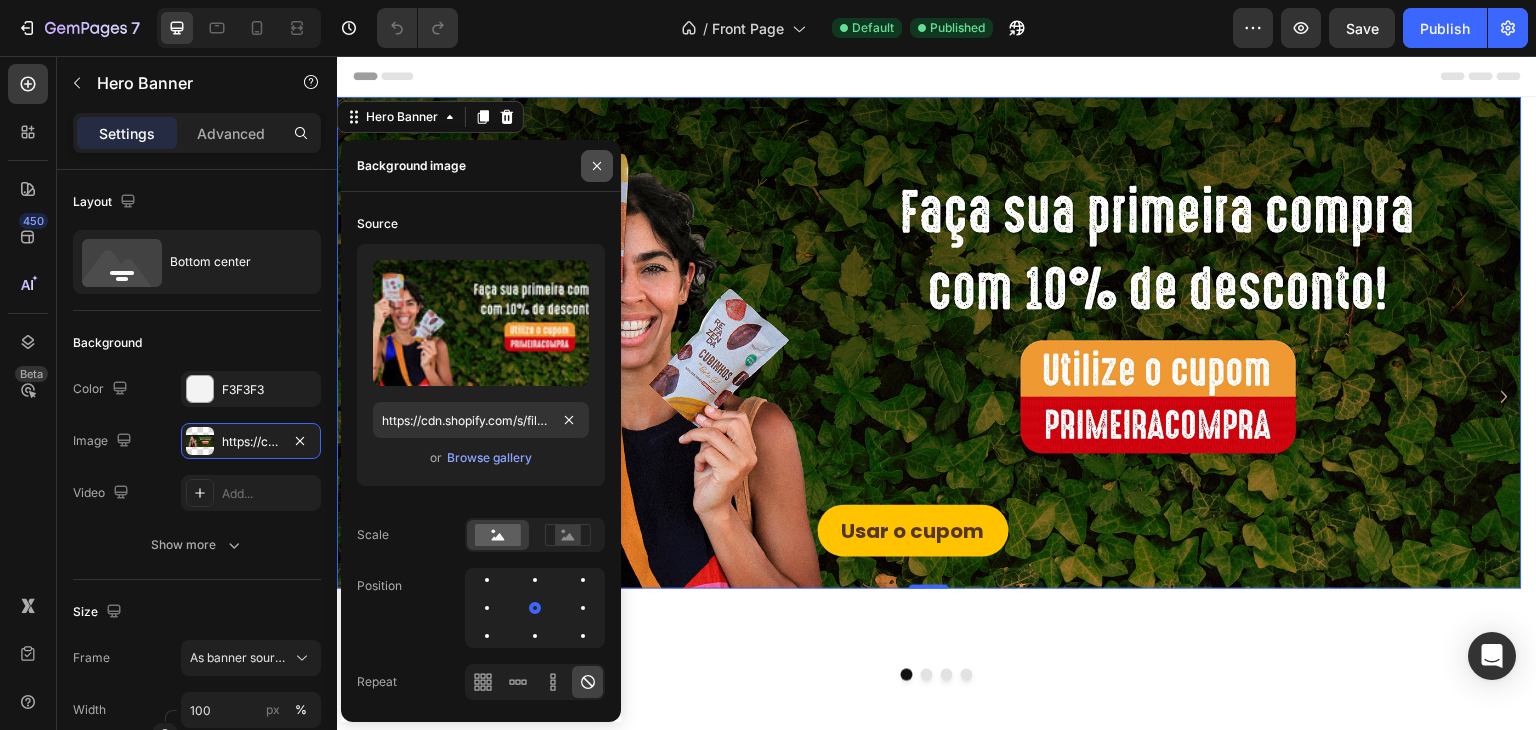 click 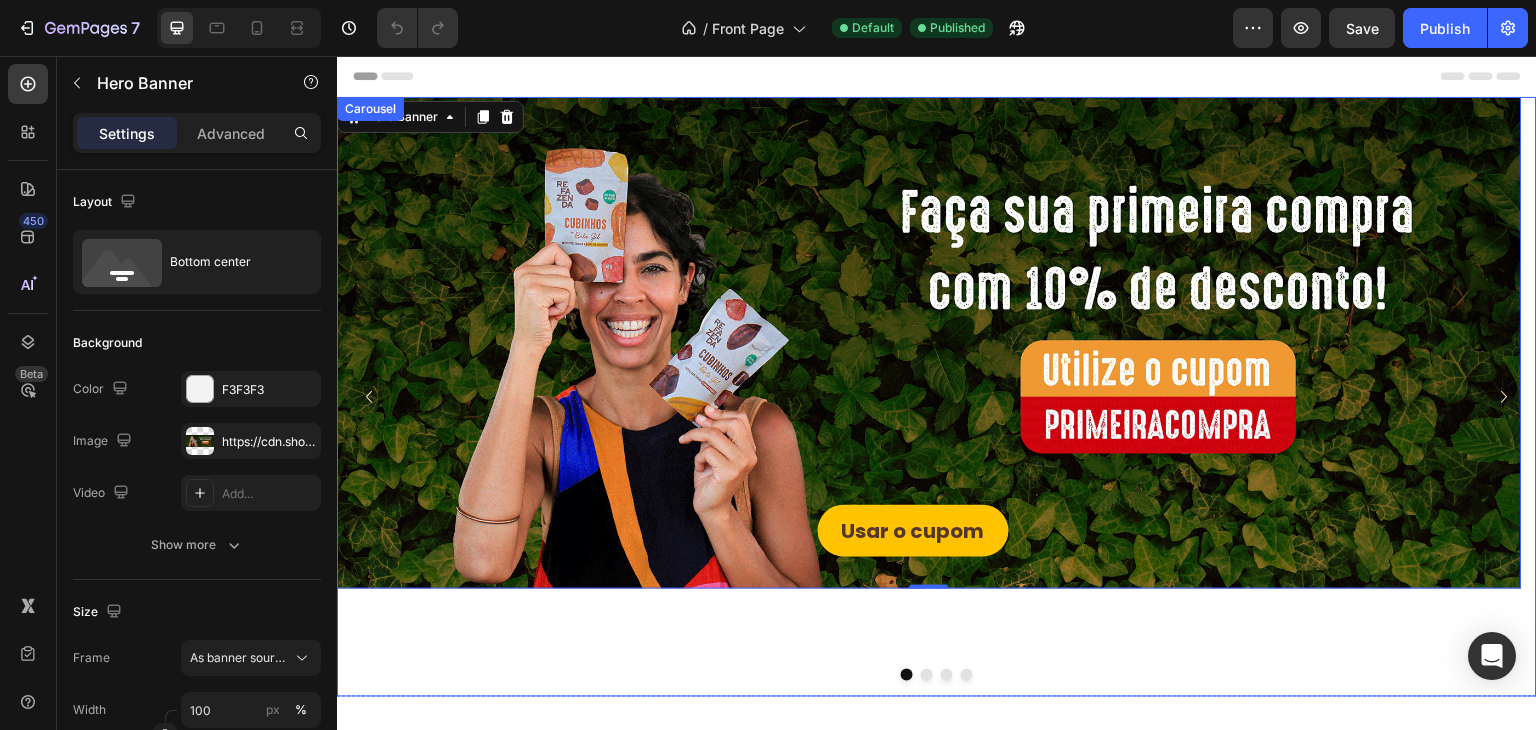 click at bounding box center (927, 675) 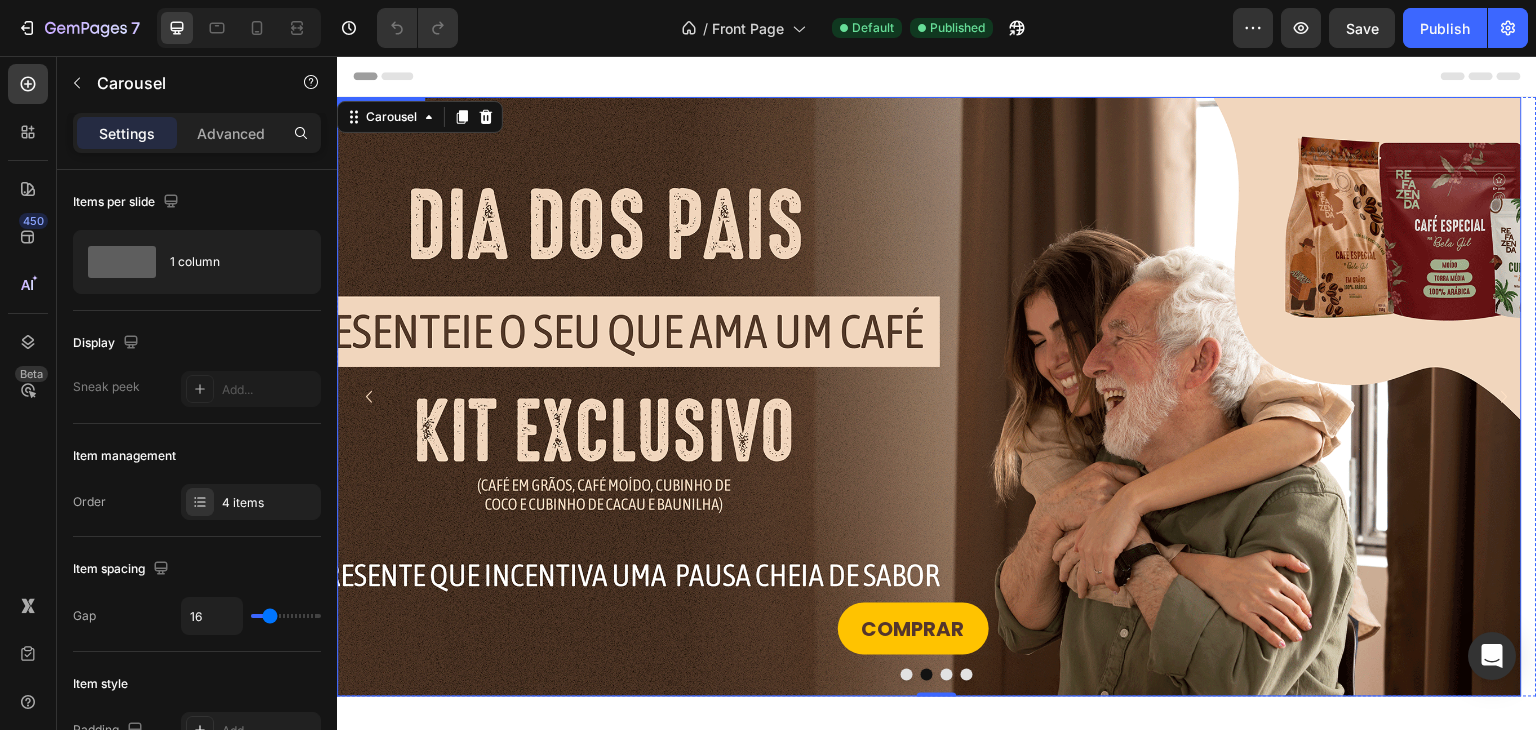 click on "COMPRAR Button" at bounding box center (929, 397) 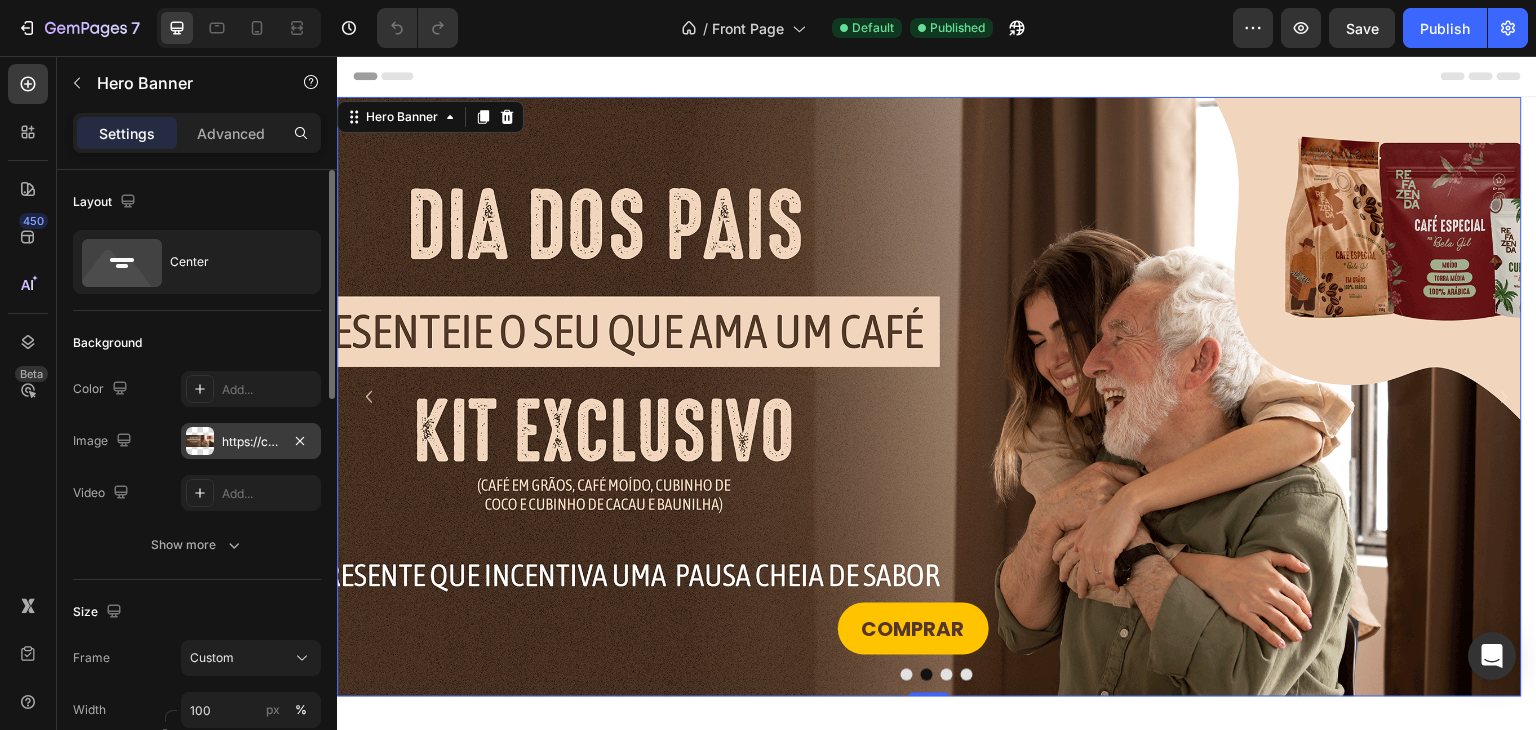 click on "https://cdn.shopify.com/s/files/1/0737/6519/1966/files/gempages_524955672463279273-43ce3d26-0a8b-42d8-b38b-4d29e5ea668d.png" at bounding box center [251, 442] 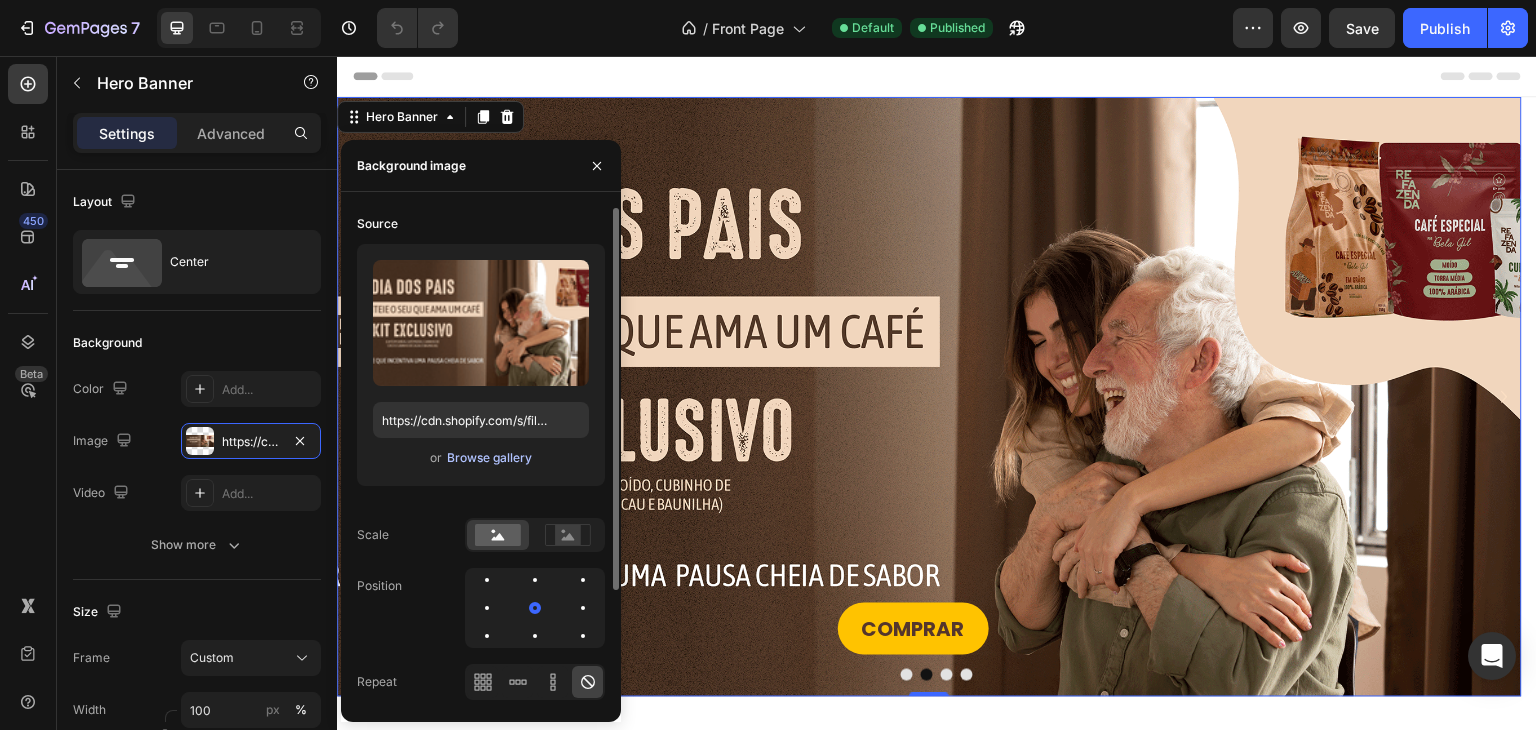 click on "Browse gallery" at bounding box center (489, 458) 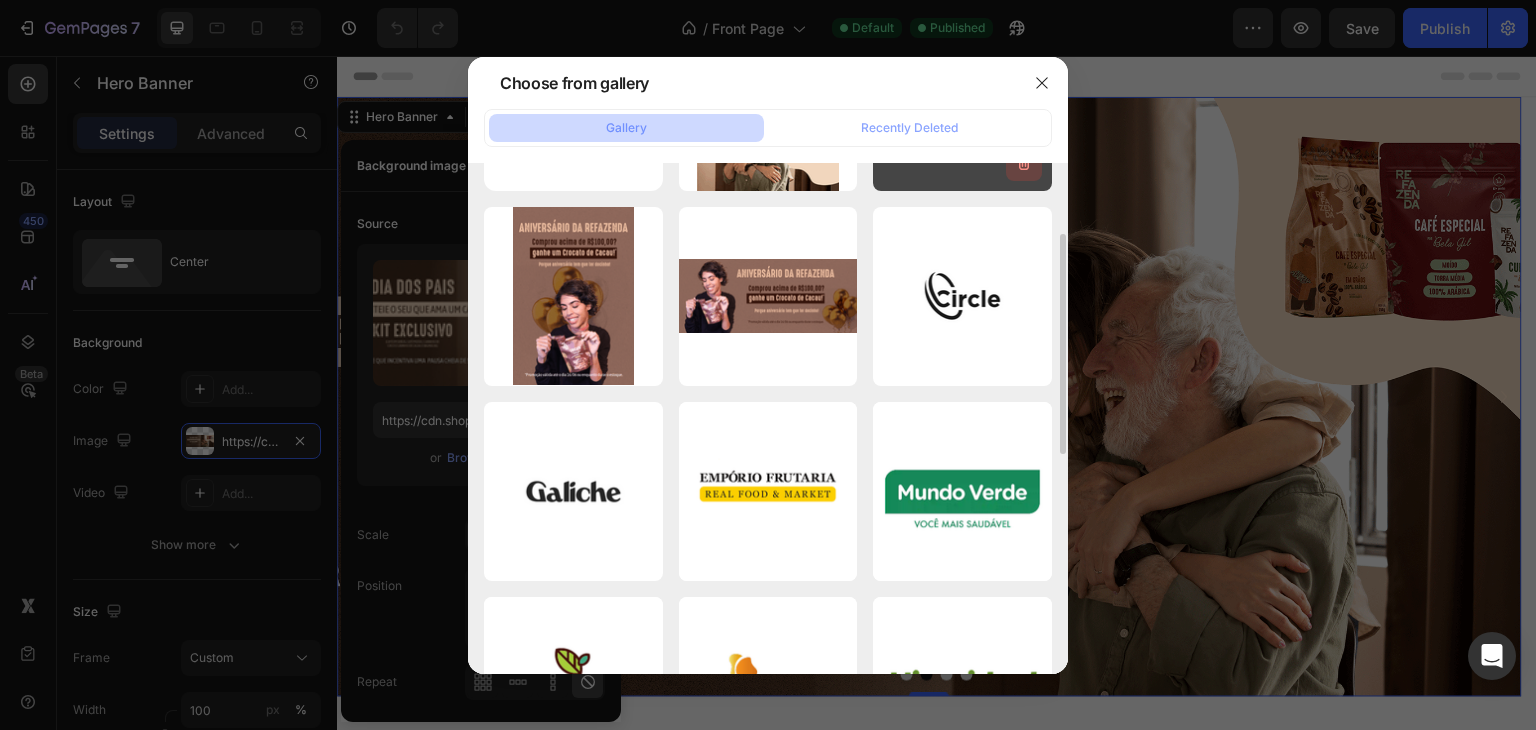 scroll, scrollTop: 0, scrollLeft: 0, axis: both 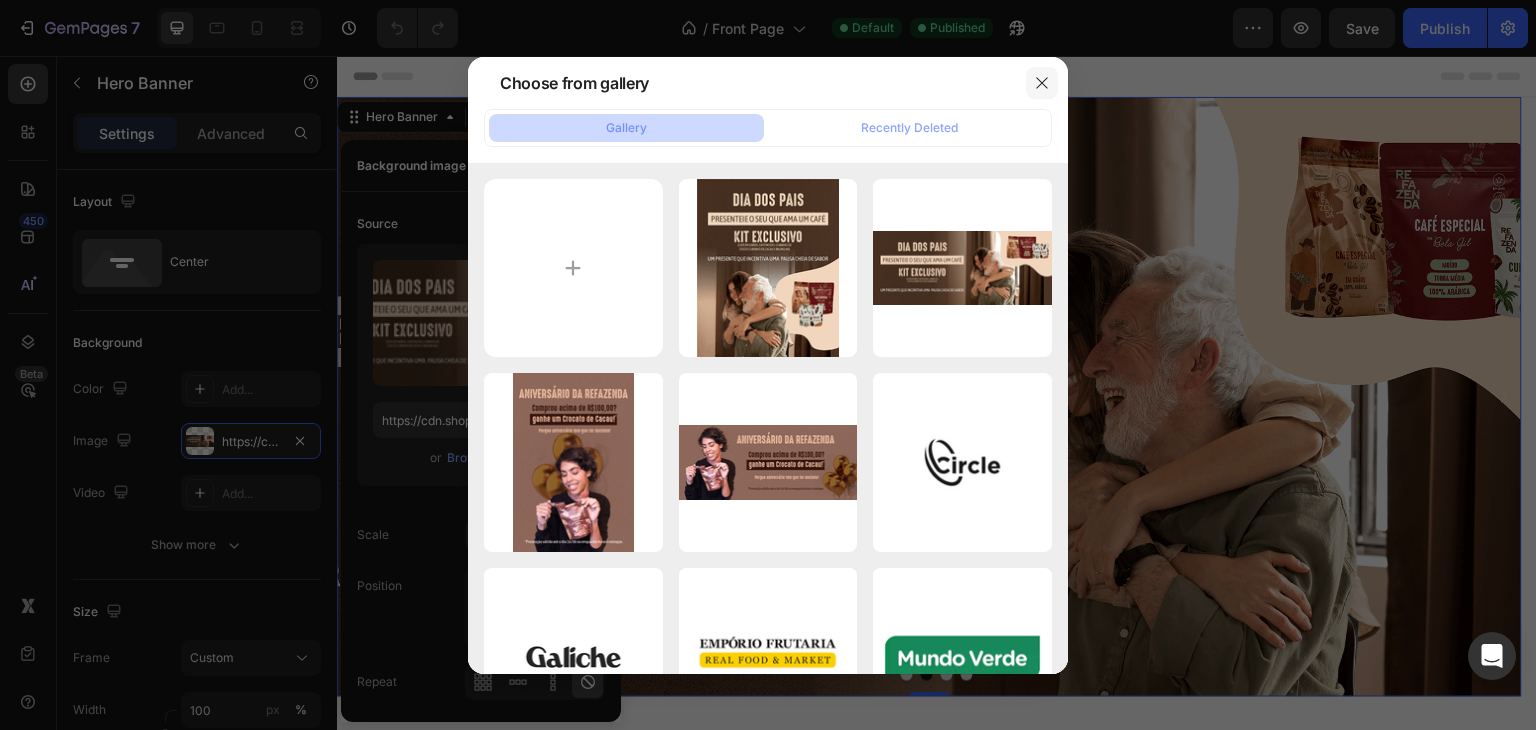 click at bounding box center (1042, 83) 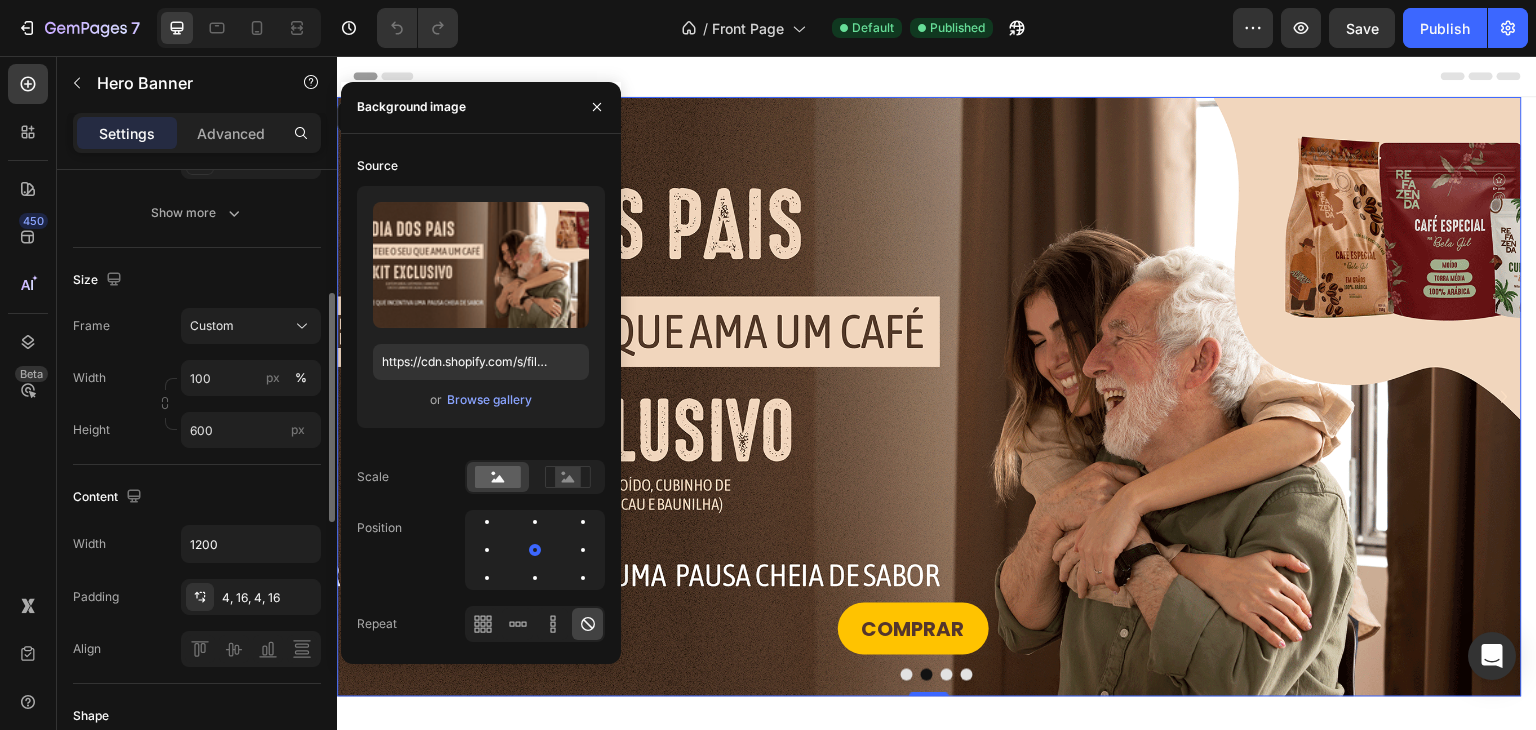 scroll, scrollTop: 166, scrollLeft: 0, axis: vertical 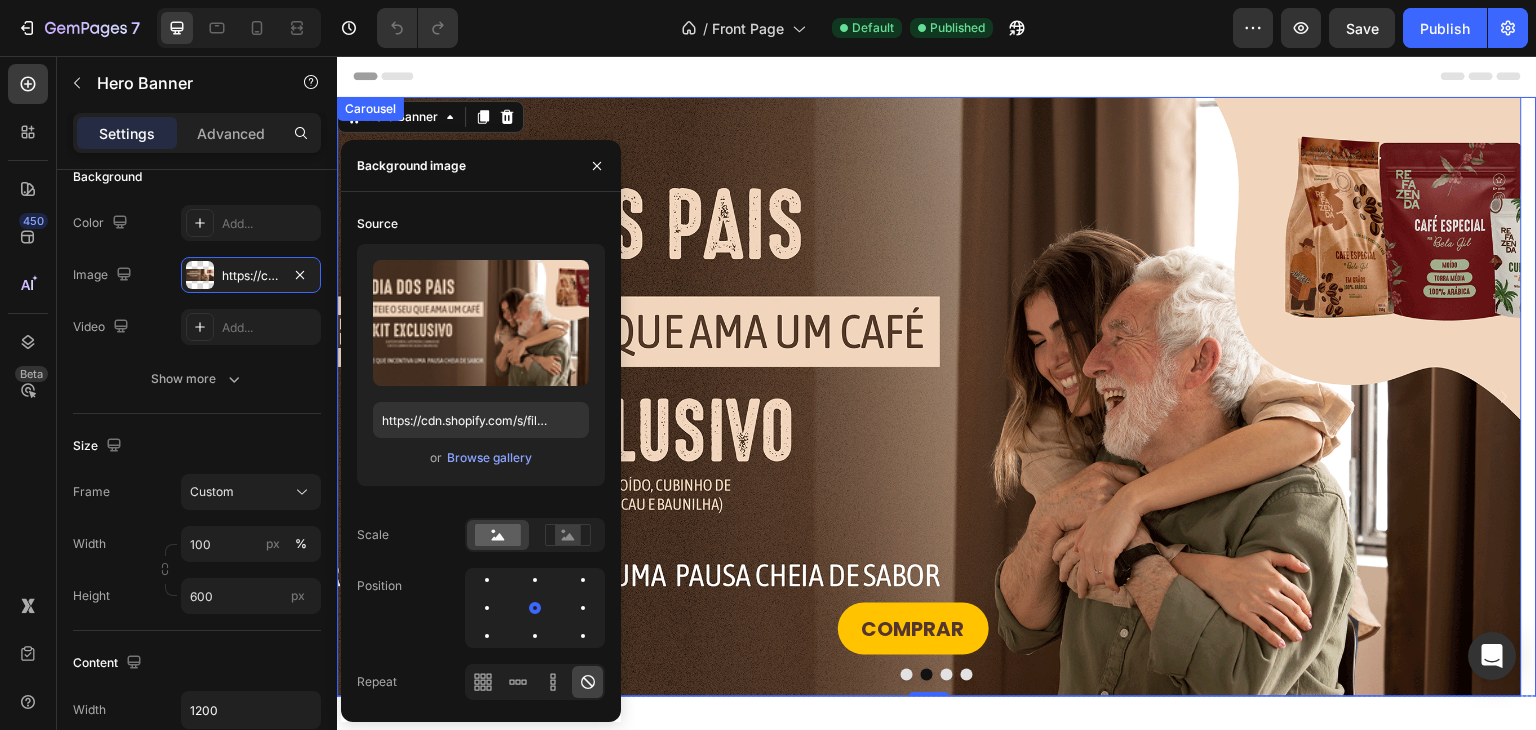 click at bounding box center [907, 675] 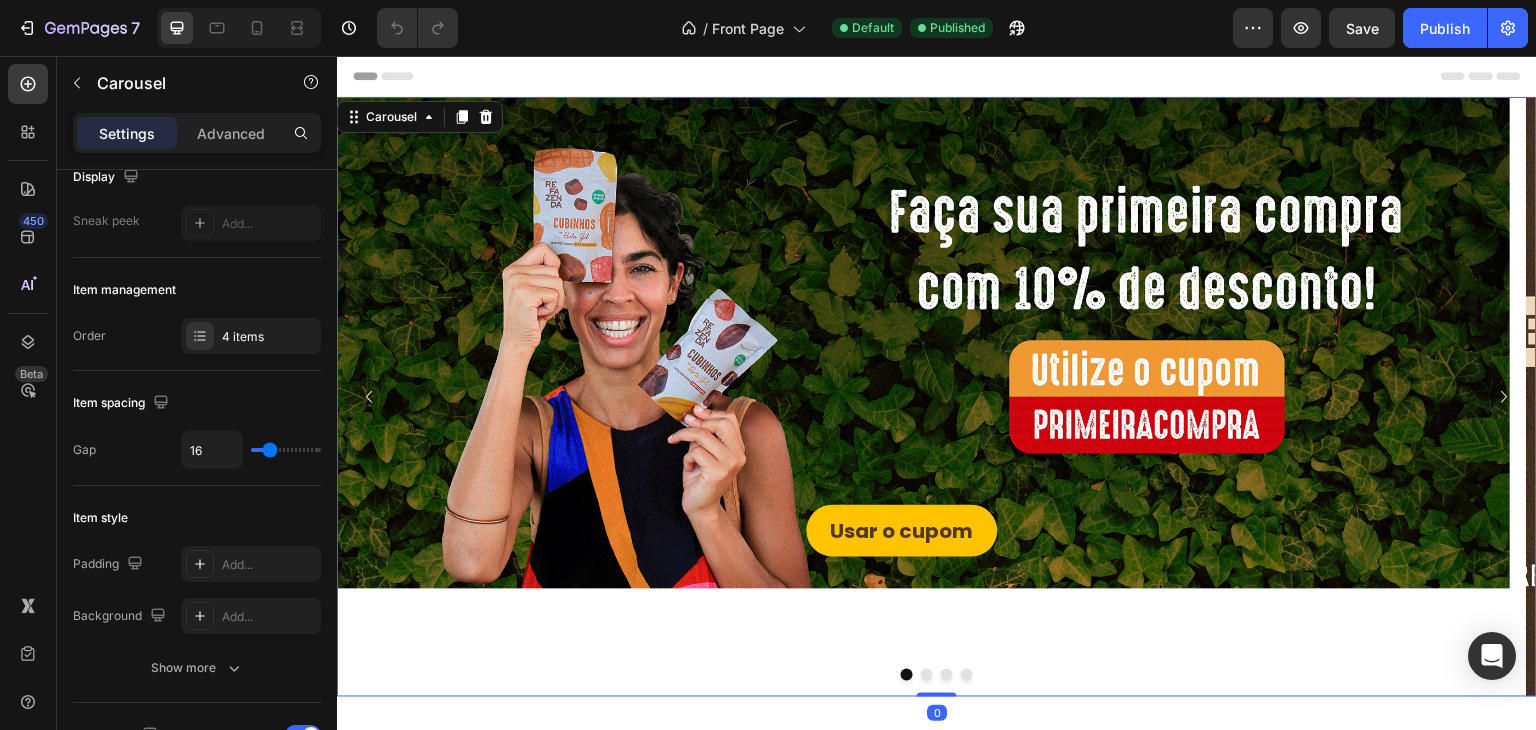 scroll, scrollTop: 0, scrollLeft: 0, axis: both 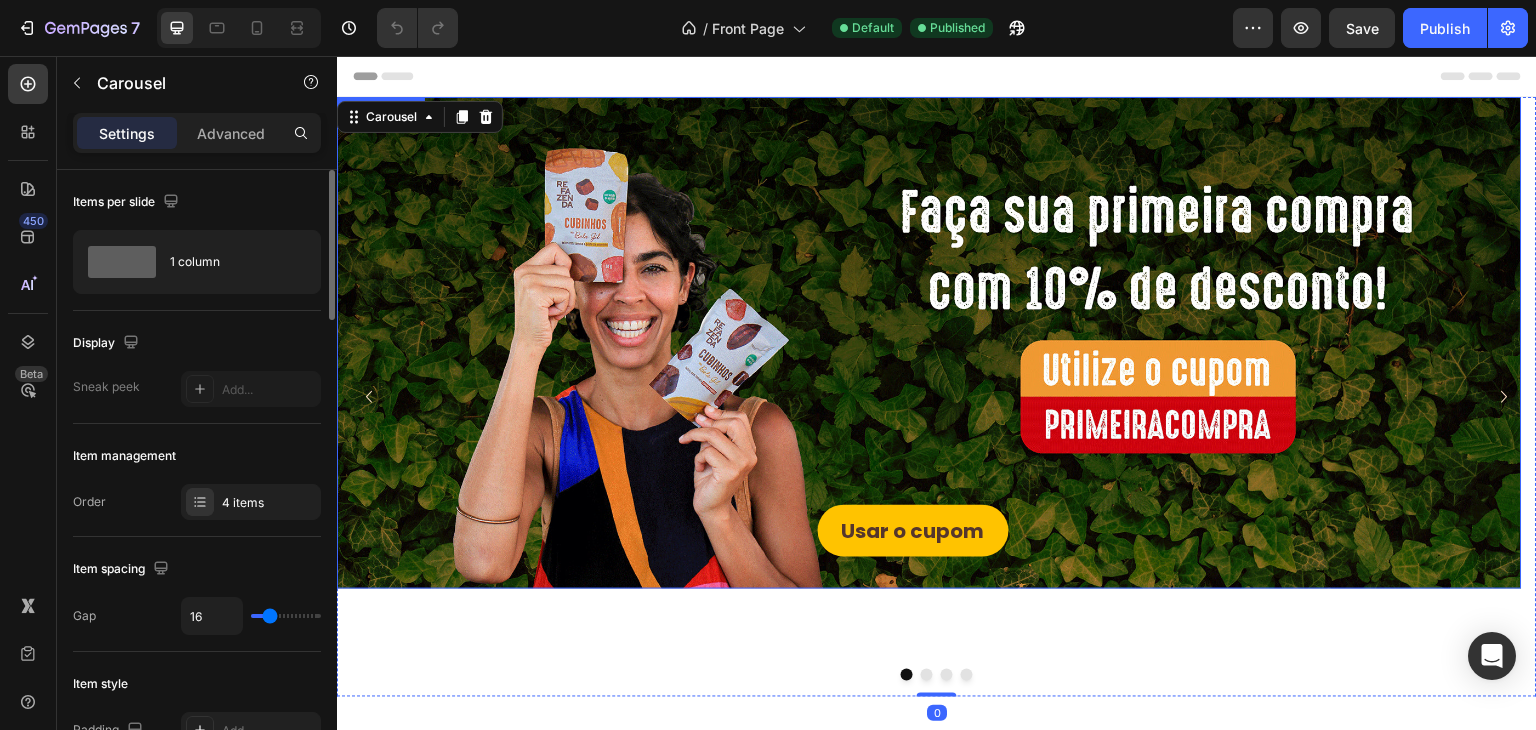 click on "Usar o cupom Button" at bounding box center [929, 331] 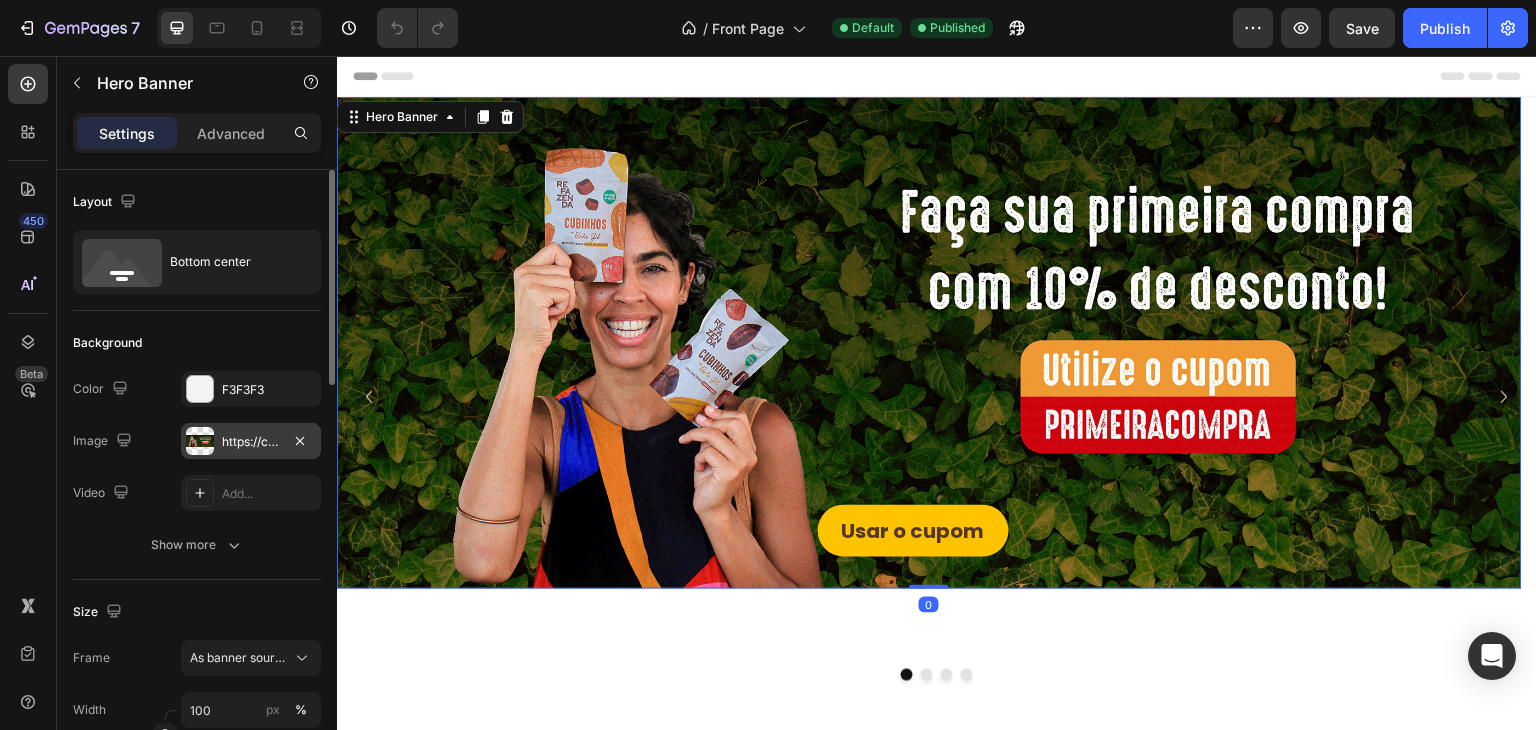 click on "https://cdn.shopify.com/s/files/1/0737/6519/1966/files/gempages_524955672463279273-8a610033-9bfa-40d7-b01f-05d7039c3ab2.webp" at bounding box center [251, 442] 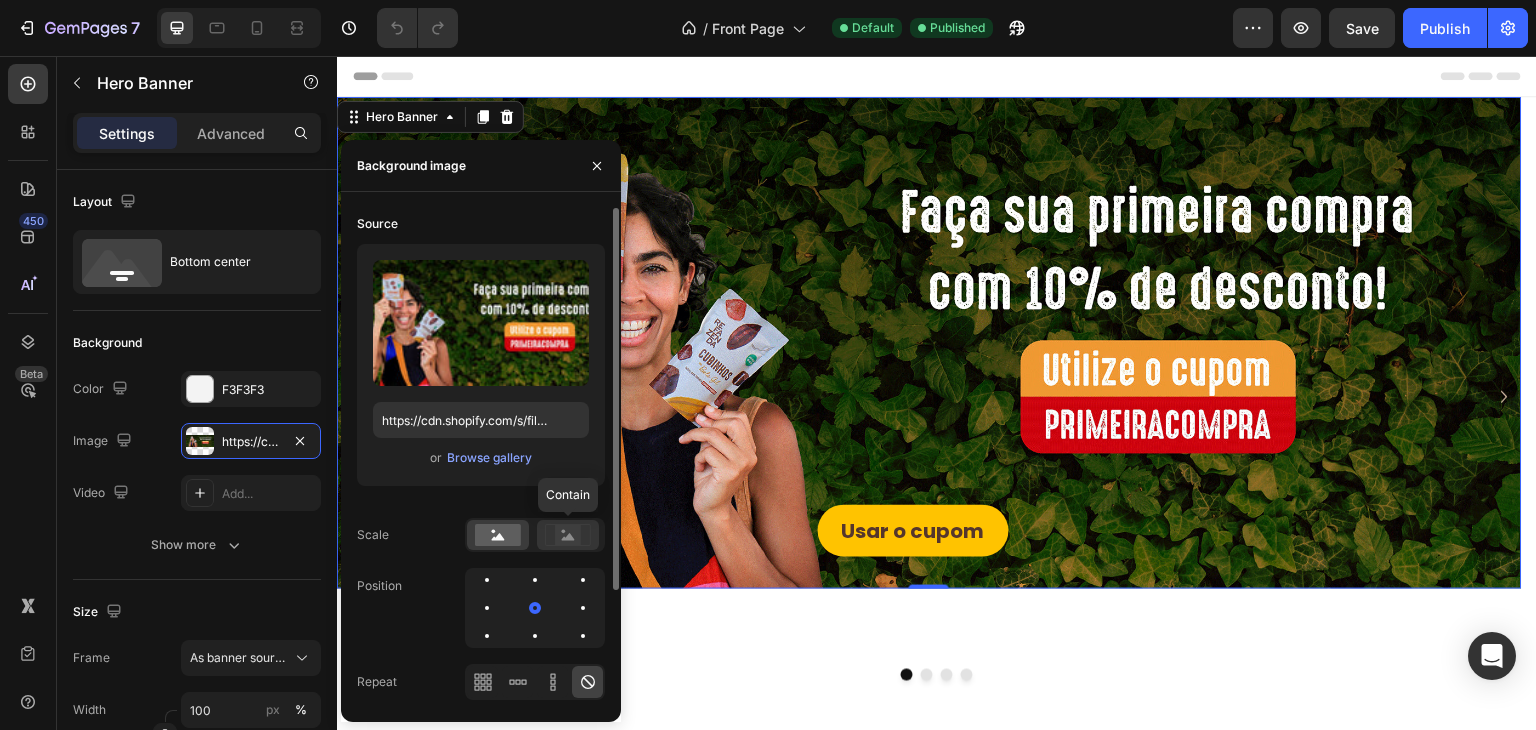 click 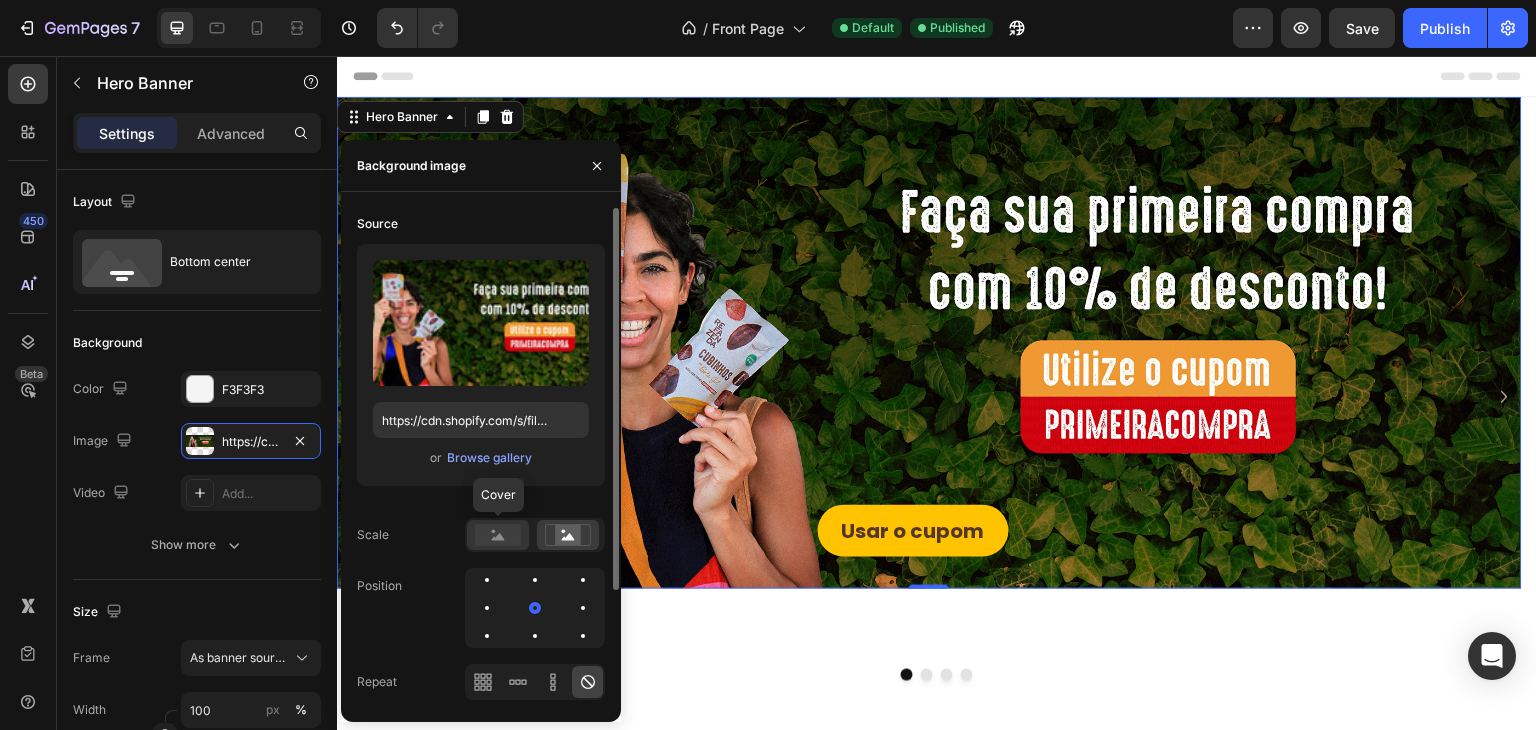 click 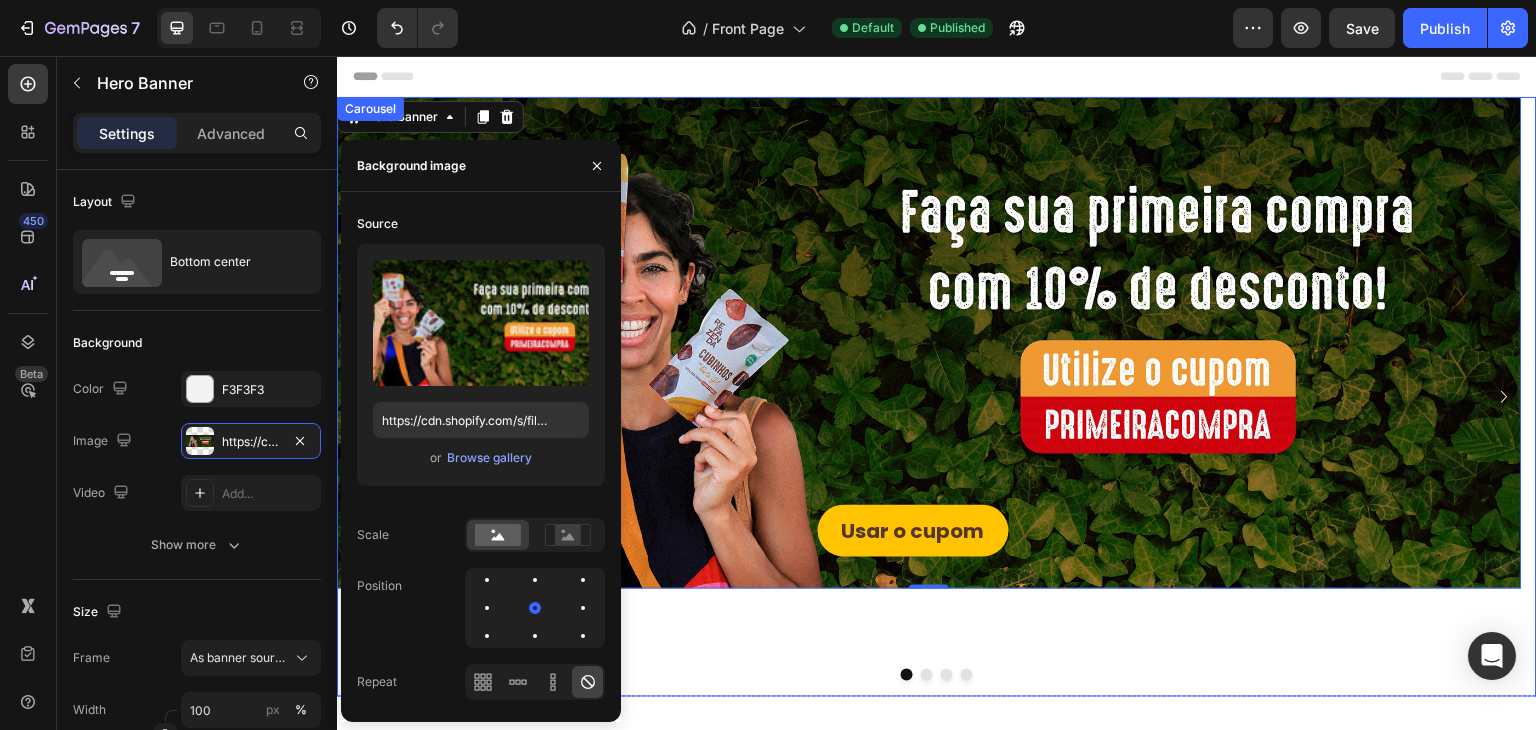 click at bounding box center (937, 675) 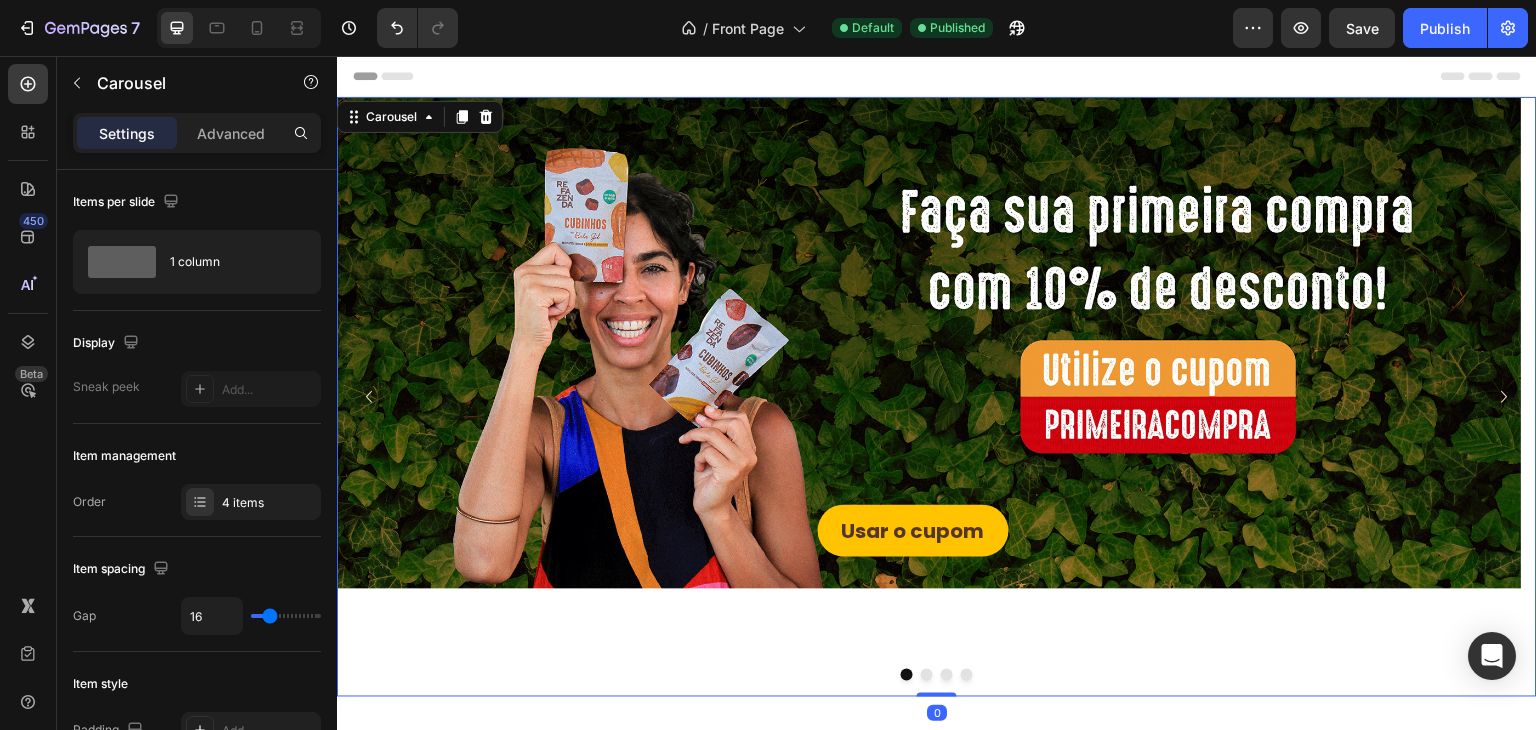 click at bounding box center [927, 675] 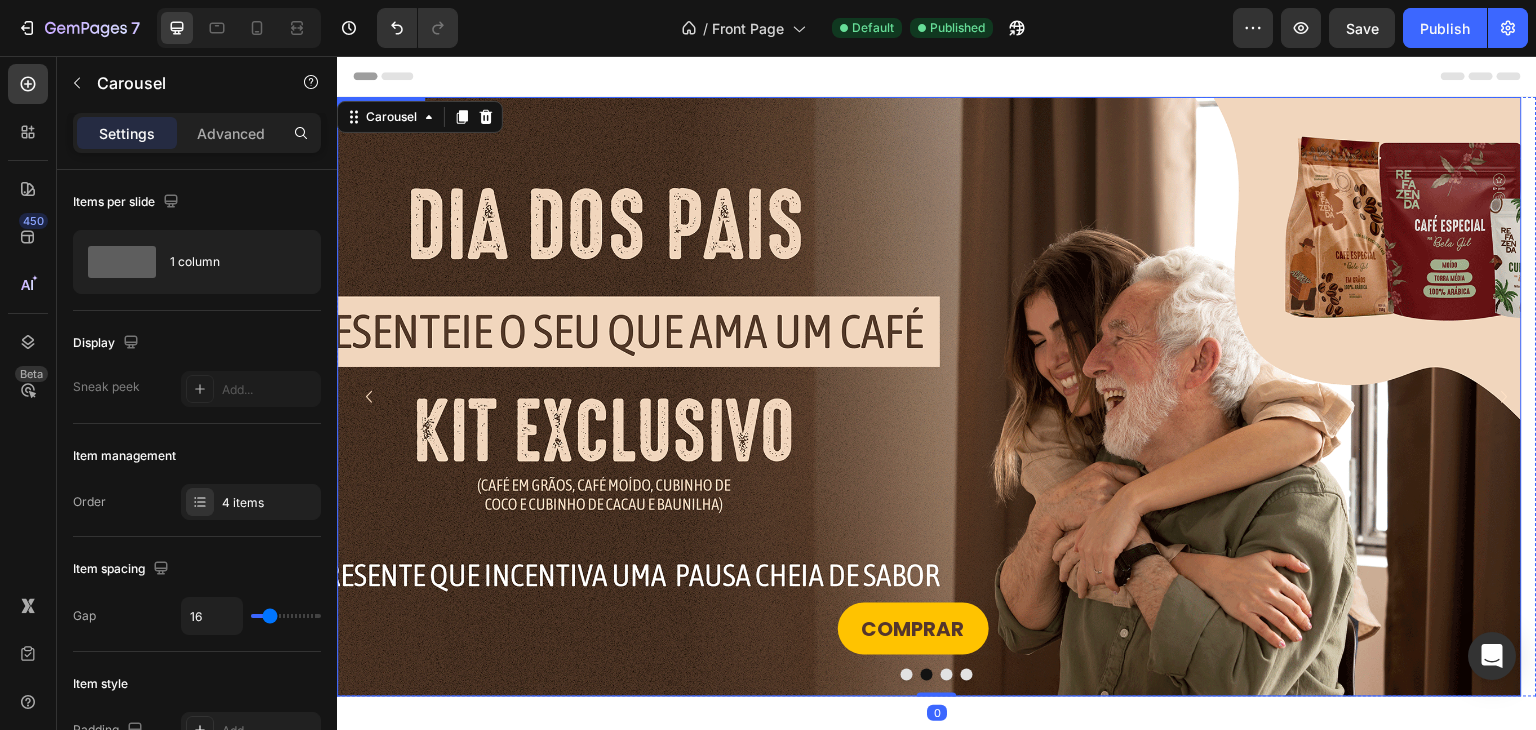 click on "COMPRAR Button" at bounding box center (929, 397) 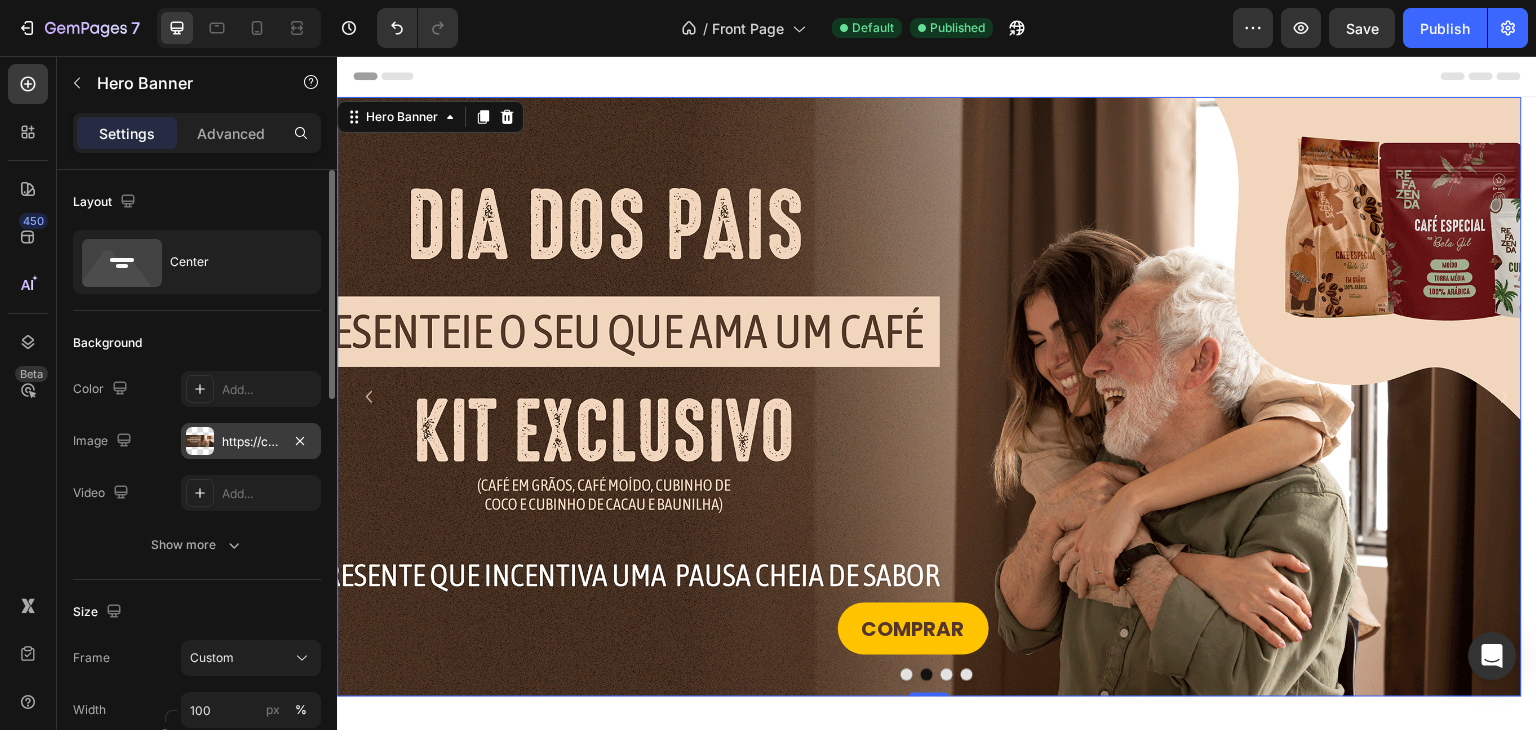 click on "https://cdn.shopify.com/s/files/1/0737/6519/1966/files/gempages_524955672463279273-43ce3d26-0a8b-42d8-b38b-4d29e5ea668d.png" at bounding box center [251, 442] 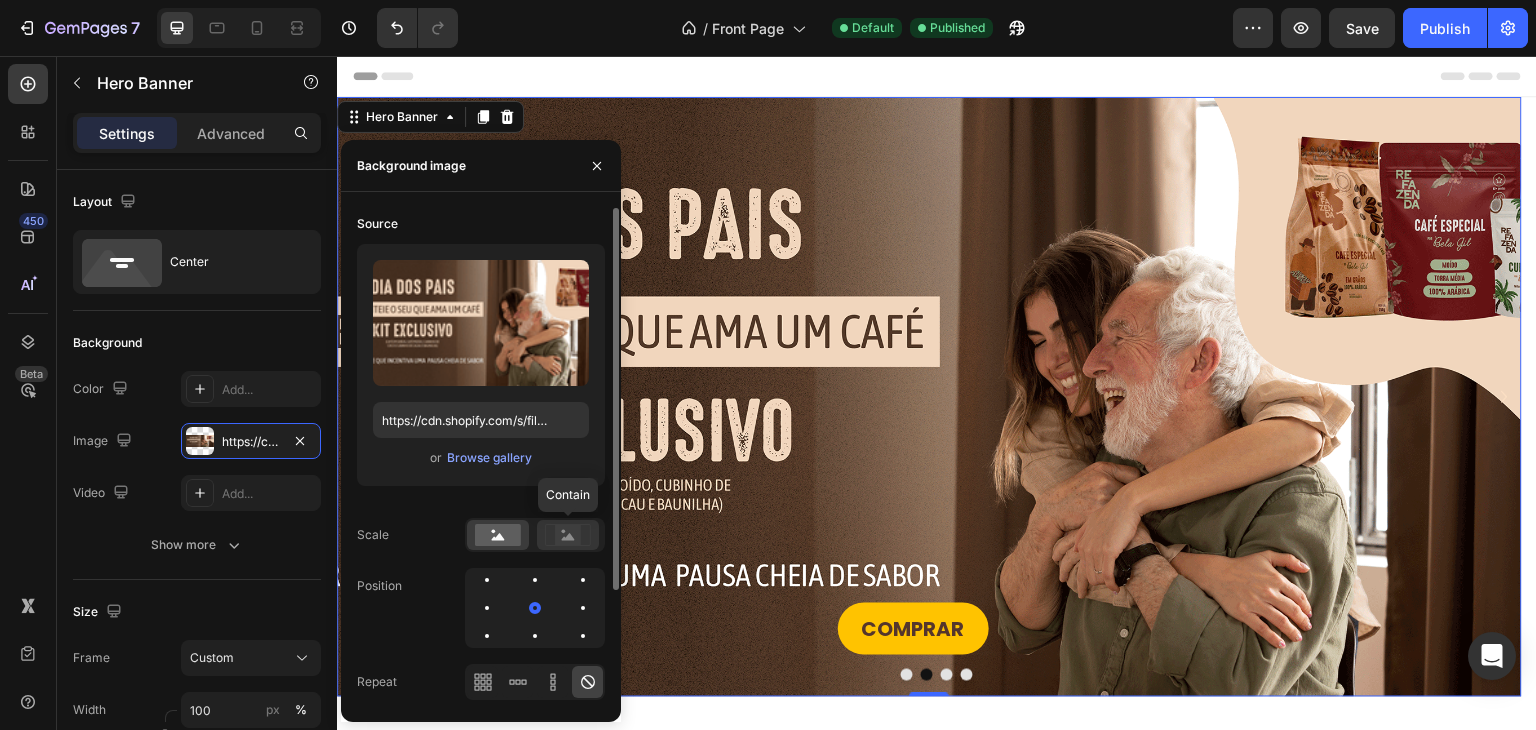 click 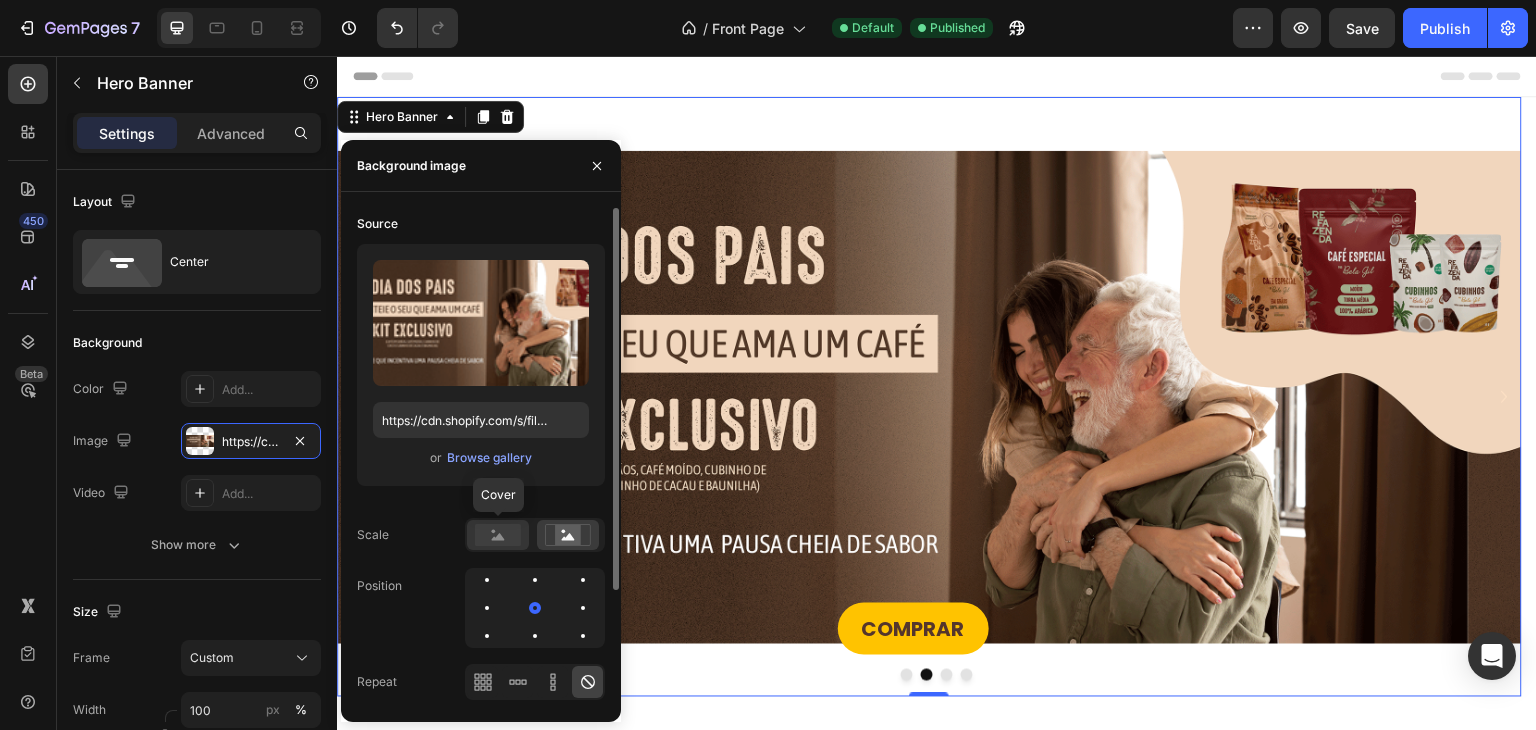 click 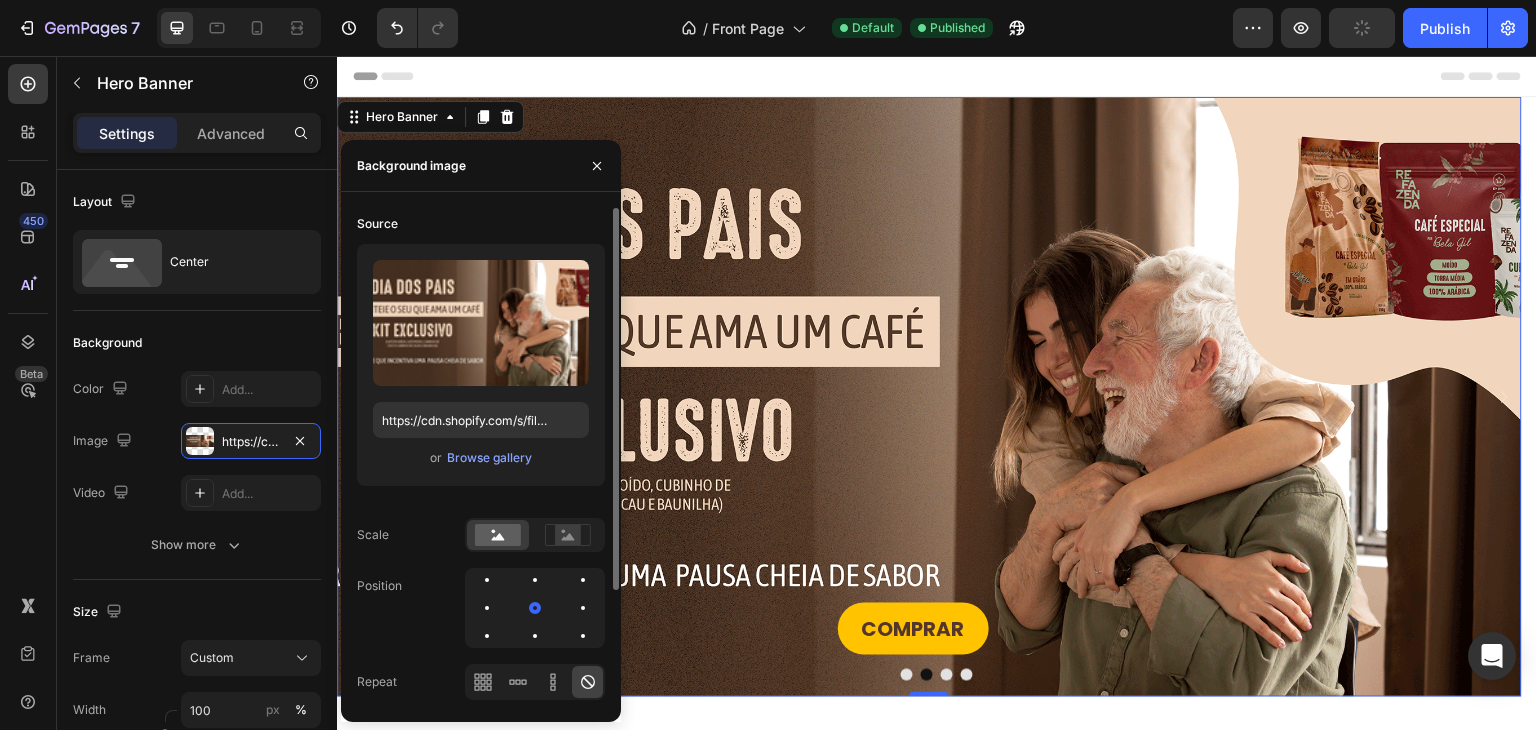 scroll, scrollTop: 151, scrollLeft: 0, axis: vertical 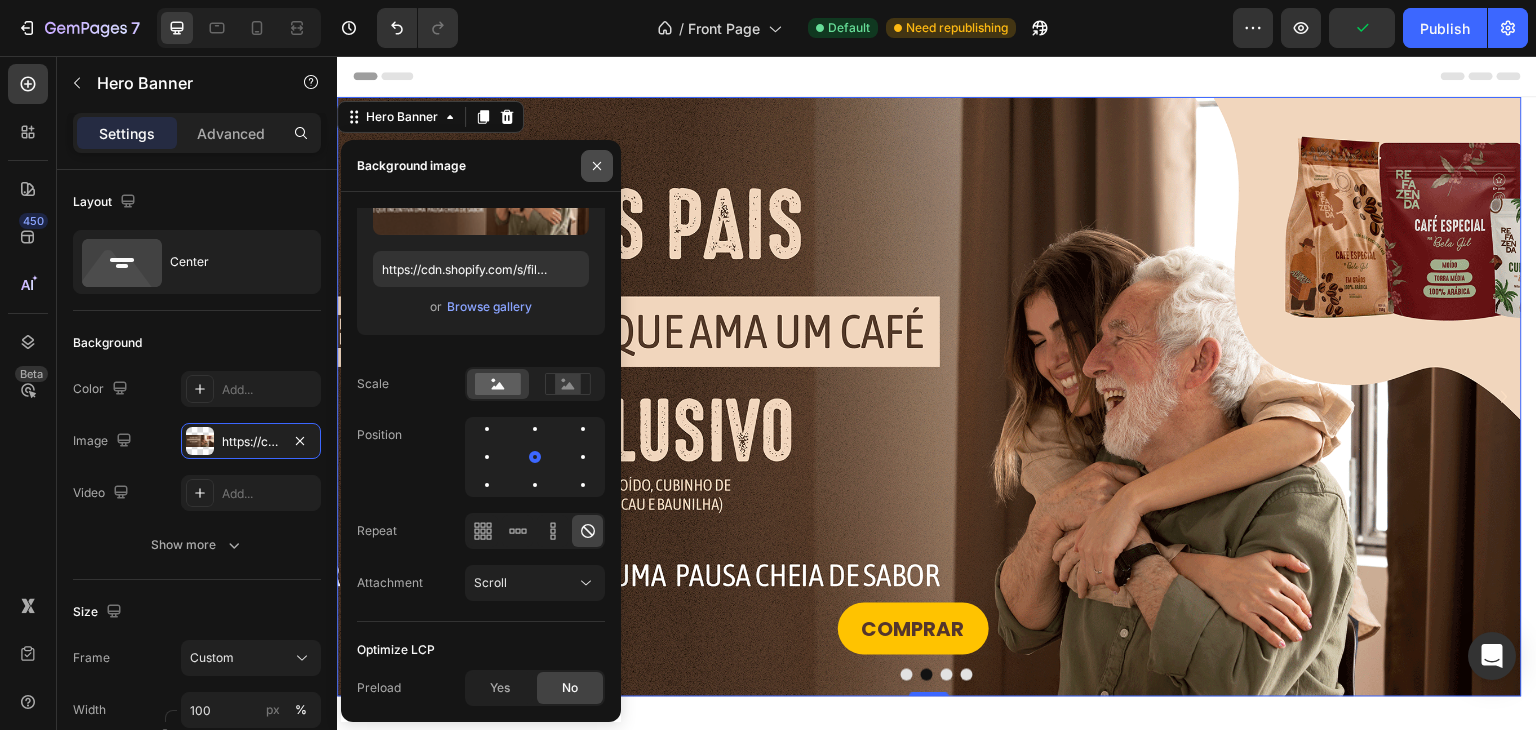click 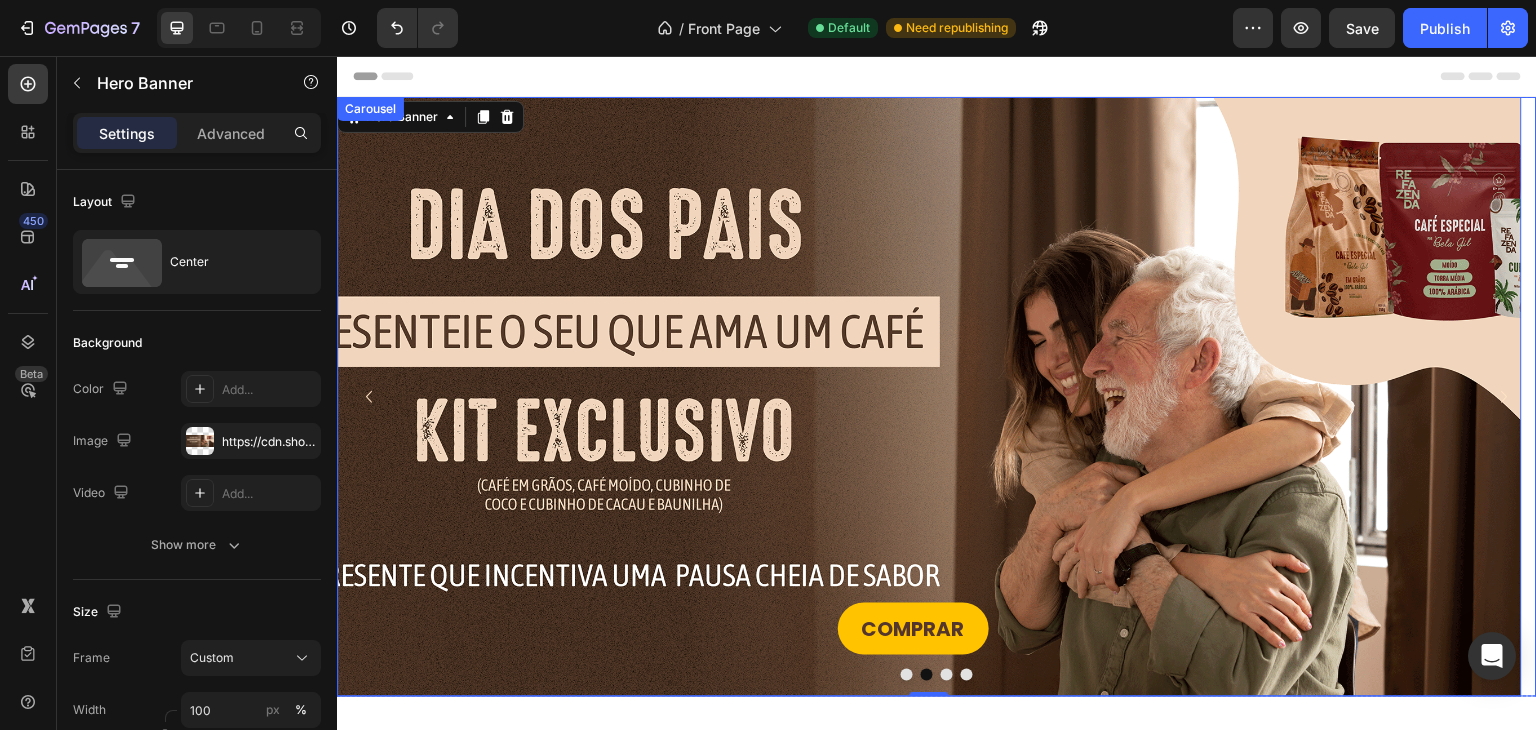 click at bounding box center [907, 675] 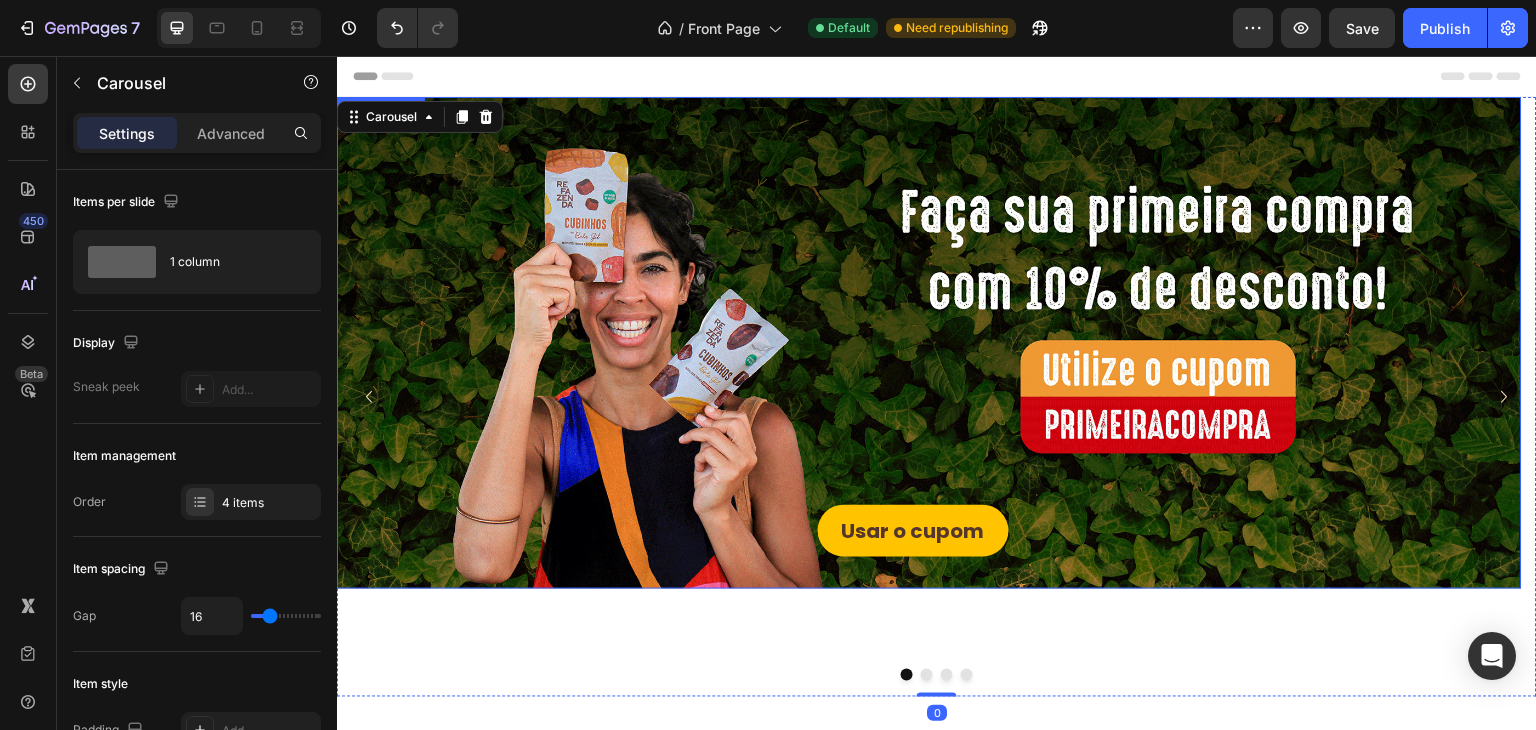 click on "Usar o cupom Button" at bounding box center (929, 331) 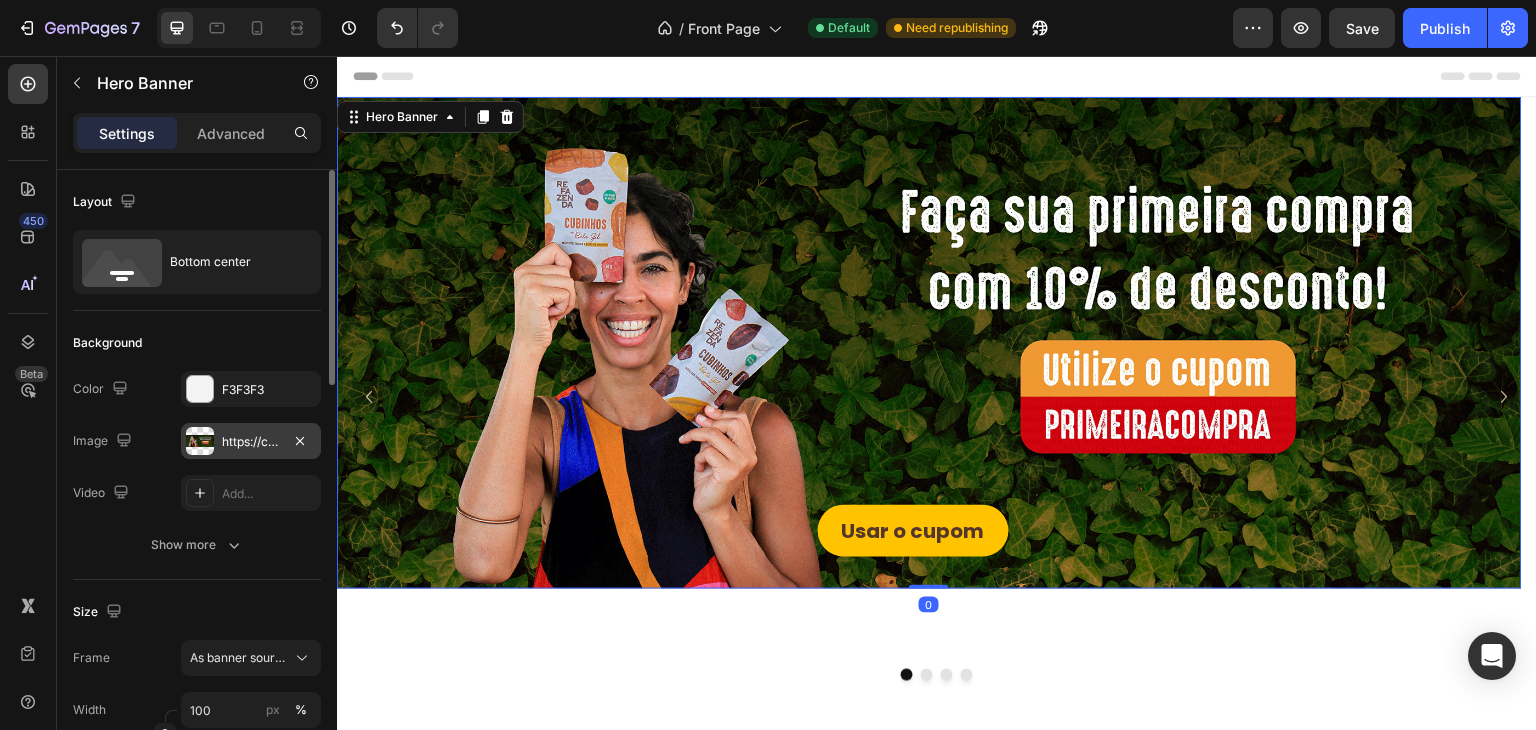 click on "https://cdn.shopify.com/s/files/1/0737/6519/1966/files/gempages_524955672463279273-8a610033-9bfa-40d7-b01f-05d7039c3ab2.webp" at bounding box center (251, 442) 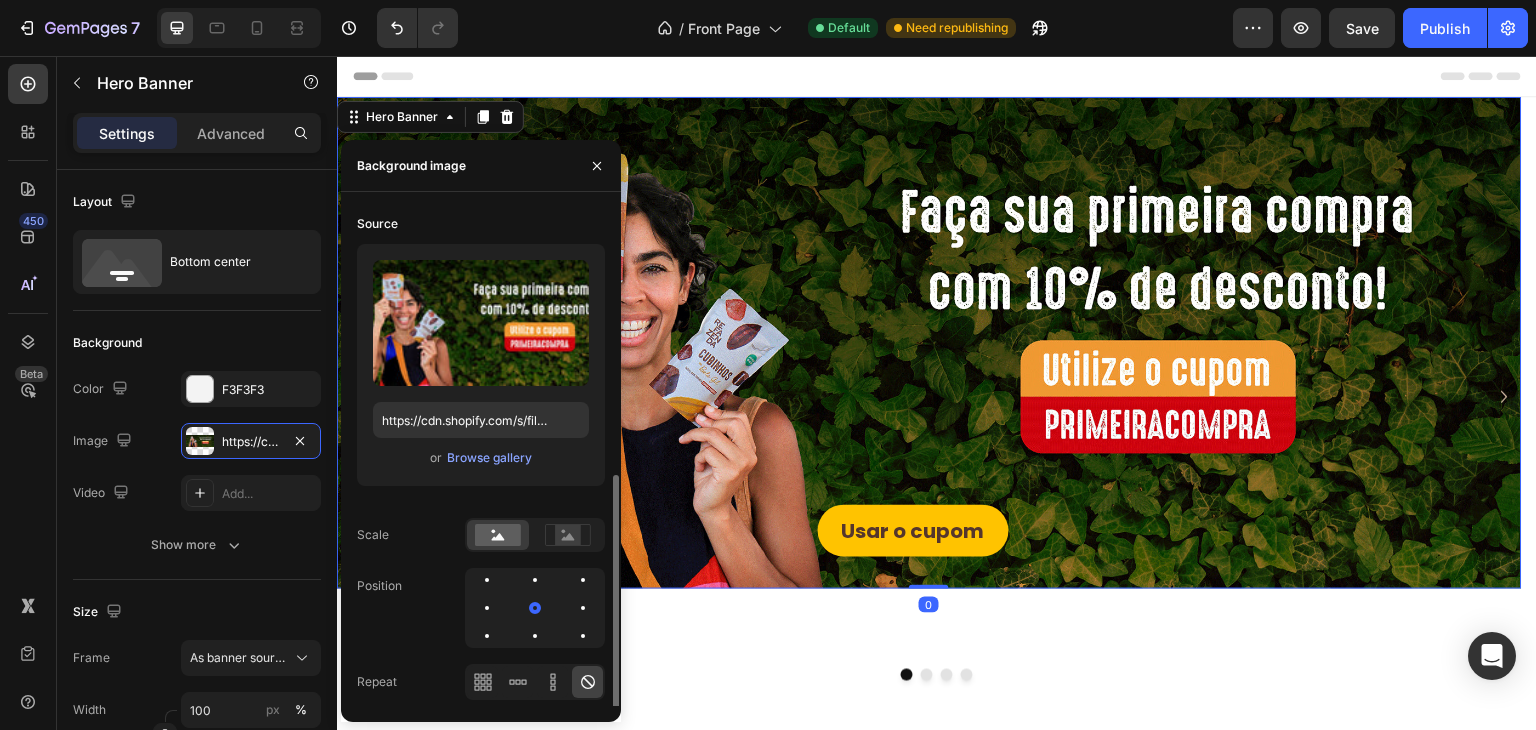 scroll, scrollTop: 151, scrollLeft: 0, axis: vertical 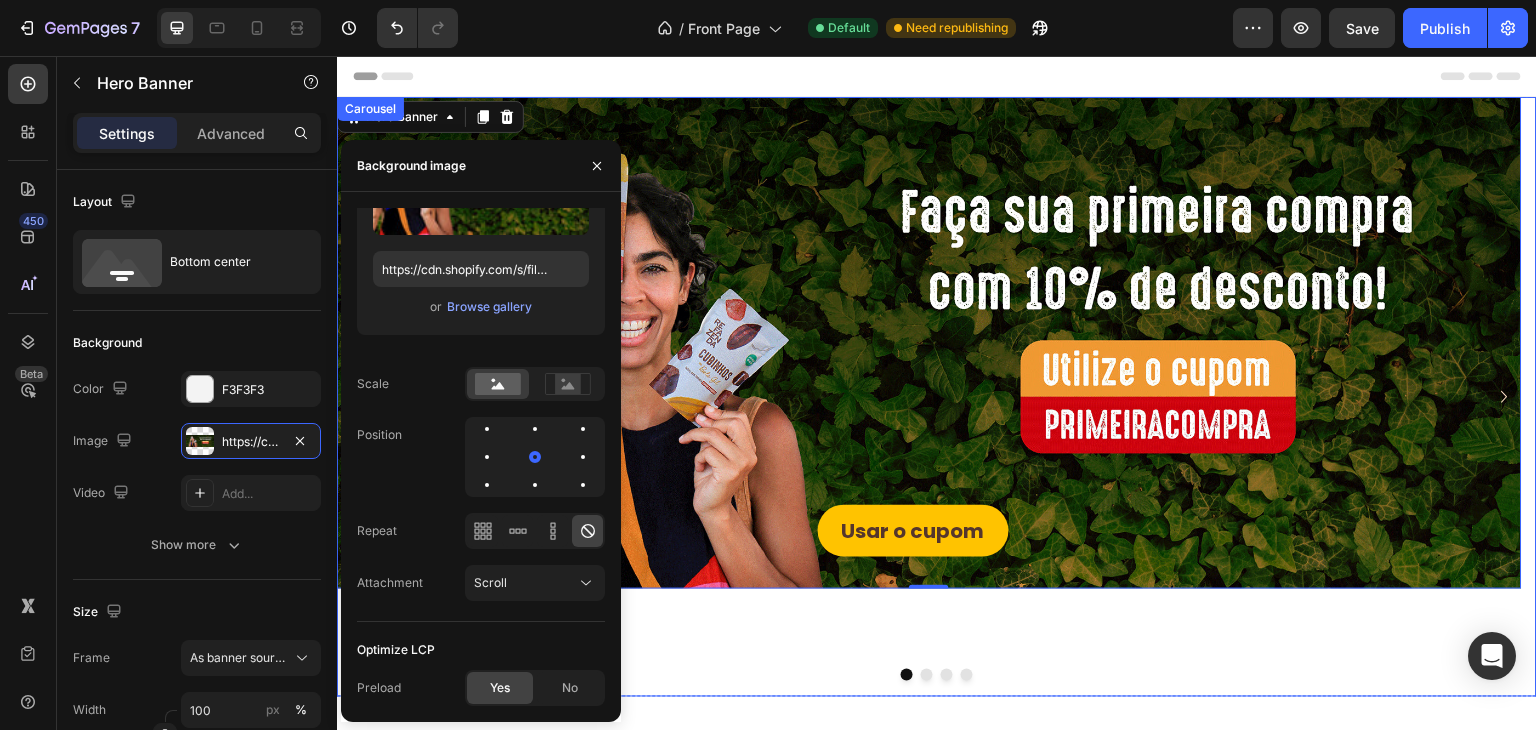 click at bounding box center [927, 675] 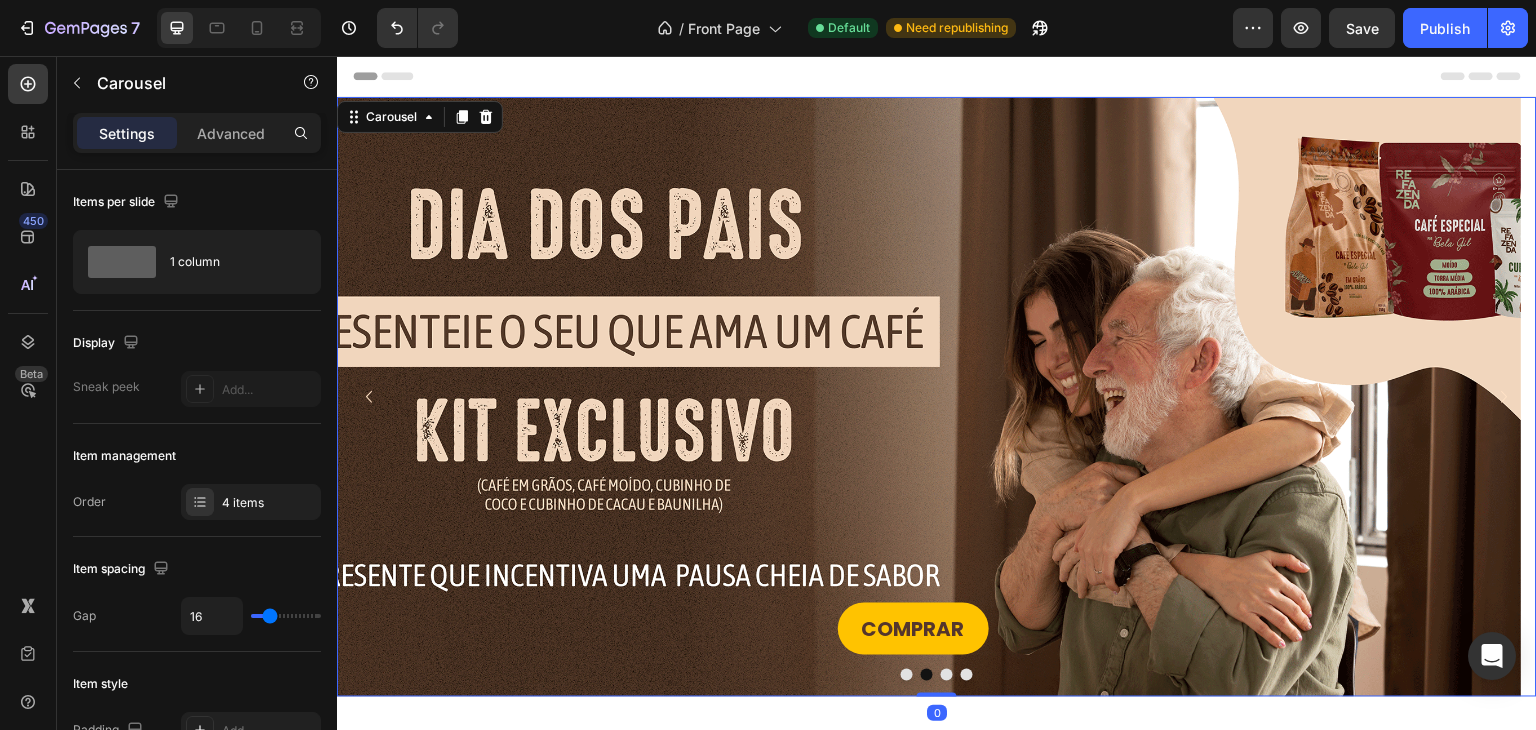 click at bounding box center (937, 675) 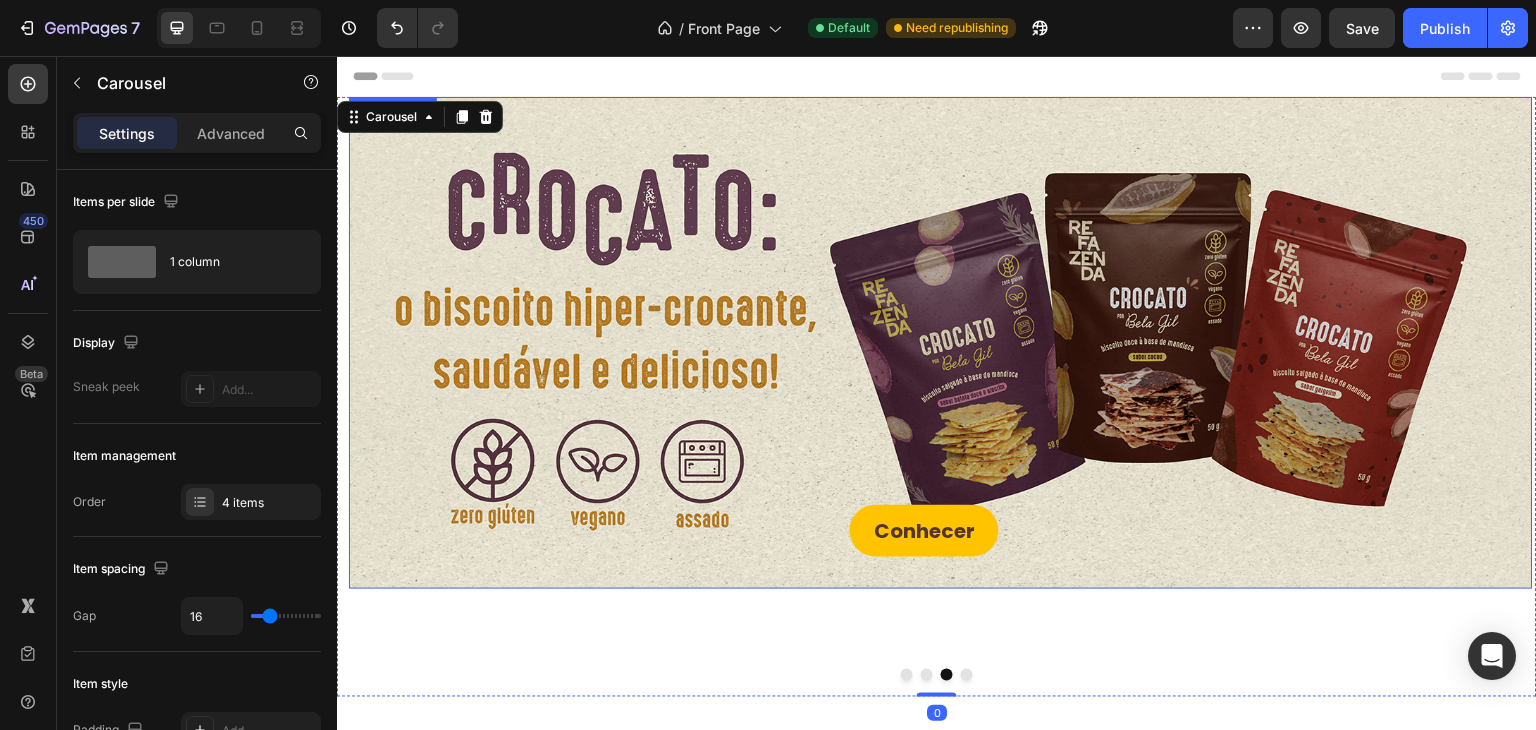 click on "Conhecer Button" at bounding box center (941, 531) 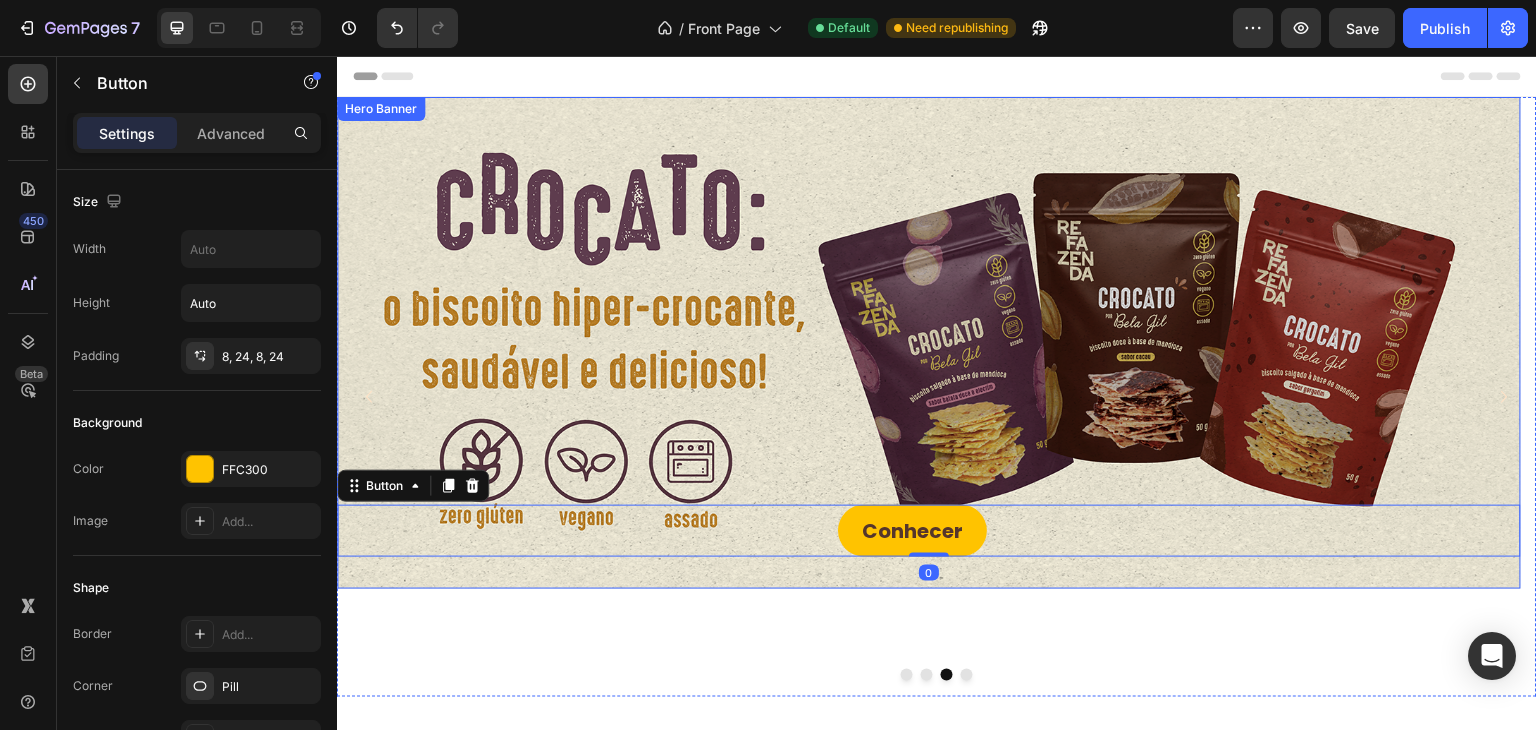click on "Conhecer Button   0" at bounding box center [929, 331] 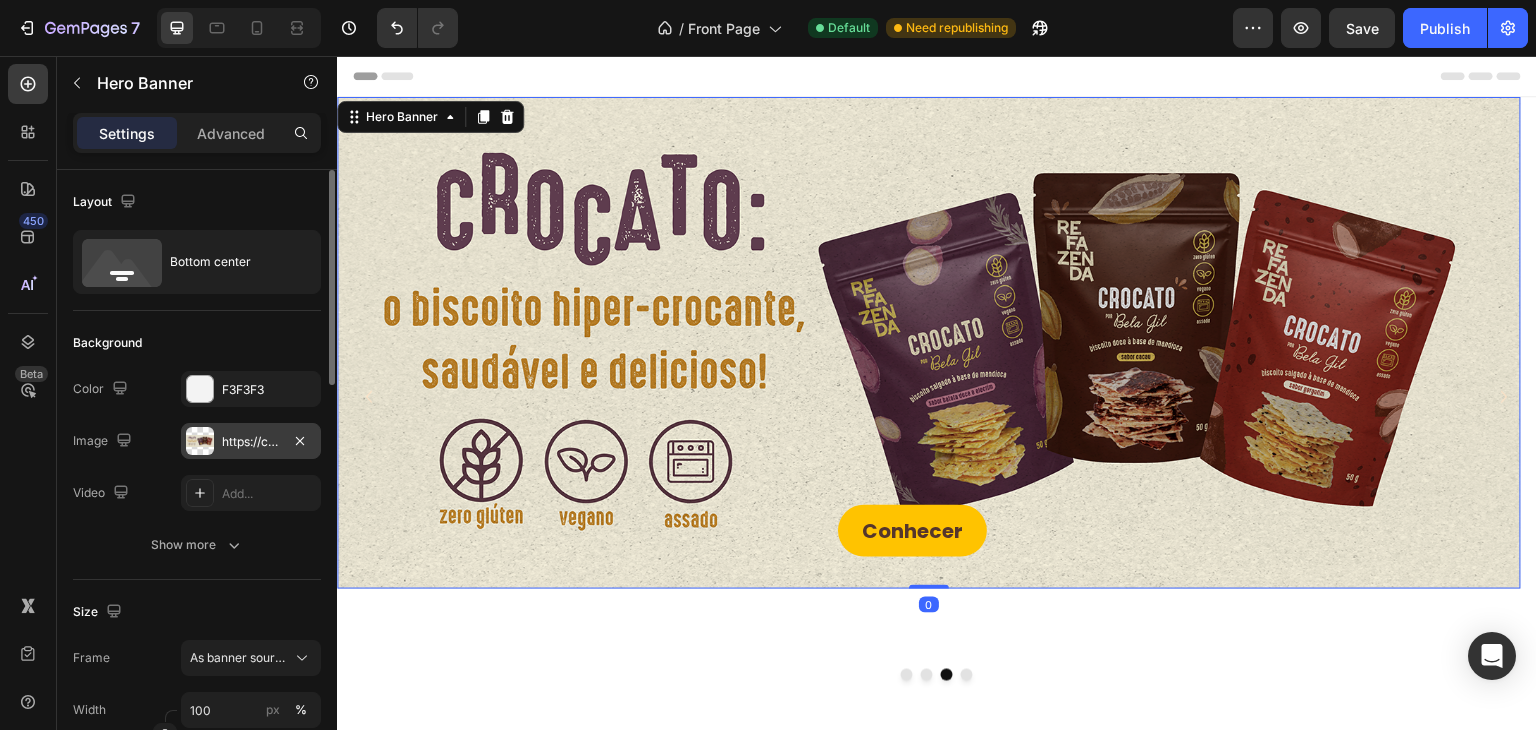 click on "https://cdn.shopify.com/s/files/1/0737/6519/1966/files/gempages_524955672463279273-25687842-78ec-48a0-83ce-0910e8d46896.png" at bounding box center [251, 441] 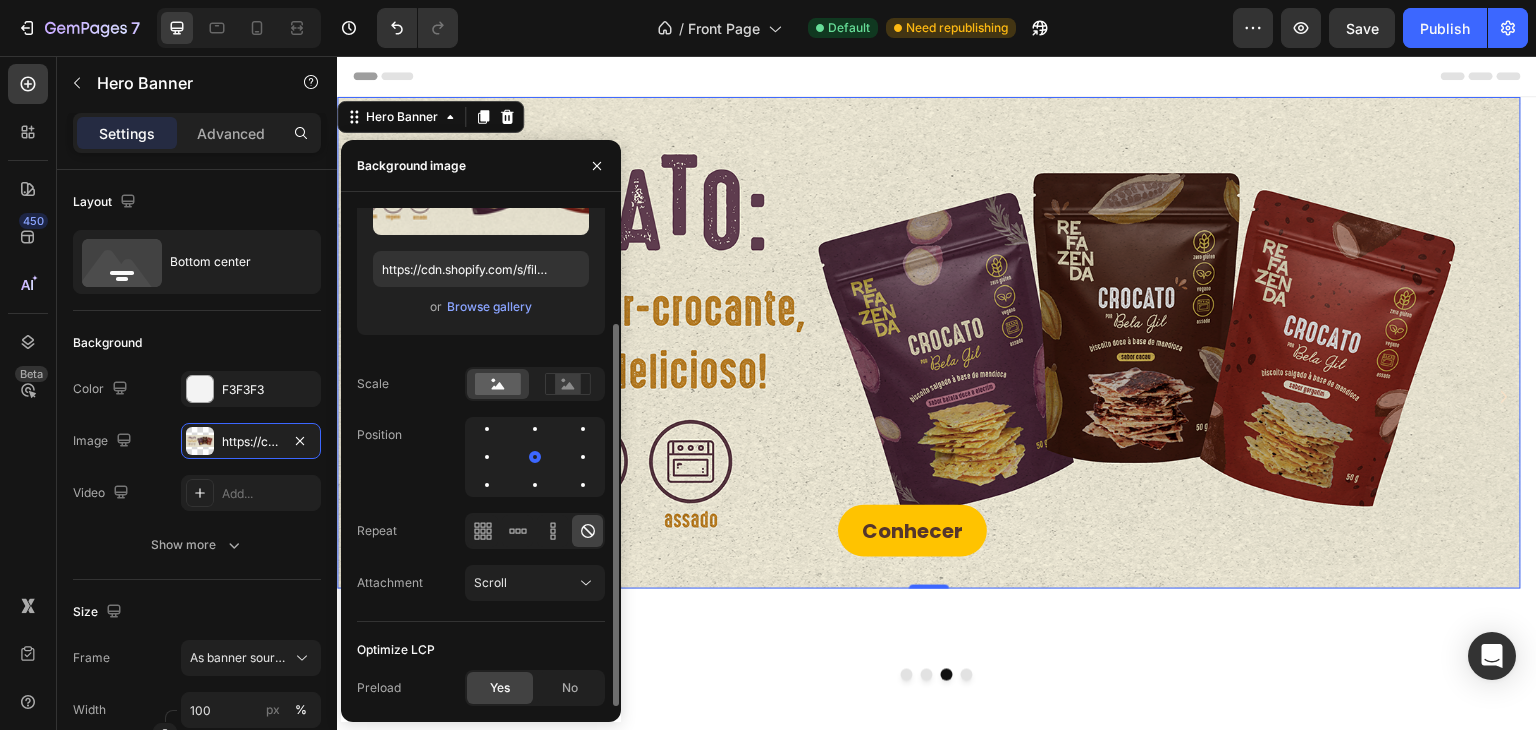 scroll, scrollTop: 0, scrollLeft: 0, axis: both 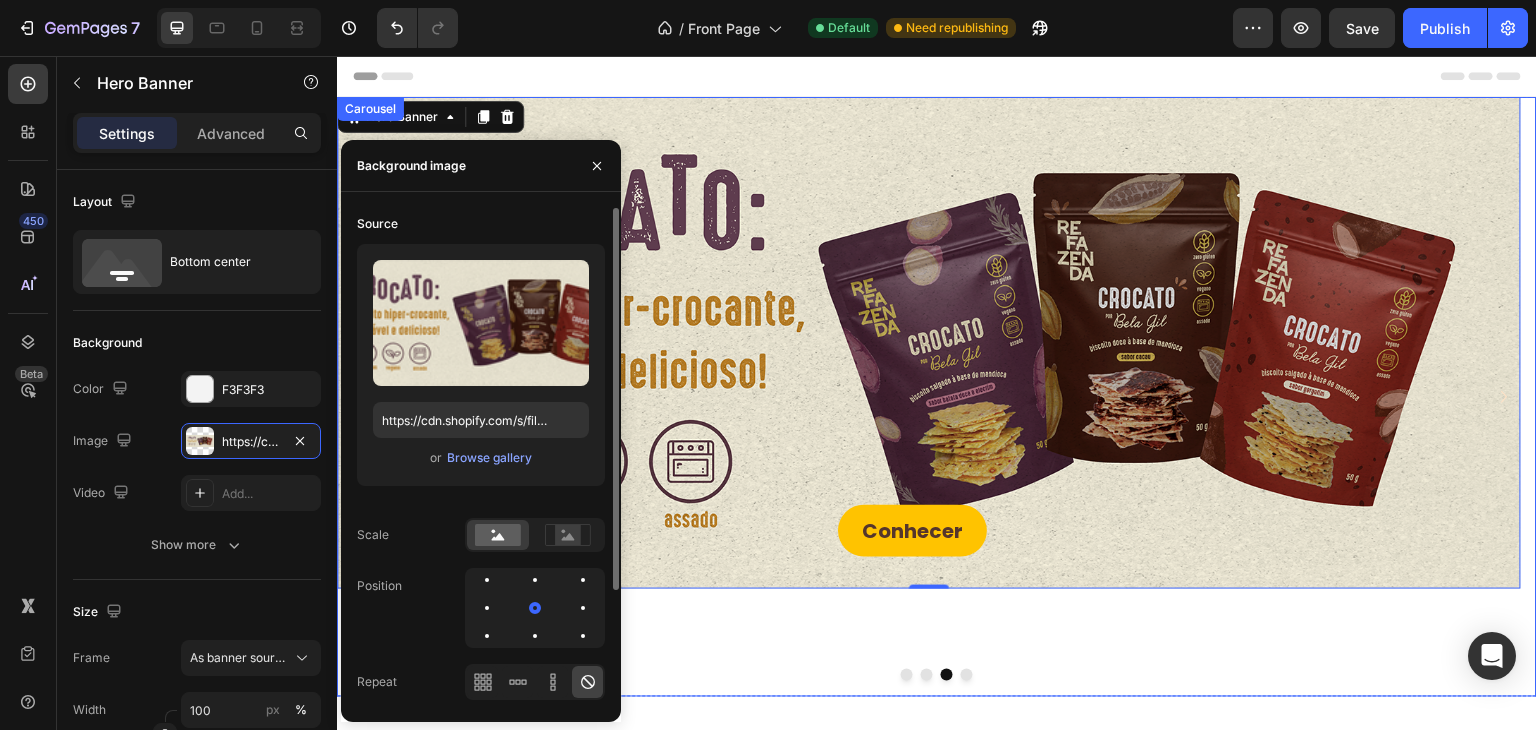 click at bounding box center (927, 675) 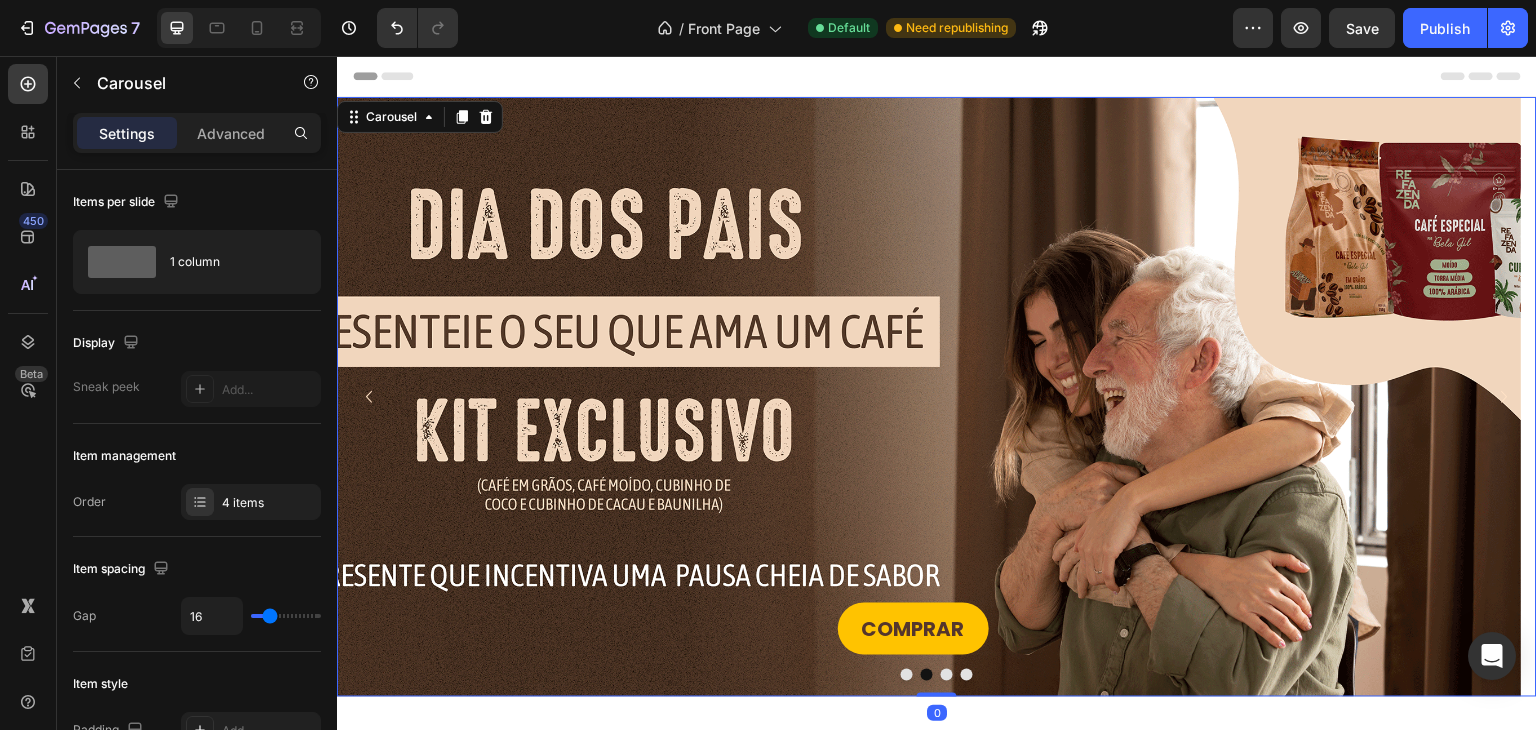 click at bounding box center [937, 675] 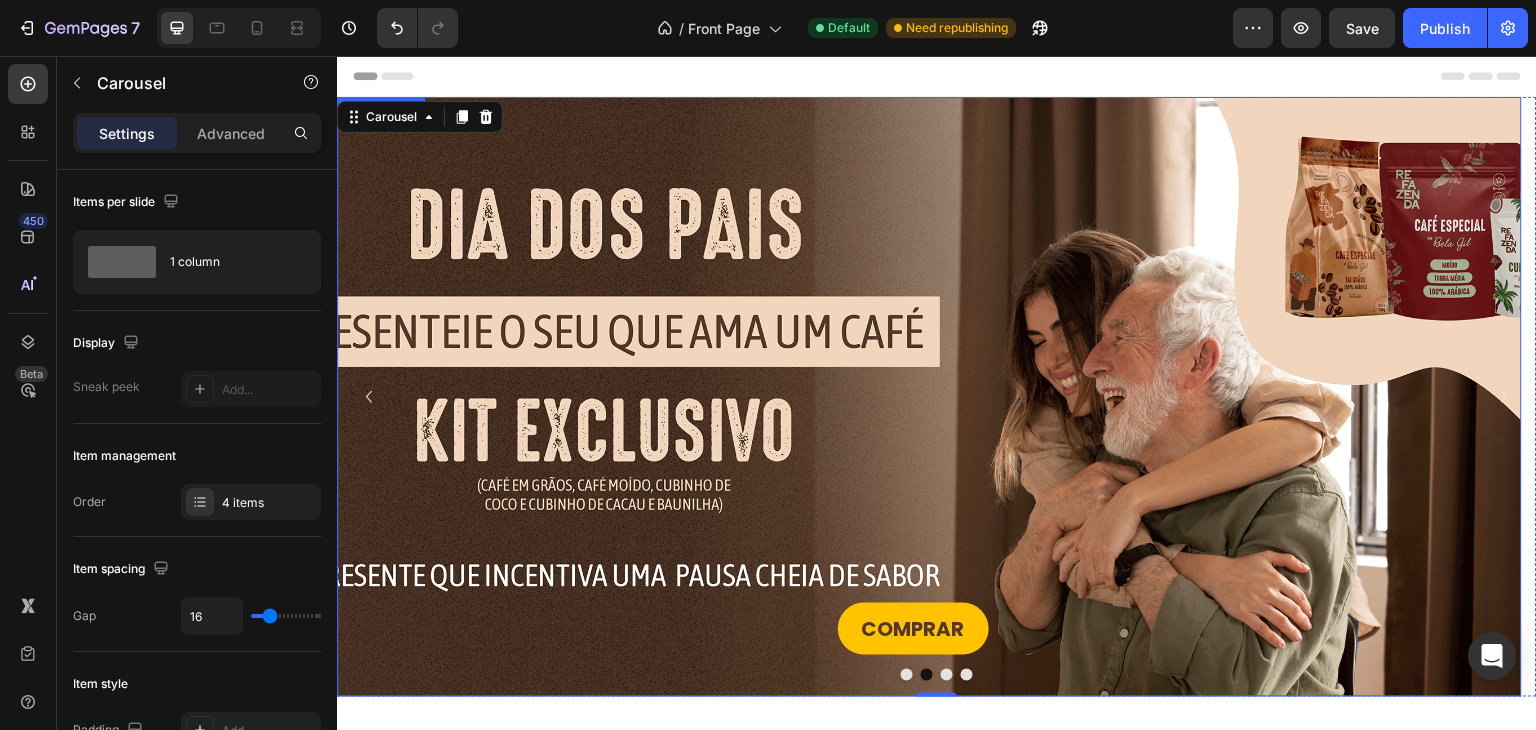 click on "COMPRAR Button" at bounding box center [929, 397] 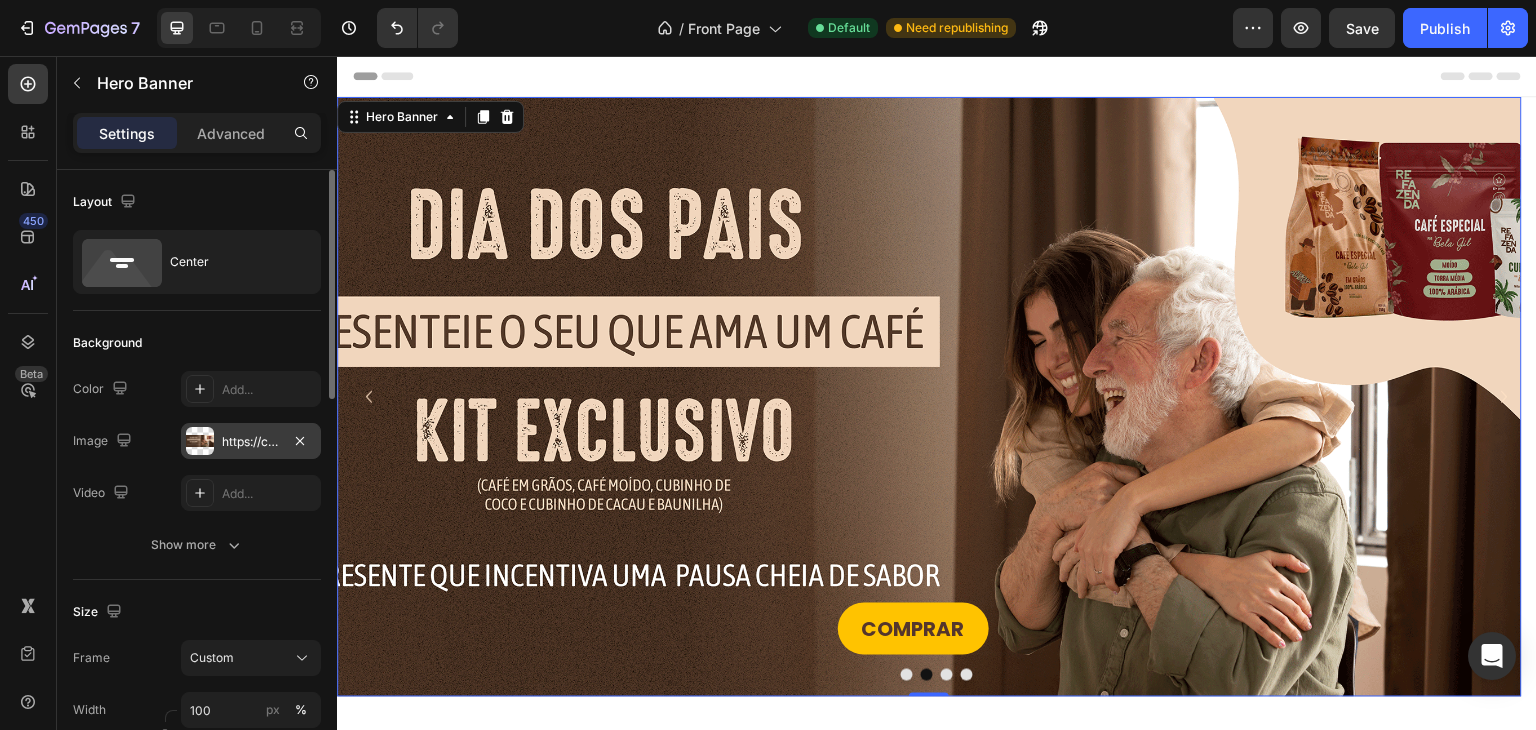 click on "https://cdn.shopify.com/s/files/1/0737/6519/1966/files/gempages_524955672463279273-43ce3d26-0a8b-42d8-b38b-4d29e5ea668d.png" at bounding box center [251, 442] 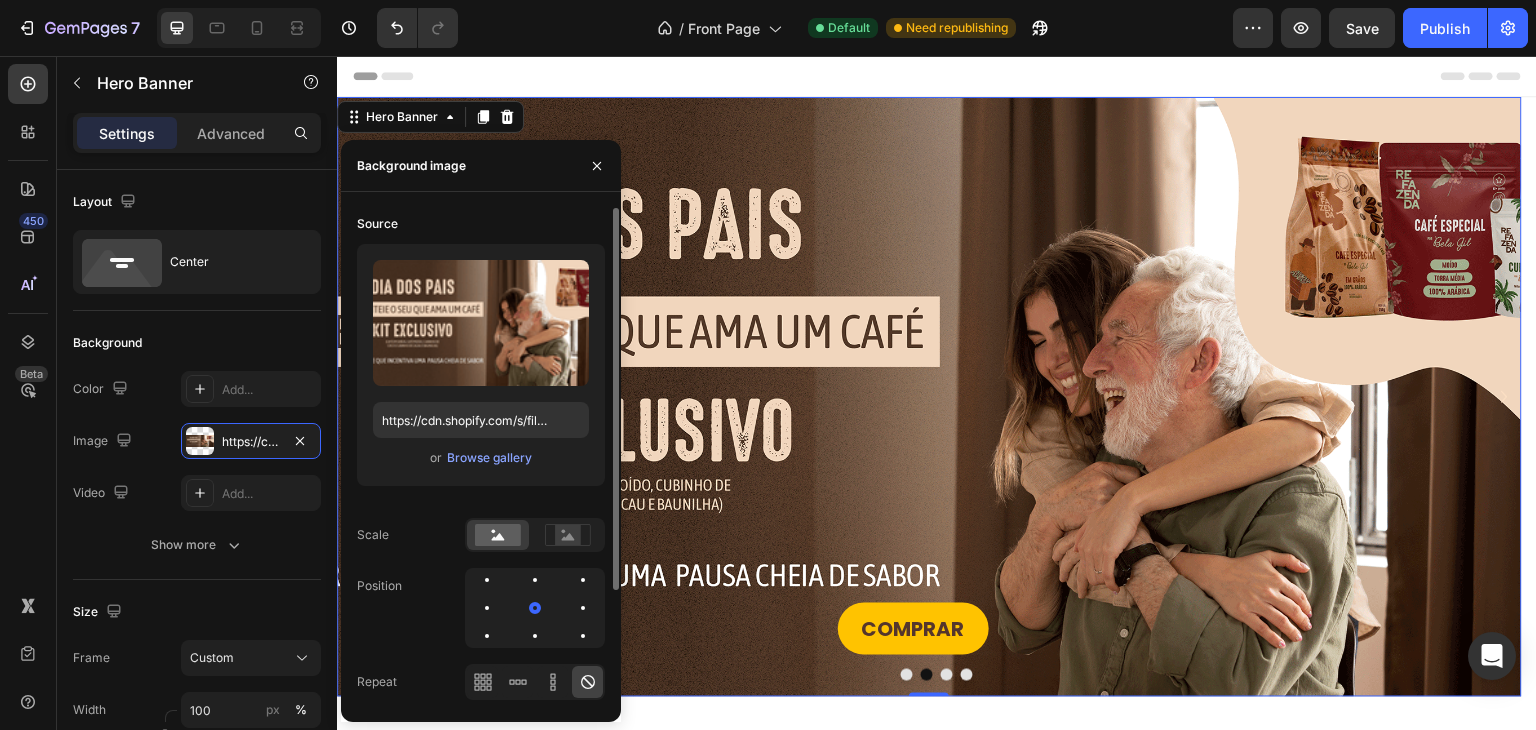 scroll, scrollTop: 151, scrollLeft: 0, axis: vertical 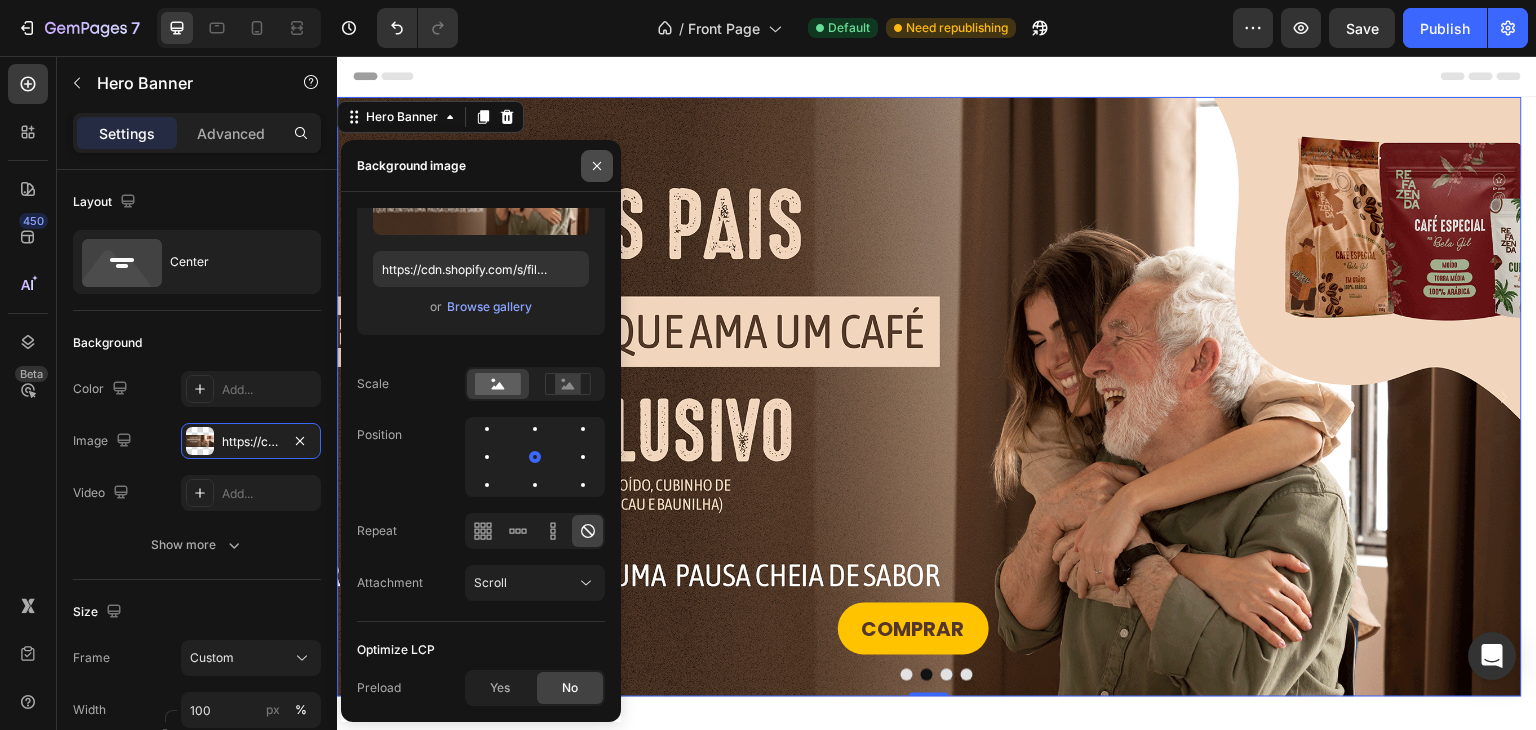 drag, startPoint x: 591, startPoint y: 173, endPoint x: 248, endPoint y: 137, distance: 344.88403 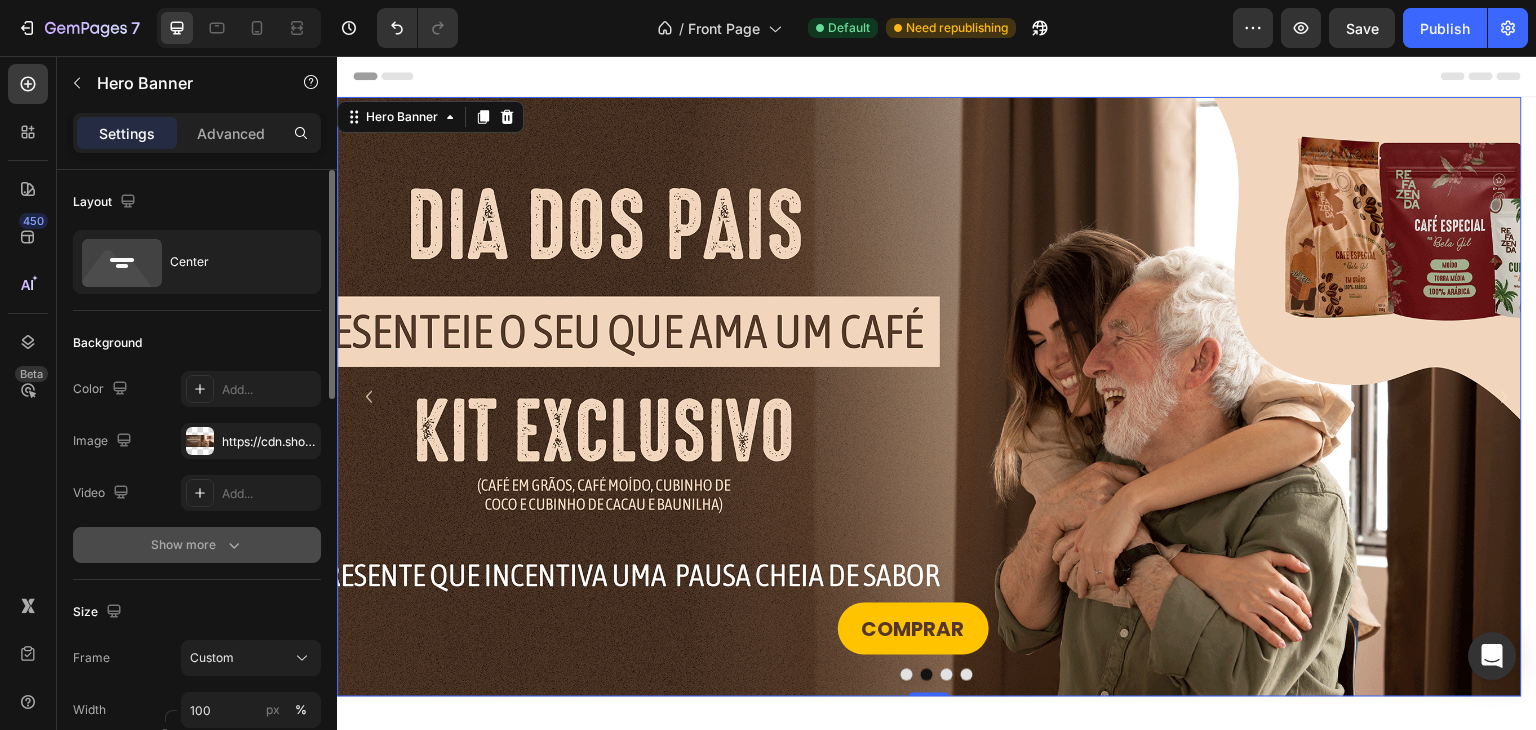 click 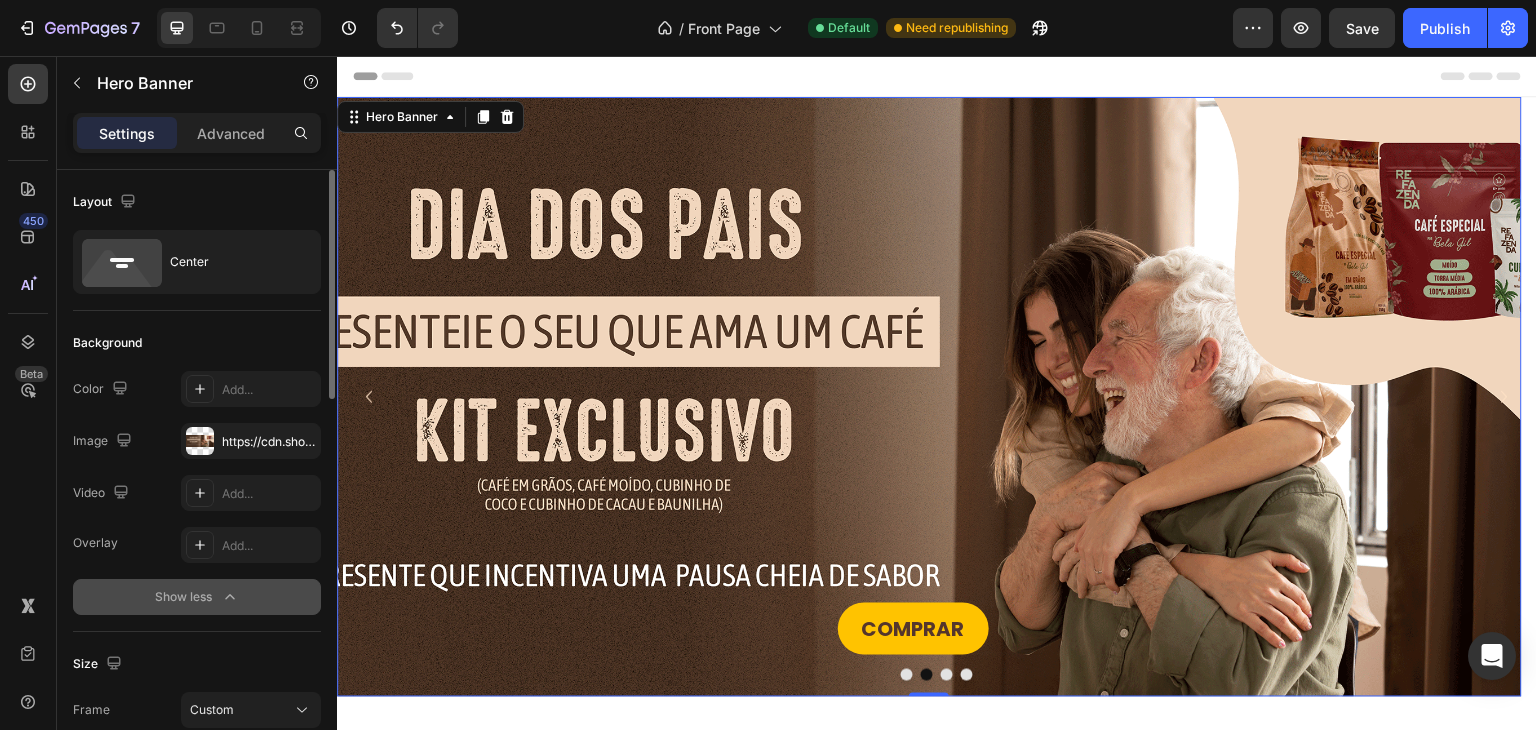 click 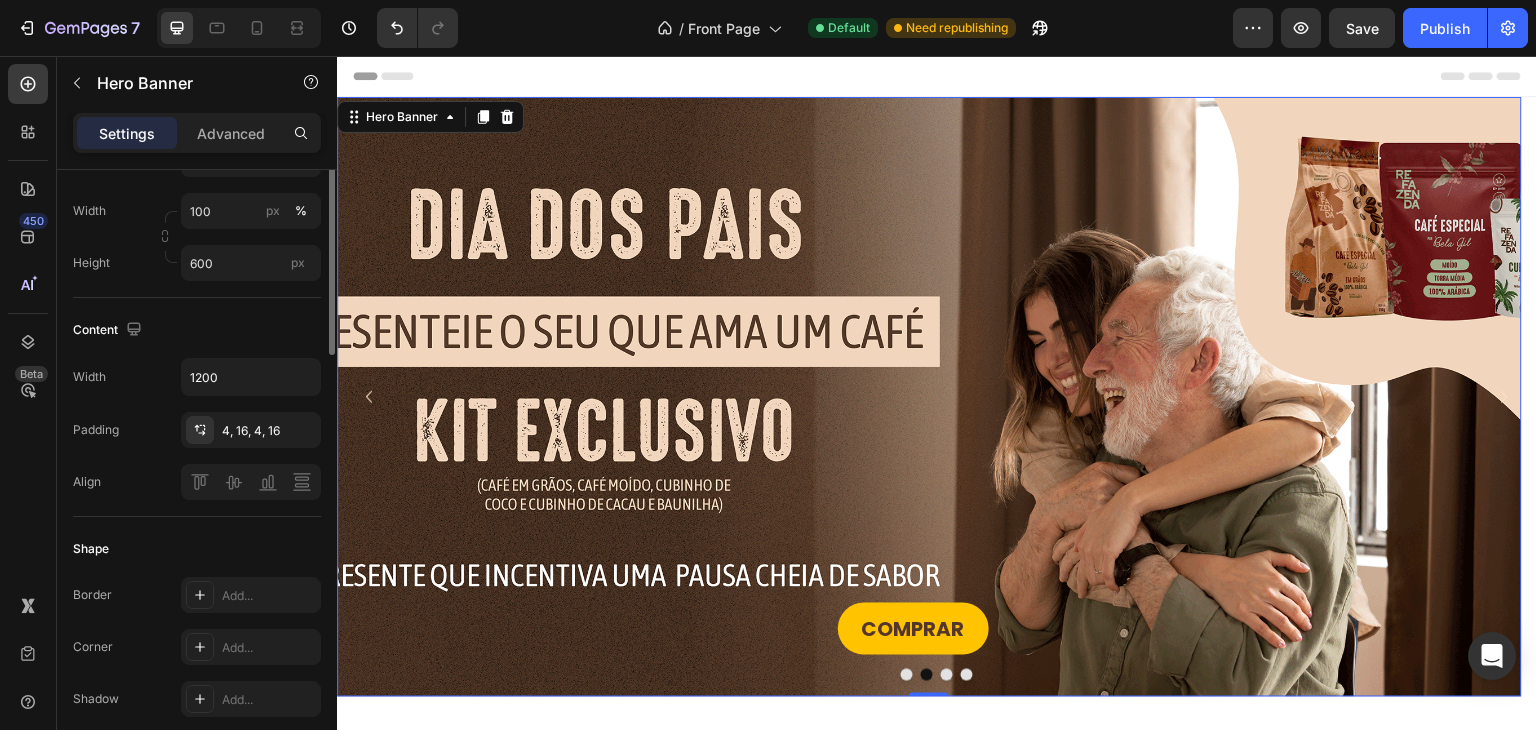 scroll, scrollTop: 332, scrollLeft: 0, axis: vertical 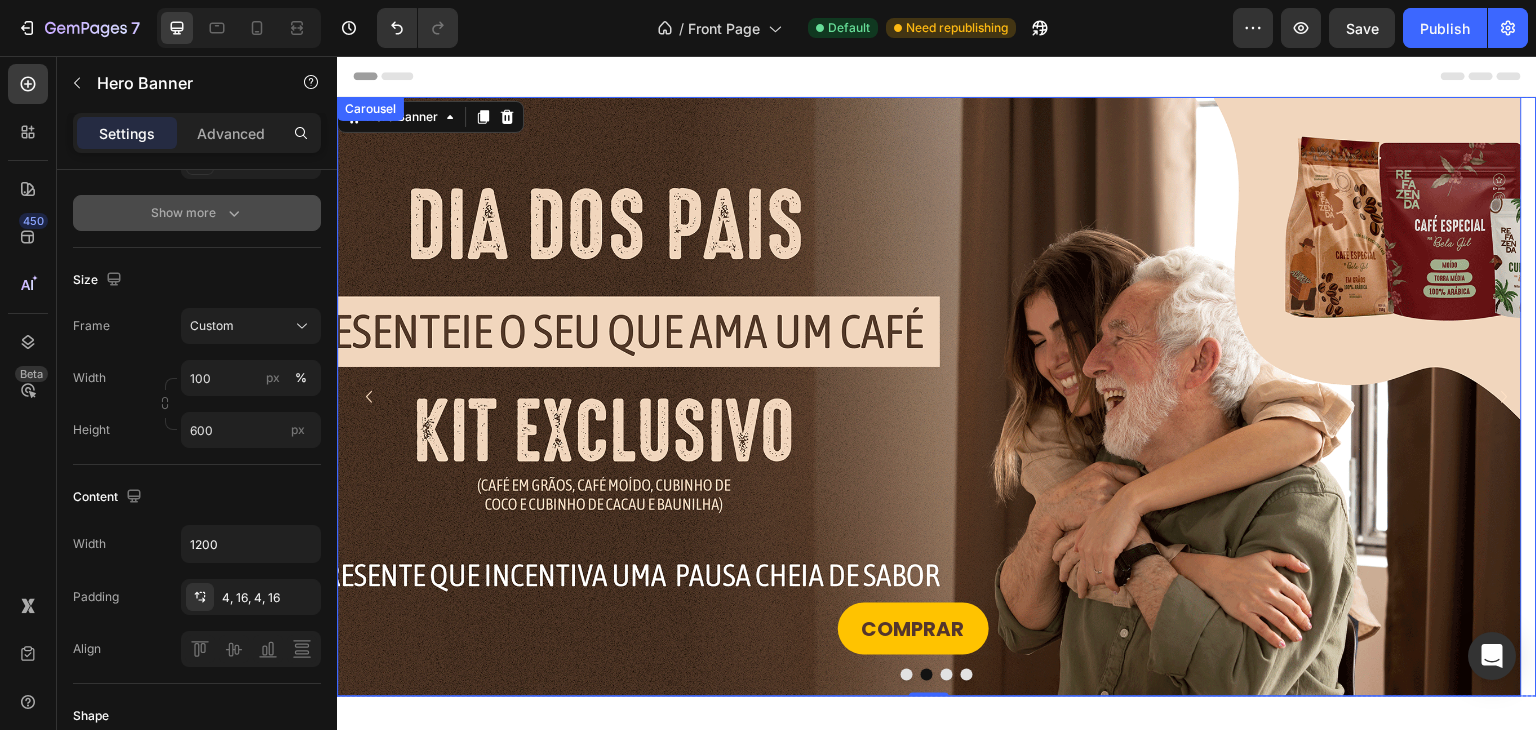 click at bounding box center (907, 675) 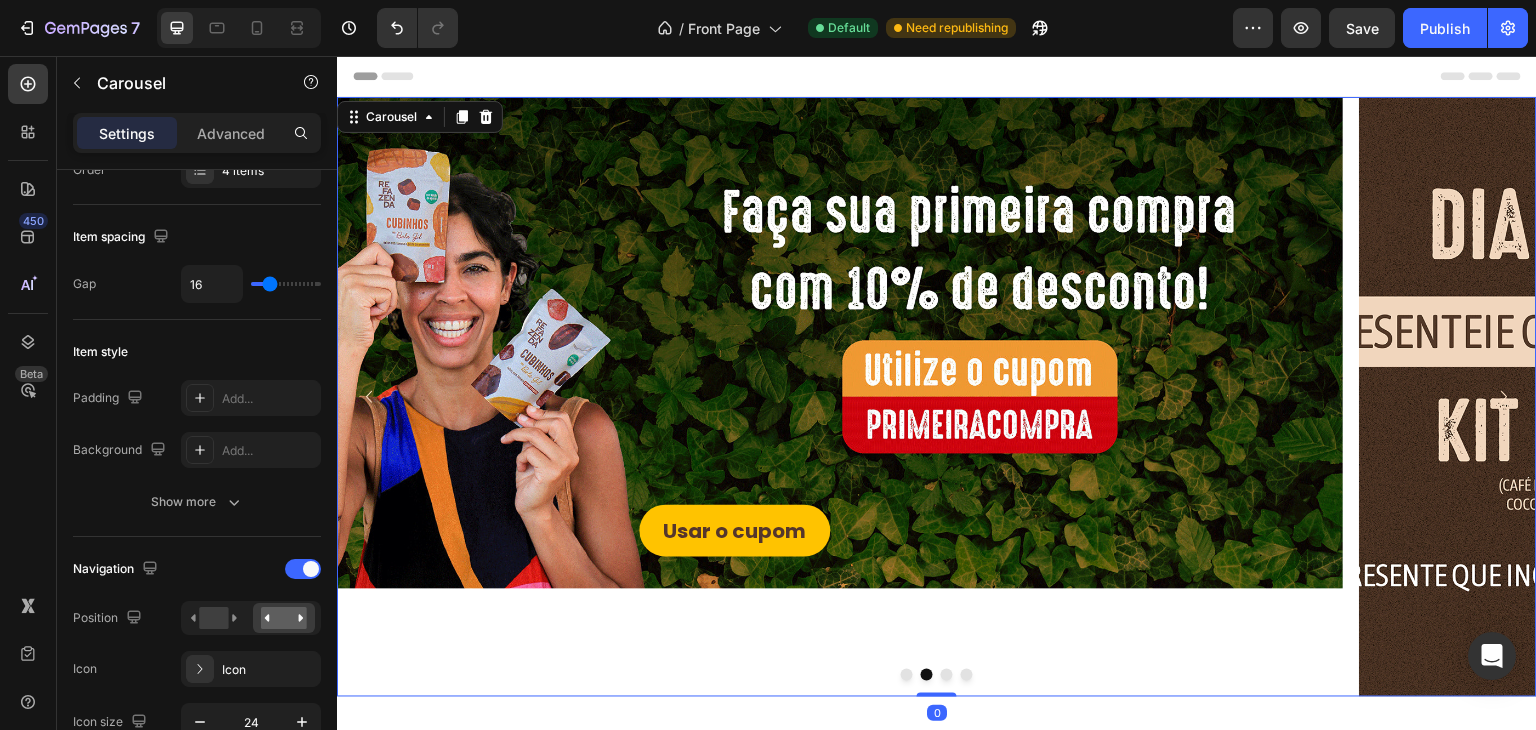 scroll, scrollTop: 0, scrollLeft: 0, axis: both 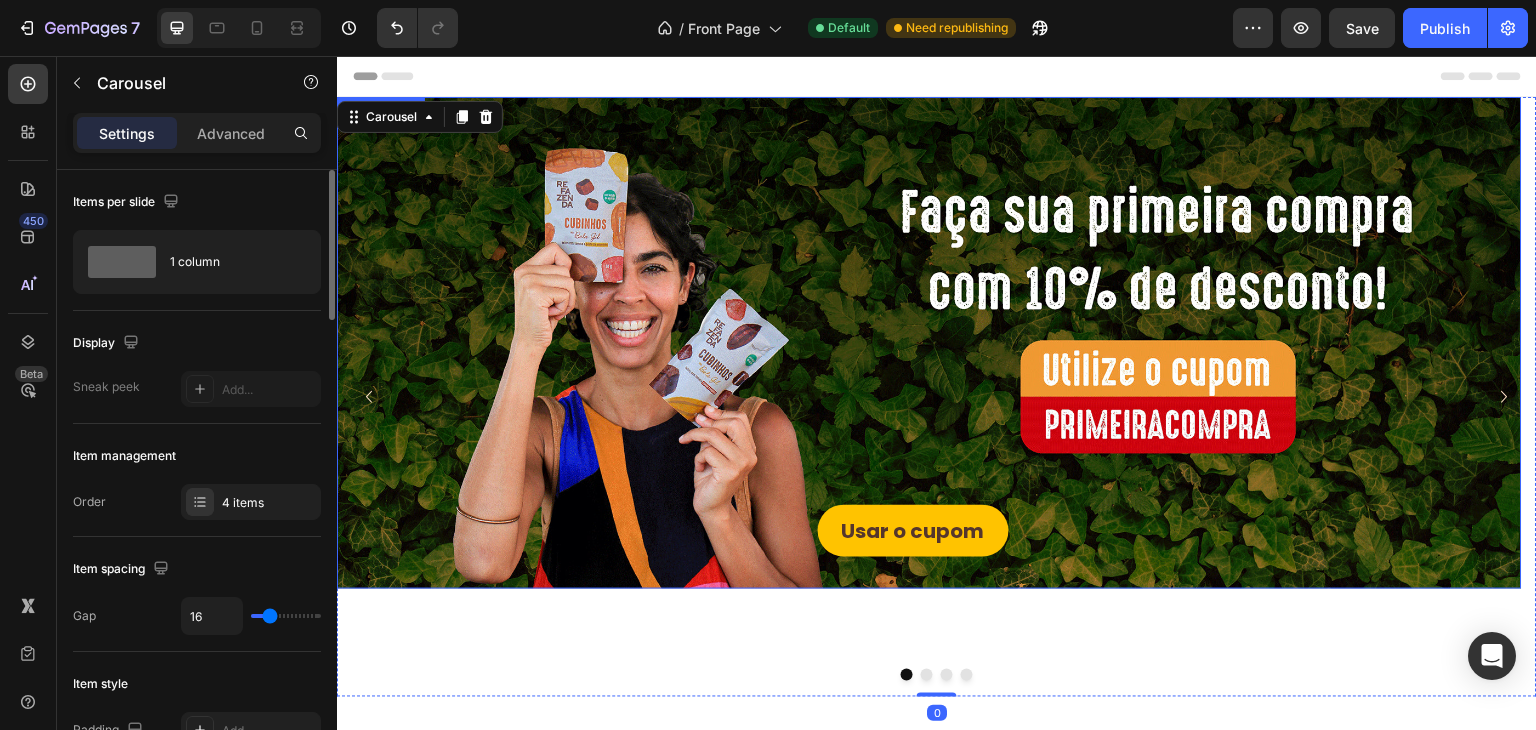 click on "Usar o cupom Button" at bounding box center [929, 331] 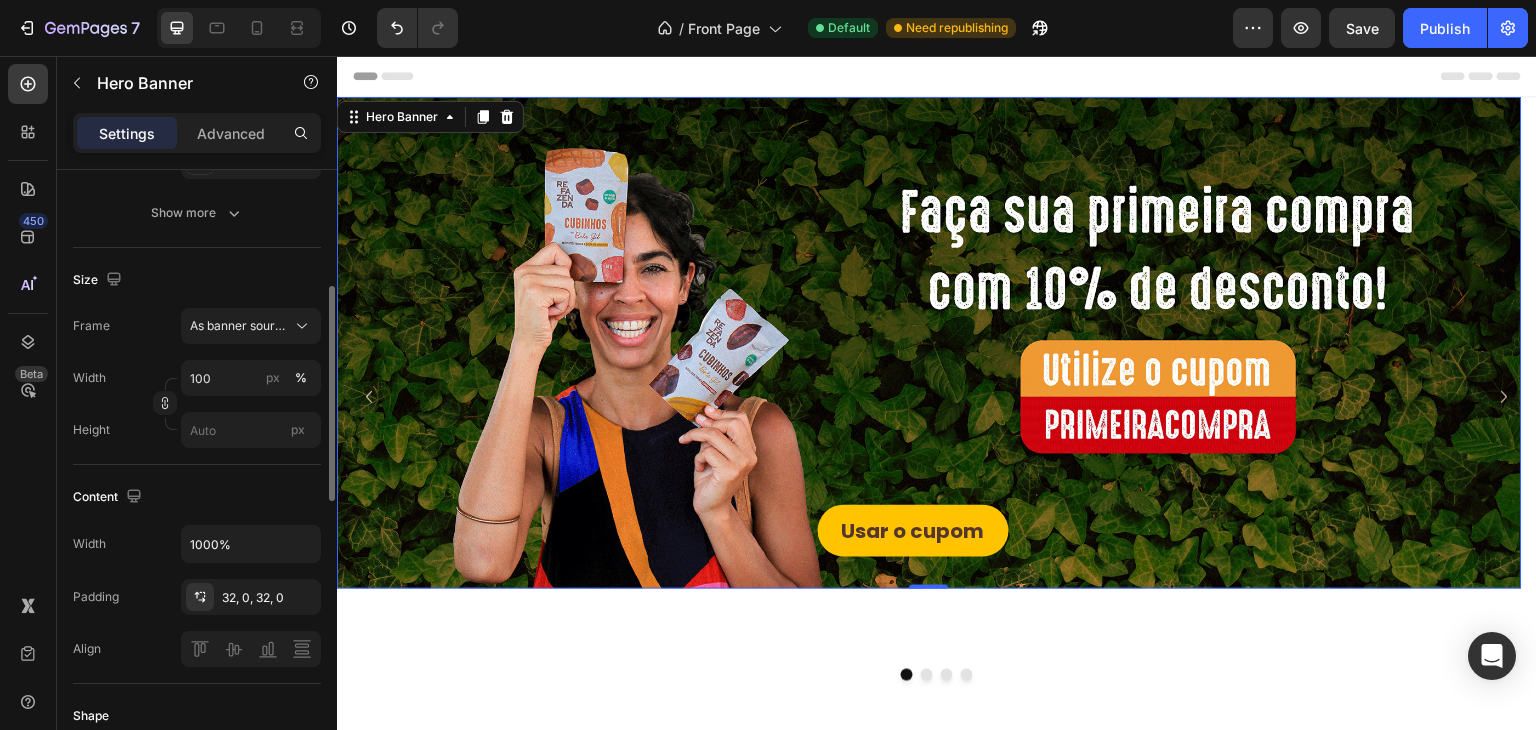 scroll, scrollTop: 166, scrollLeft: 0, axis: vertical 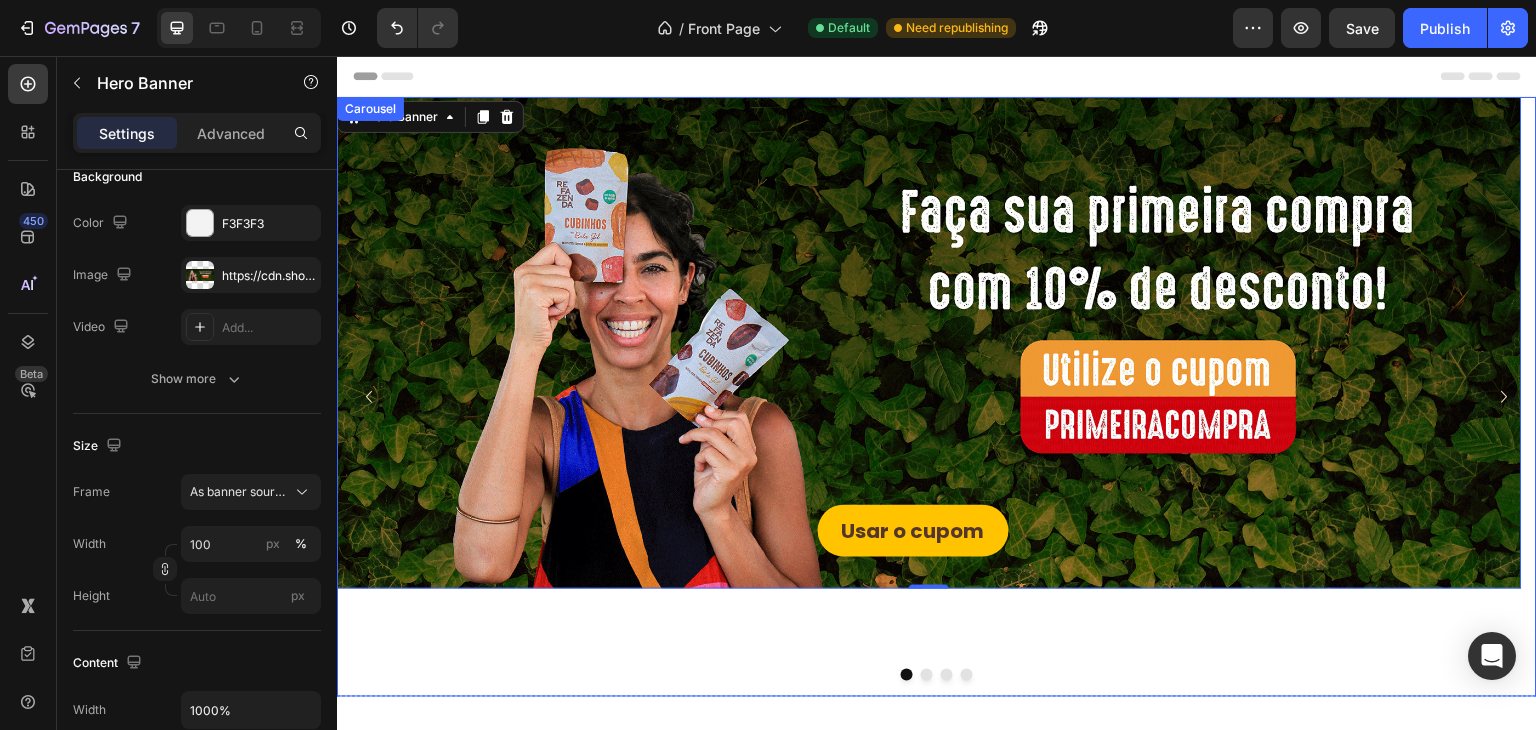 click at bounding box center [927, 675] 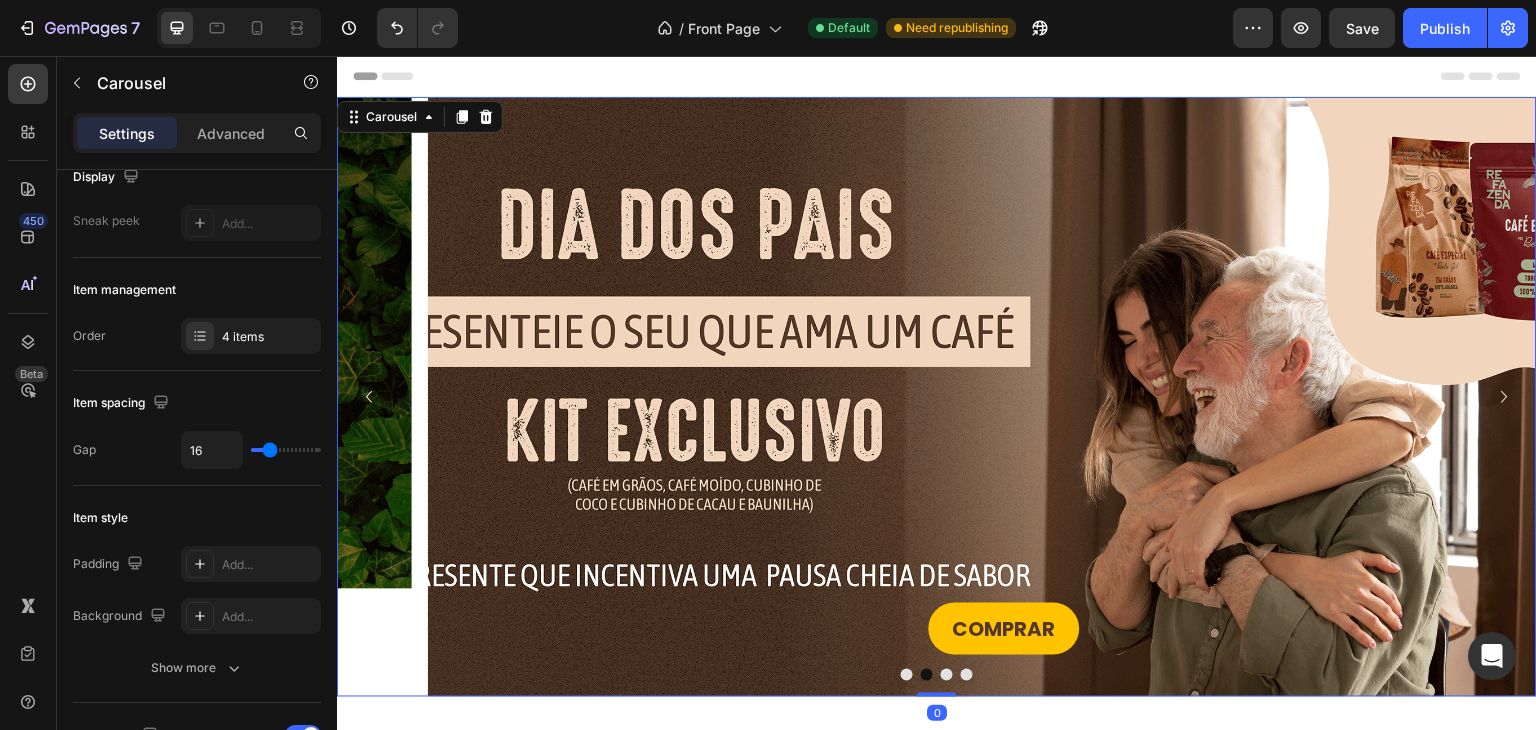scroll, scrollTop: 0, scrollLeft: 0, axis: both 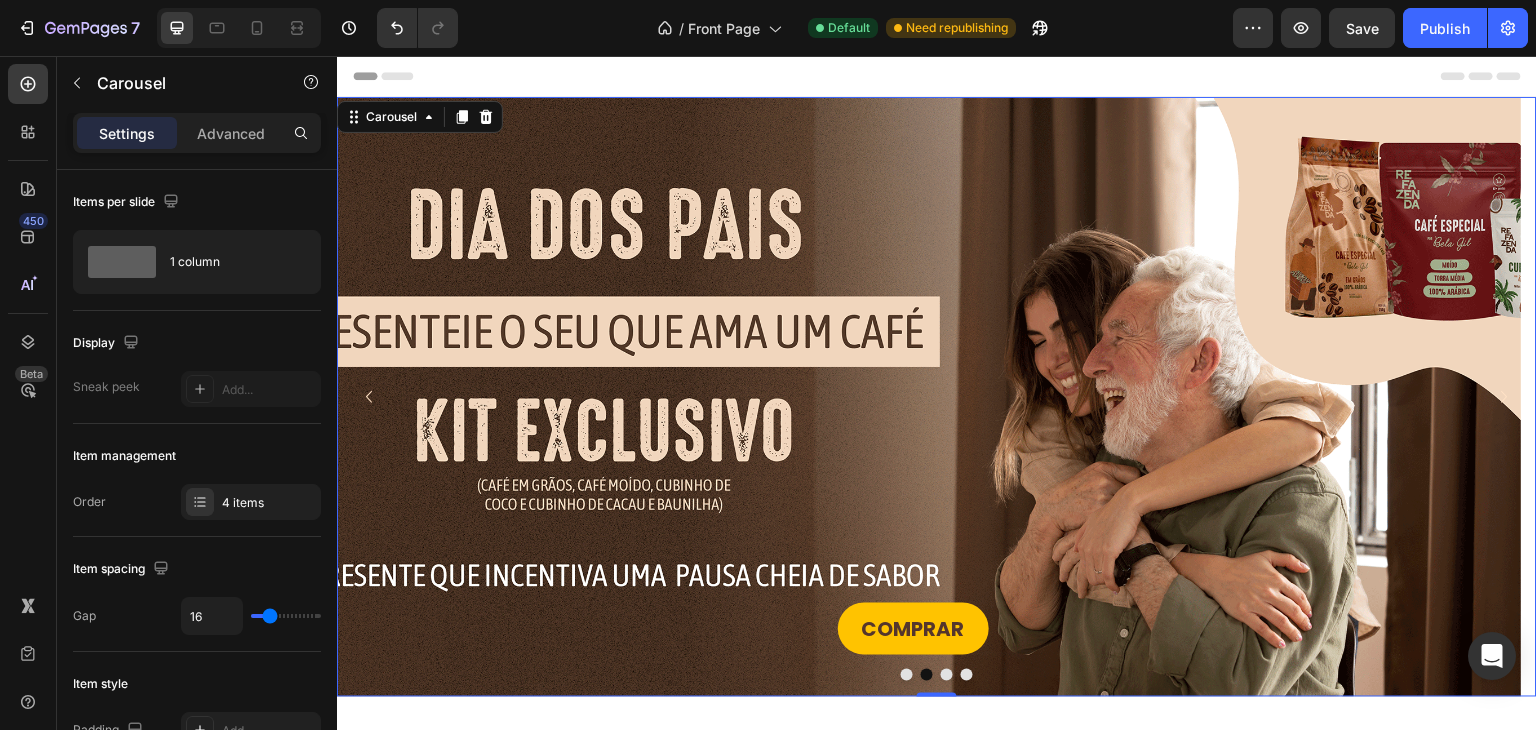 drag, startPoint x: 896, startPoint y: 675, endPoint x: 828, endPoint y: 640, distance: 76.47875 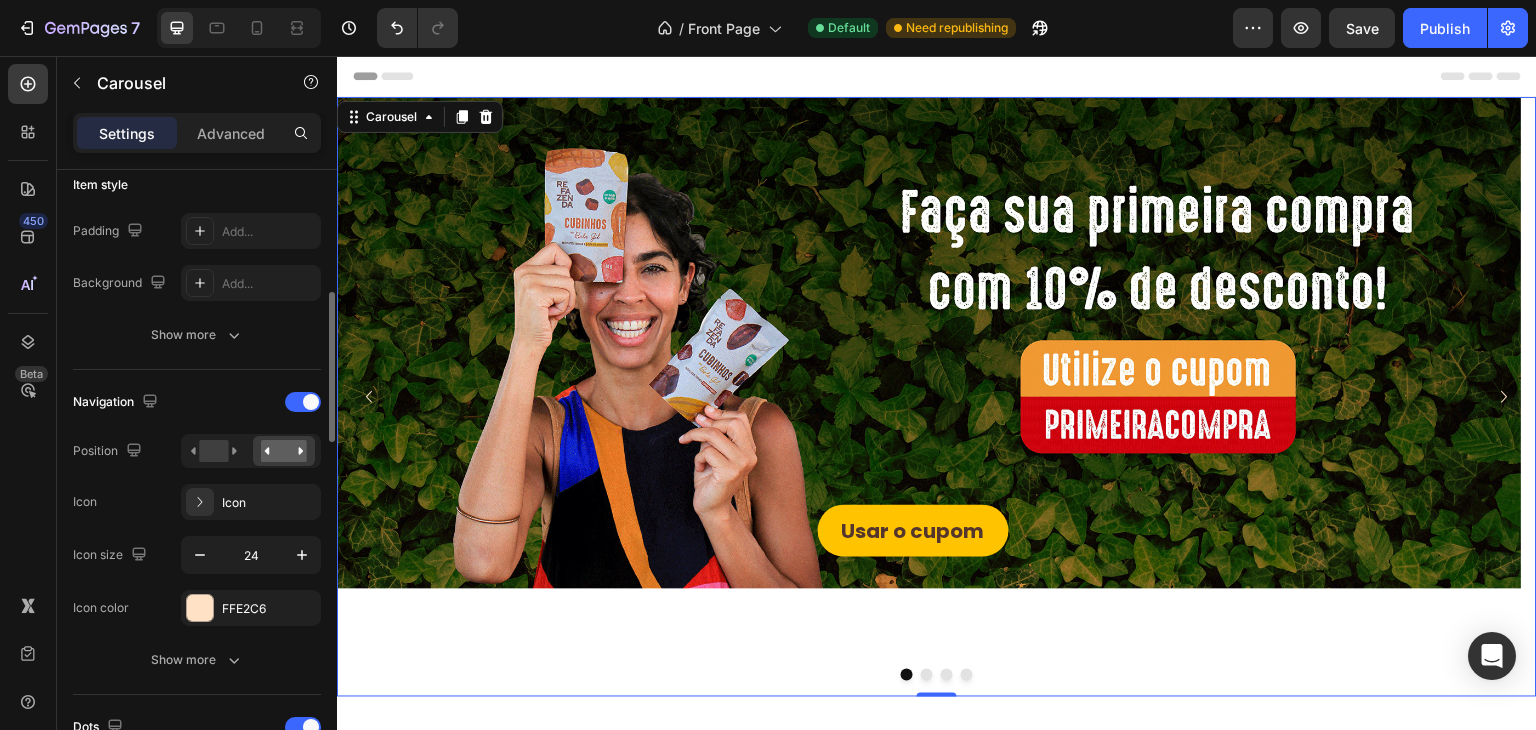 scroll, scrollTop: 0, scrollLeft: 0, axis: both 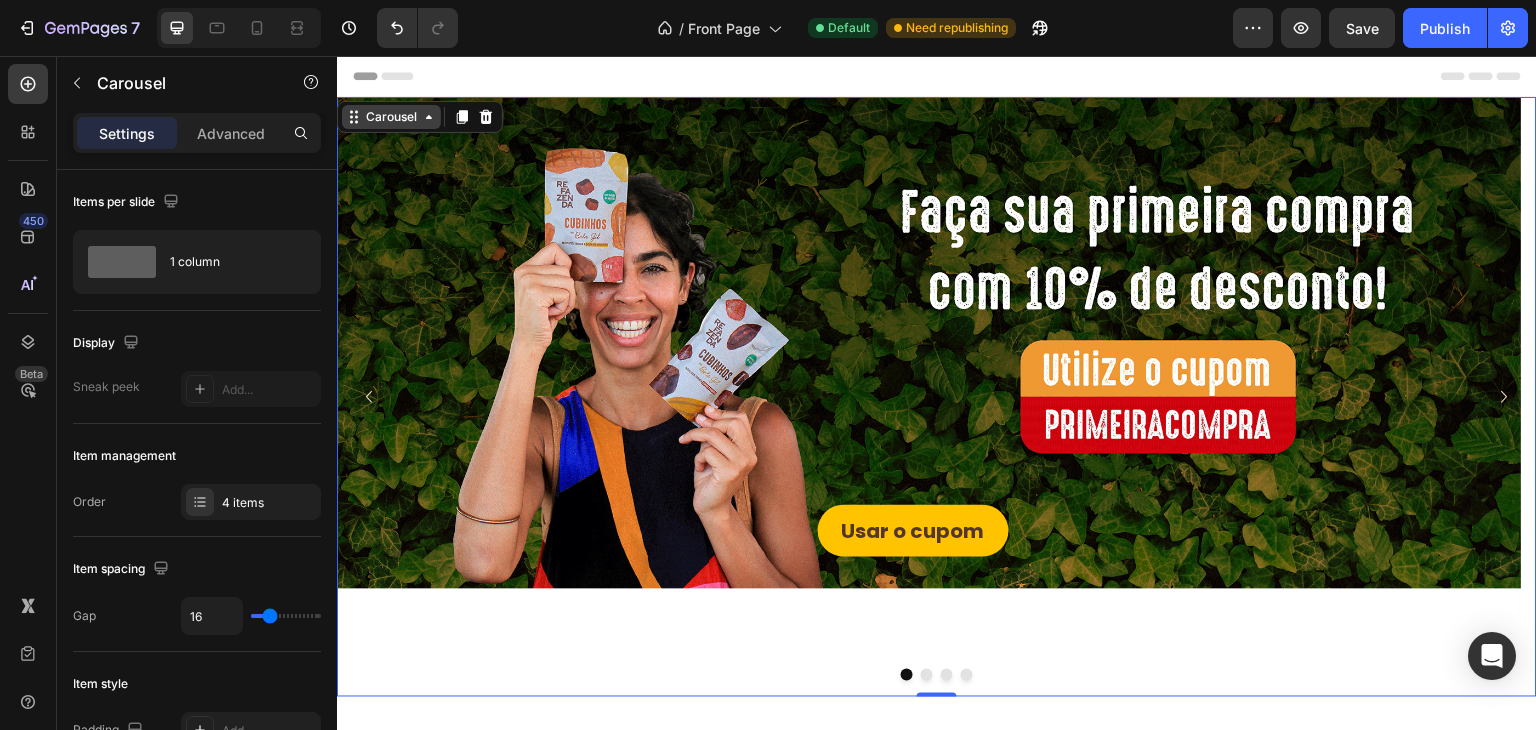 click on "Carousel" at bounding box center [391, 117] 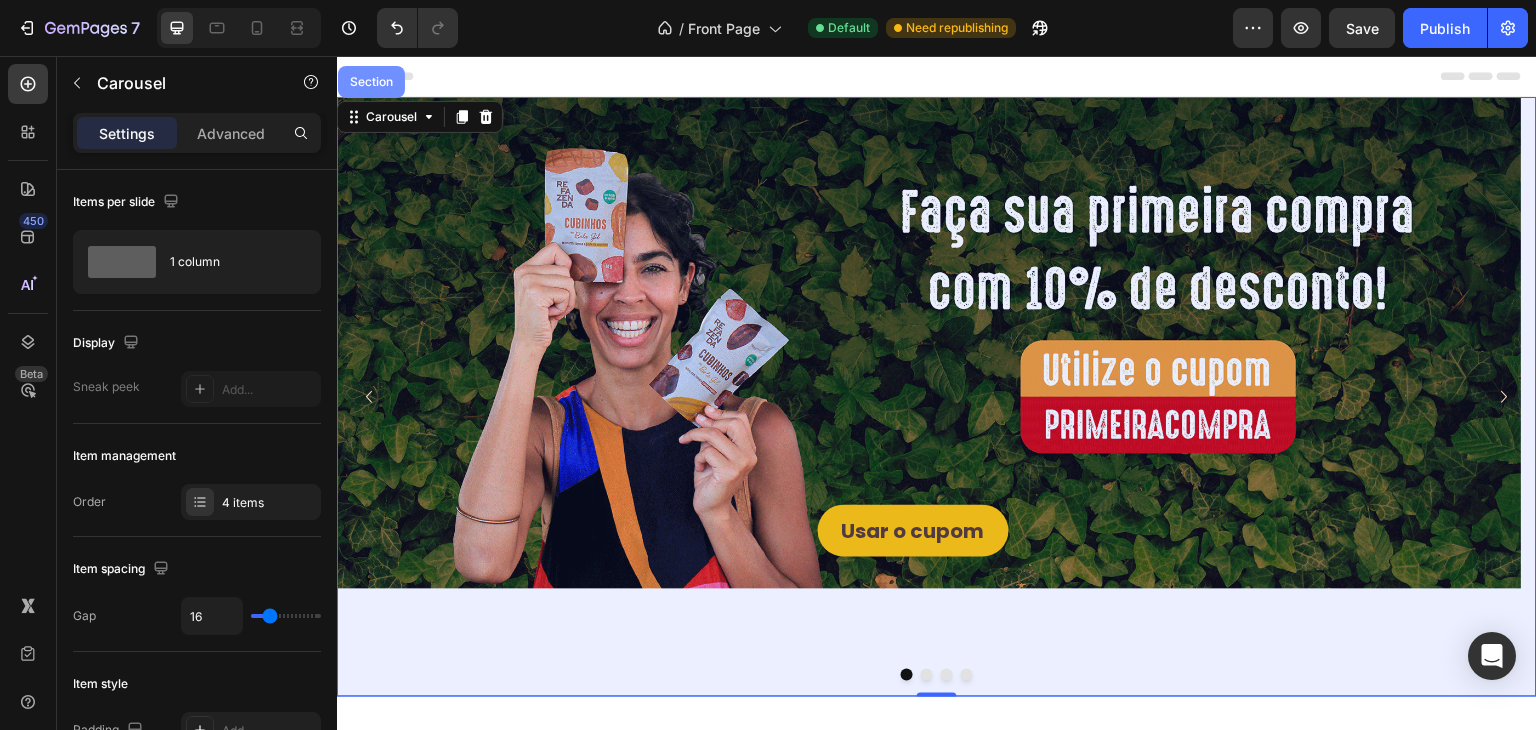 click on "Section" at bounding box center (371, 82) 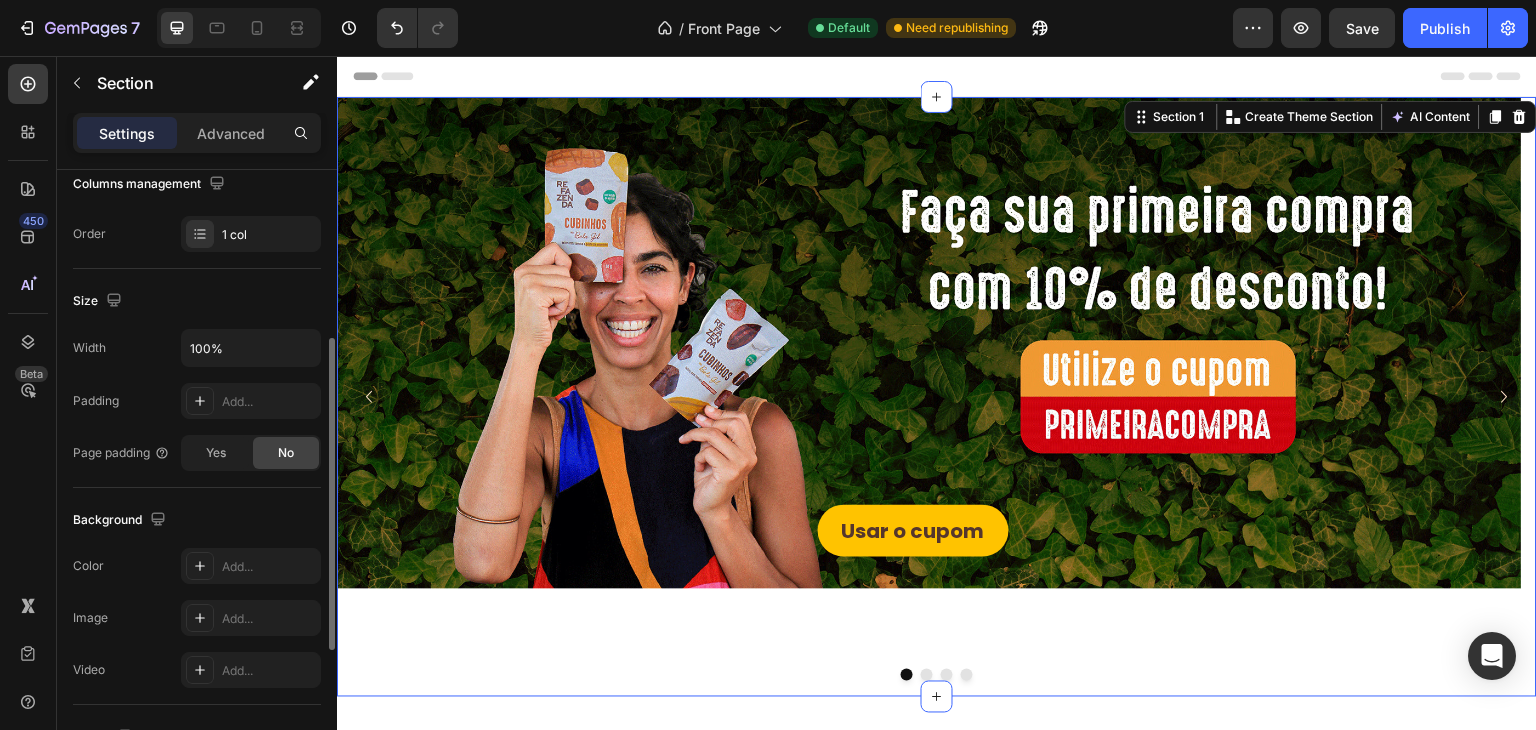 scroll, scrollTop: 499, scrollLeft: 0, axis: vertical 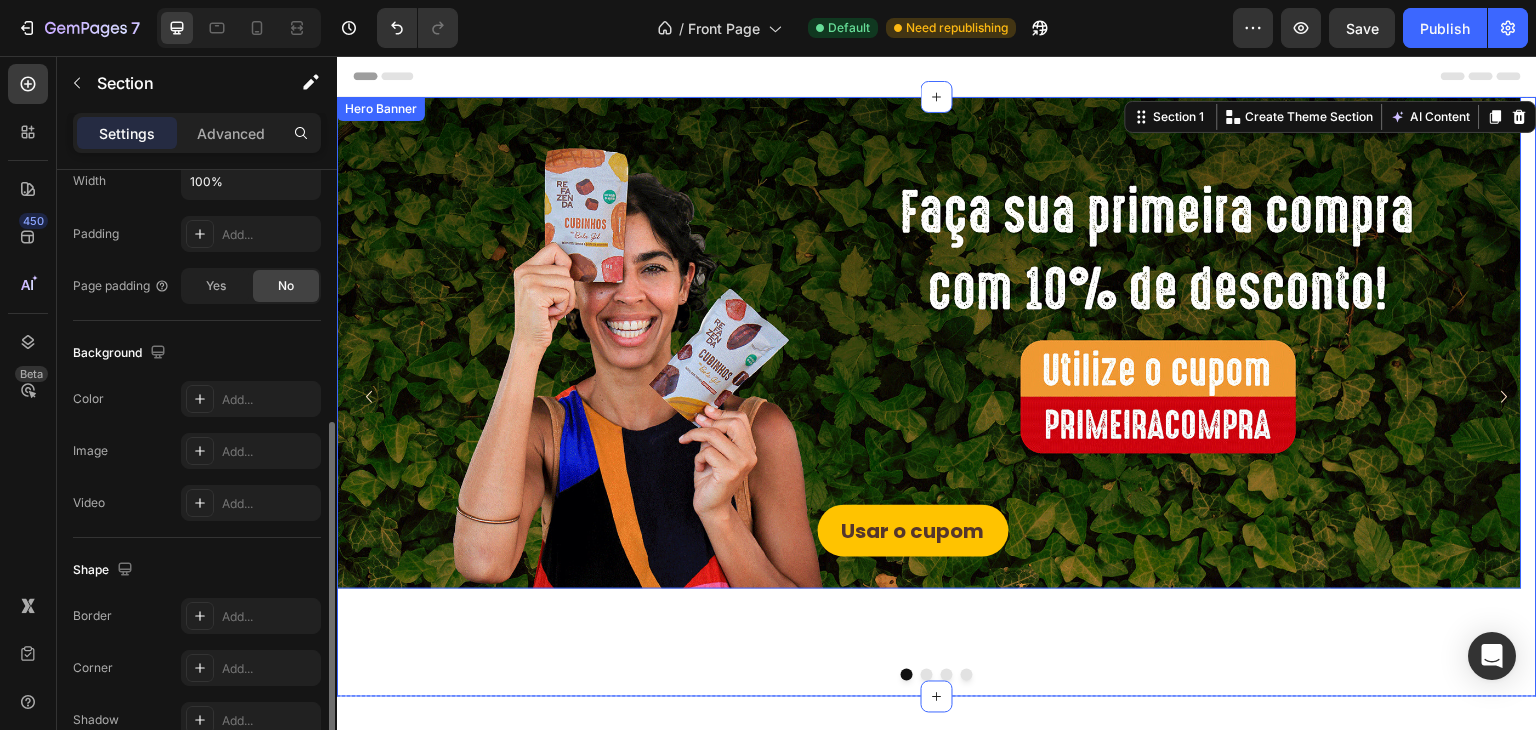 click on "Usar o cupom Button" at bounding box center [929, 331] 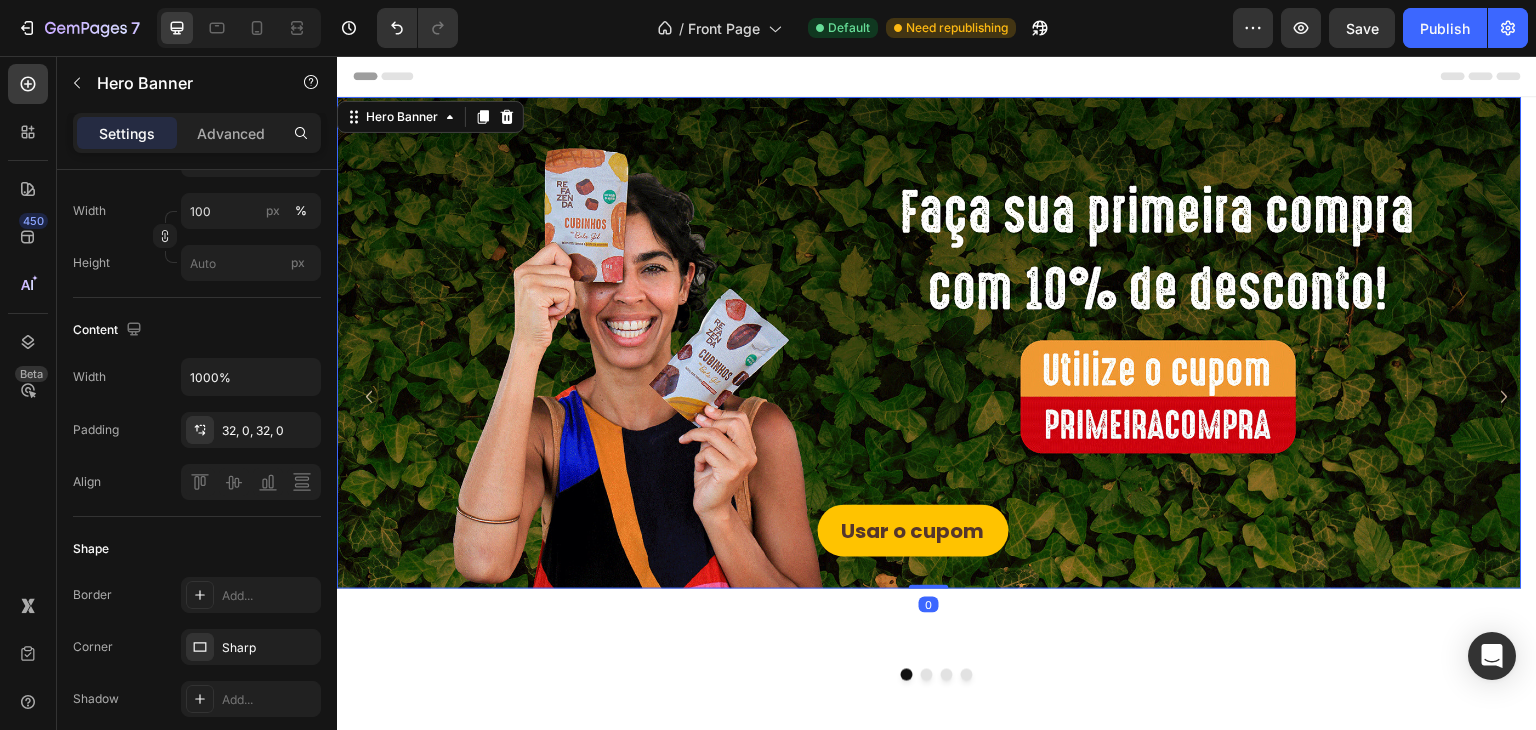 scroll, scrollTop: 0, scrollLeft: 0, axis: both 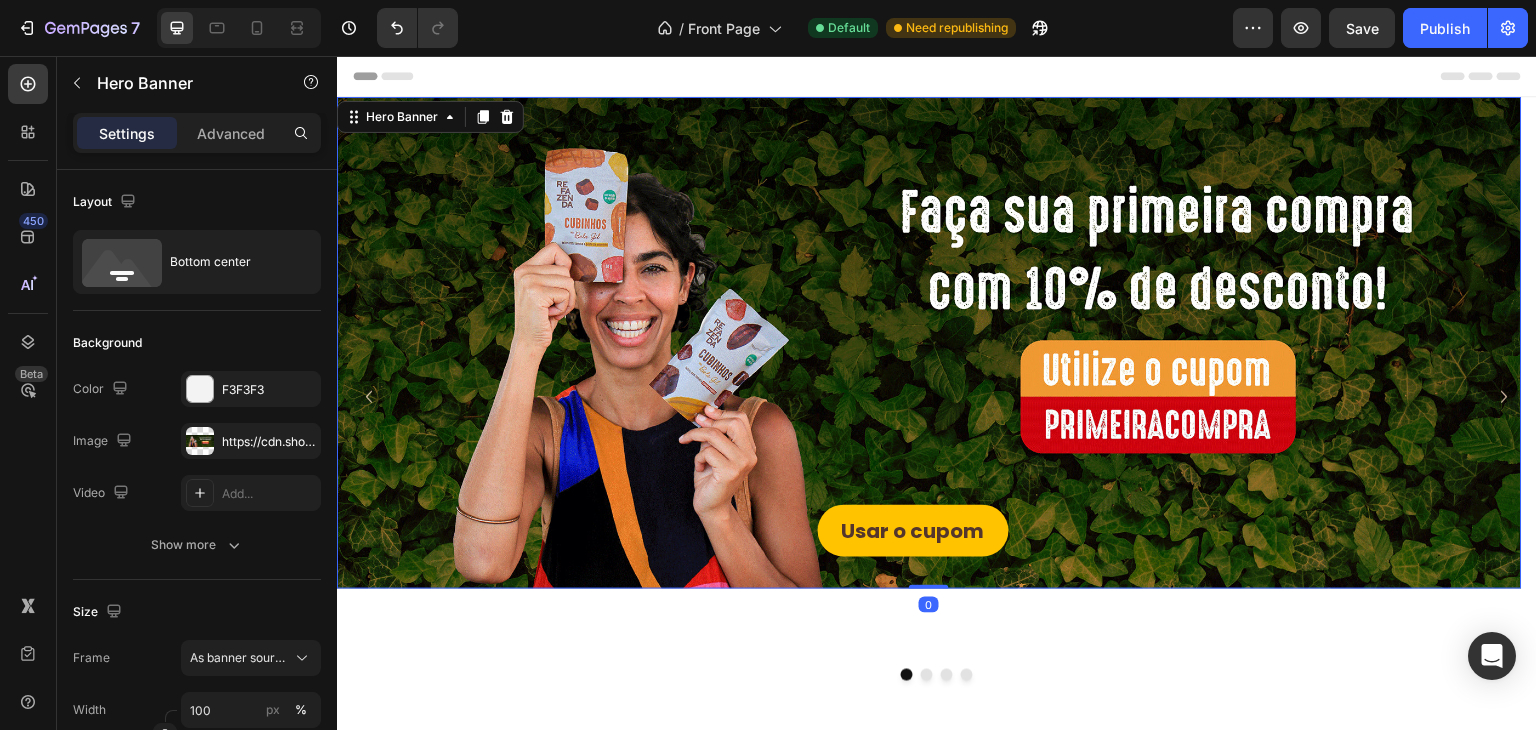click on "Usar o cupom Button" at bounding box center [929, 331] 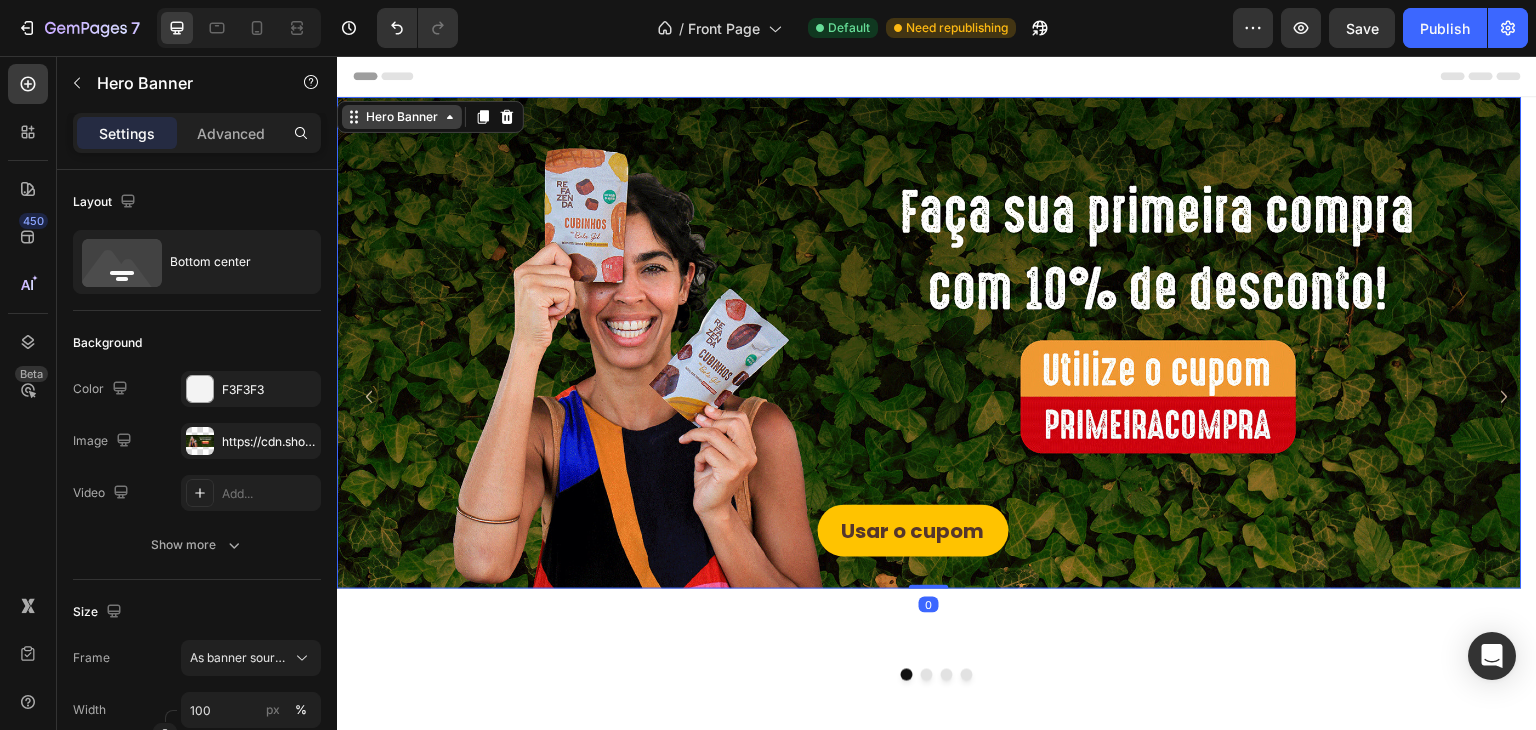 click on "Hero Banner" at bounding box center (402, 117) 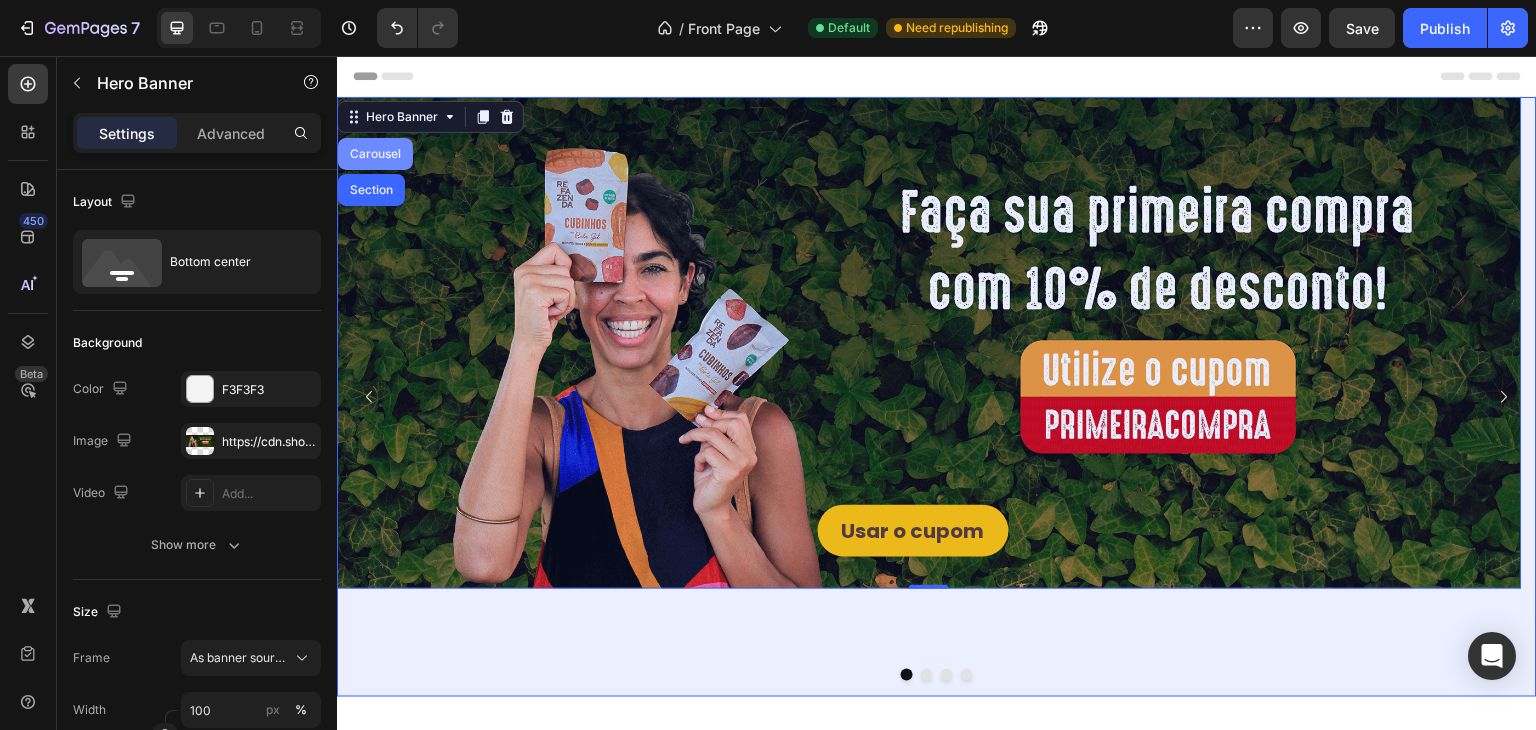 click on "Carousel" at bounding box center (375, 154) 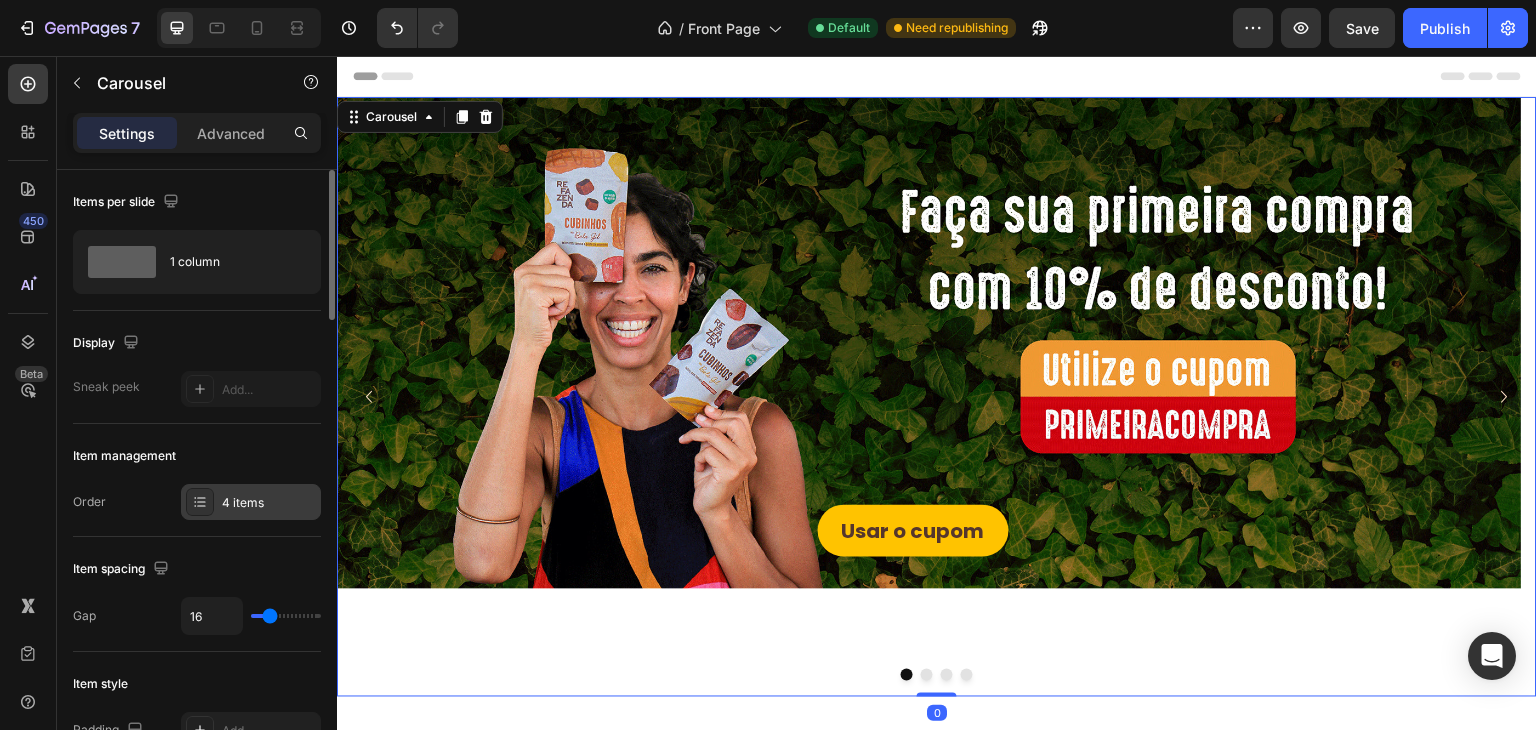 click on "4 items" at bounding box center [269, 503] 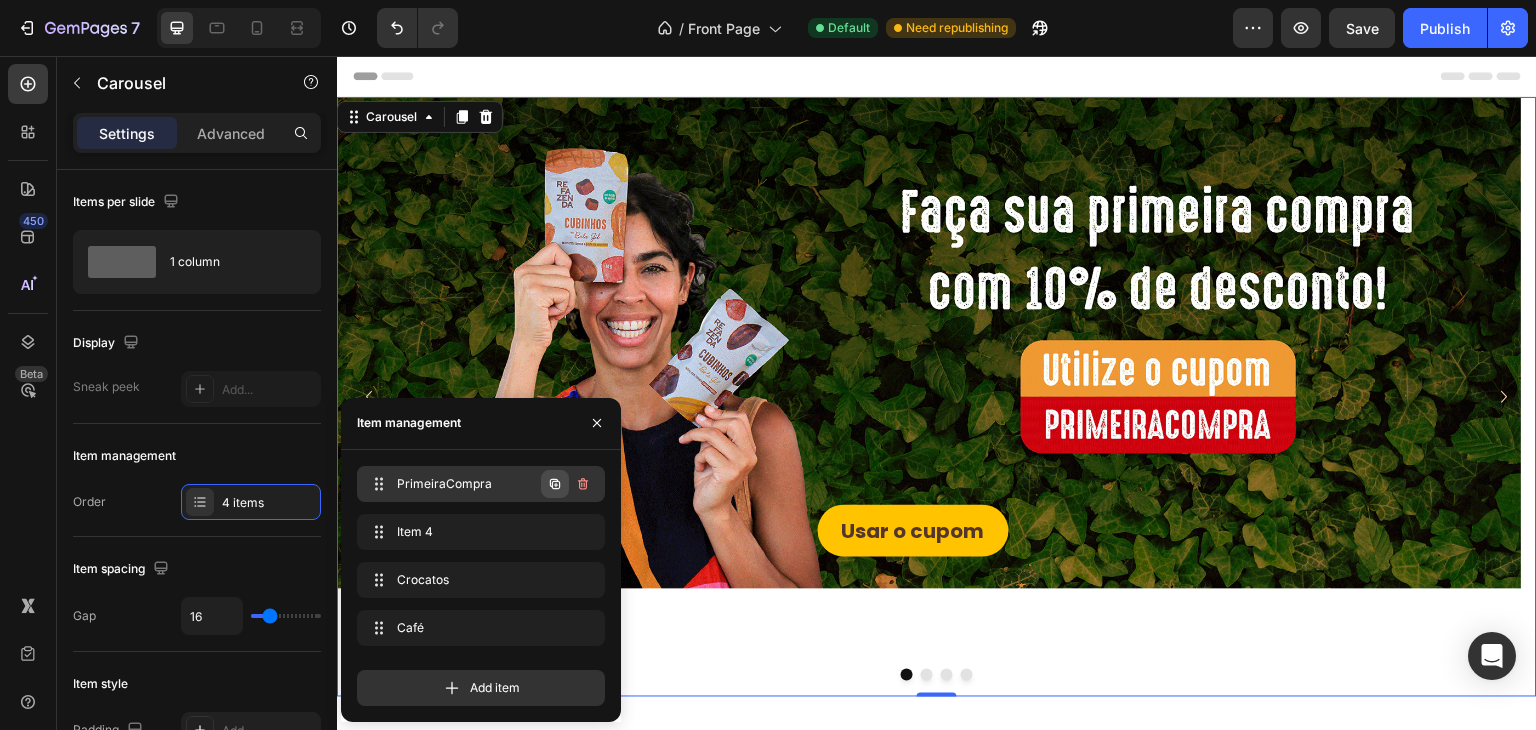 click 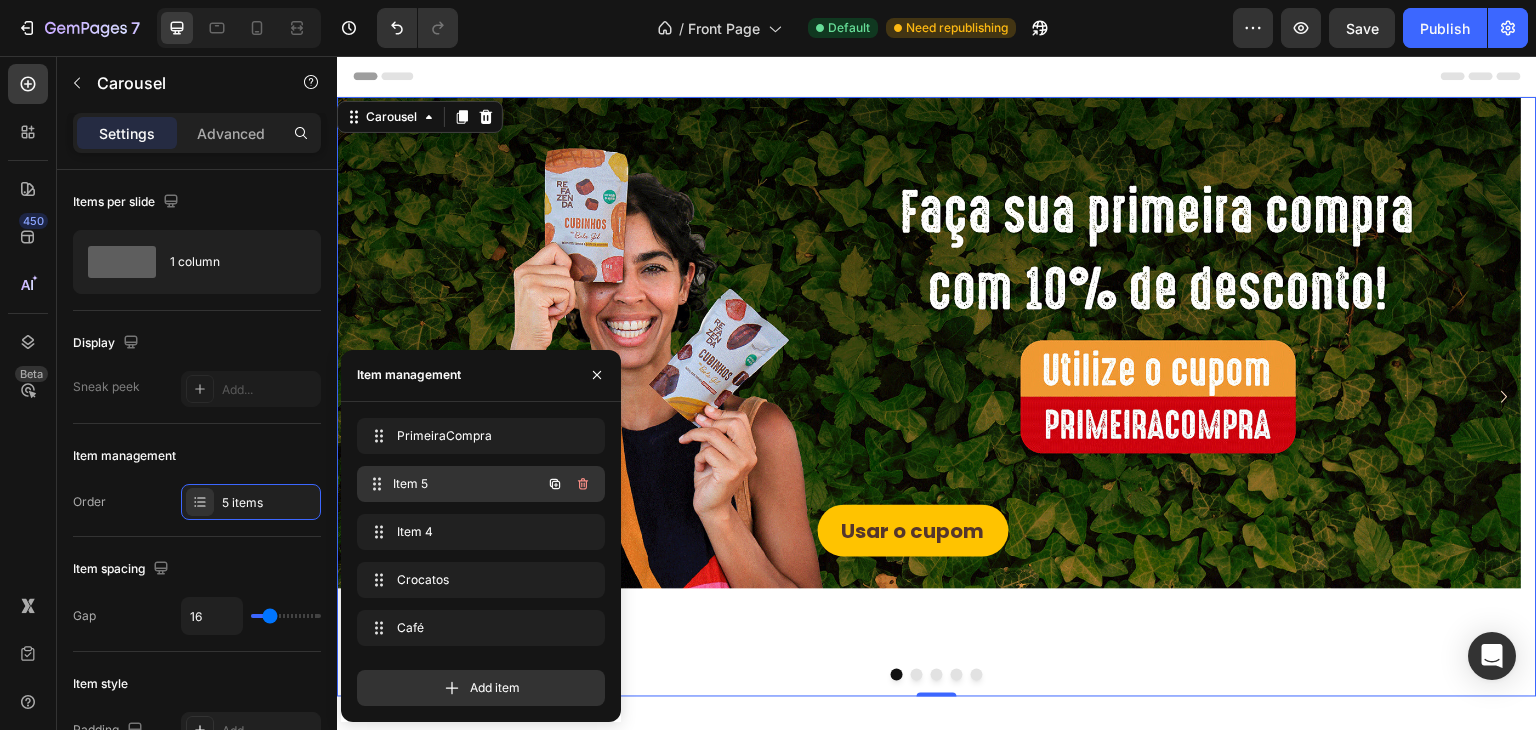 click on "Item 5" at bounding box center (467, 484) 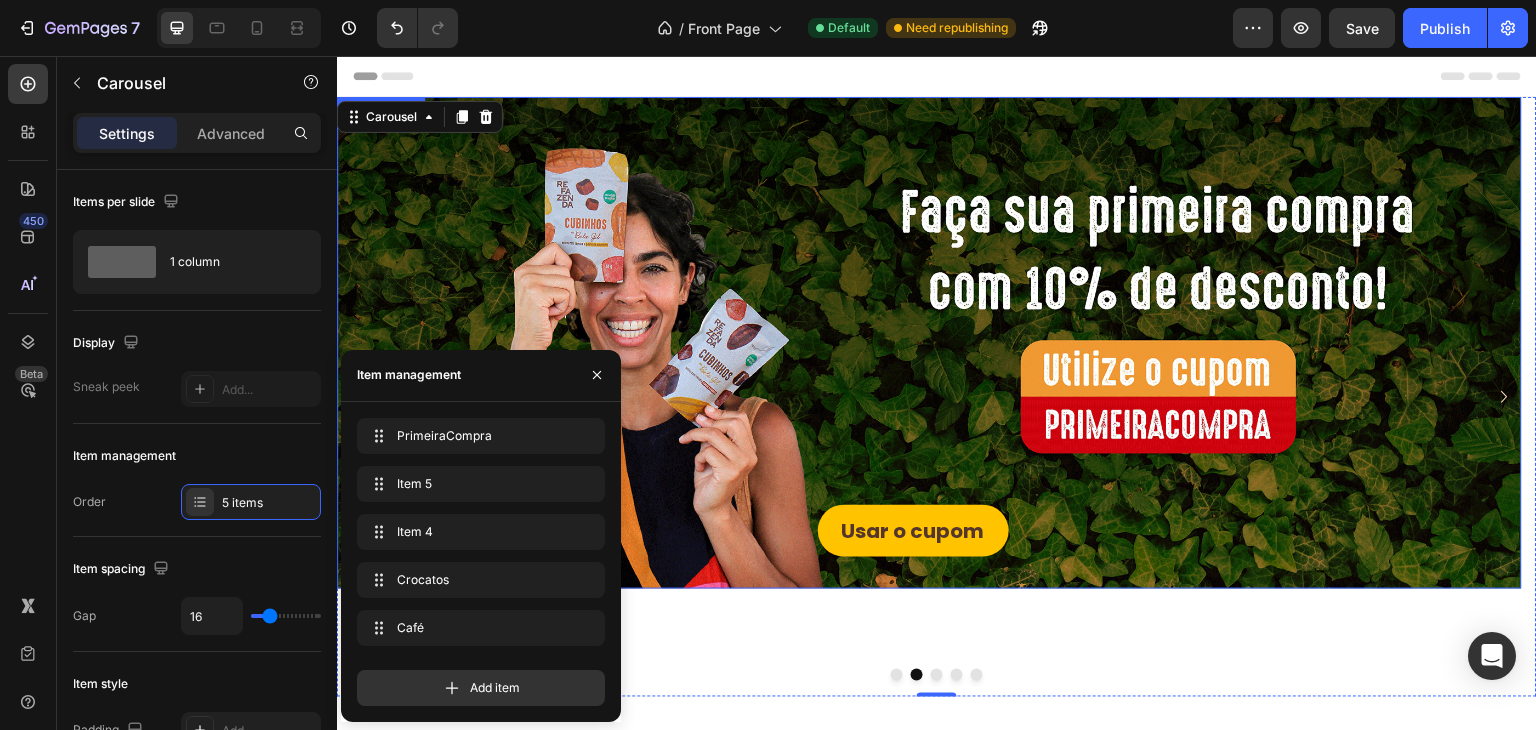 click on "Usar o cupom Button" at bounding box center [929, 331] 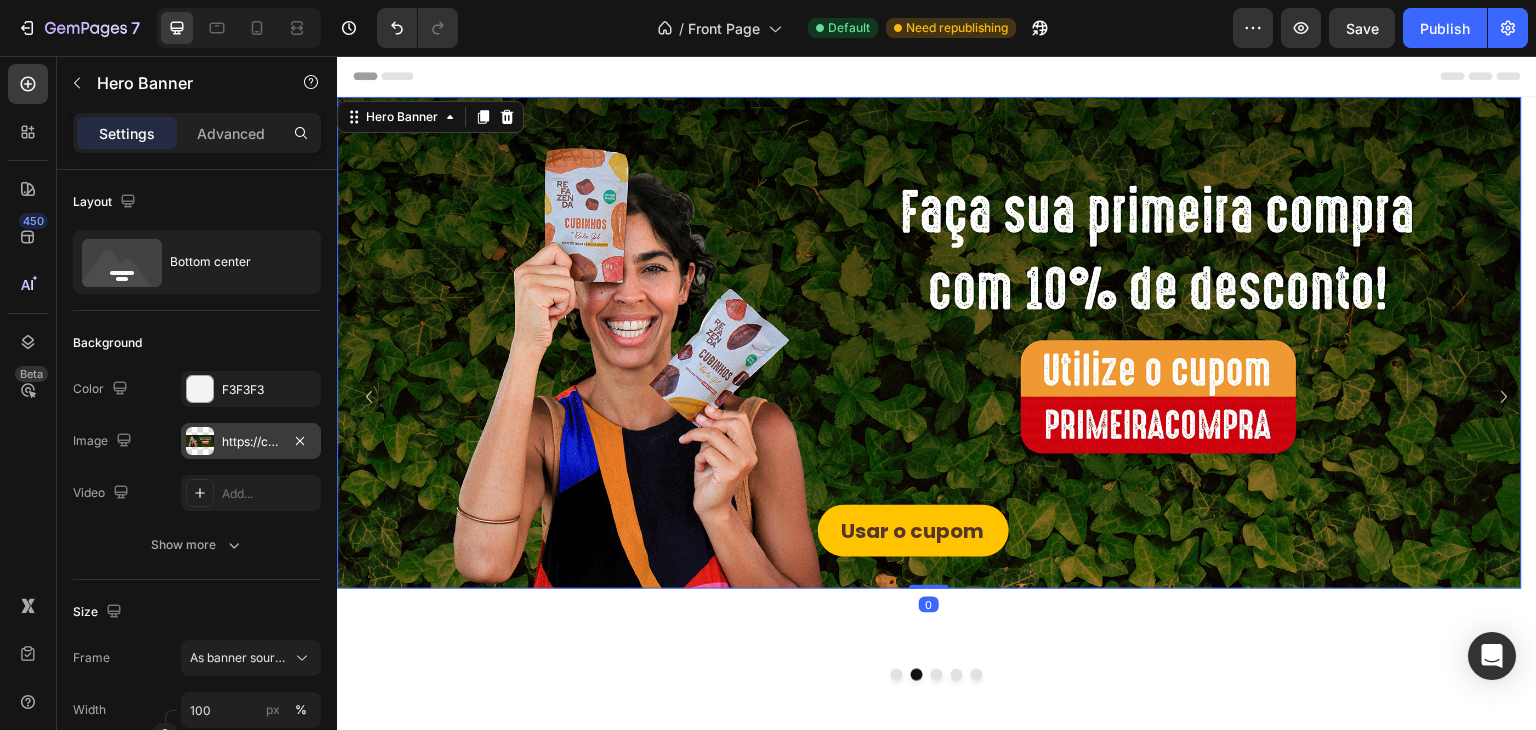 click on "https://cdn.shopify.com/s/files/1/0737/6519/1966/files/gempages_524955672463279273-8a610033-9bfa-40d7-b01f-05d7039c3ab2.webp" at bounding box center (251, 442) 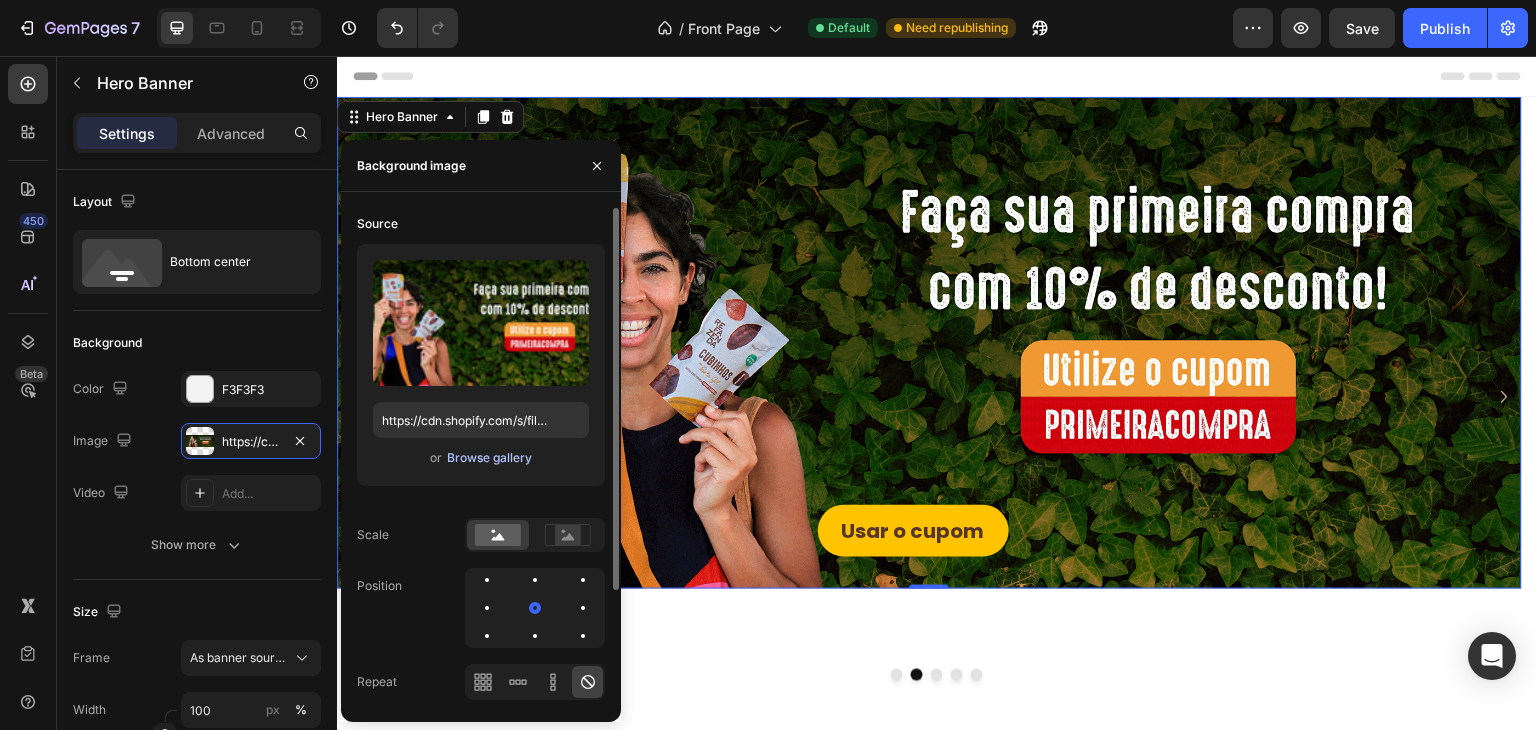 click on "Browse gallery" at bounding box center (489, 458) 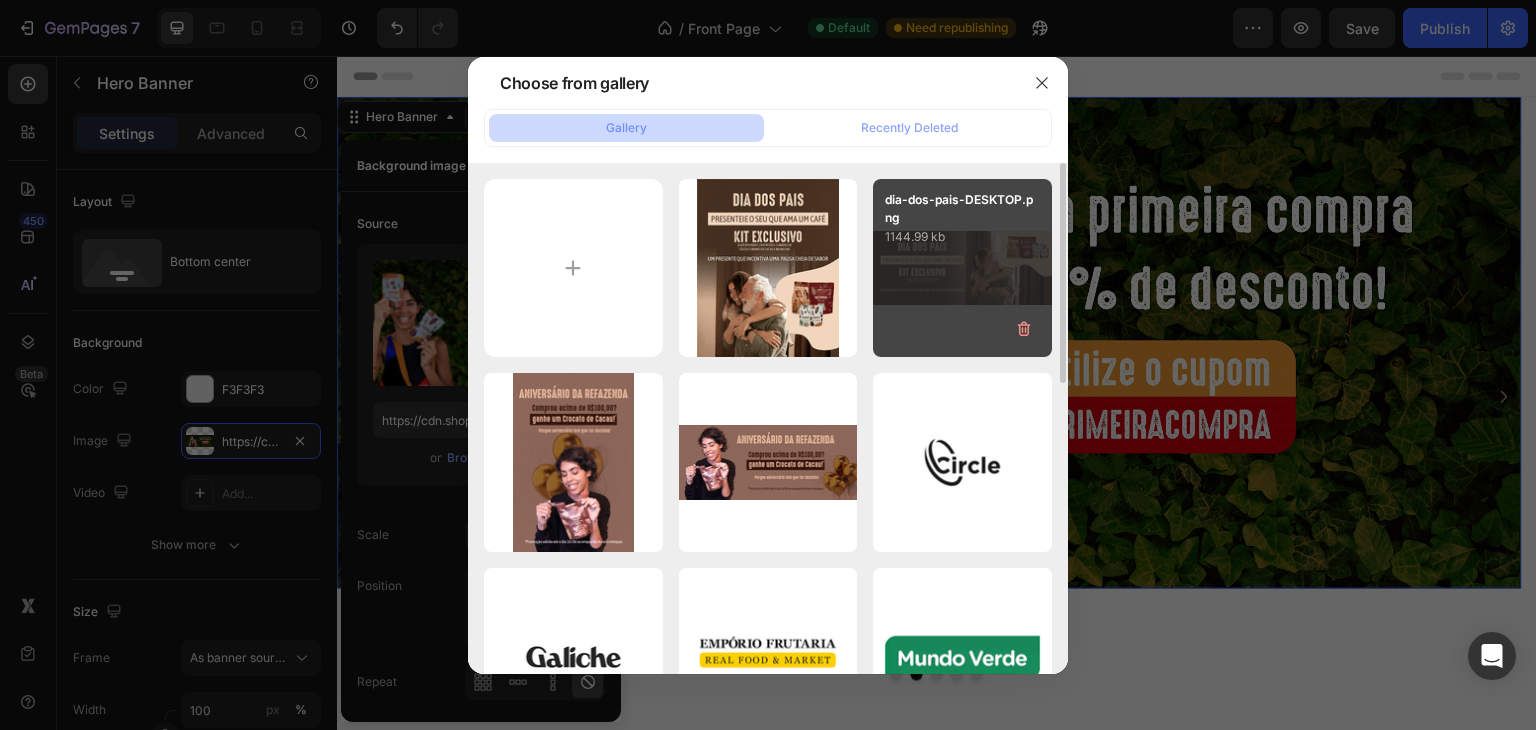 click on "dia-dos-pais-DESKTOP.png 1144.99 kb" at bounding box center [962, 268] 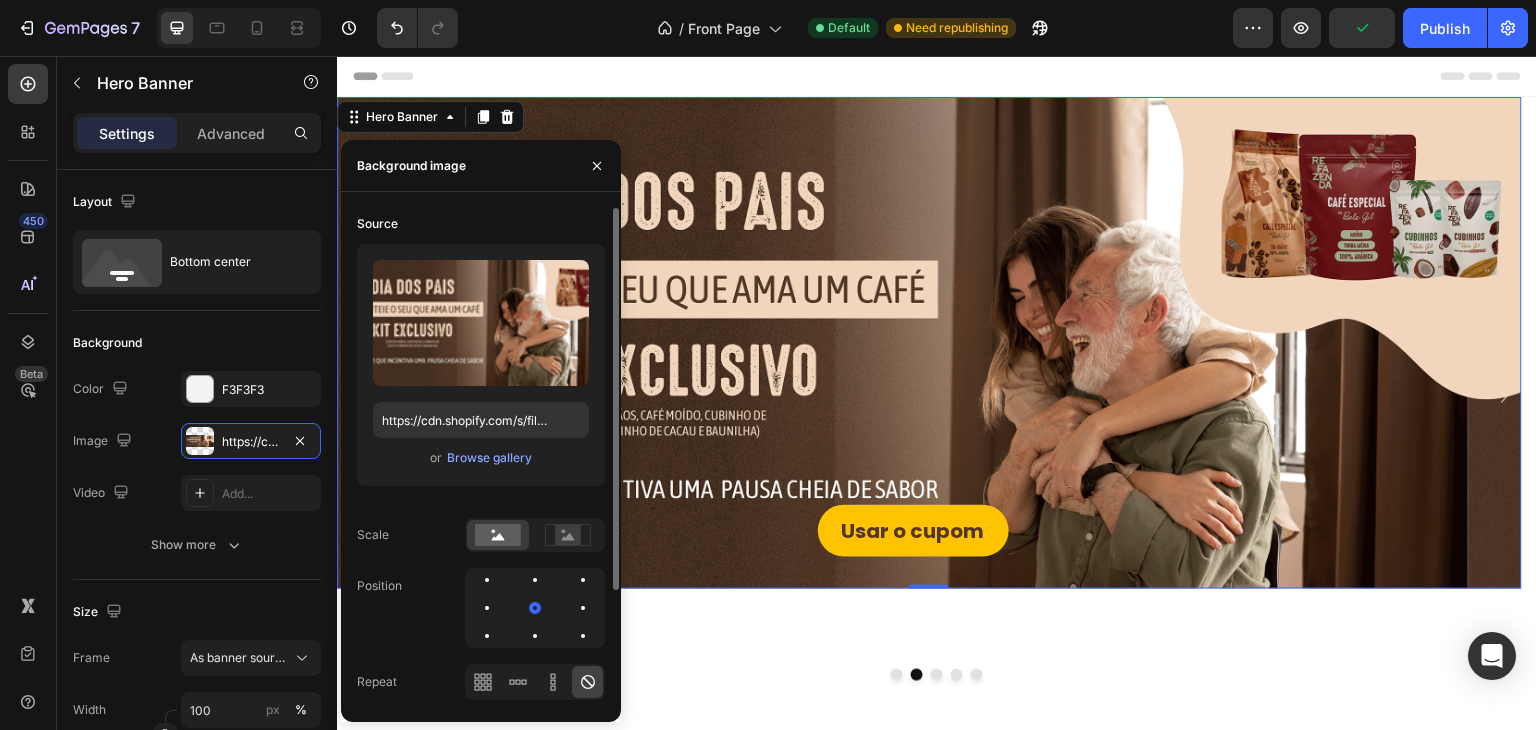 scroll, scrollTop: 151, scrollLeft: 0, axis: vertical 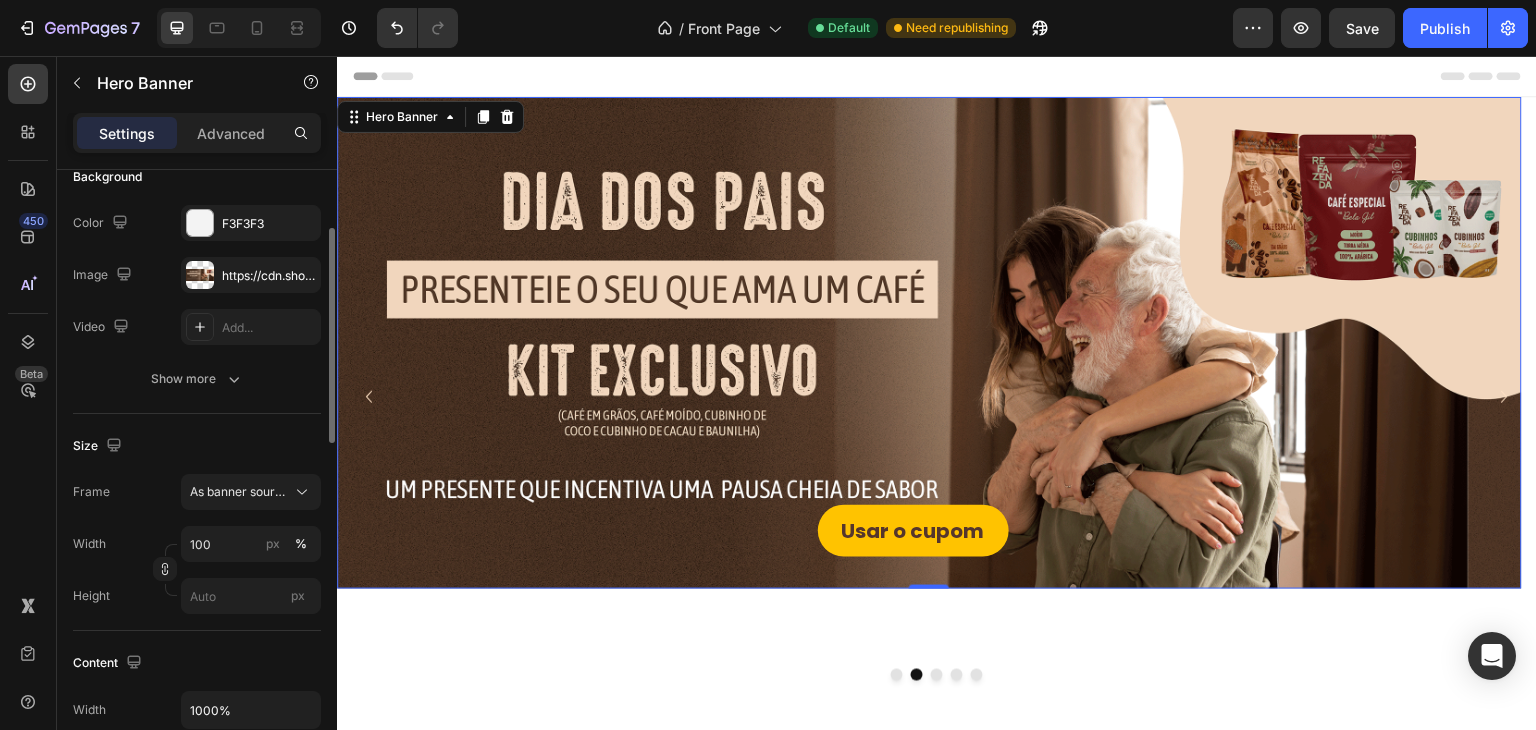 click on "Size Frame As banner source Width 100 px % Height px" 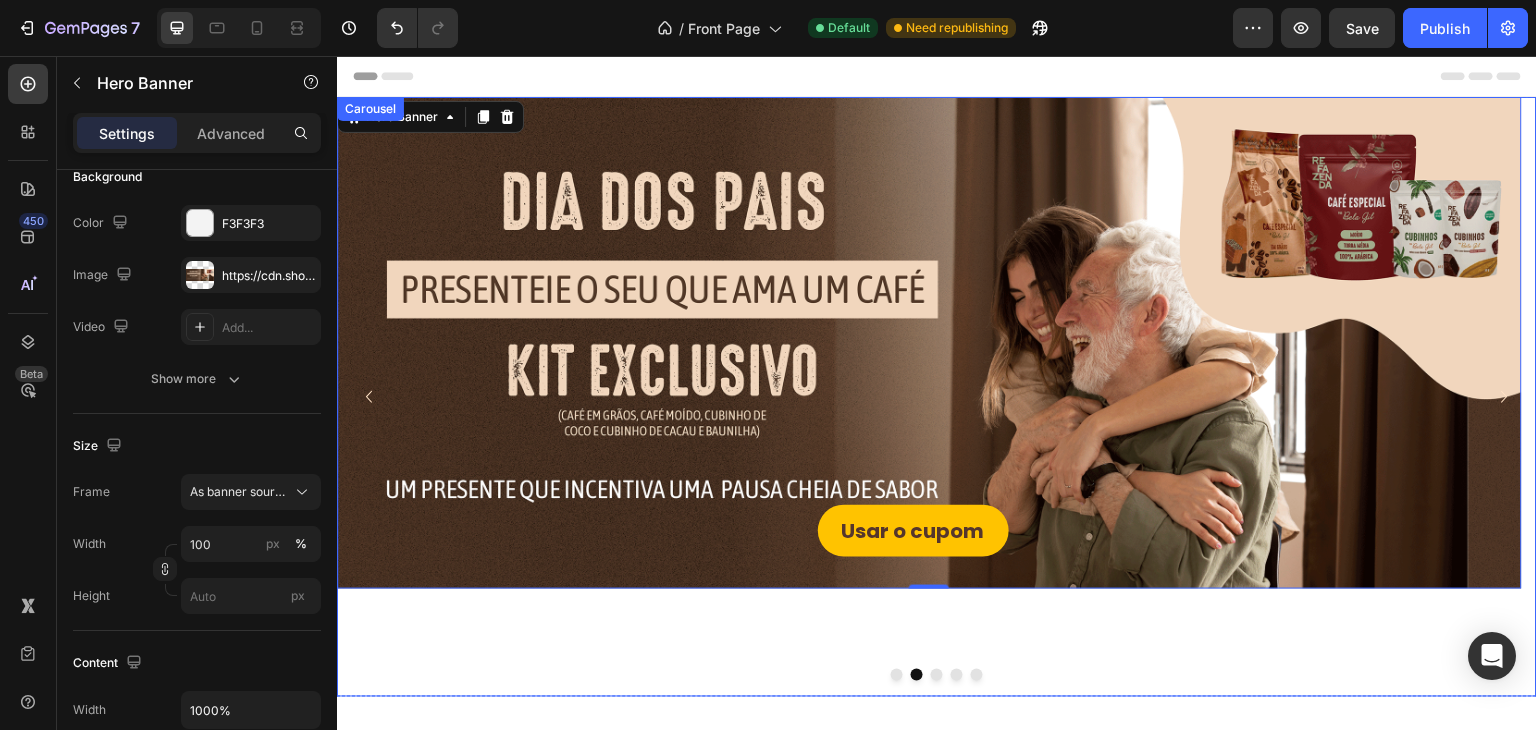 click at bounding box center [937, 675] 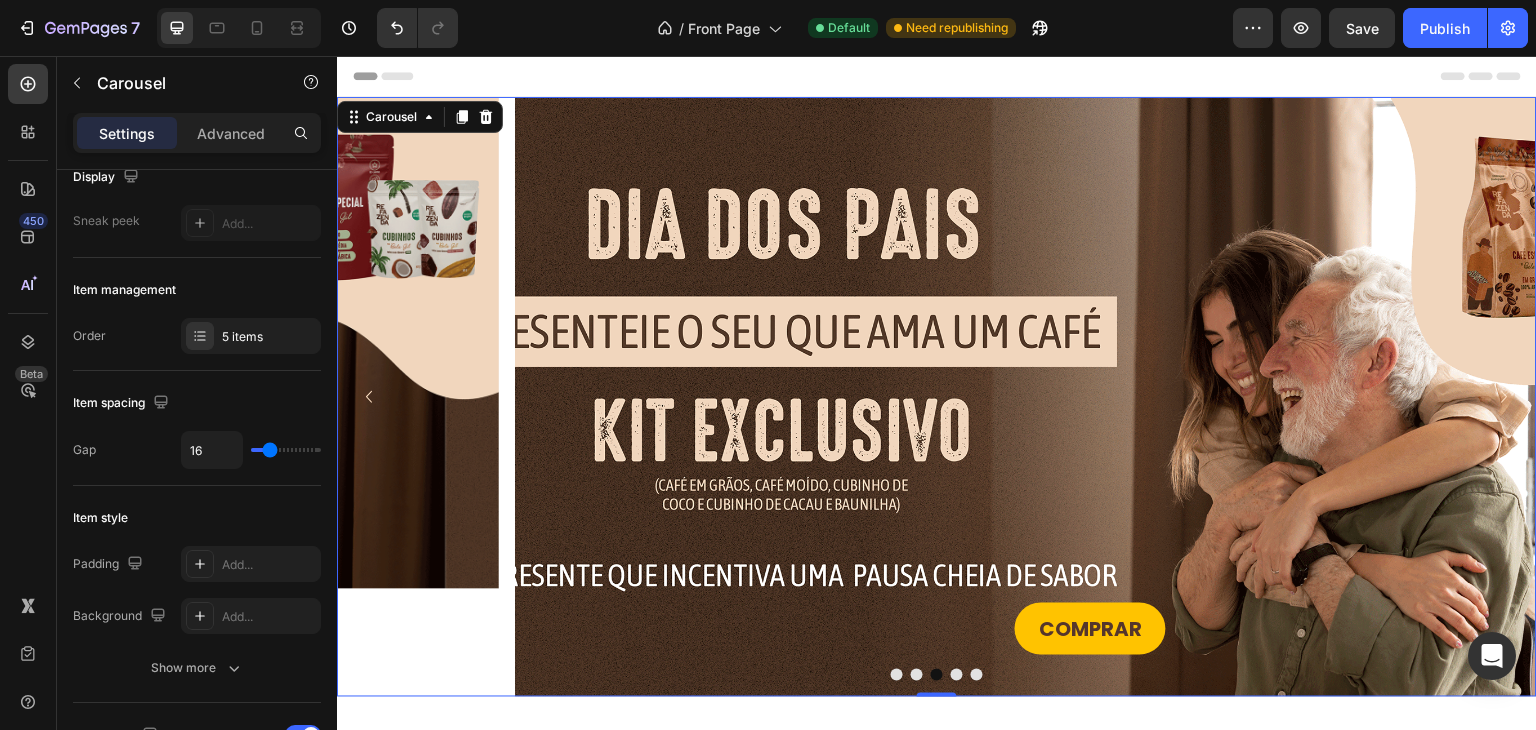 scroll, scrollTop: 0, scrollLeft: 0, axis: both 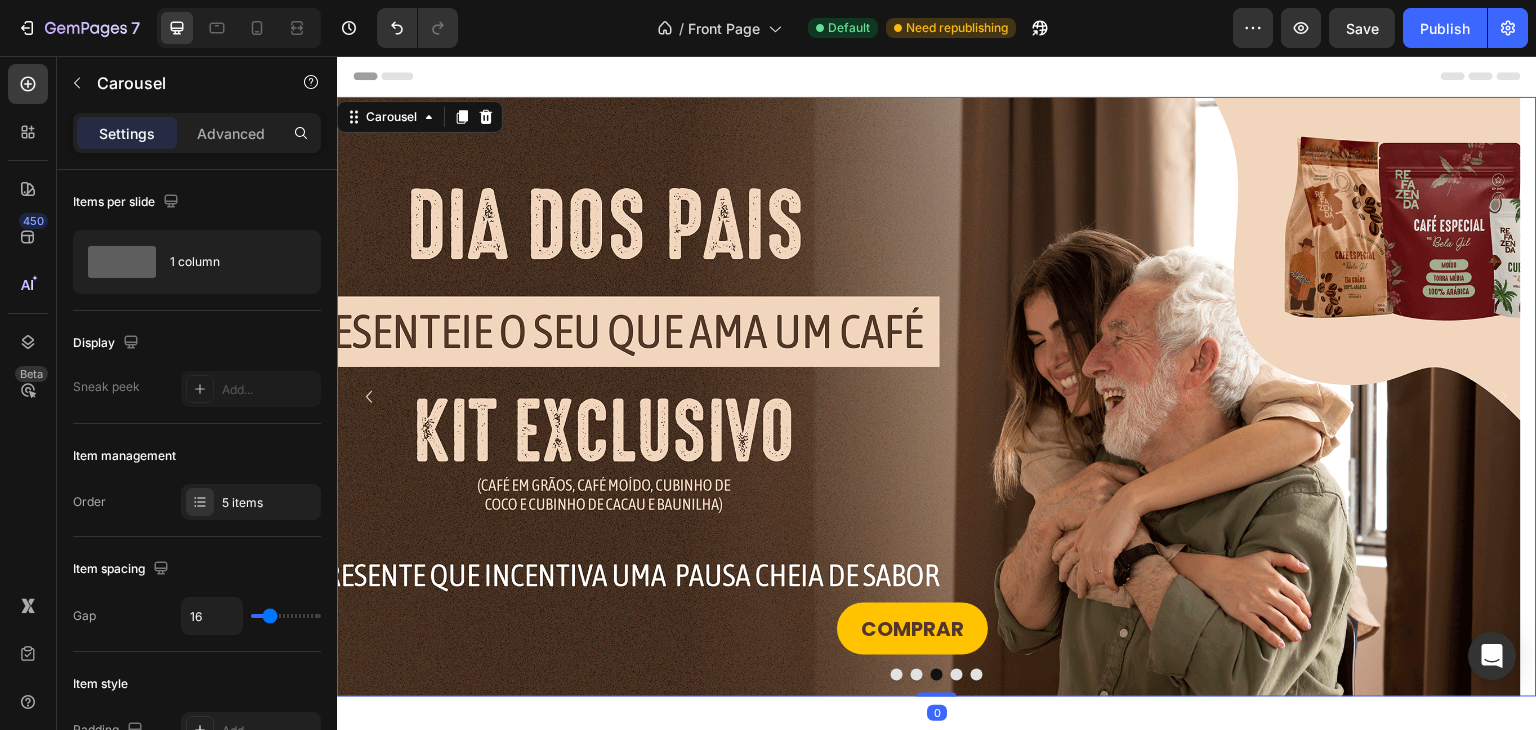 click on "COMPRAR Button" at bounding box center [929, 397] 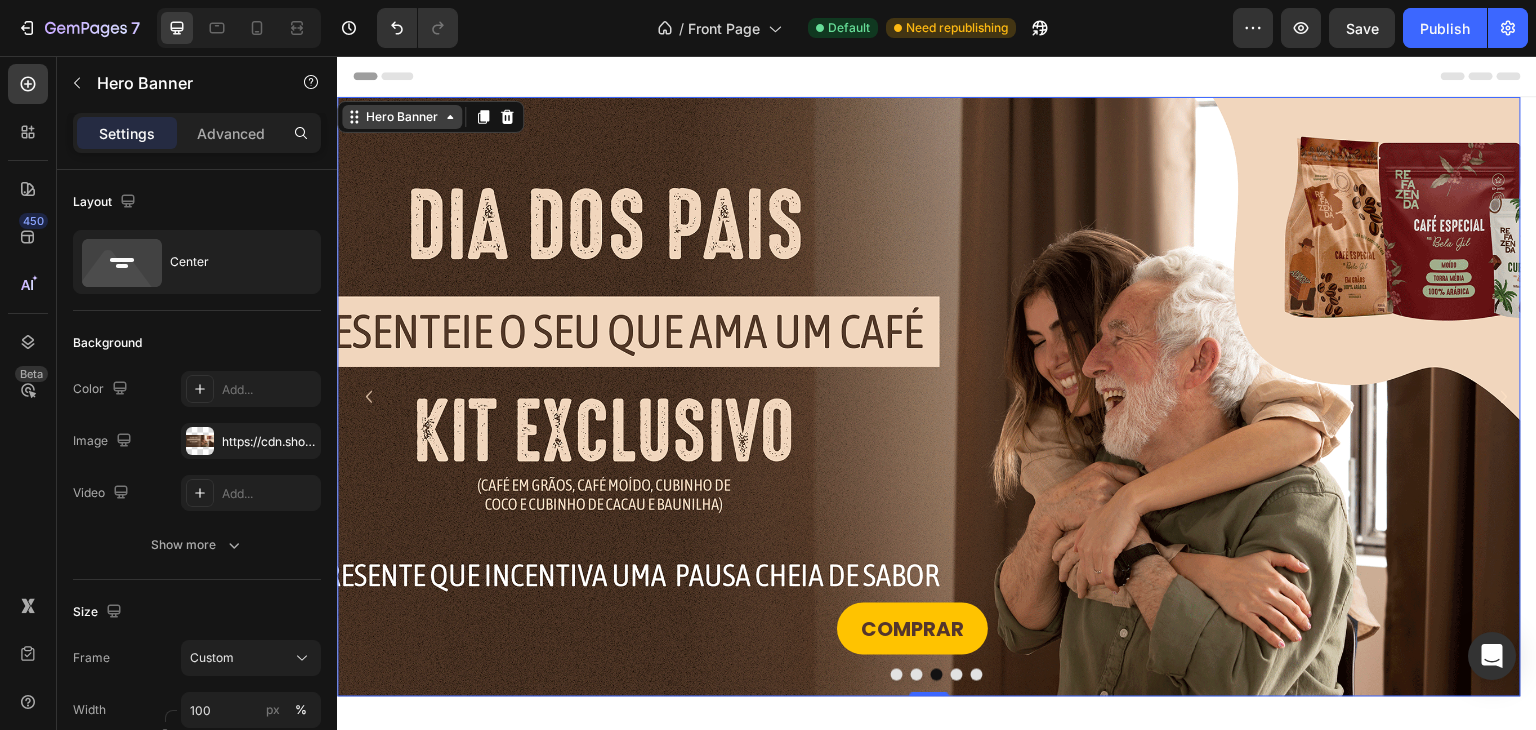 click on "Hero Banner" at bounding box center [402, 117] 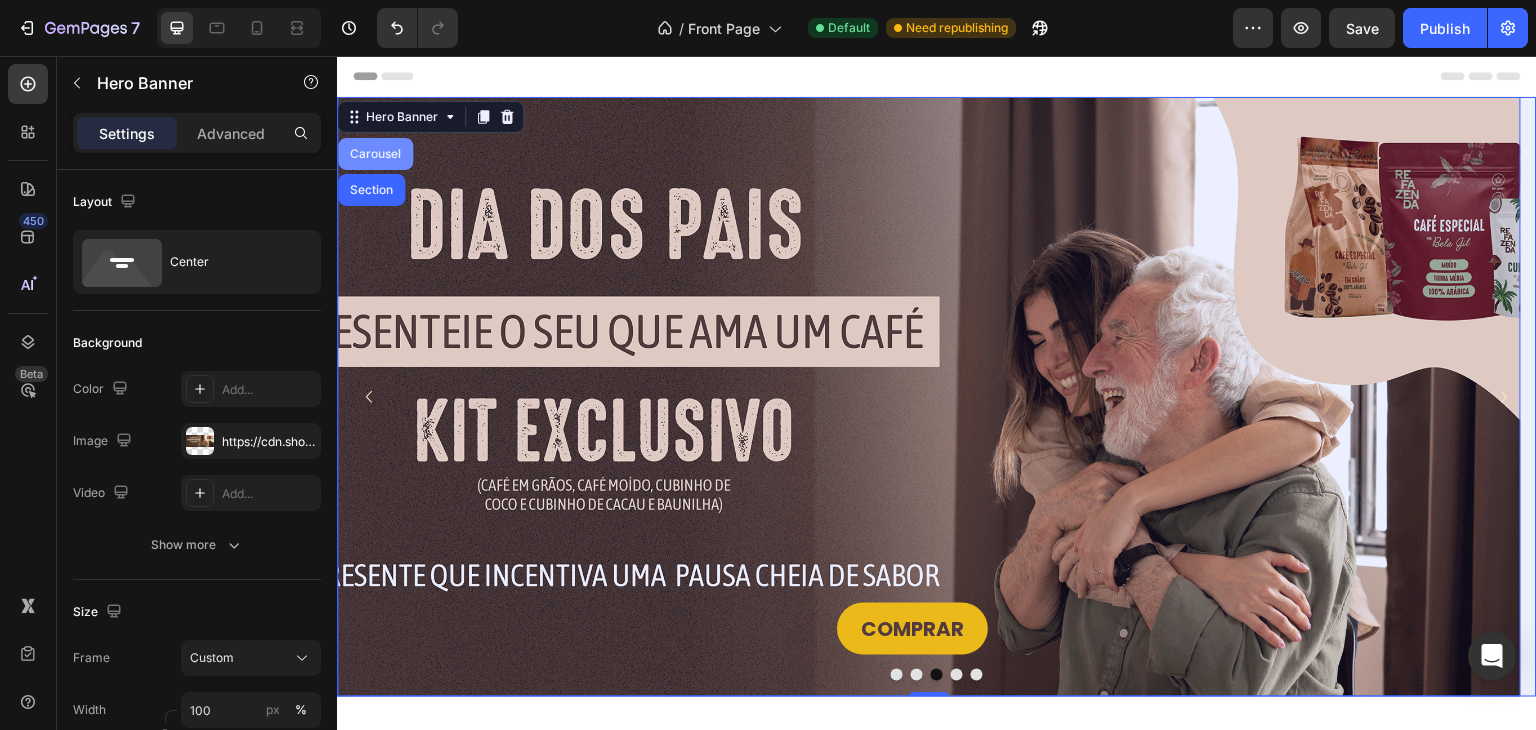 click on "Carousel" at bounding box center (375, 154) 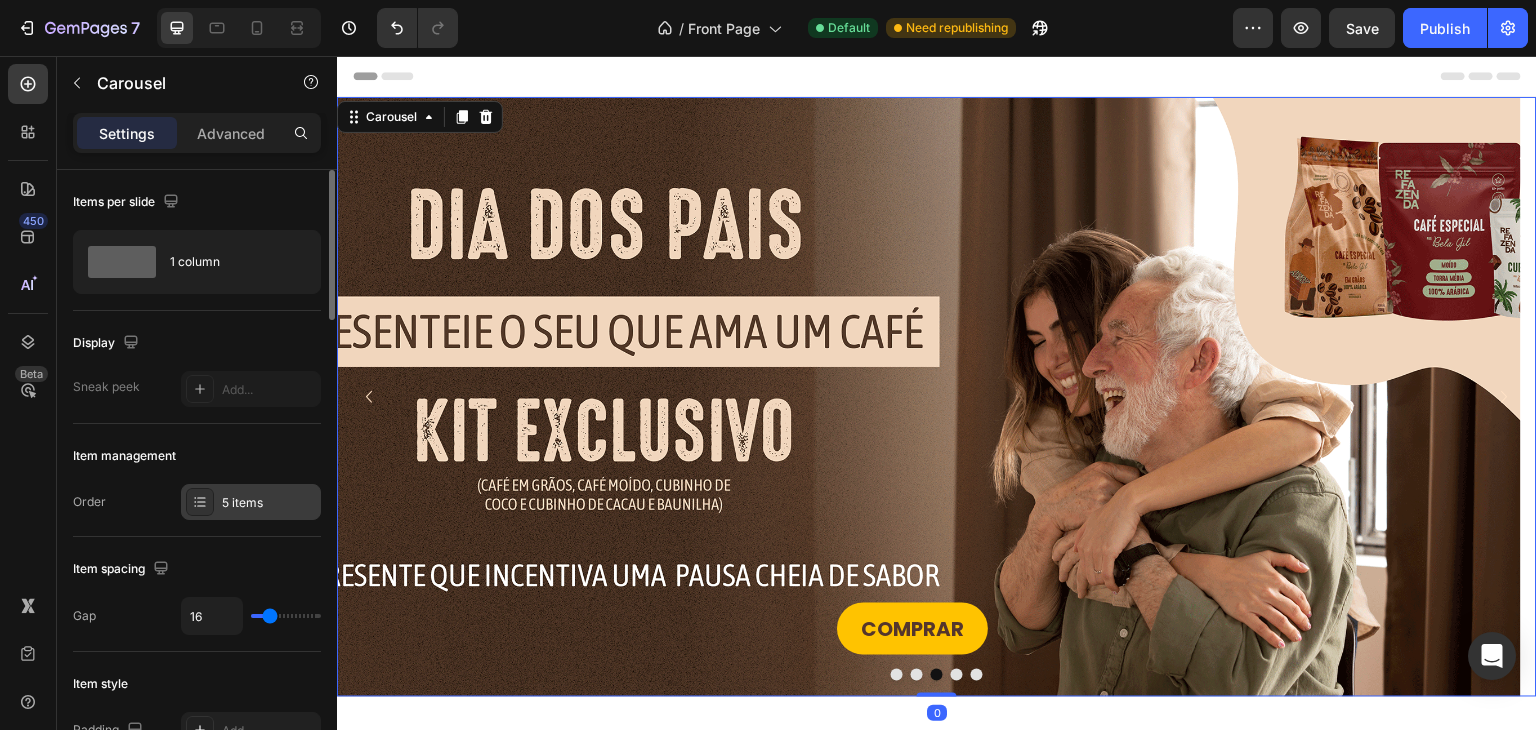 click on "5 items" at bounding box center (269, 503) 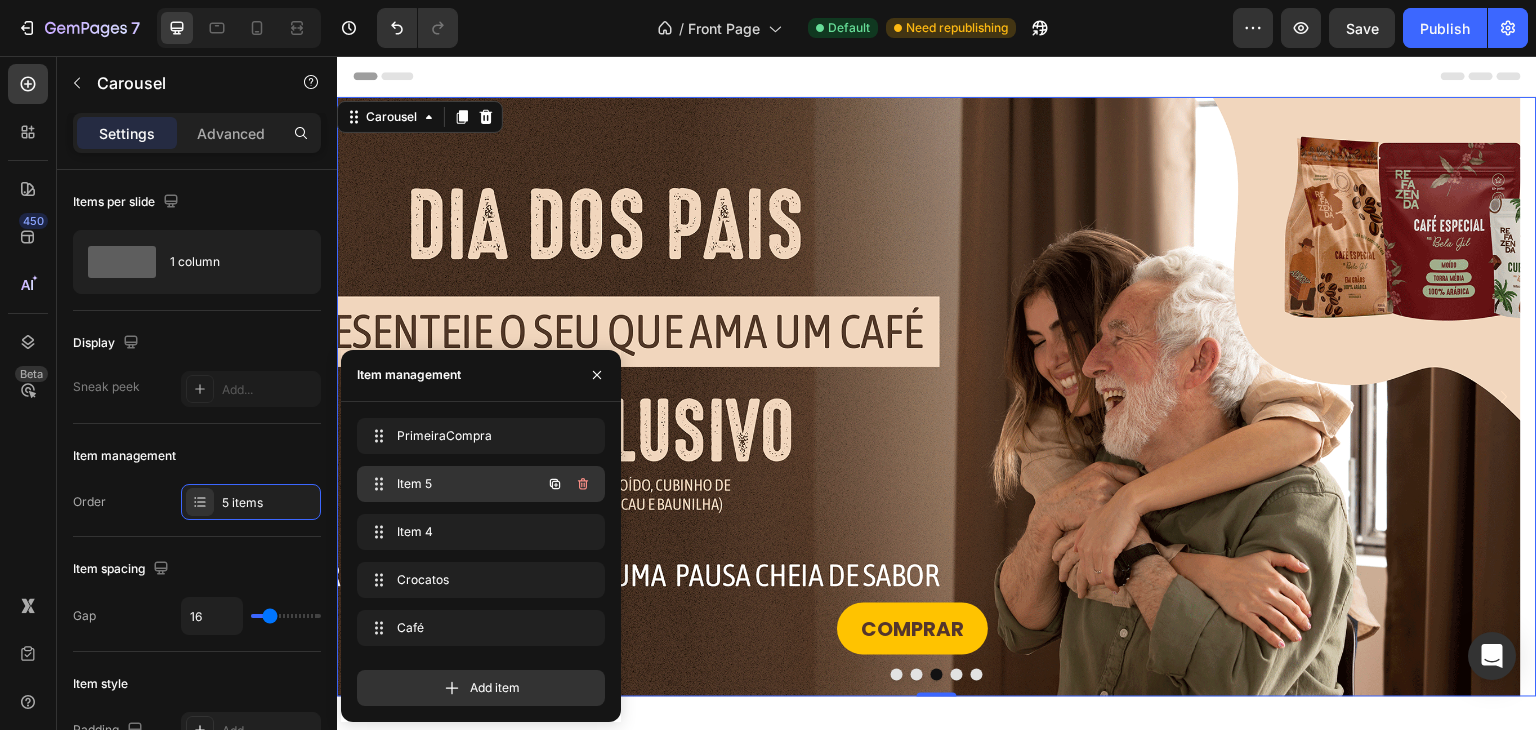 click on "Item 5" at bounding box center [453, 484] 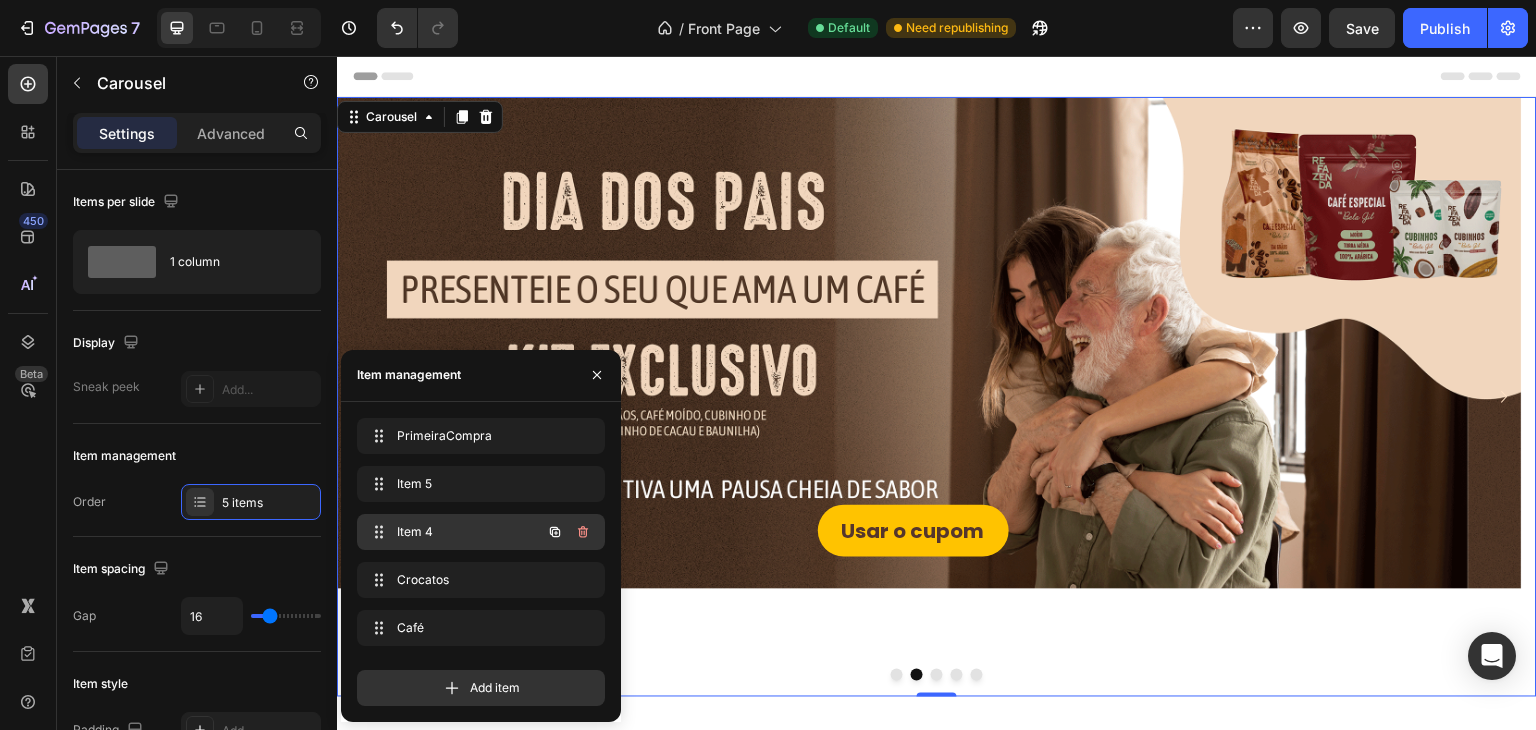click on "Item 4" at bounding box center [453, 532] 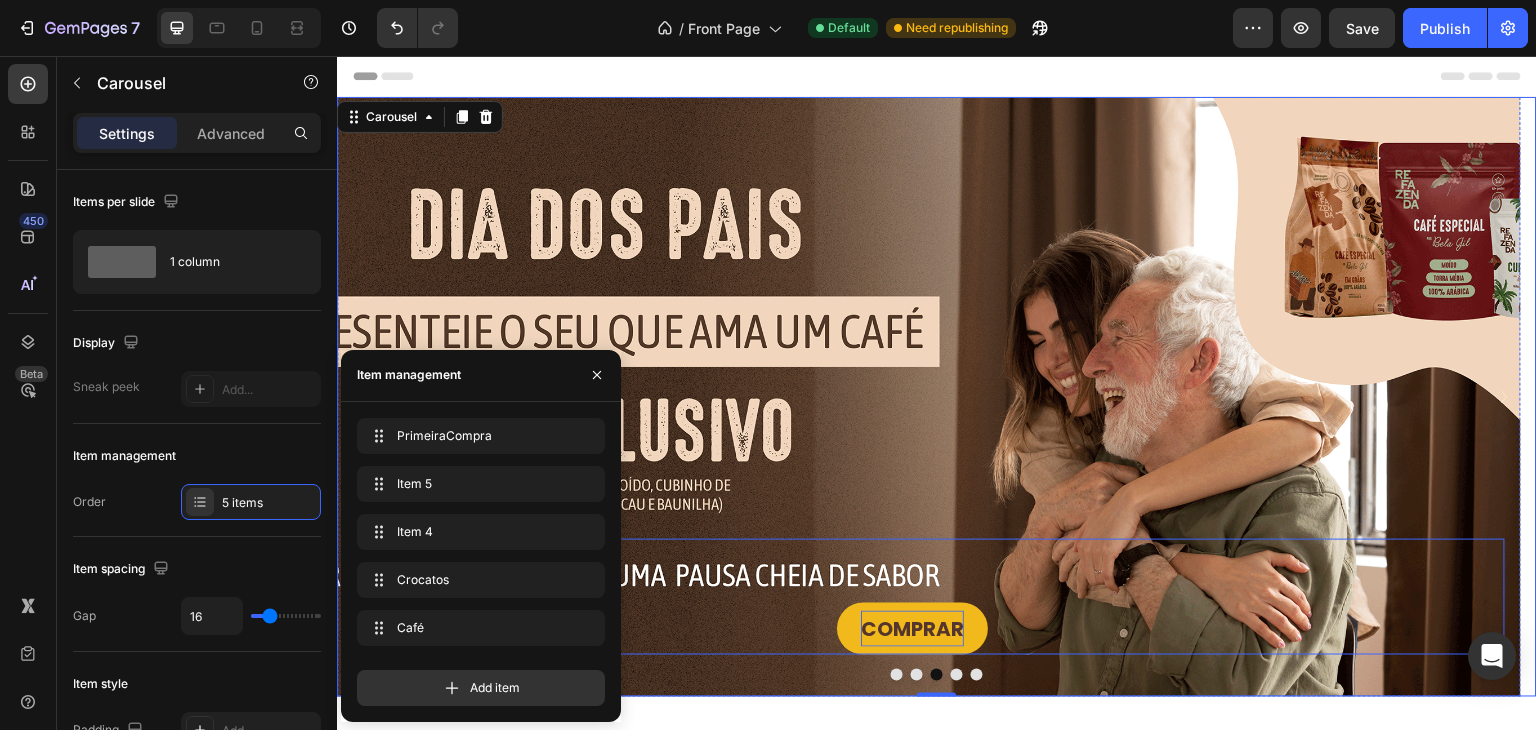 click on "COMPRAR" at bounding box center (913, 629) 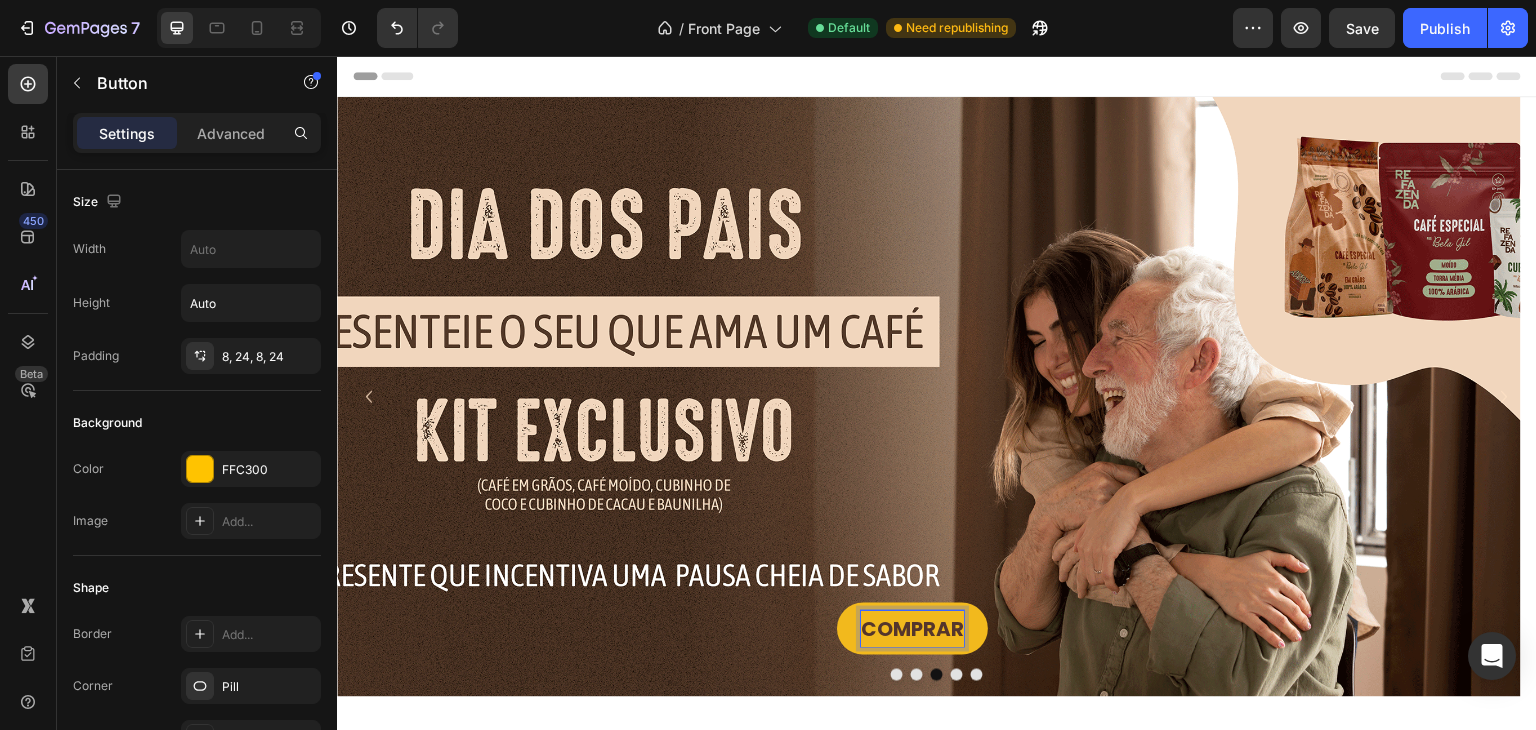 click on "COMPRAR" at bounding box center [913, 629] 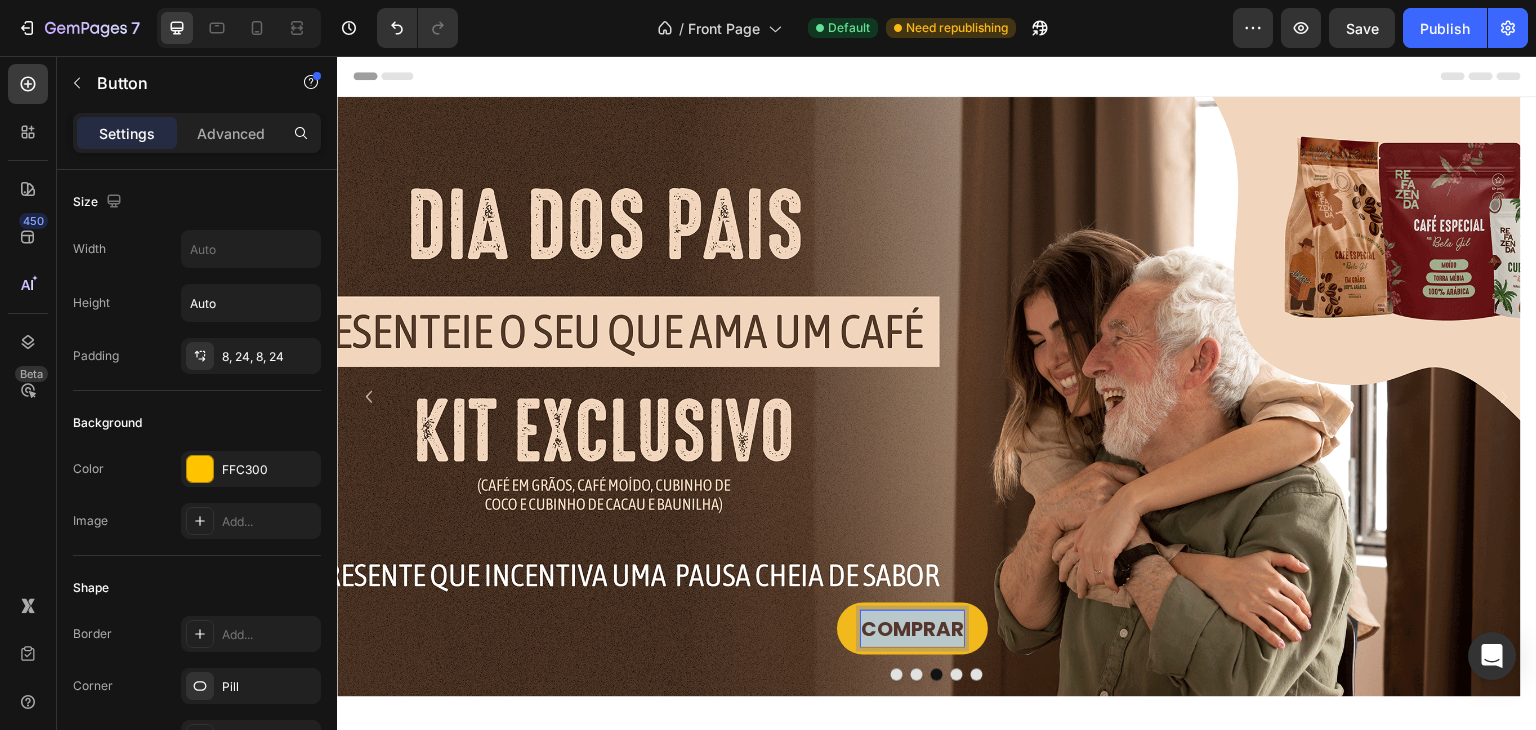 click on "COMPRAR" at bounding box center (913, 629) 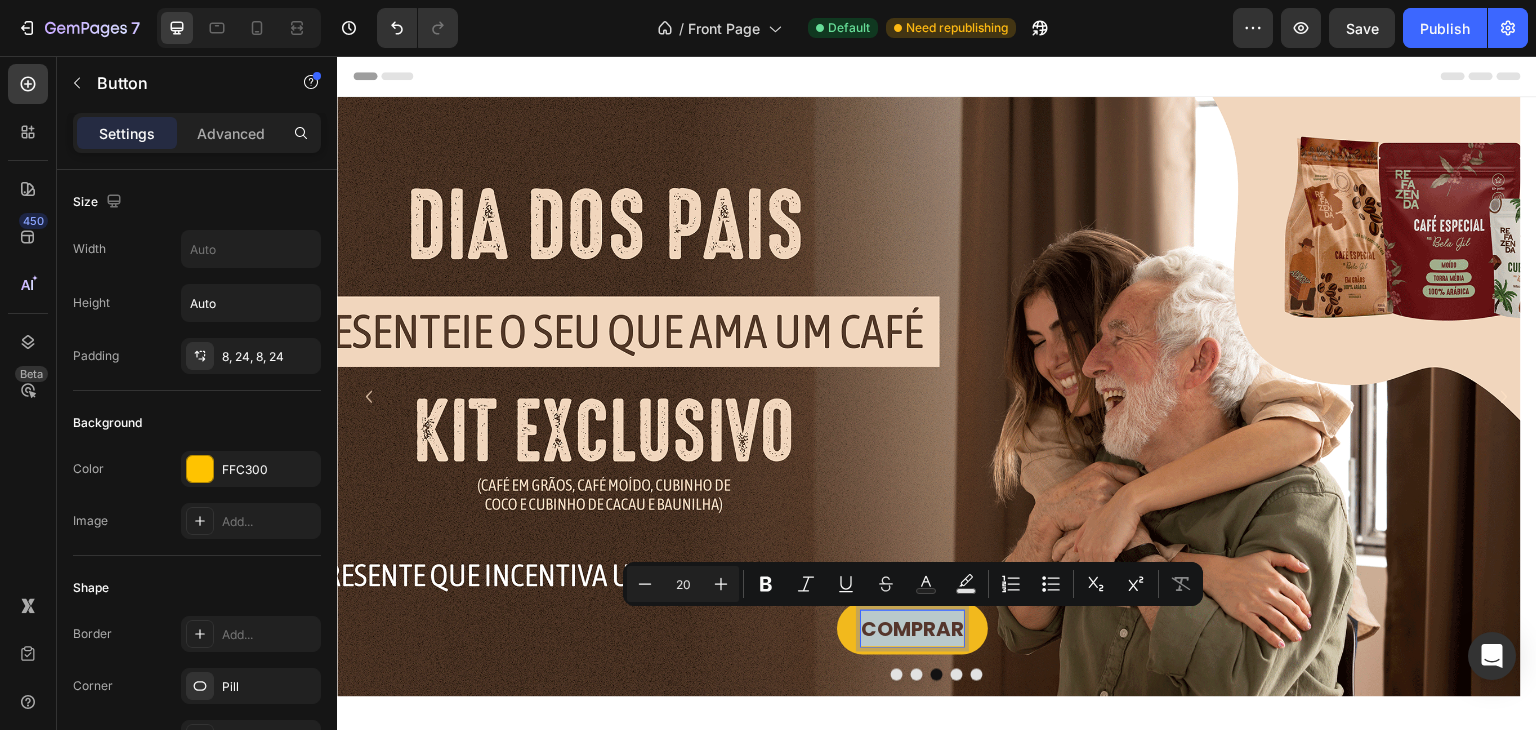 copy on "COMPRAR" 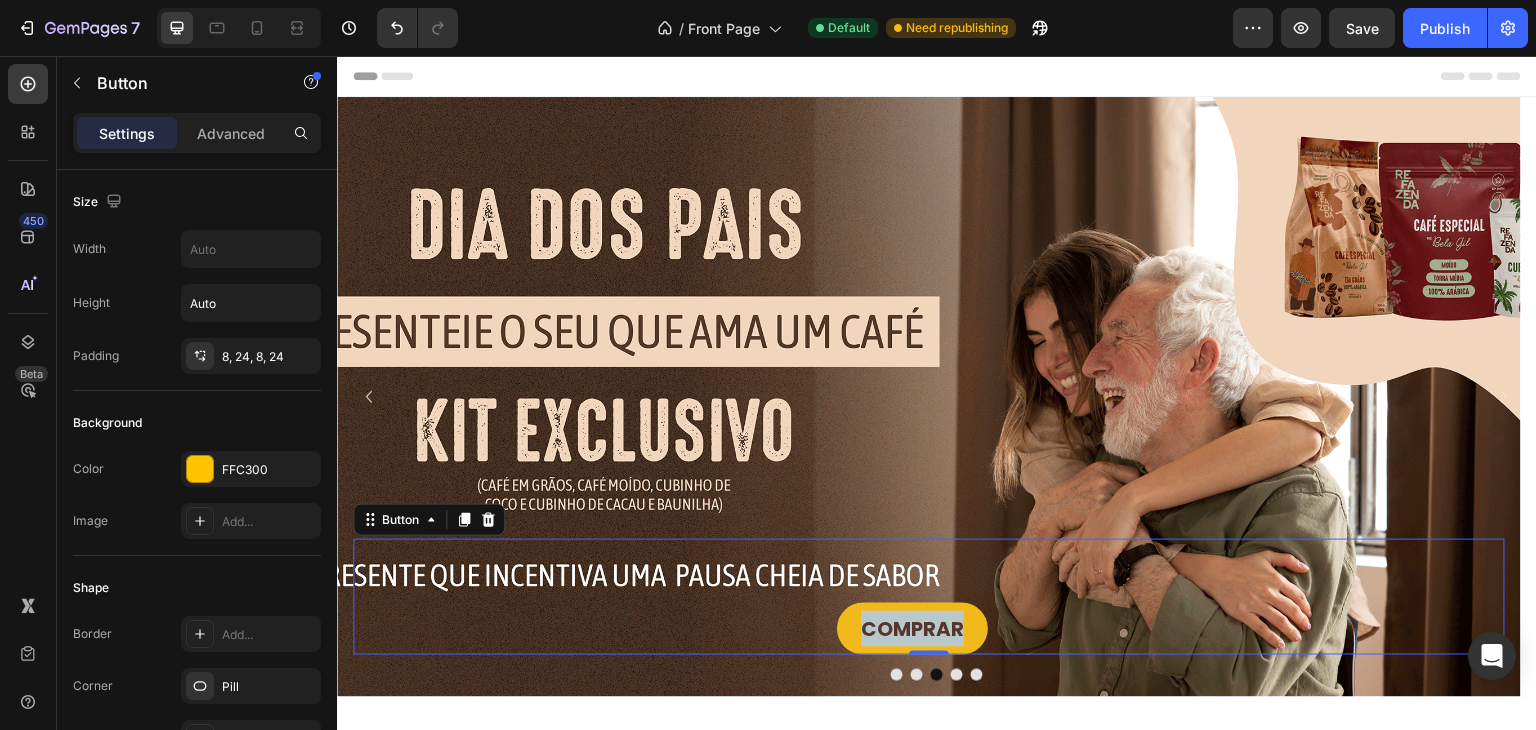 click on "COMPRAR" at bounding box center (913, 629) 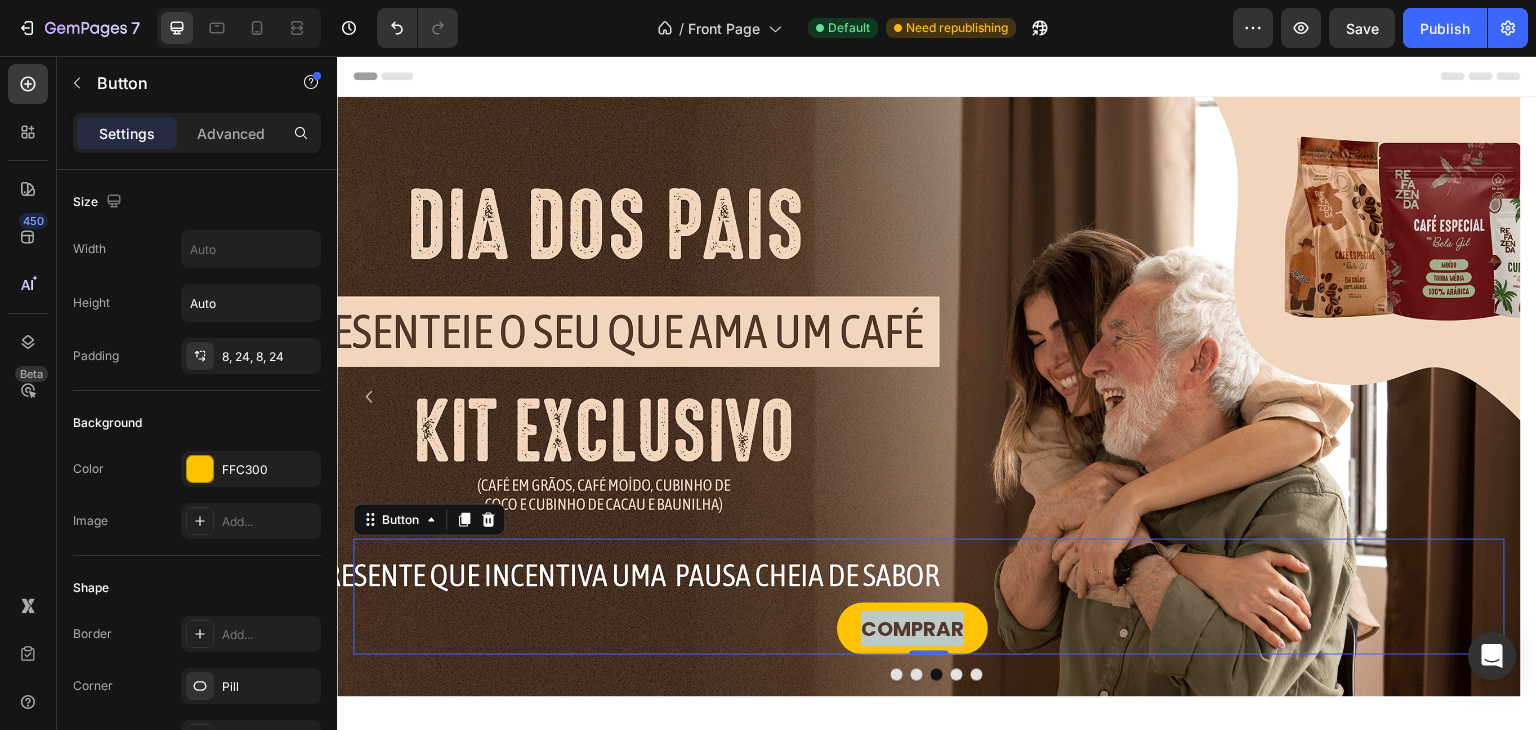 click on "COMPRAR Button   0" at bounding box center (929, 597) 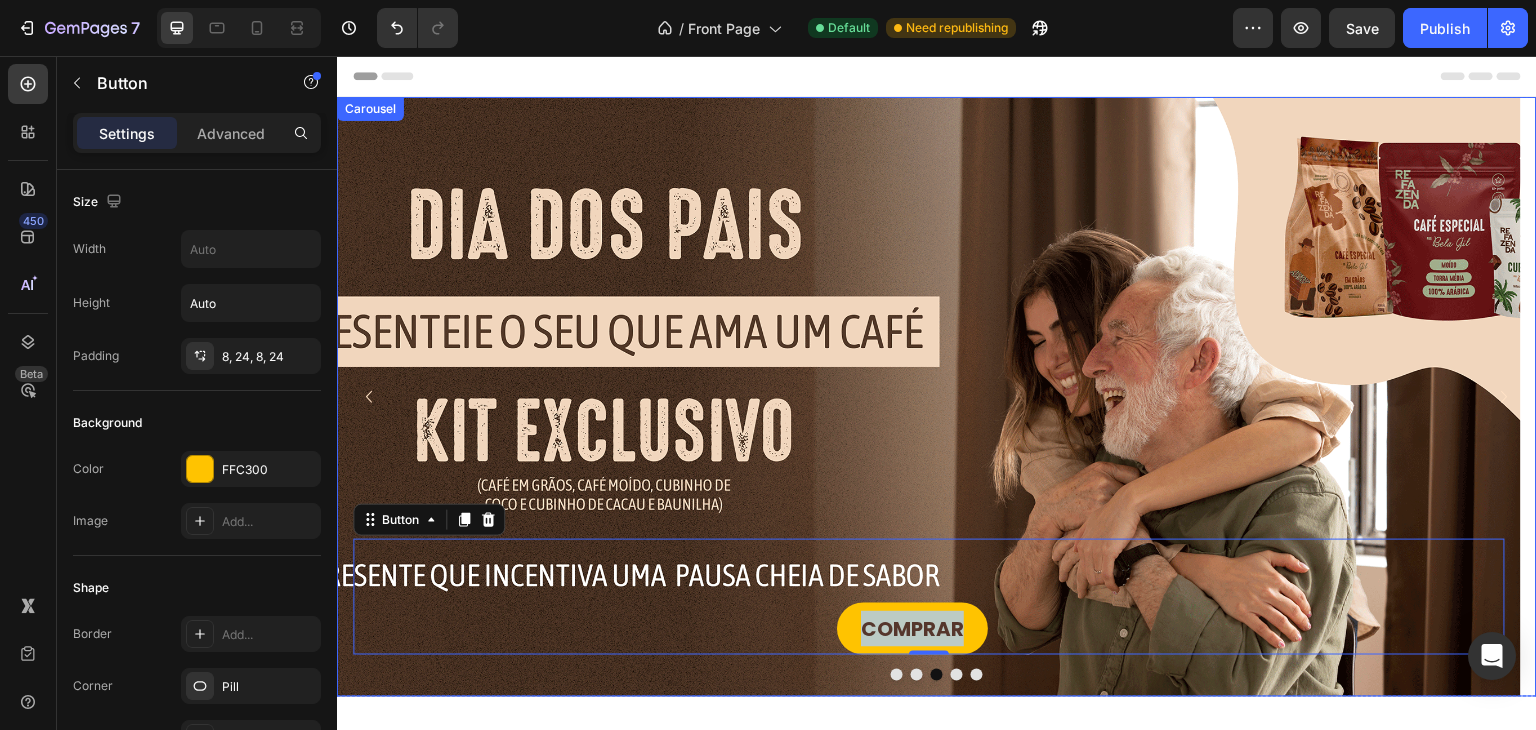 click at bounding box center (917, 675) 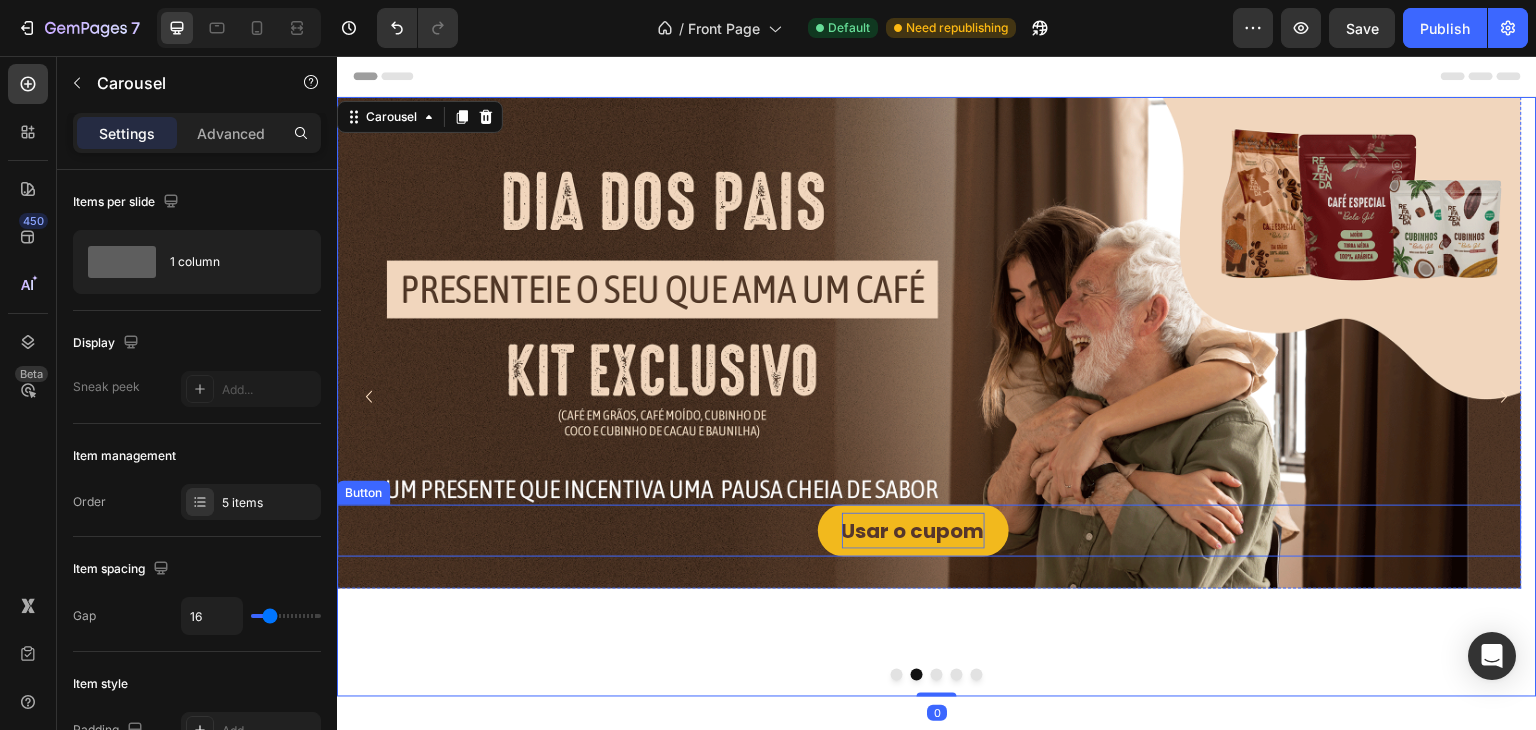 click on "Usar o cupom" at bounding box center [913, 531] 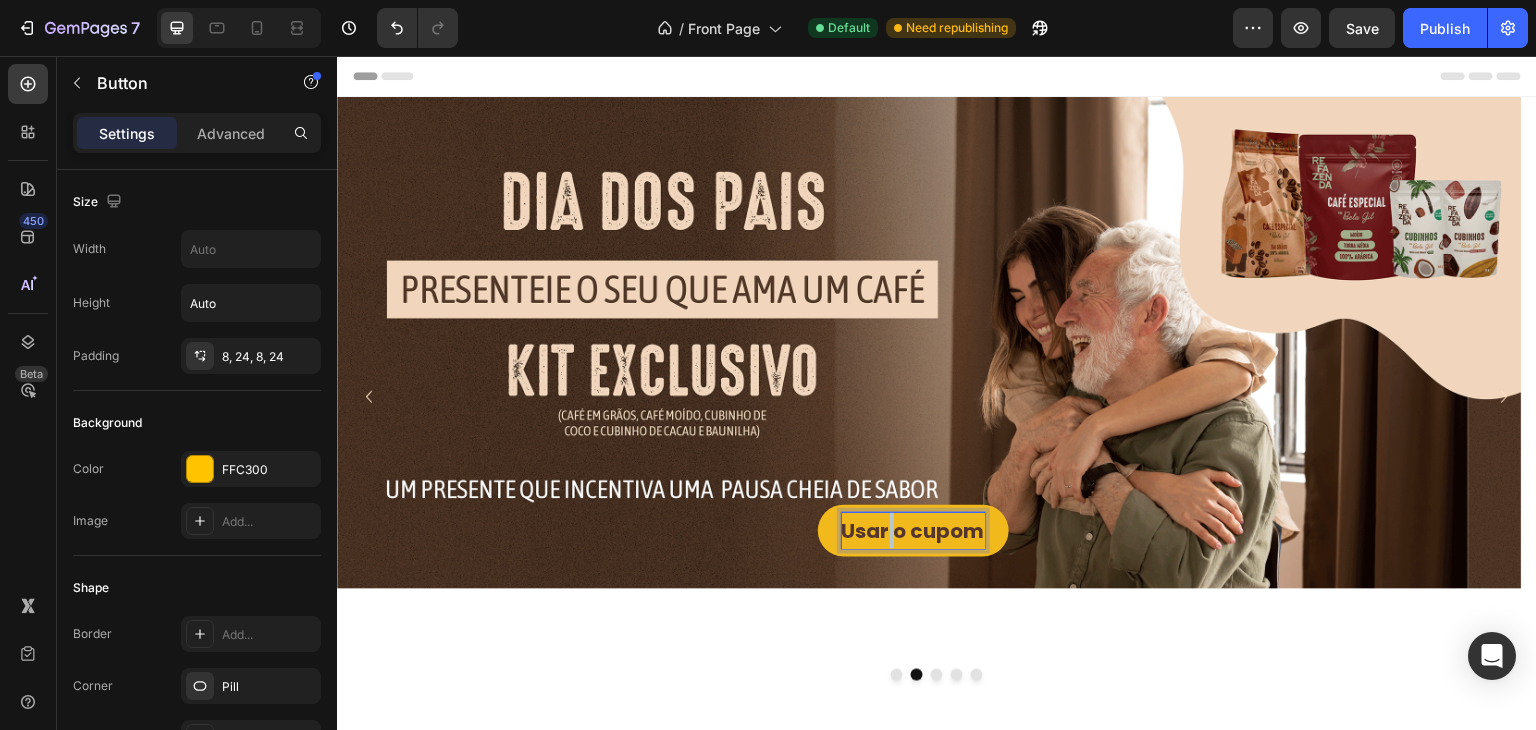 click on "Usar o cupom" at bounding box center (913, 531) 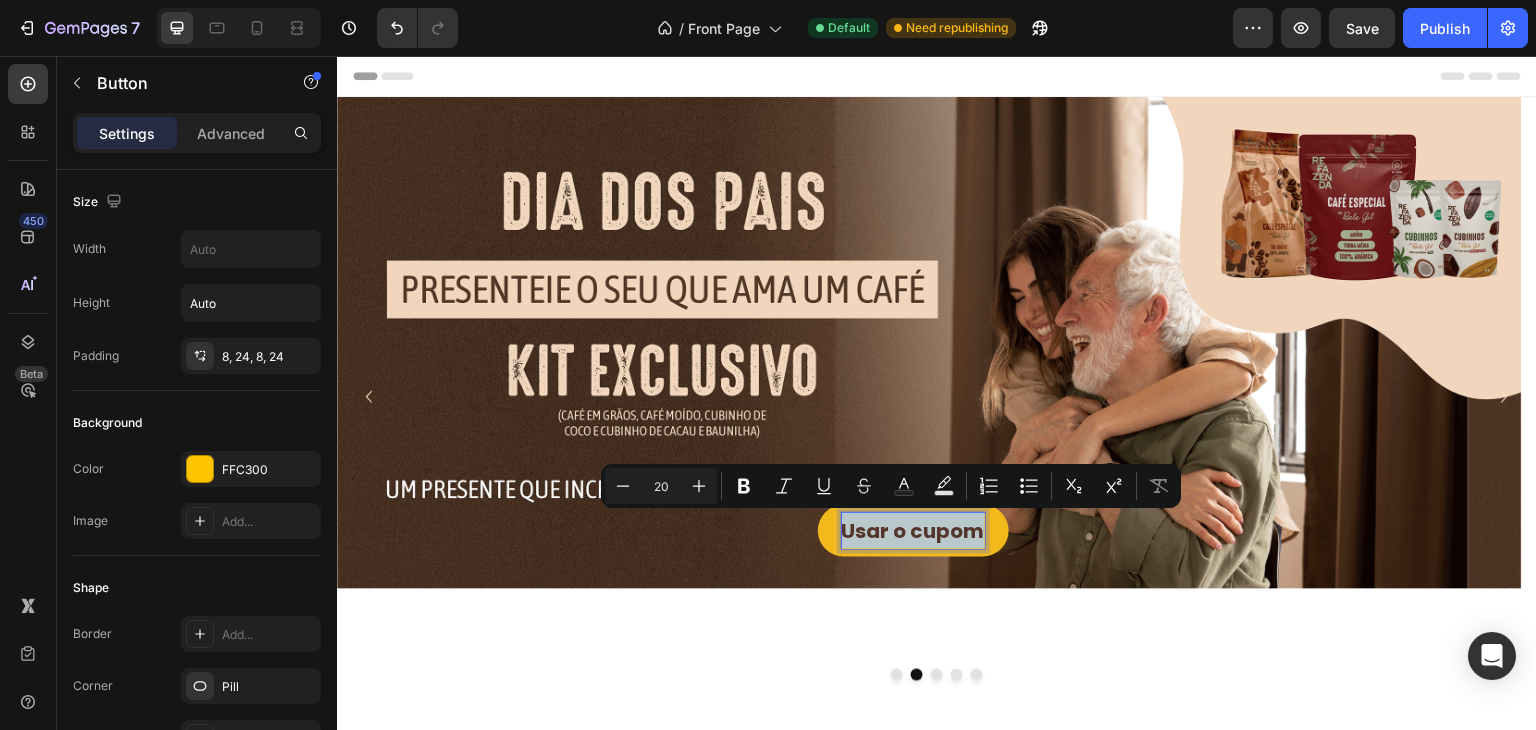 click on "Usar o cupom" at bounding box center [913, 531] 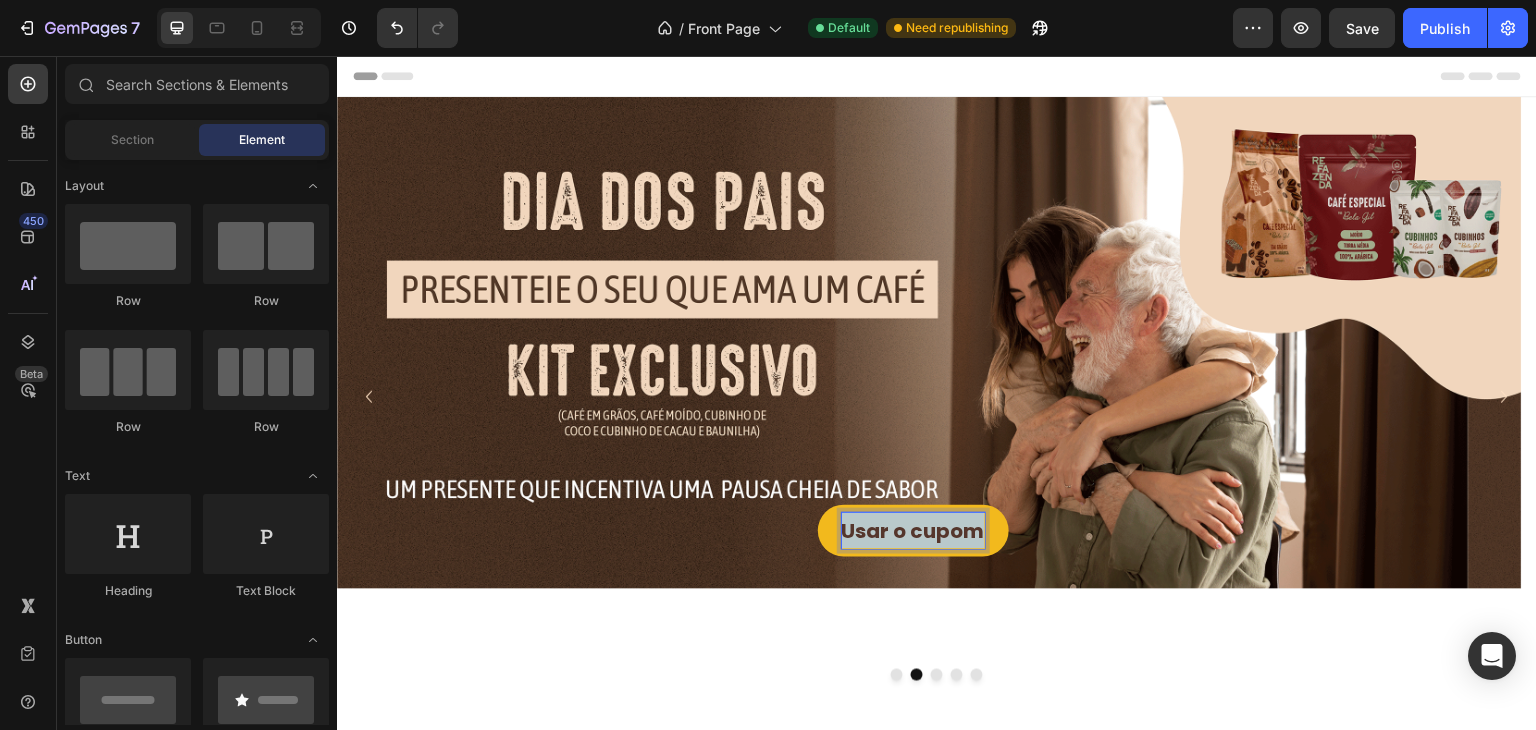 click at bounding box center (877, 489) 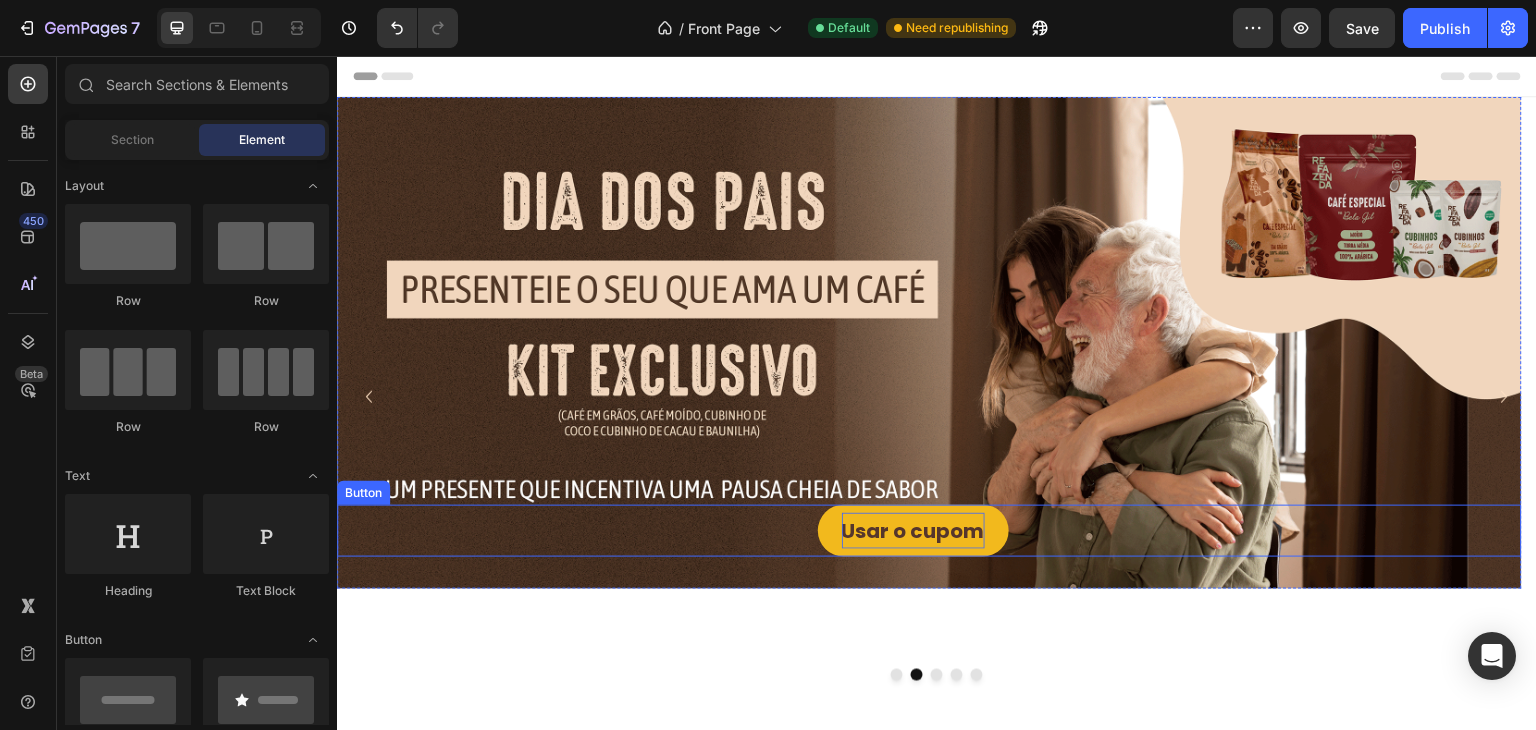 click on "Usar o cupom" at bounding box center [913, 531] 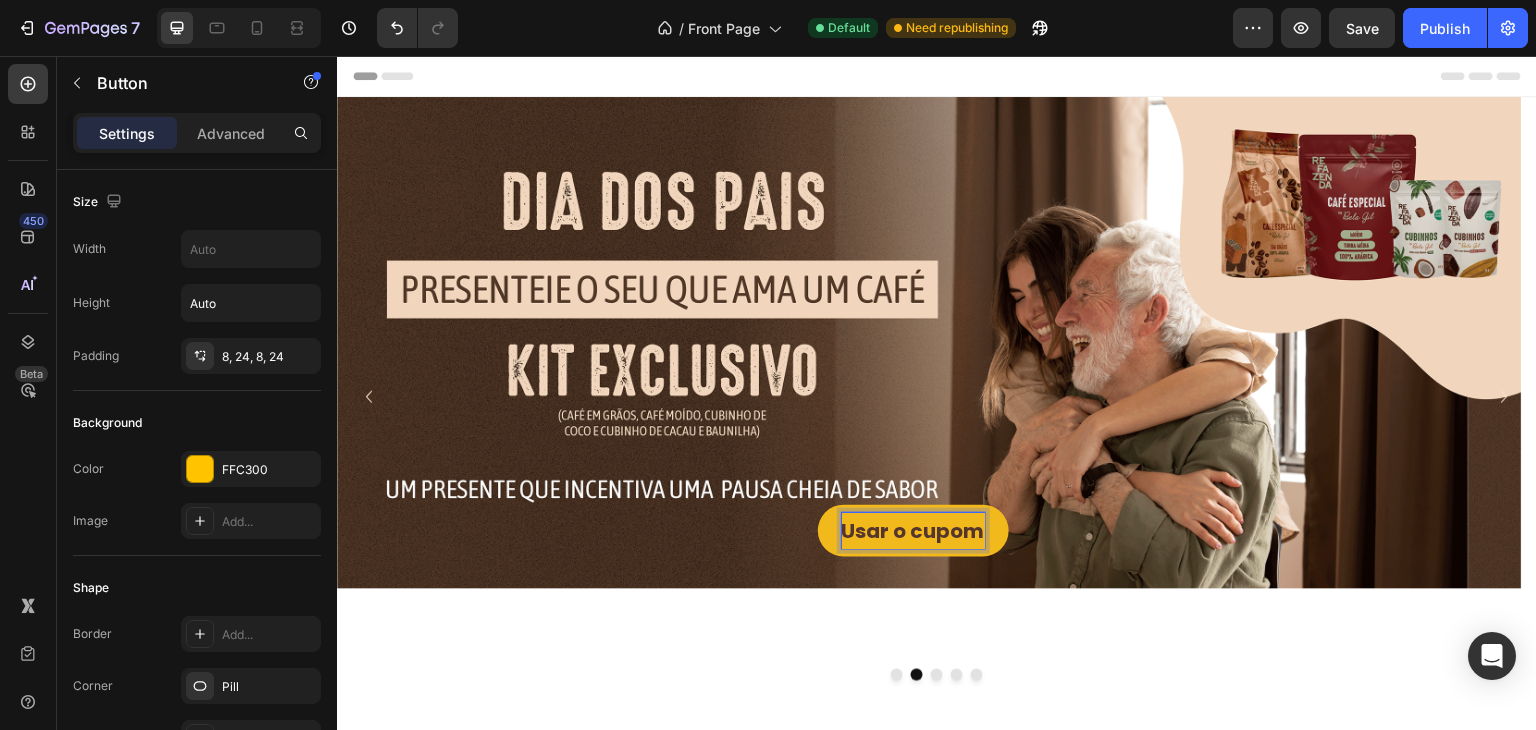 click on "Usar o cupom" at bounding box center [913, 531] 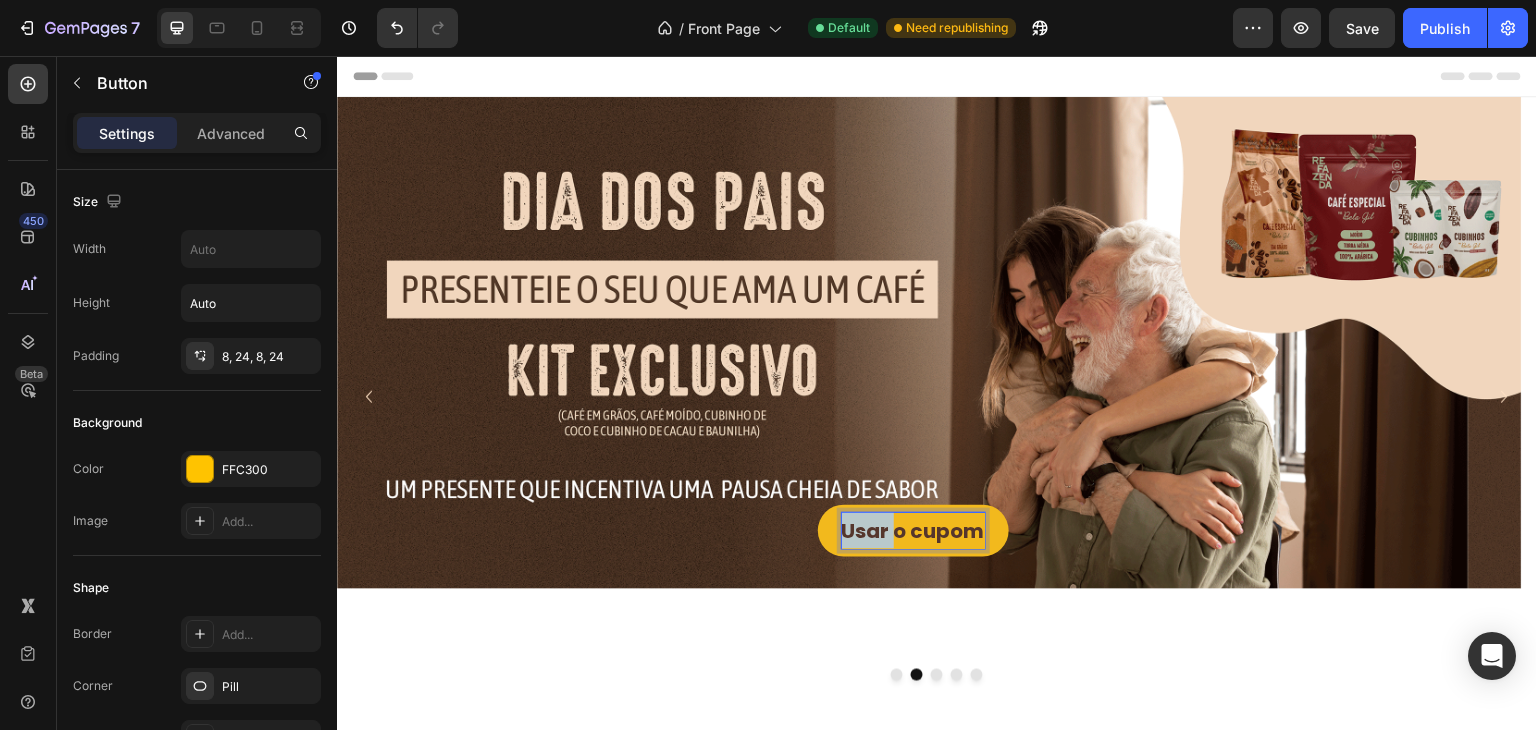 click on "Usar o cupom" at bounding box center [913, 531] 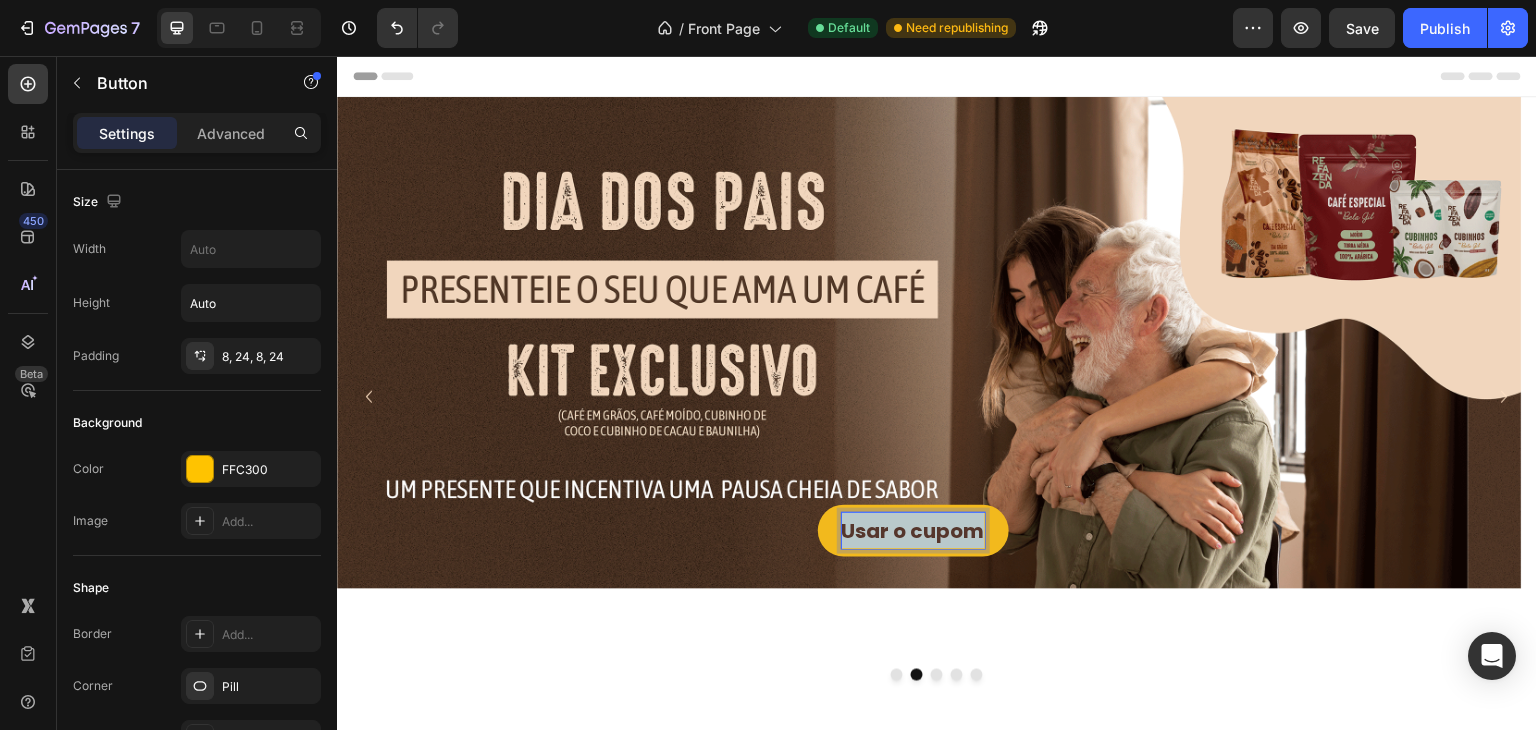 click on "Usar o cupom" at bounding box center [913, 531] 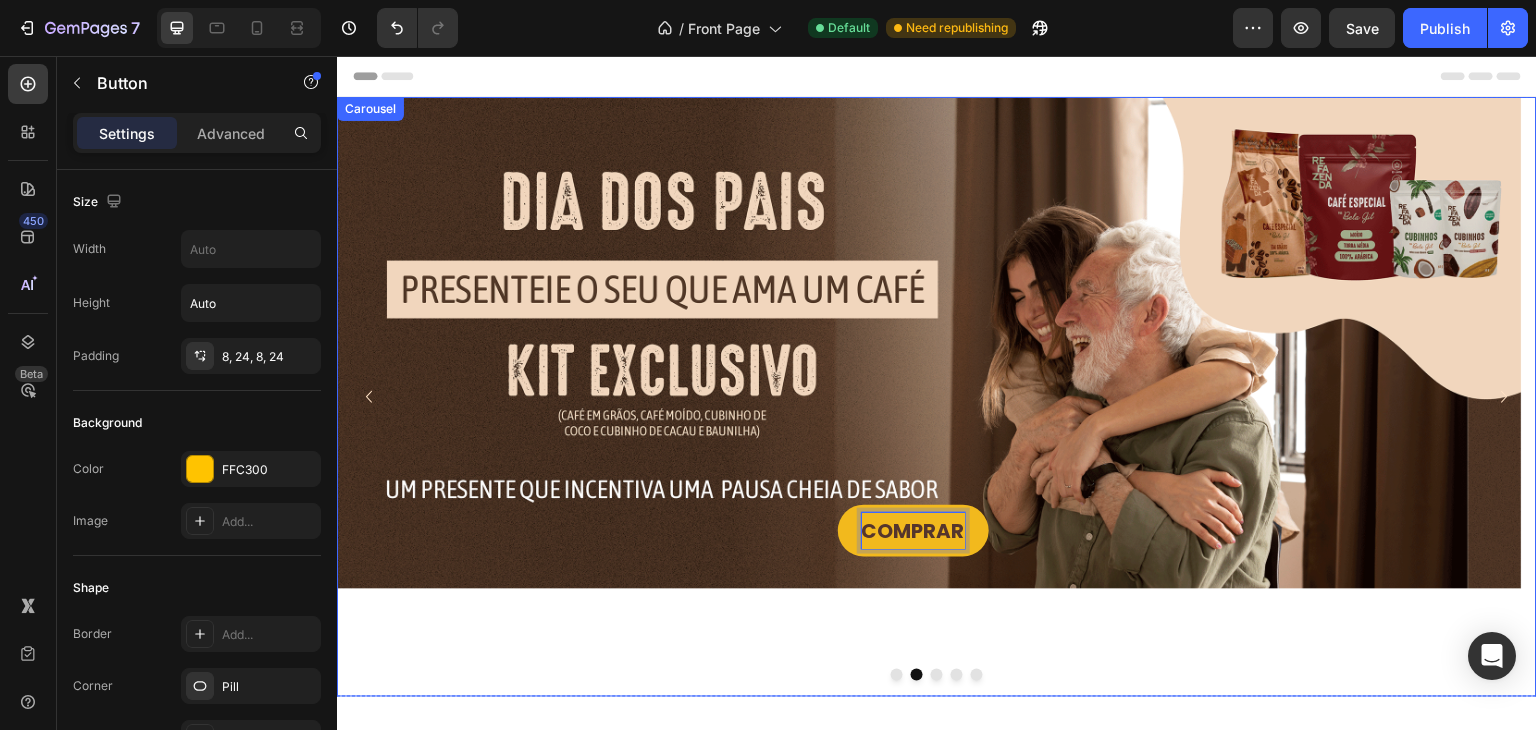 click at bounding box center [937, 675] 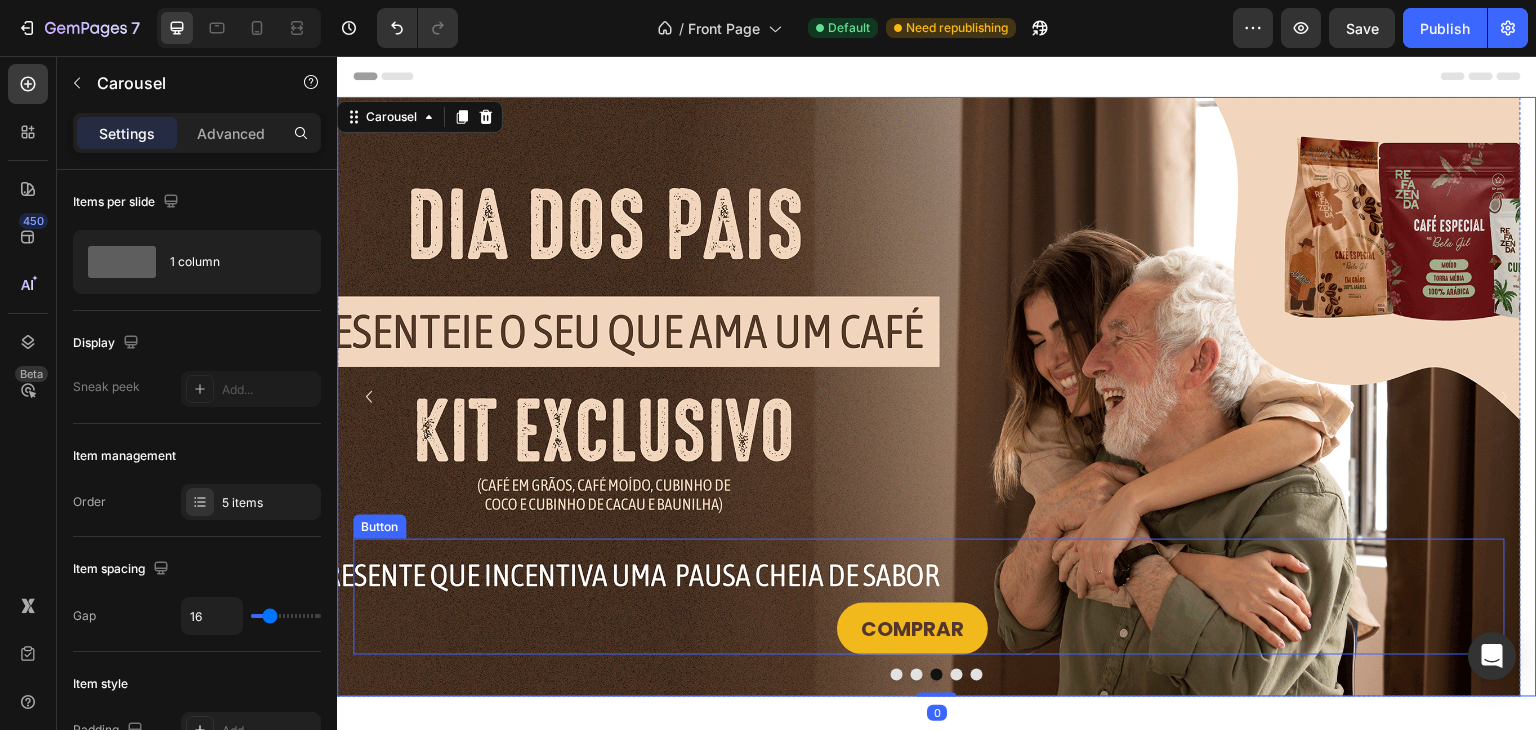 click on "COMPRAR" at bounding box center [913, 629] 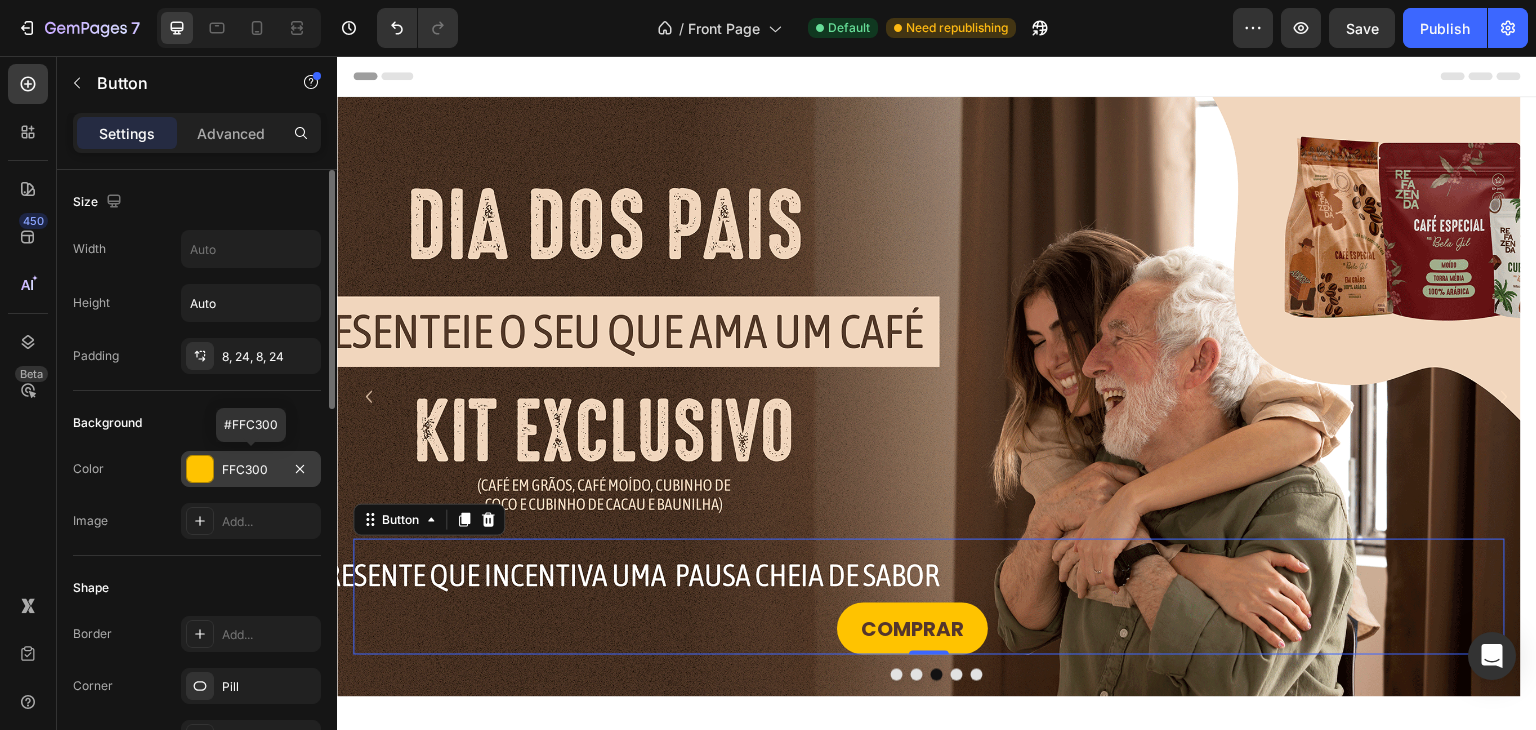 scroll, scrollTop: 970, scrollLeft: 0, axis: vertical 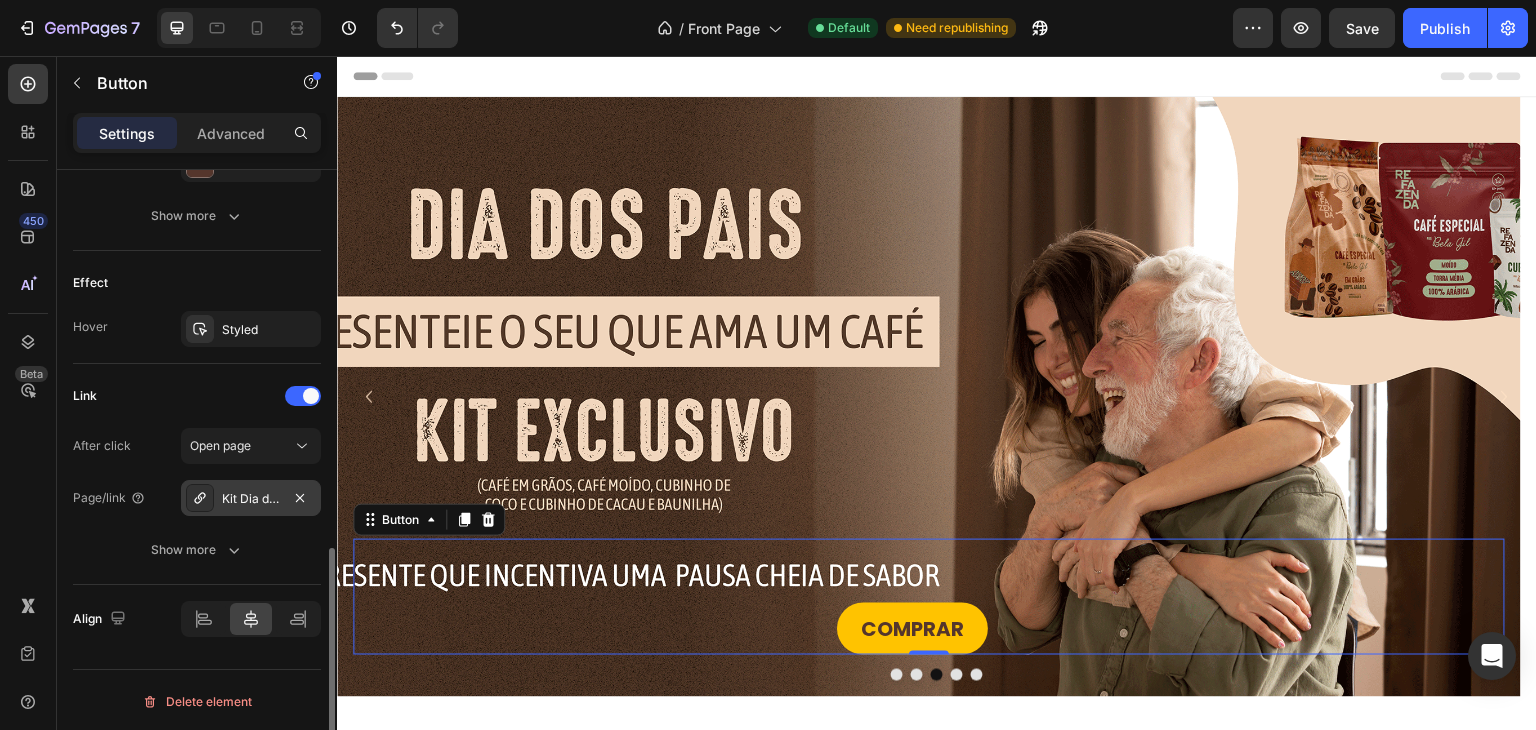 click on "Kit Dia dos Pais | Cafés + Cubinhos" at bounding box center [251, 499] 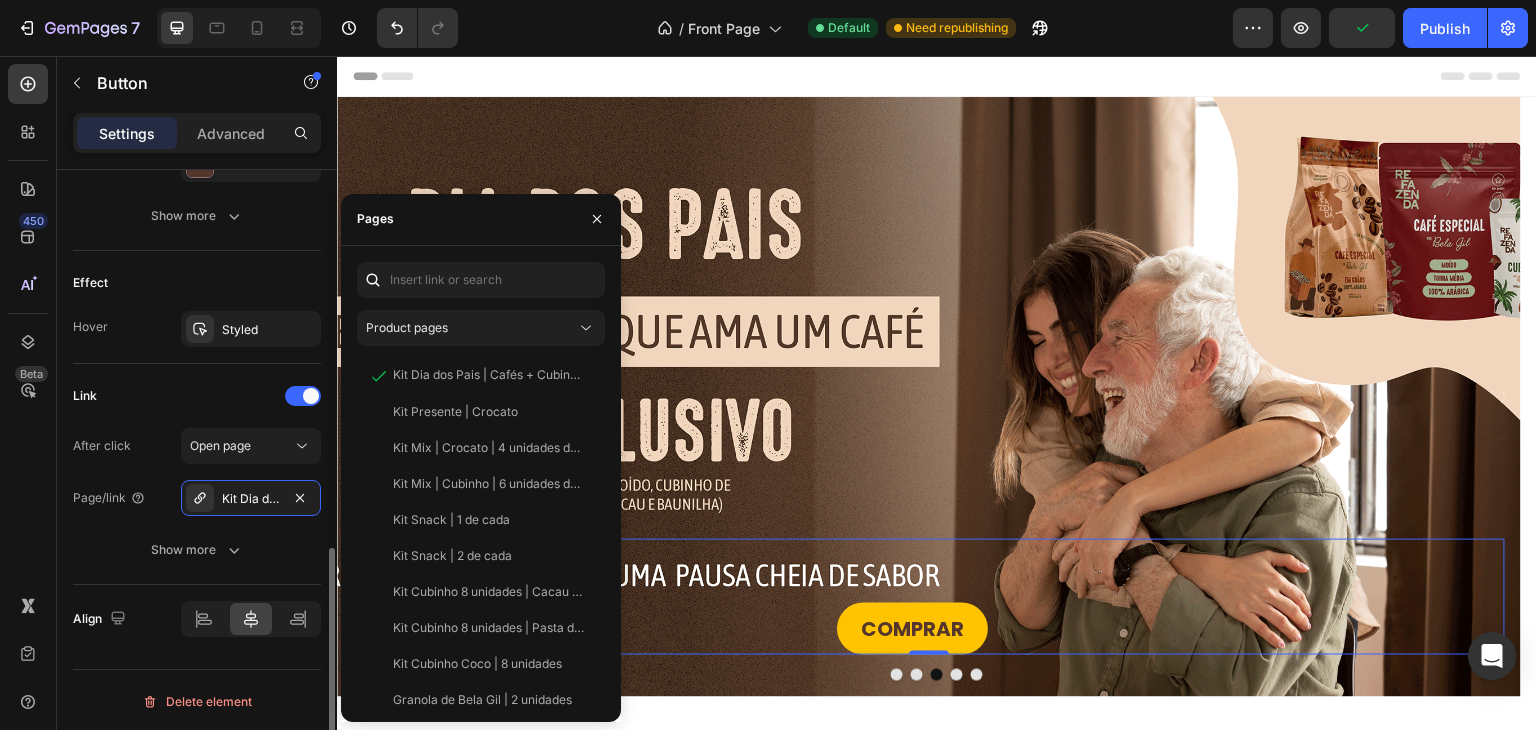 click on "Link After click Open page Page/link Kit Dia dos Pais | Cafés + Cubinhos Show more" 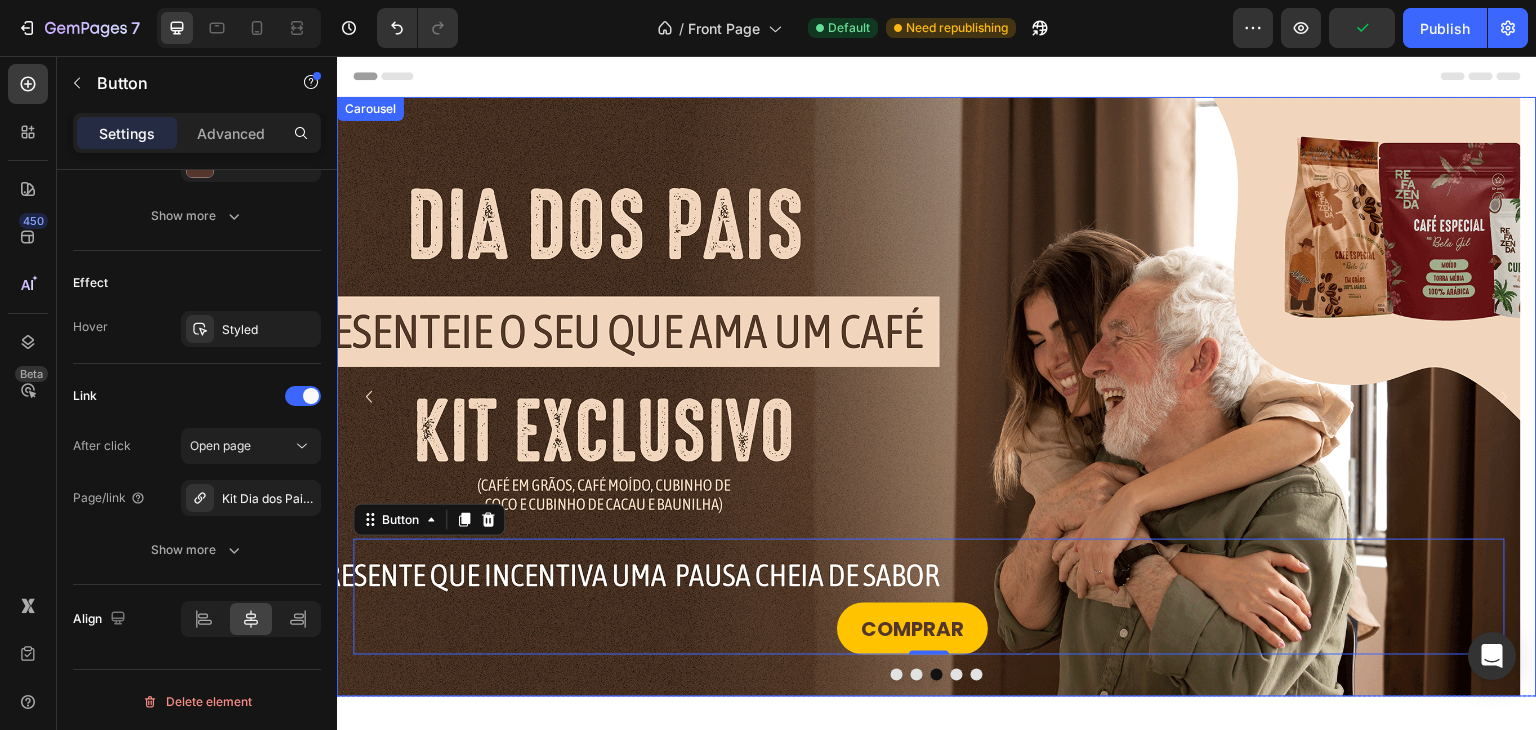 click at bounding box center [917, 675] 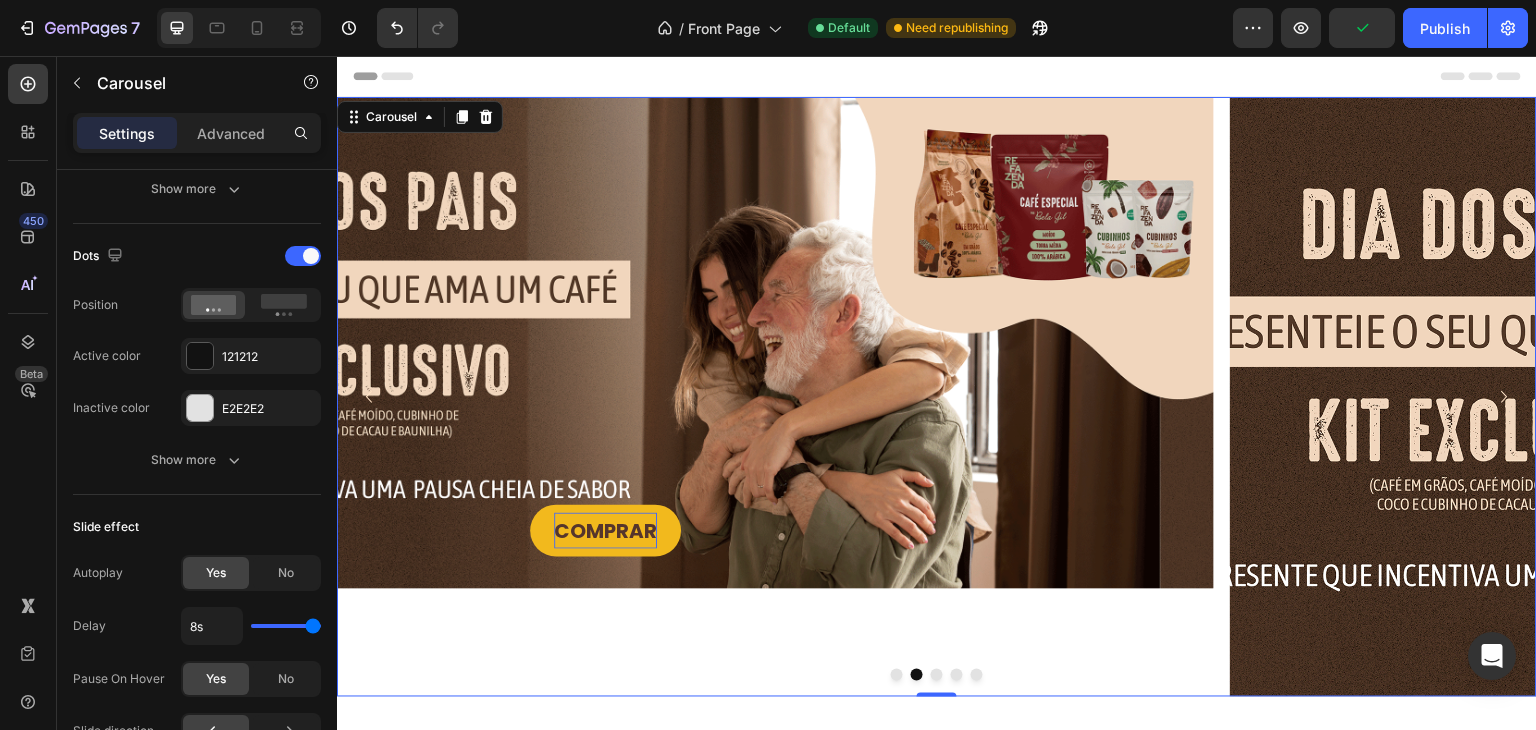 scroll, scrollTop: 0, scrollLeft: 0, axis: both 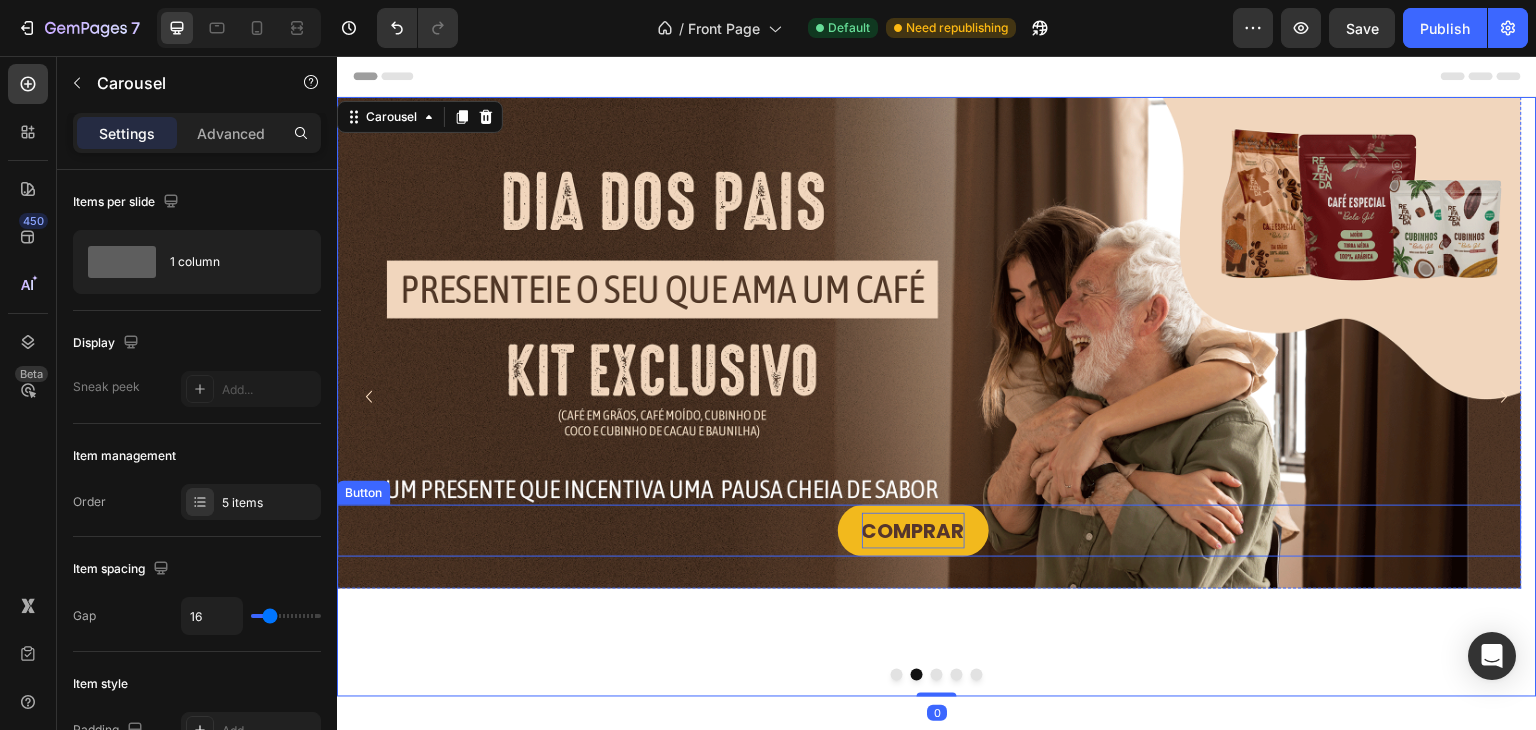 click on "COMPRAR" at bounding box center (913, 531) 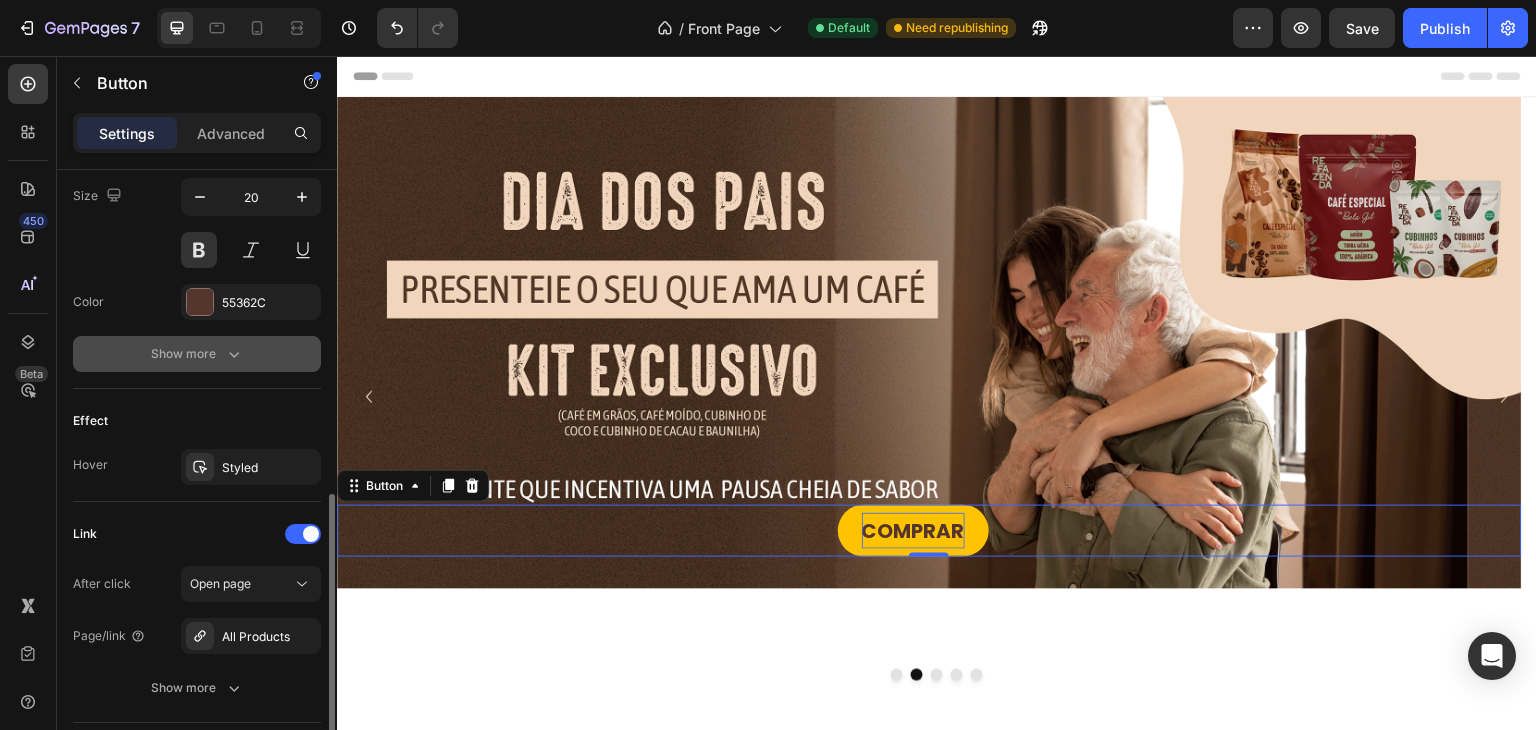 scroll, scrollTop: 970, scrollLeft: 0, axis: vertical 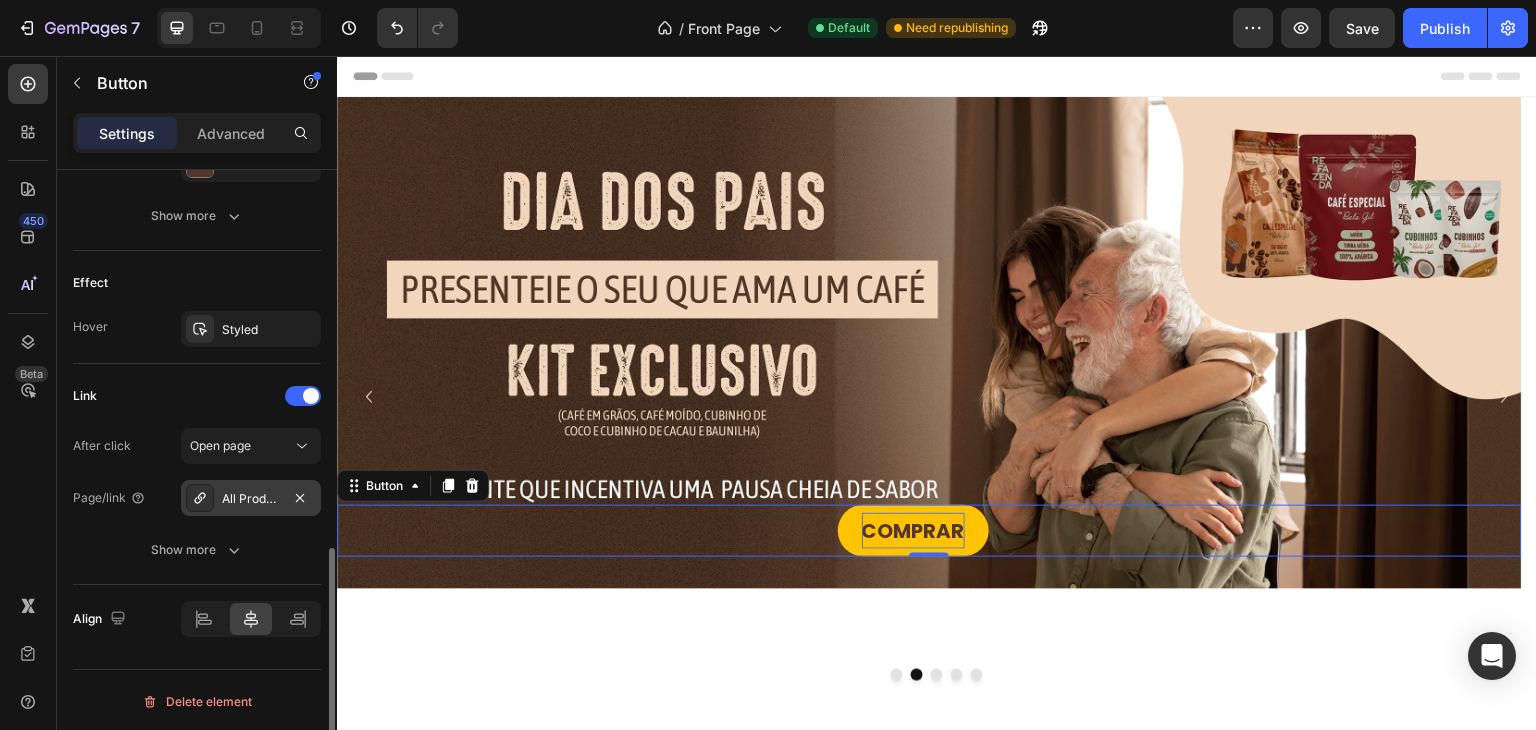 click on "All Products" at bounding box center (251, 499) 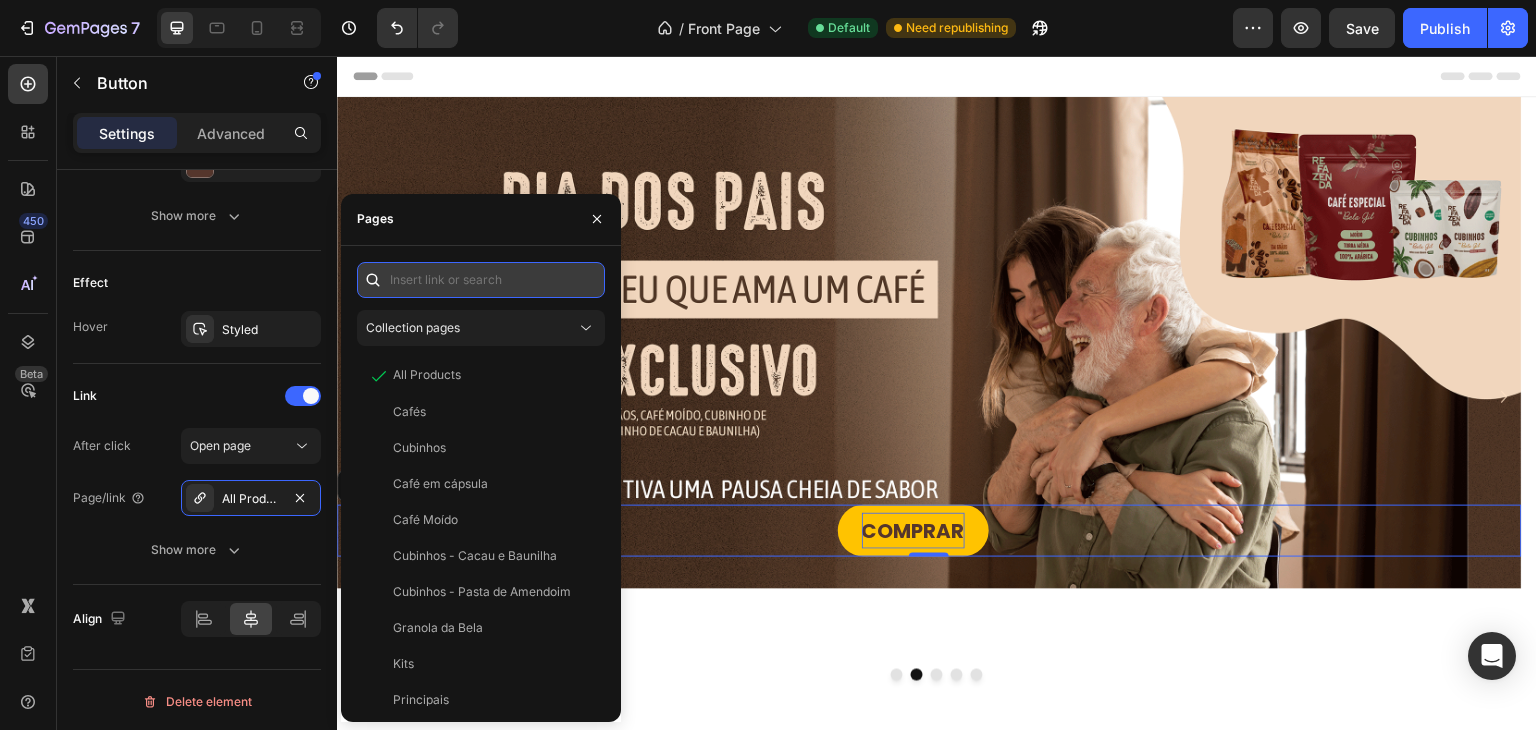 click at bounding box center (481, 280) 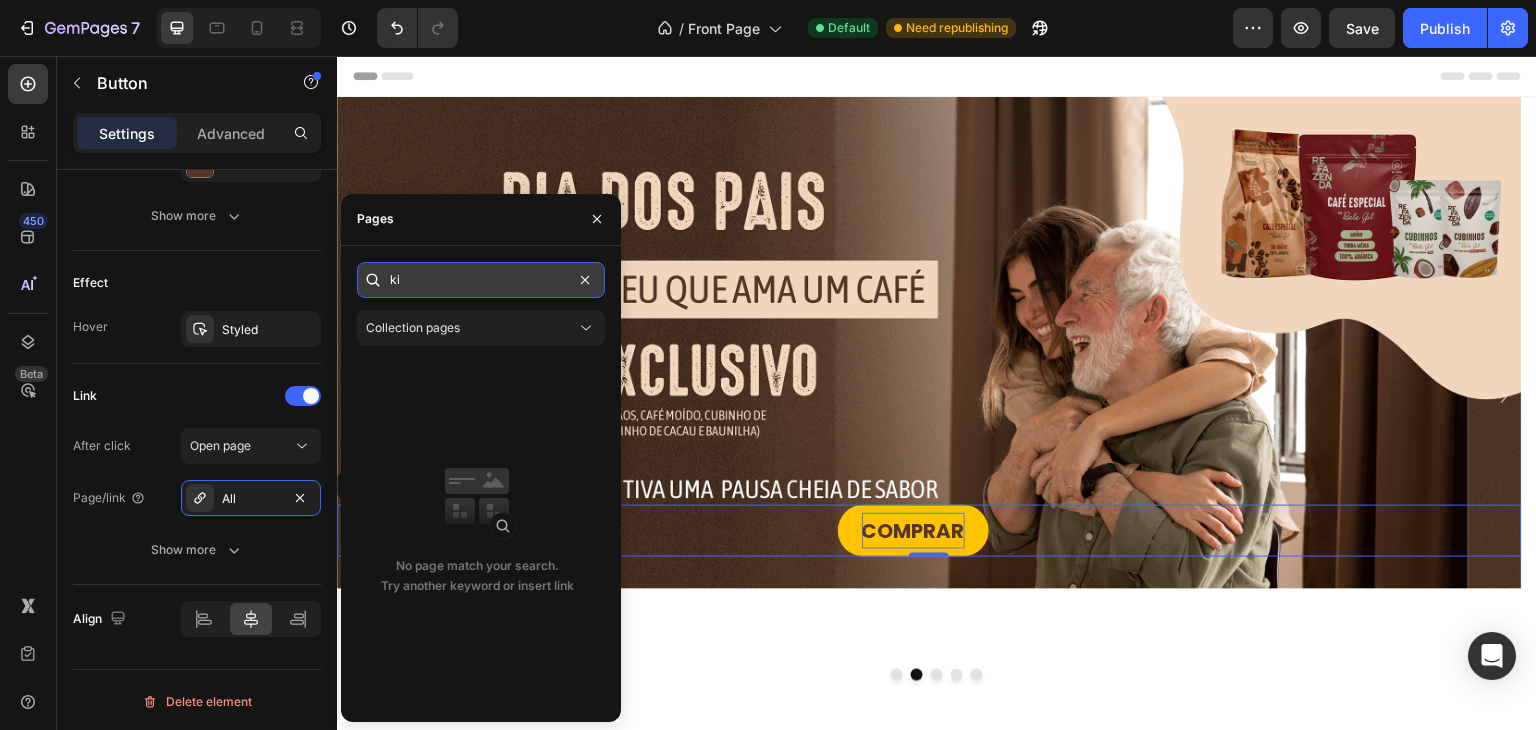type on "k" 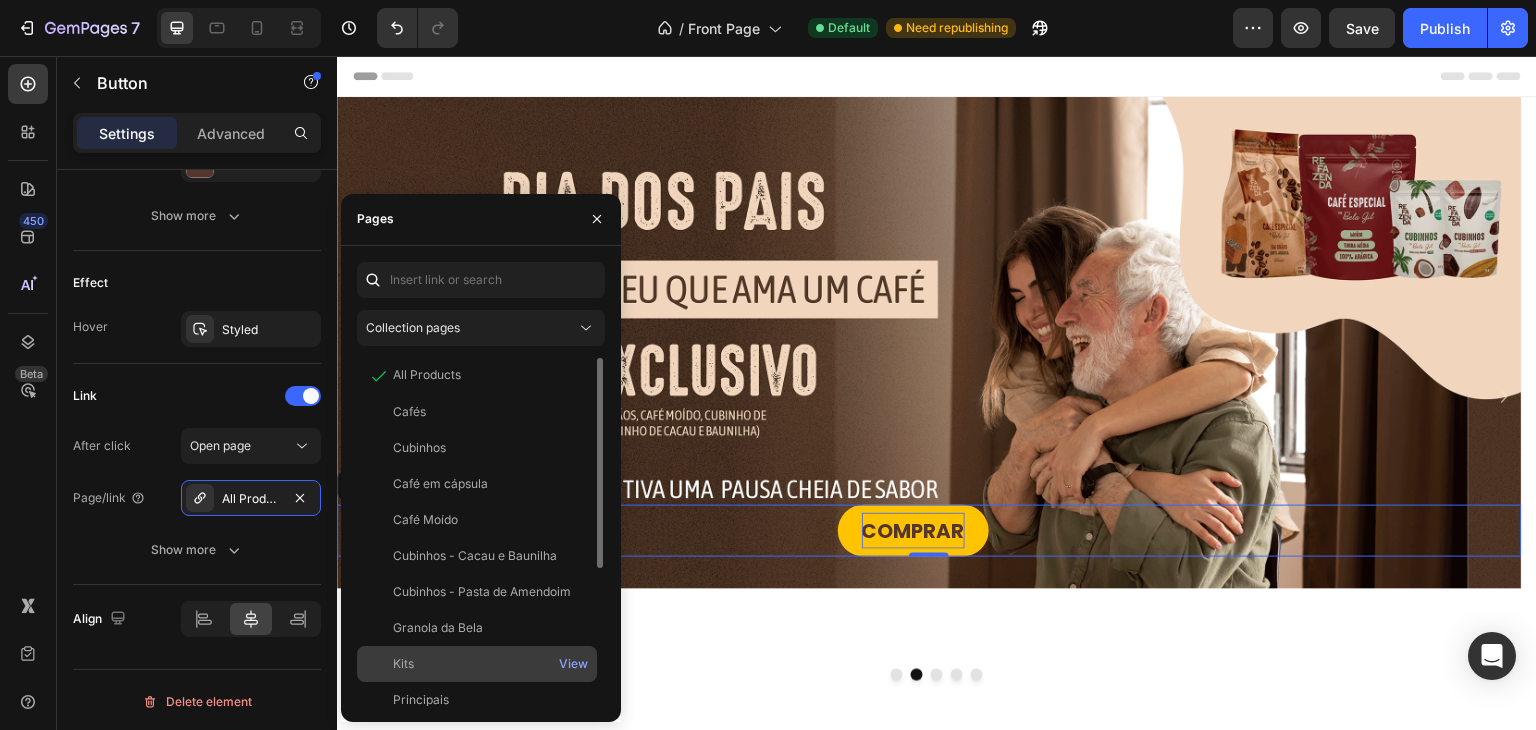 click on "Kits   View" 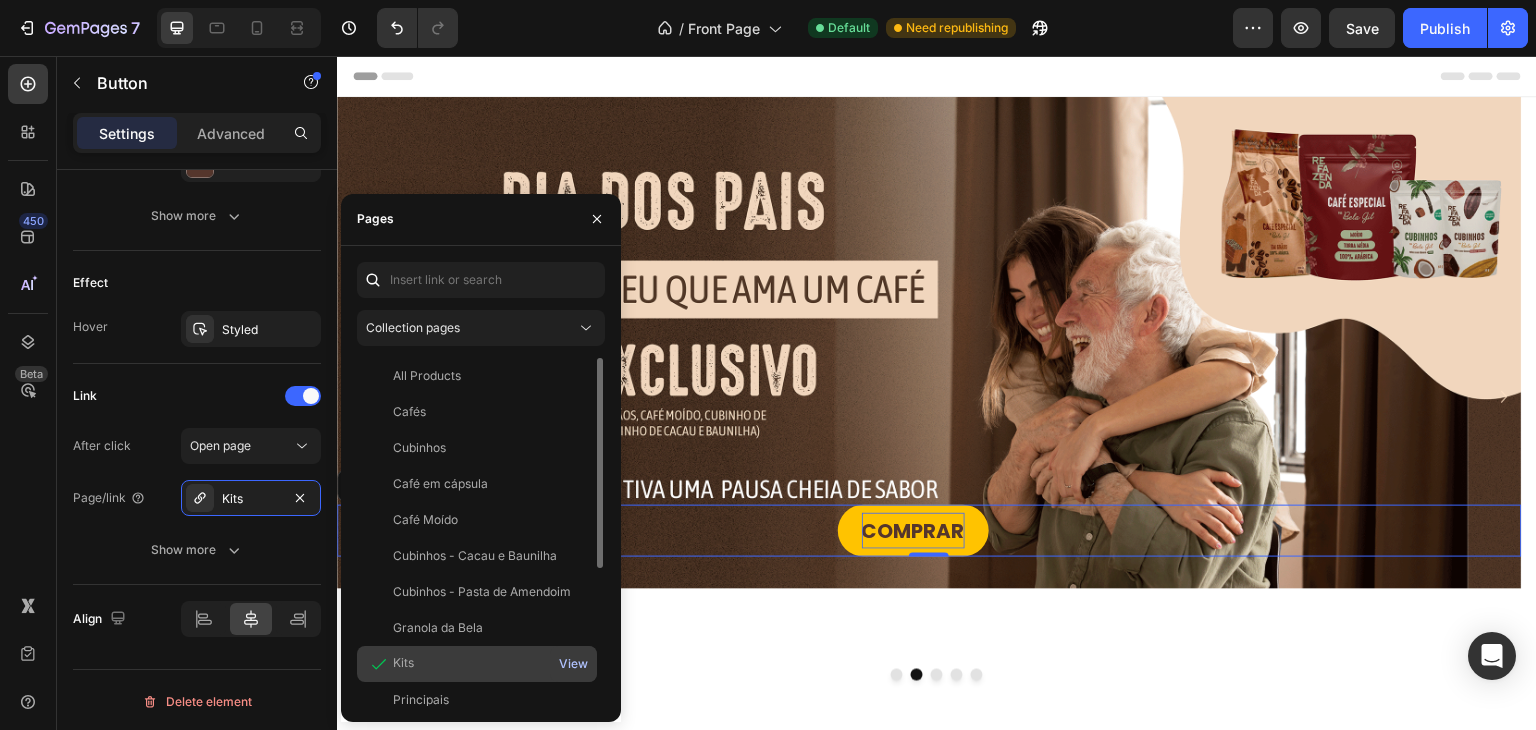 click on "View" at bounding box center [573, 664] 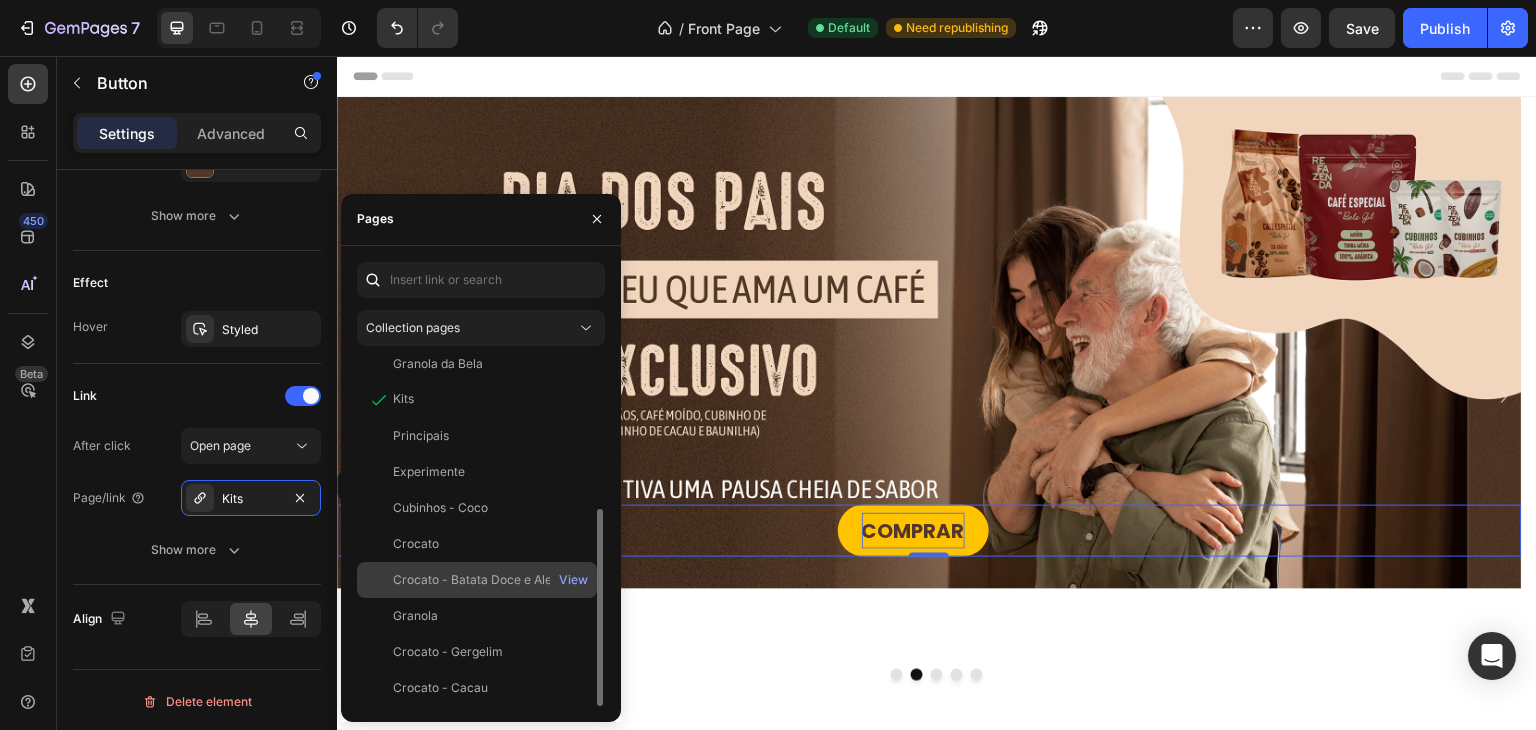 scroll, scrollTop: 0, scrollLeft: 0, axis: both 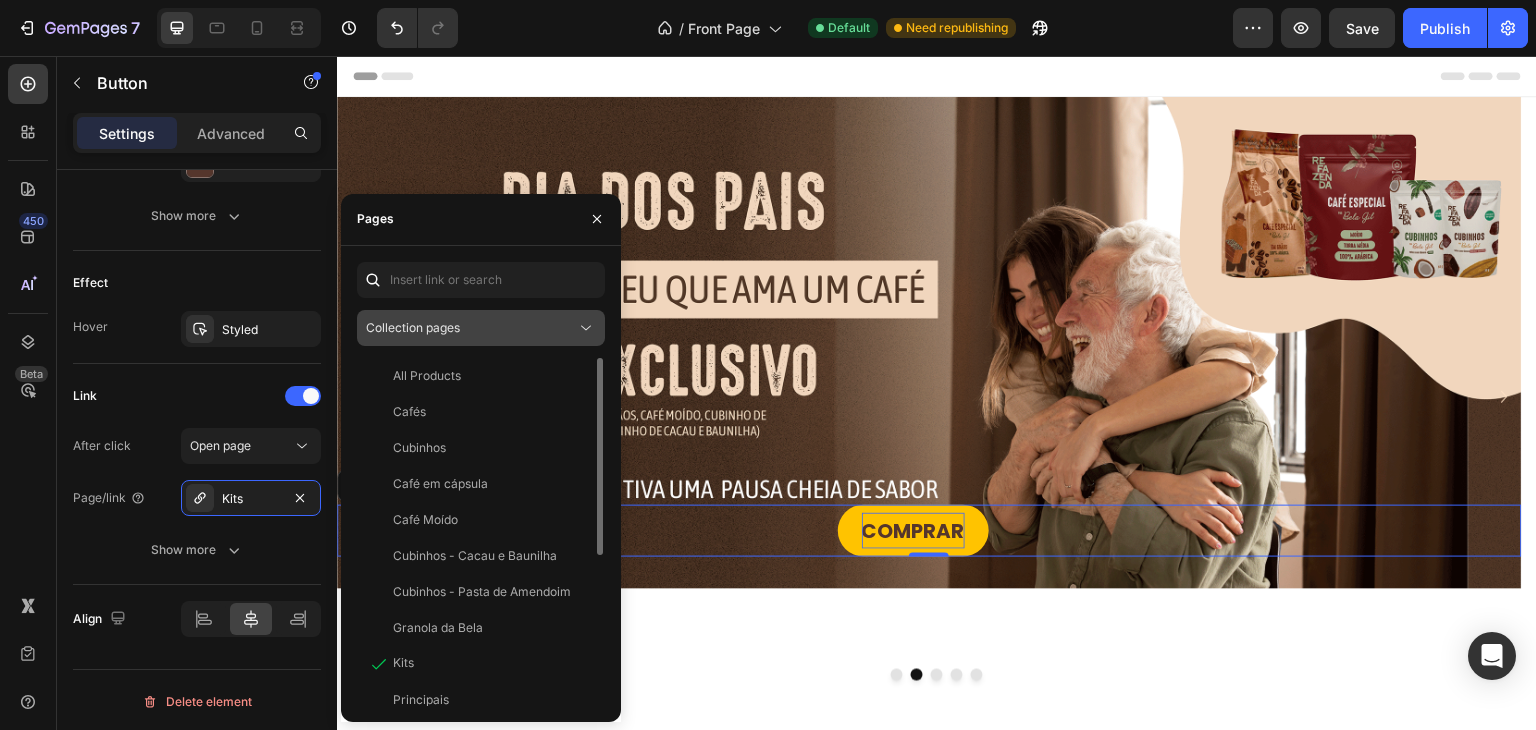 click on "Collection pages" 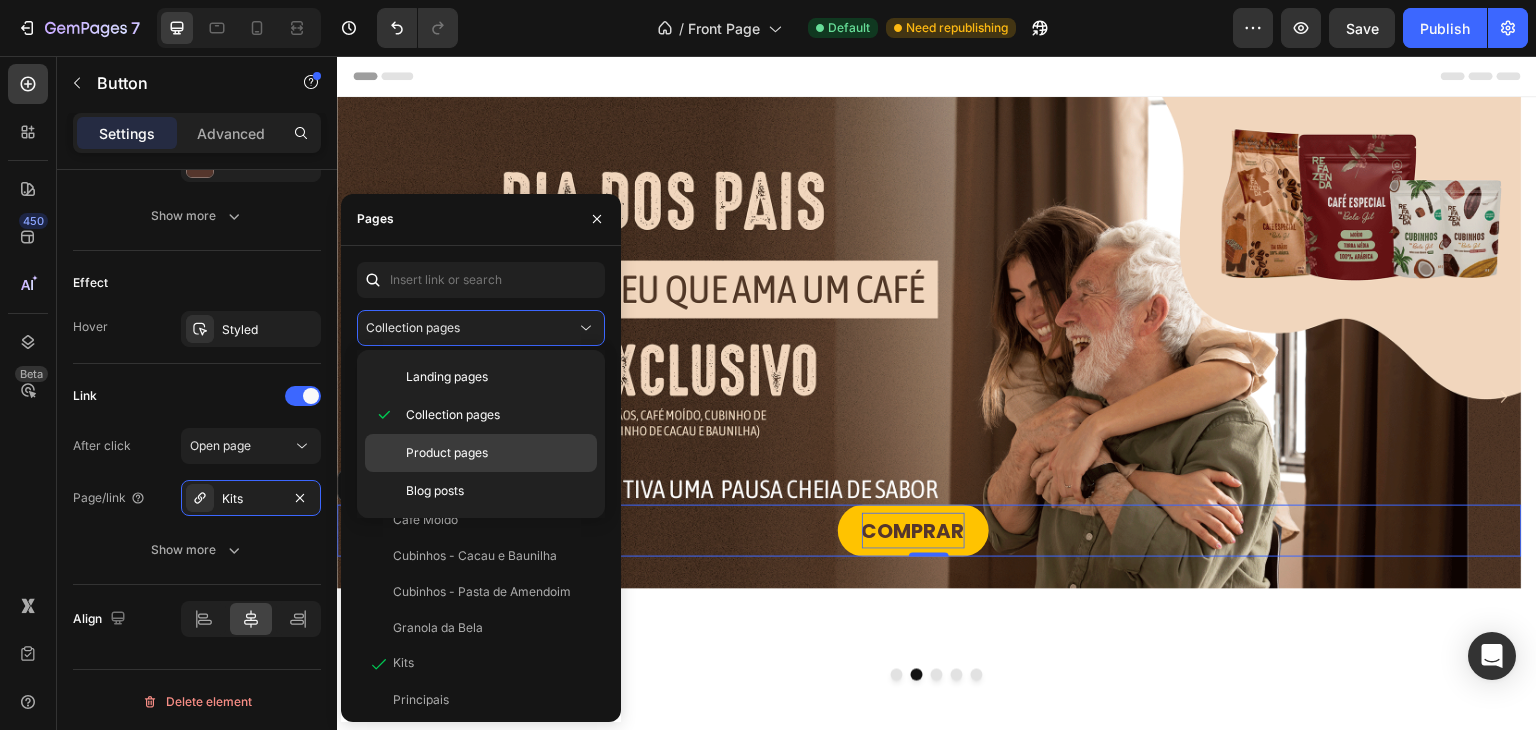 click on "Product pages" at bounding box center [447, 453] 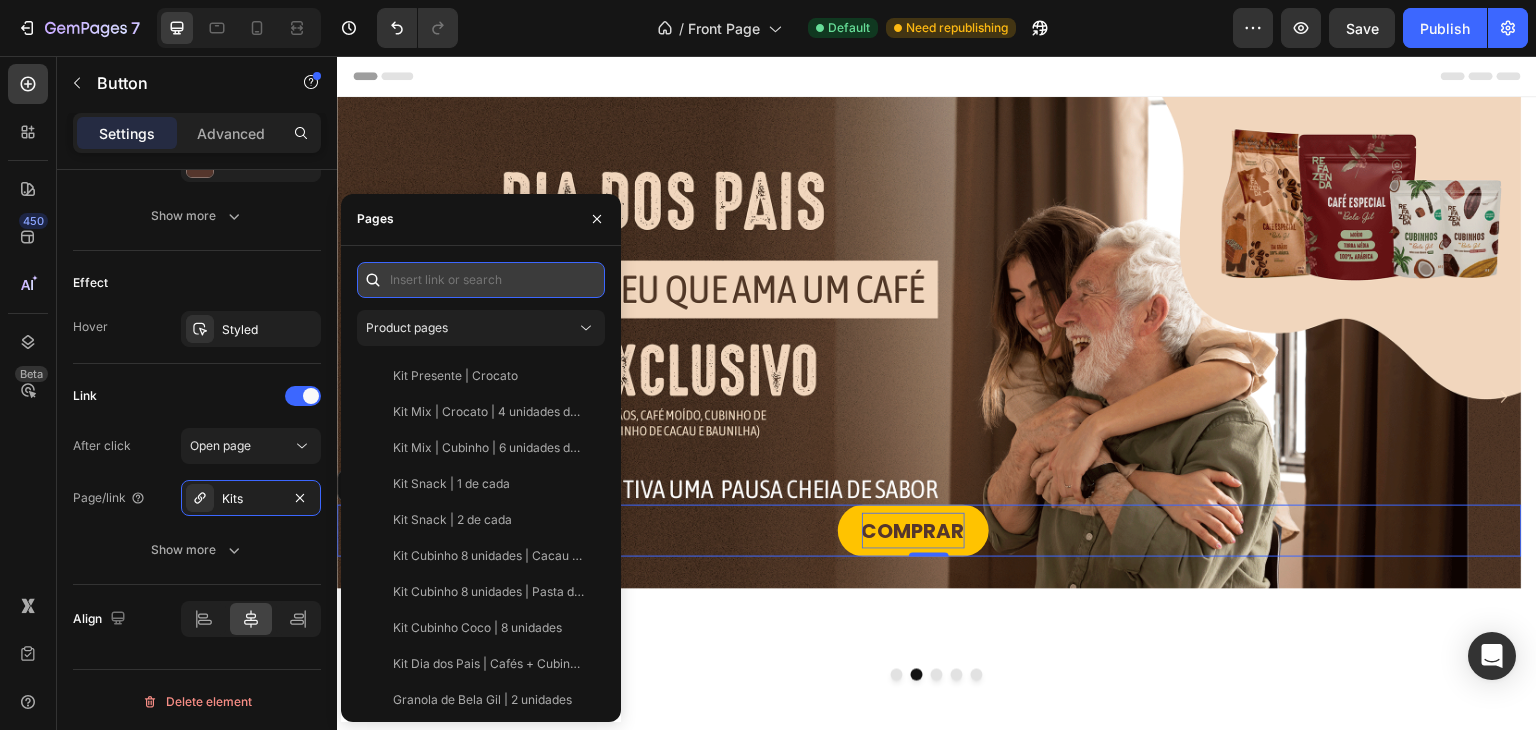 click at bounding box center (481, 280) 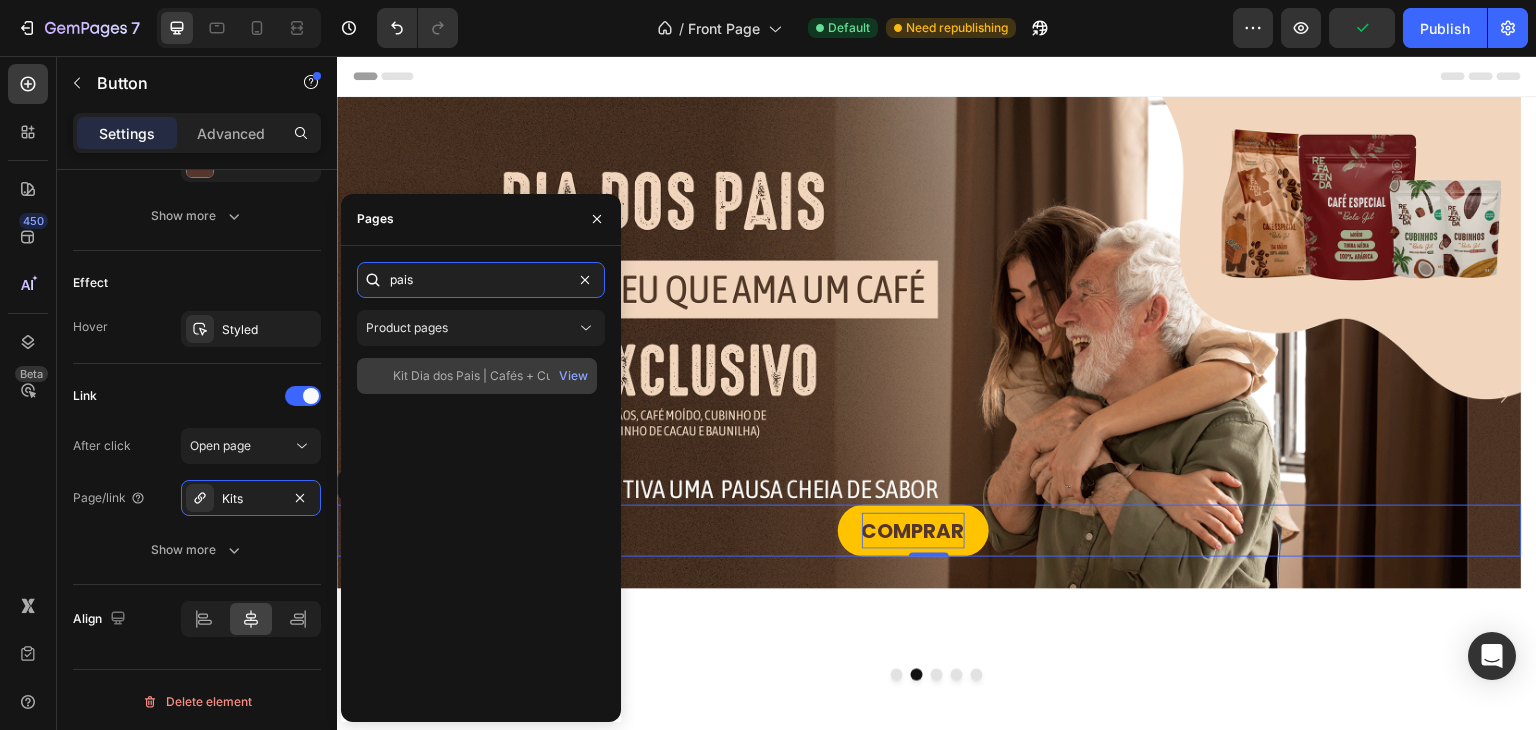 type on "pais" 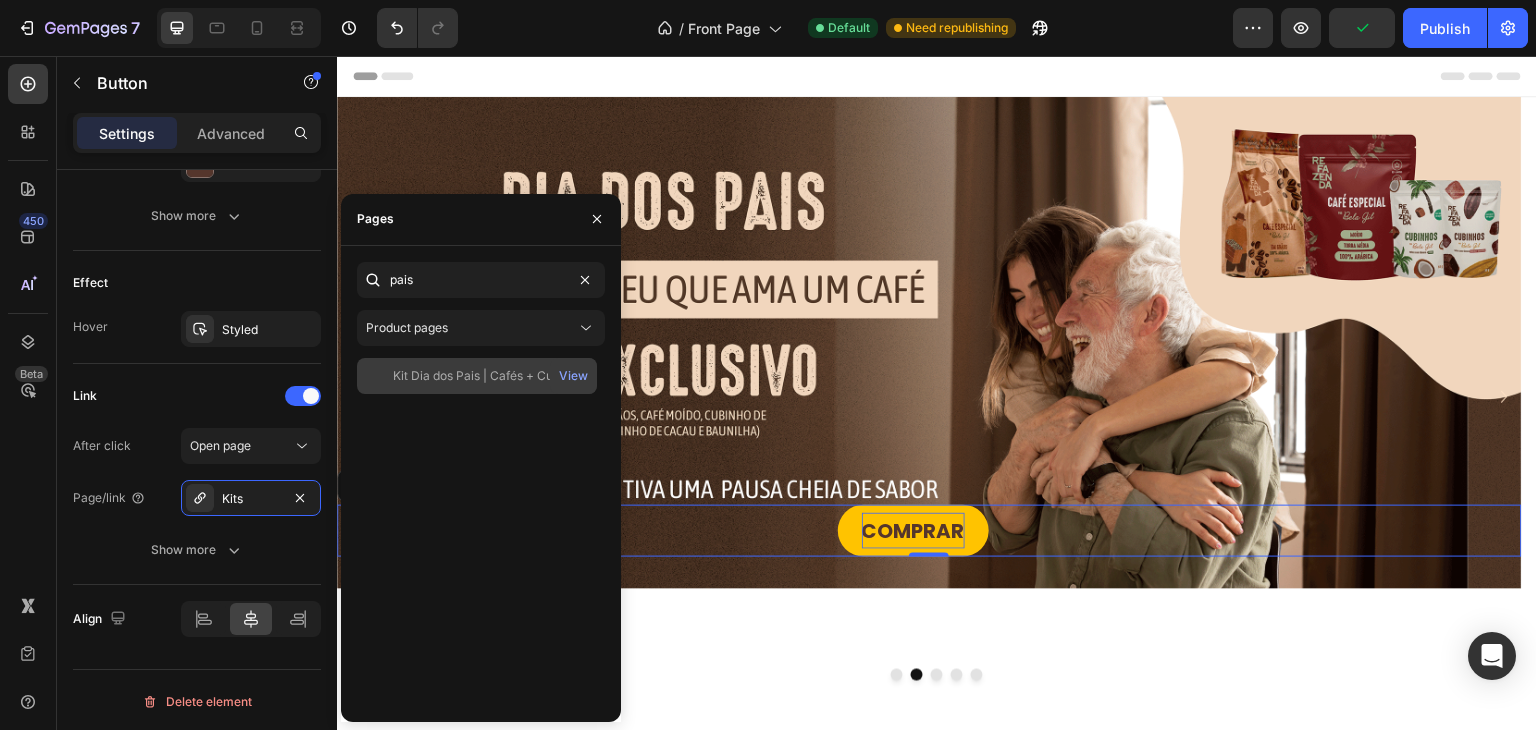 click on "Kit Dia dos Pais | Cafés + Cubinhos" 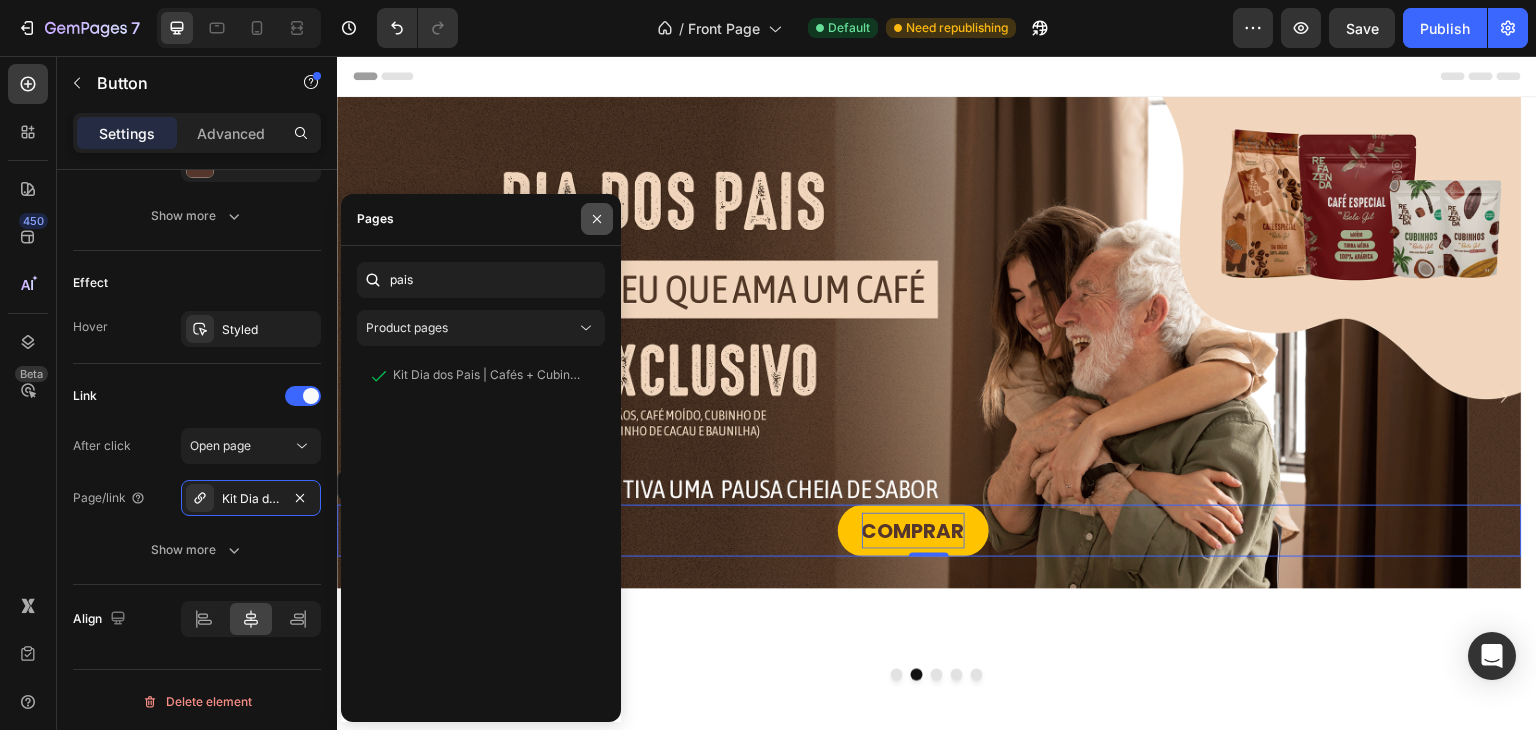 click 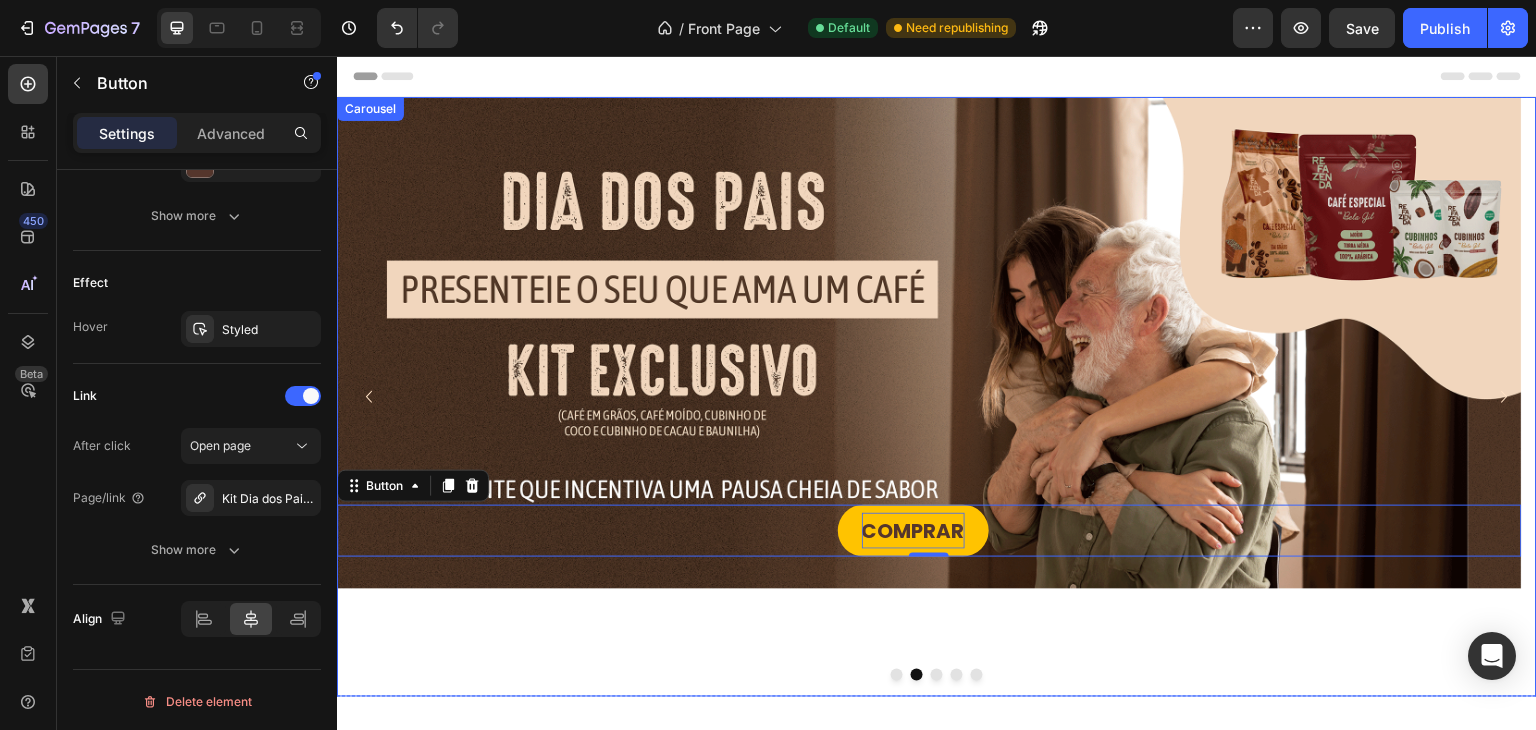 click at bounding box center [937, 675] 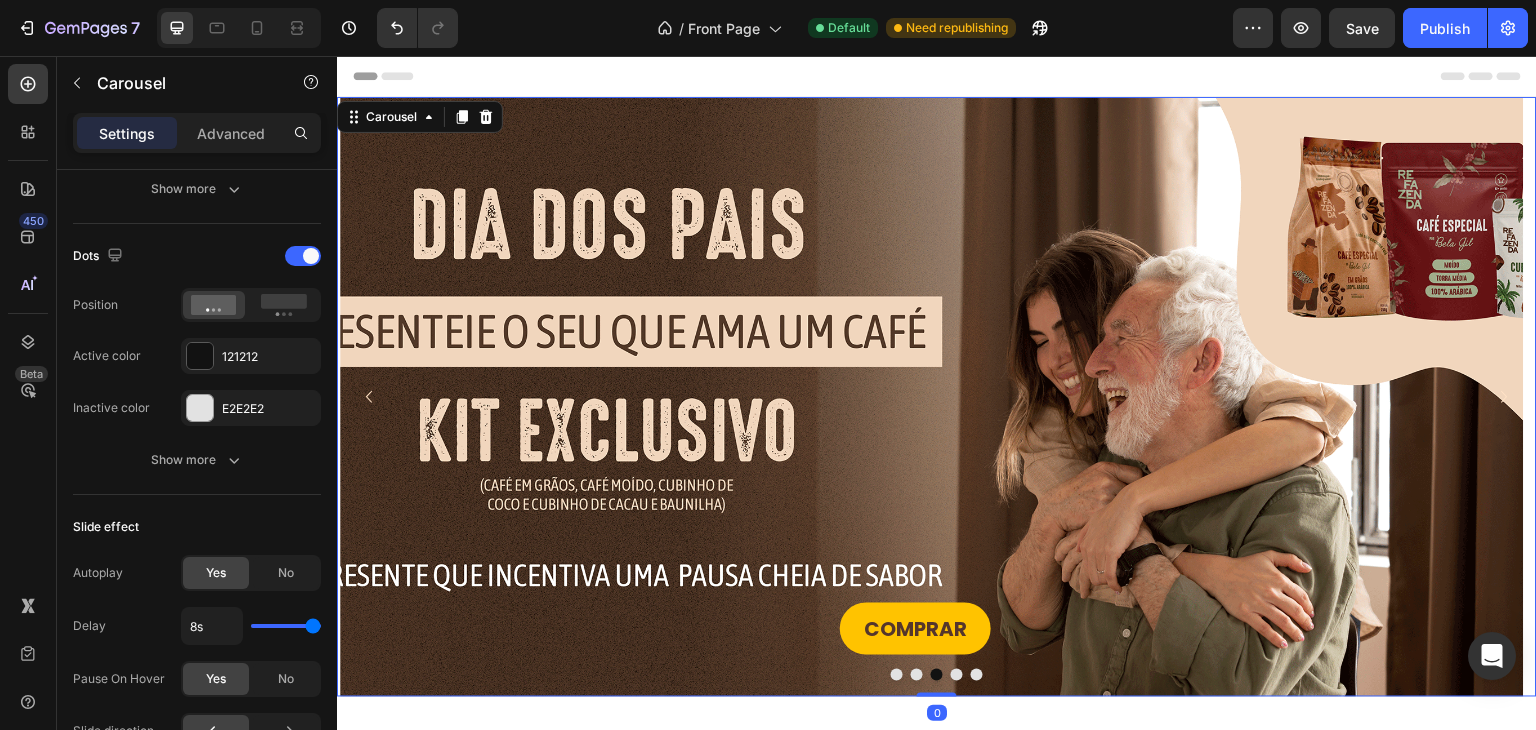 scroll, scrollTop: 0, scrollLeft: 0, axis: both 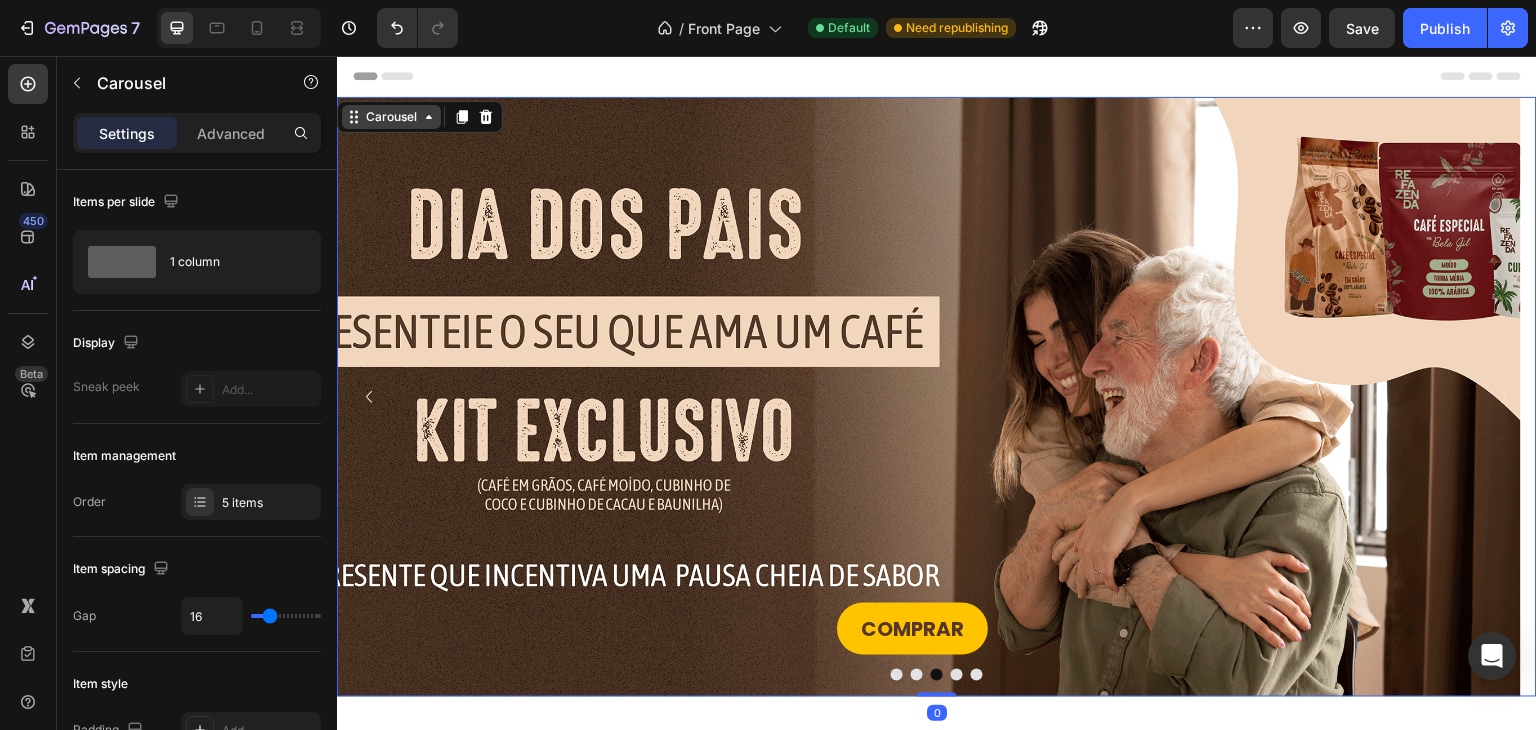 click on "Carousel" at bounding box center [391, 117] 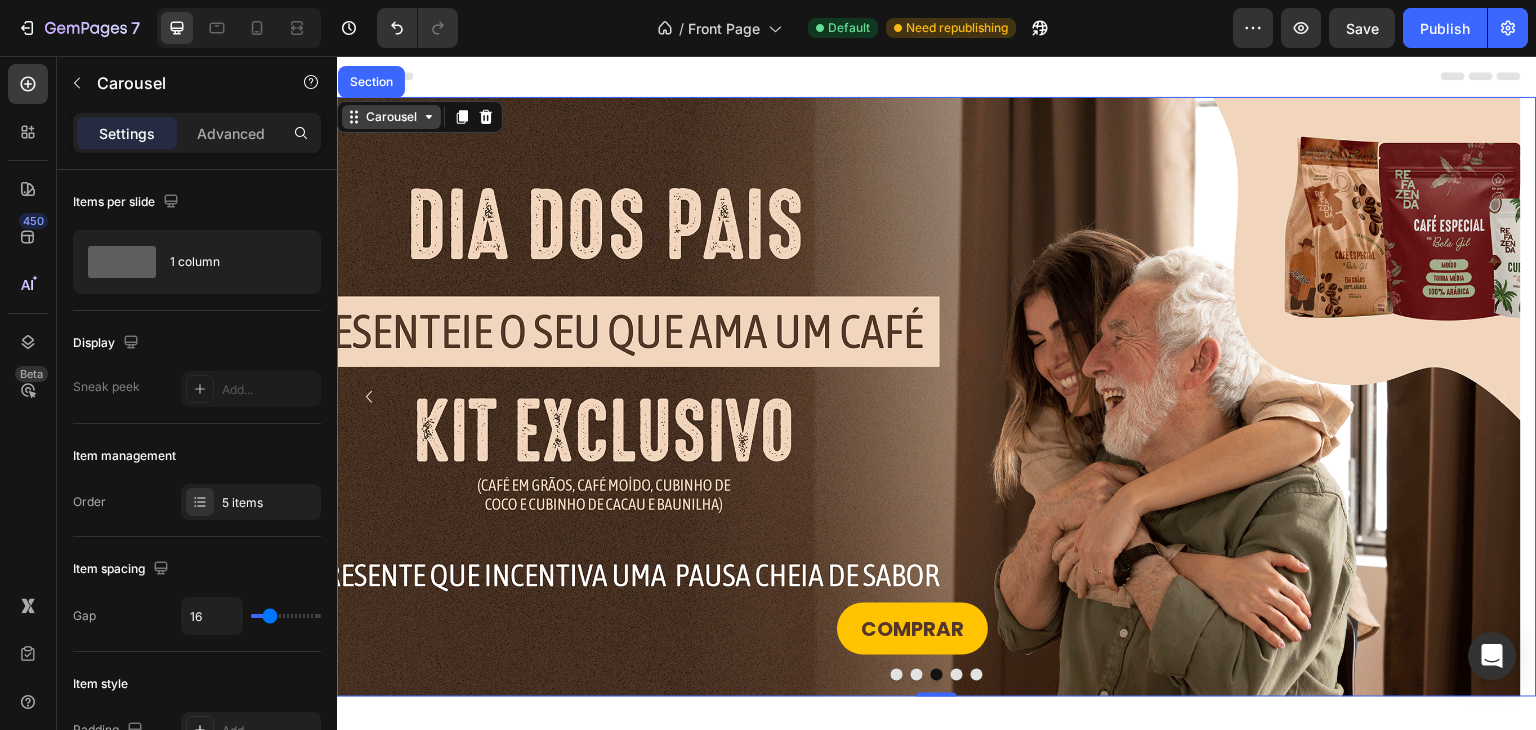 click on "Carousel" at bounding box center [391, 117] 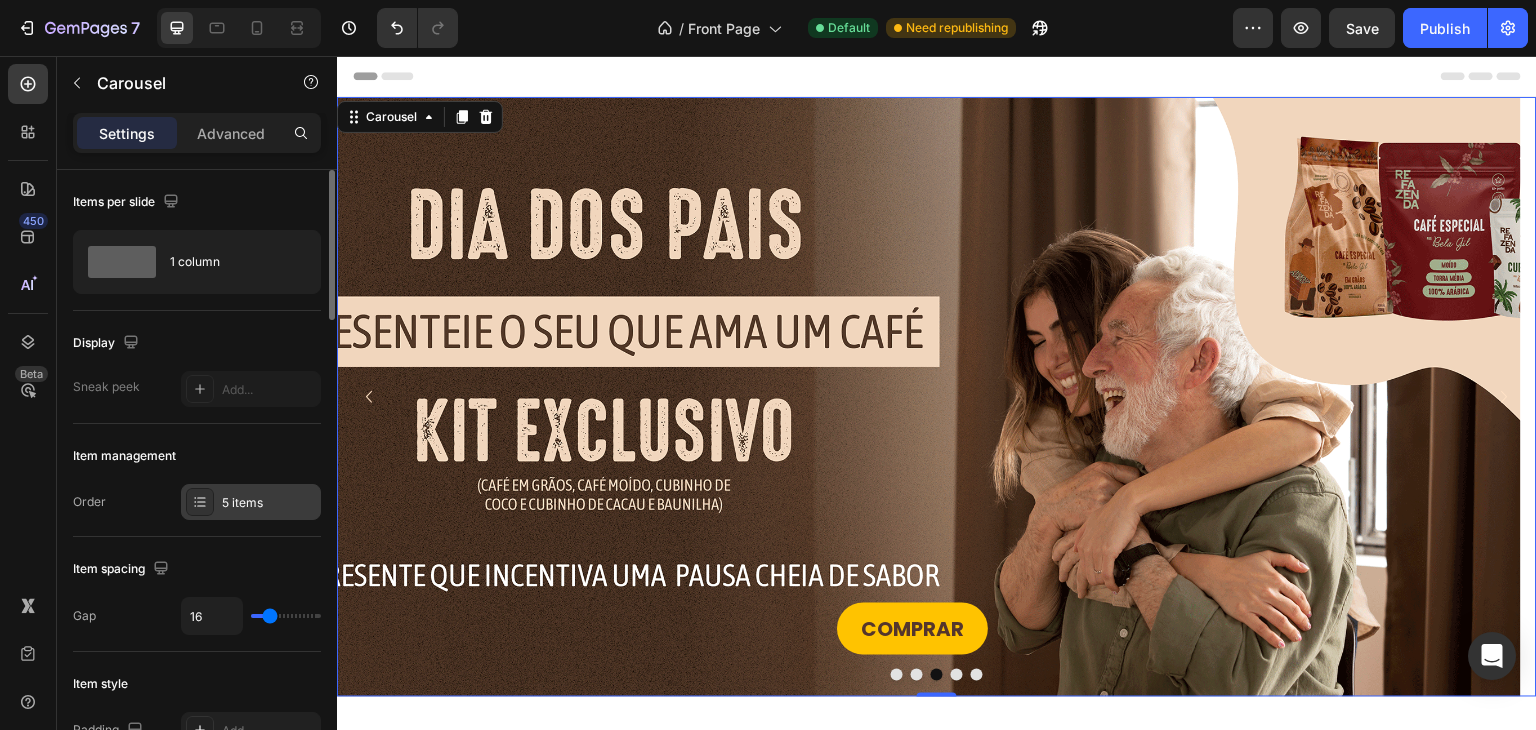 click on "5 items" at bounding box center (251, 502) 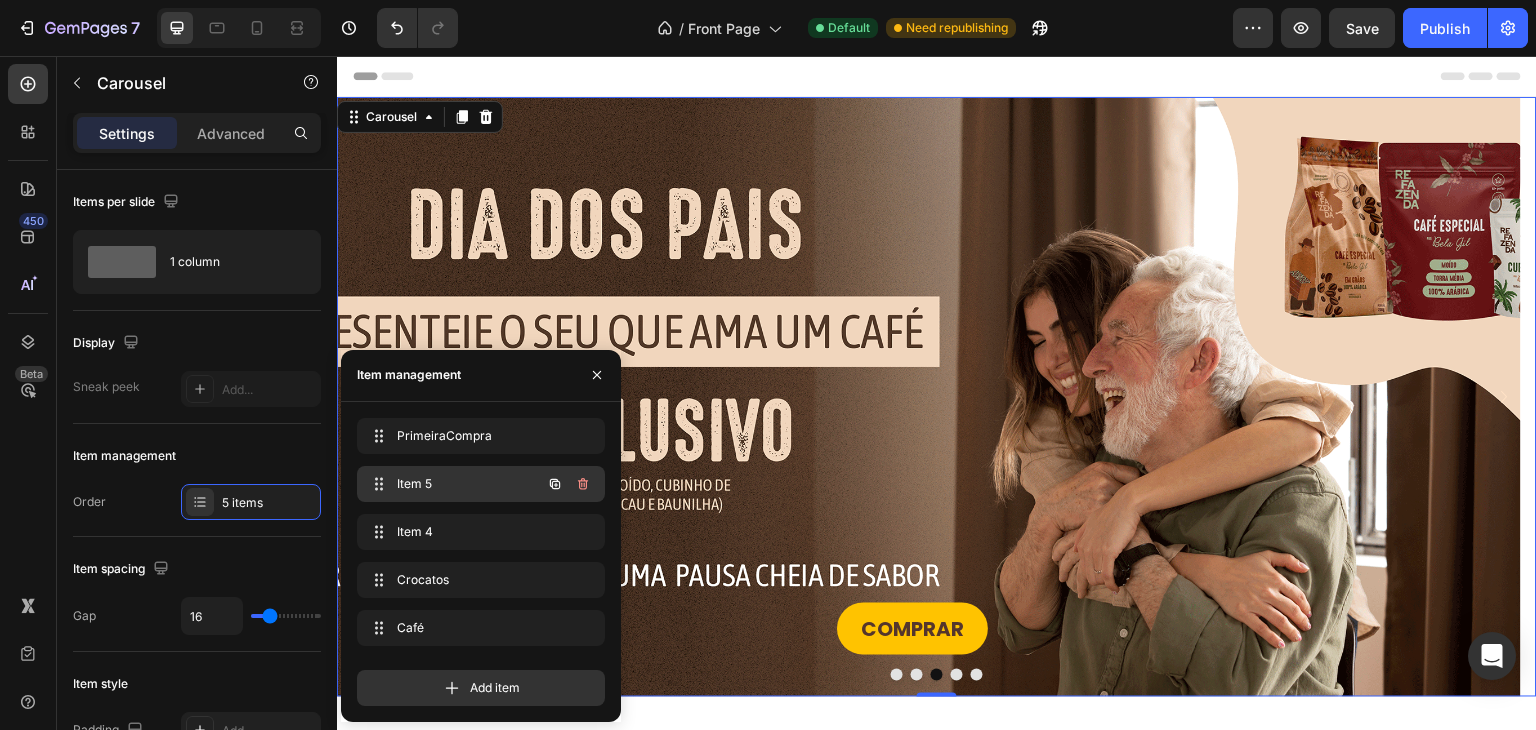 click on "Item 5" at bounding box center [453, 484] 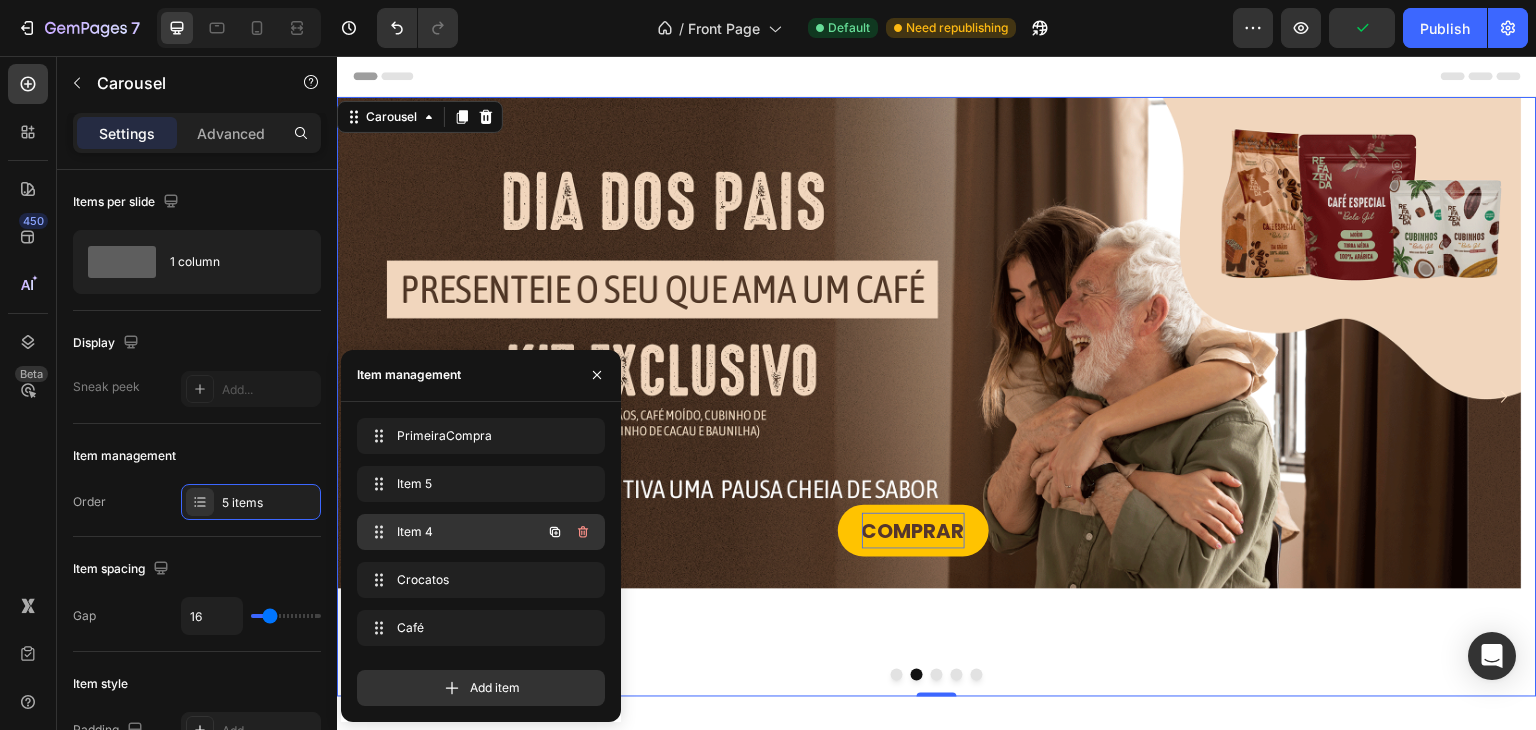 click on "Item 4 Item 4" at bounding box center [481, 532] 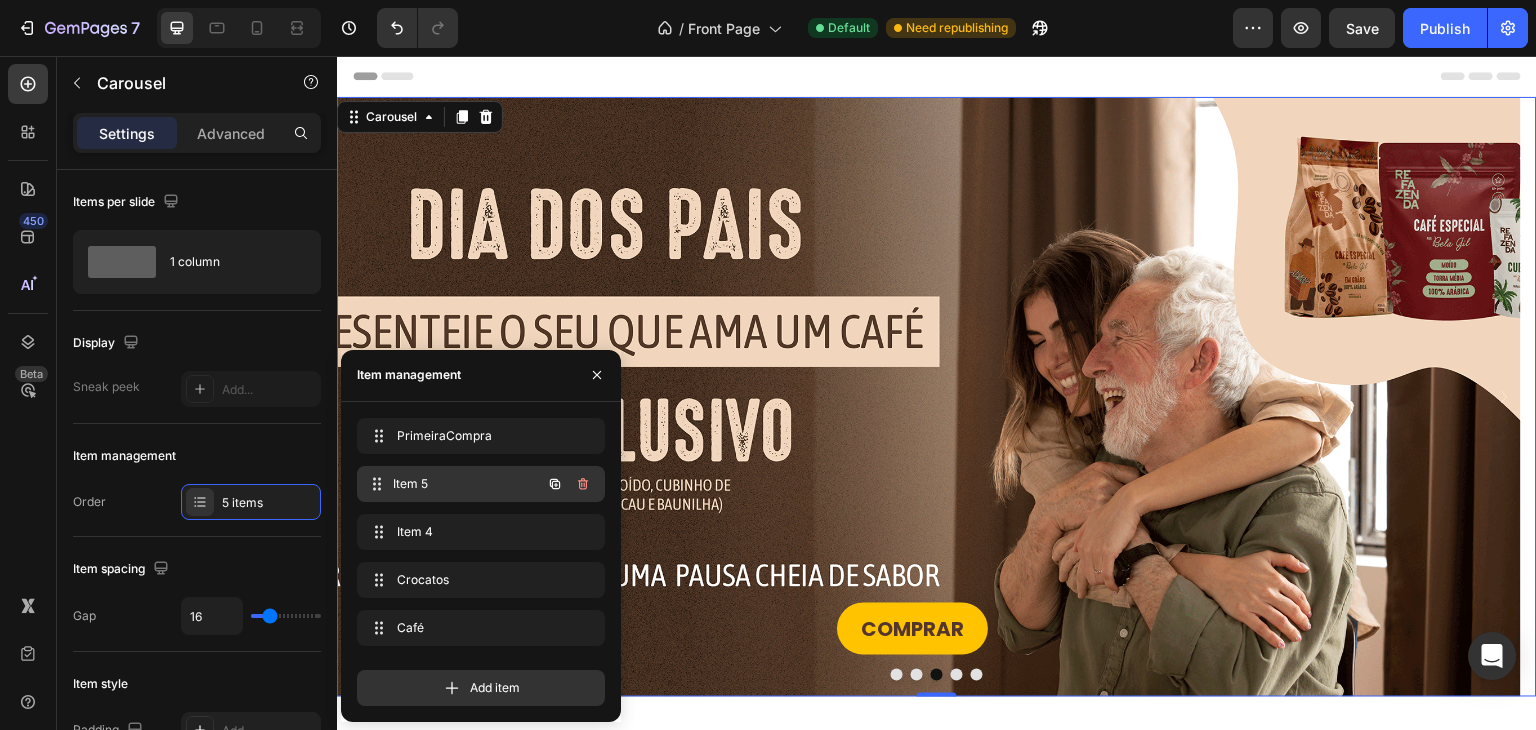click on "Item 5" at bounding box center (467, 484) 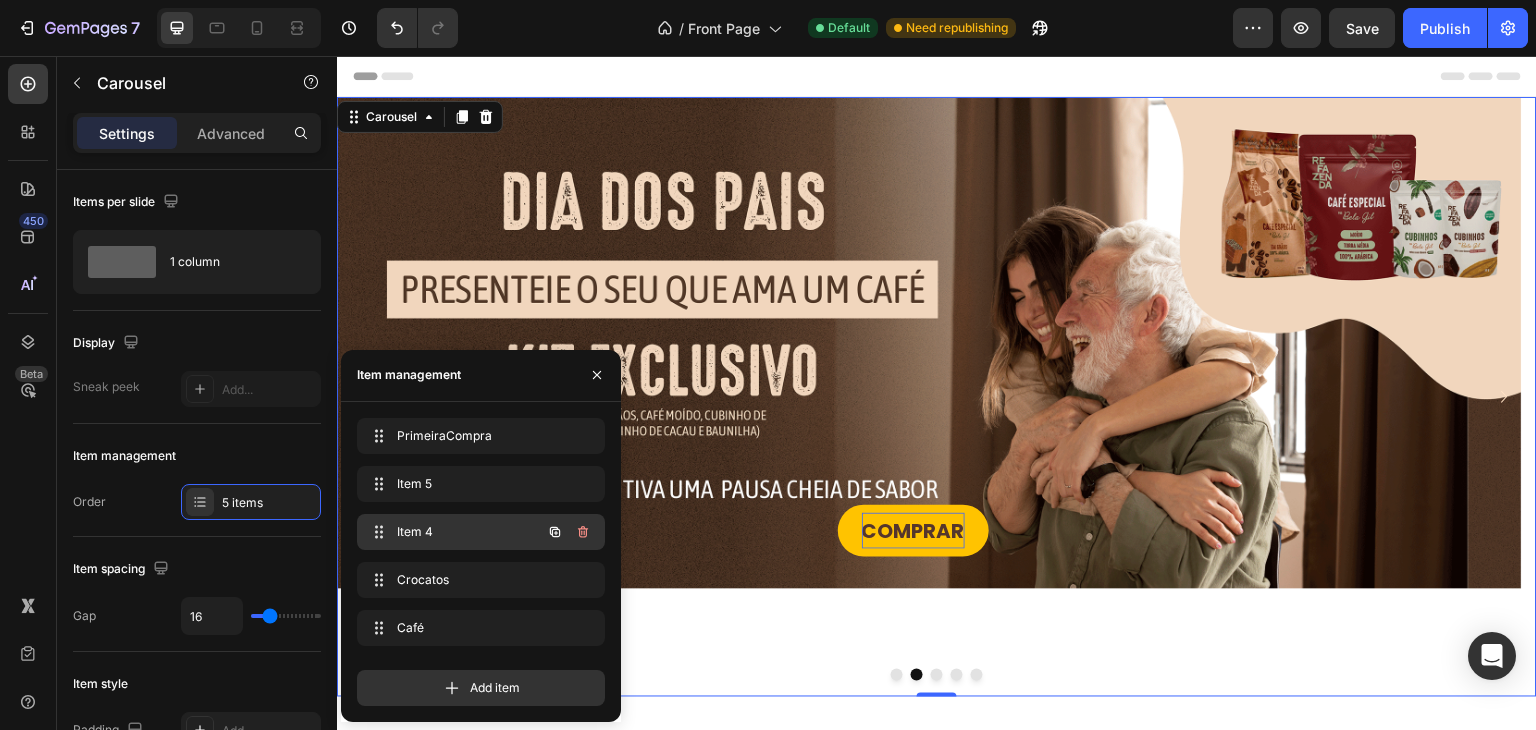 click on "Item 4" at bounding box center (453, 532) 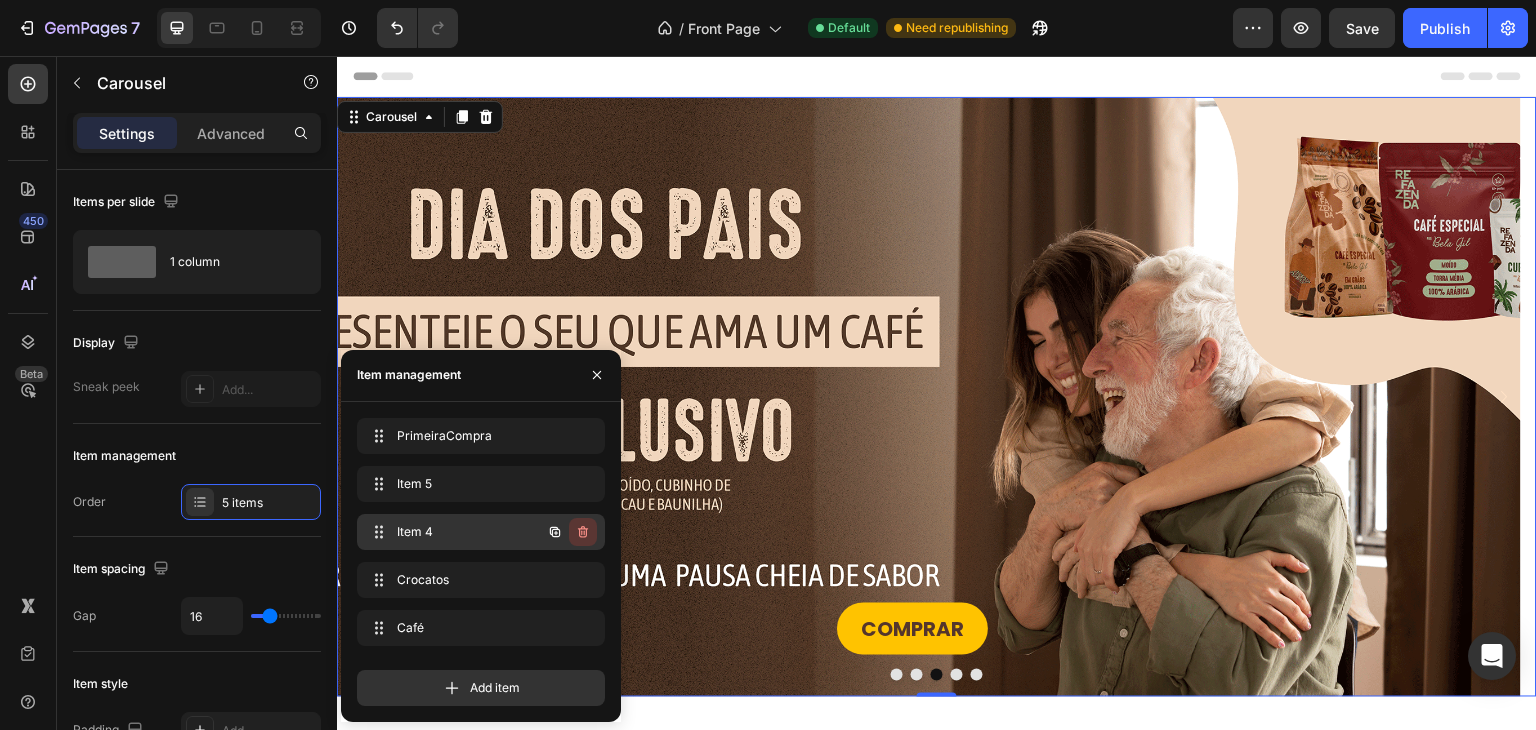 click 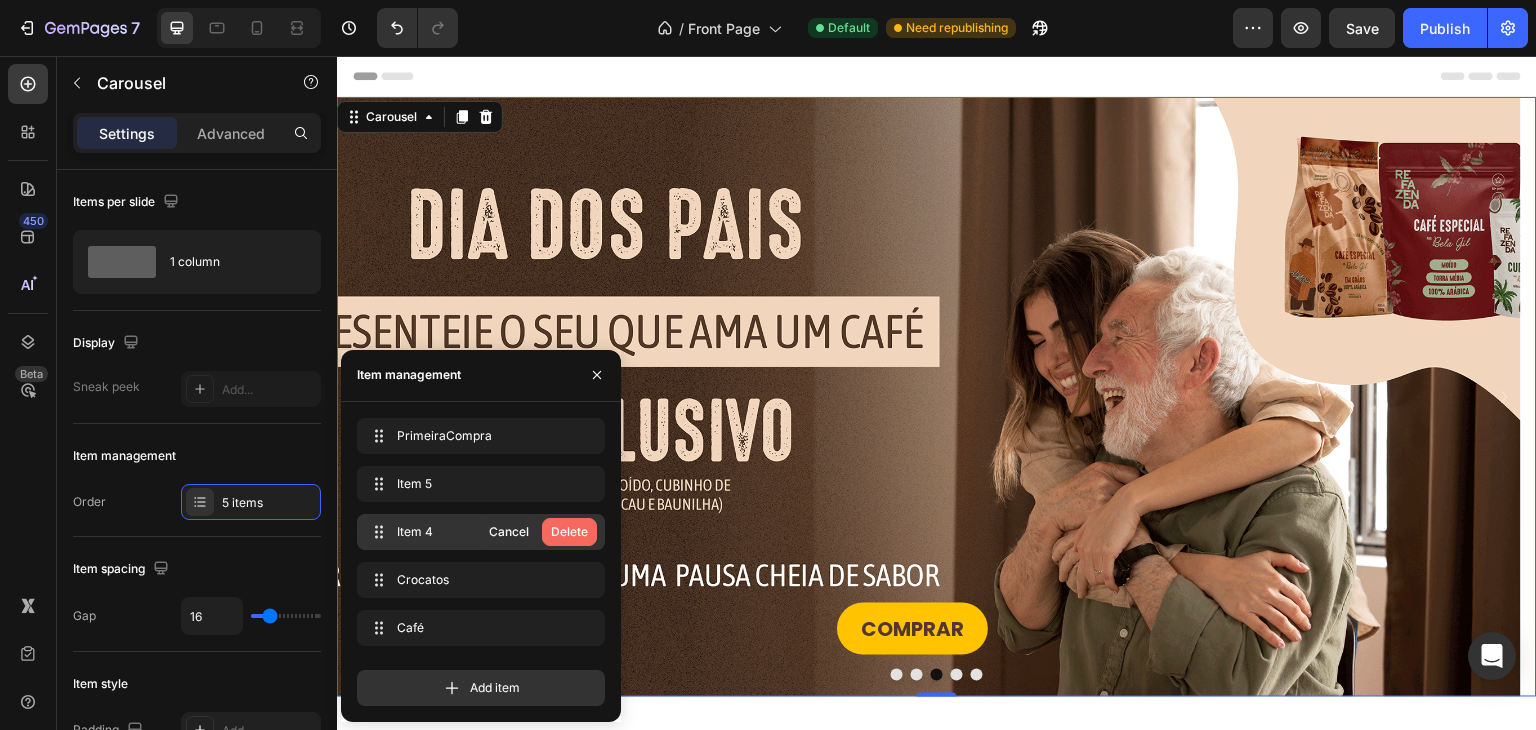 click on "Delete" at bounding box center (569, 532) 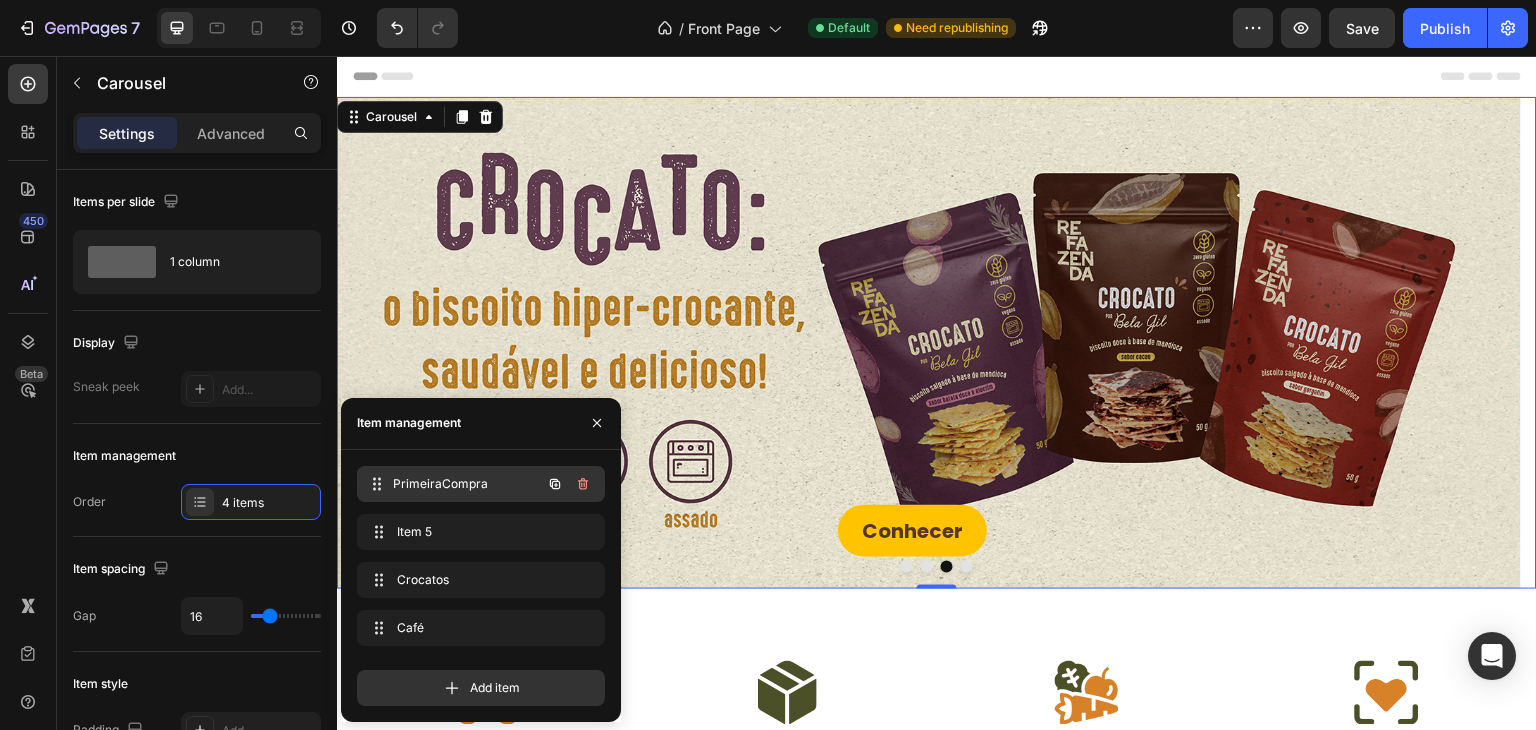 click on "PrimeiraCompra" at bounding box center (467, 484) 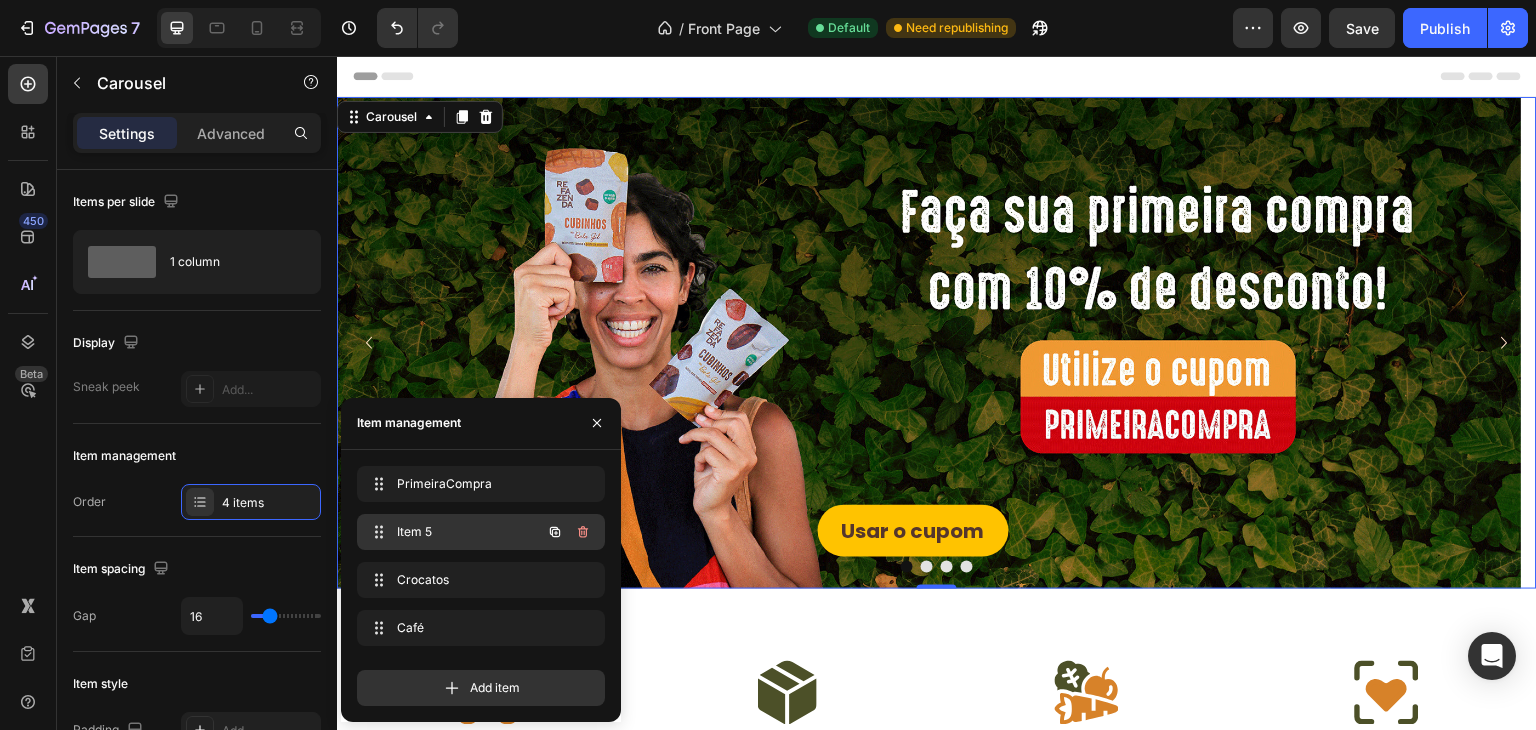 click on "Item 5" at bounding box center [453, 532] 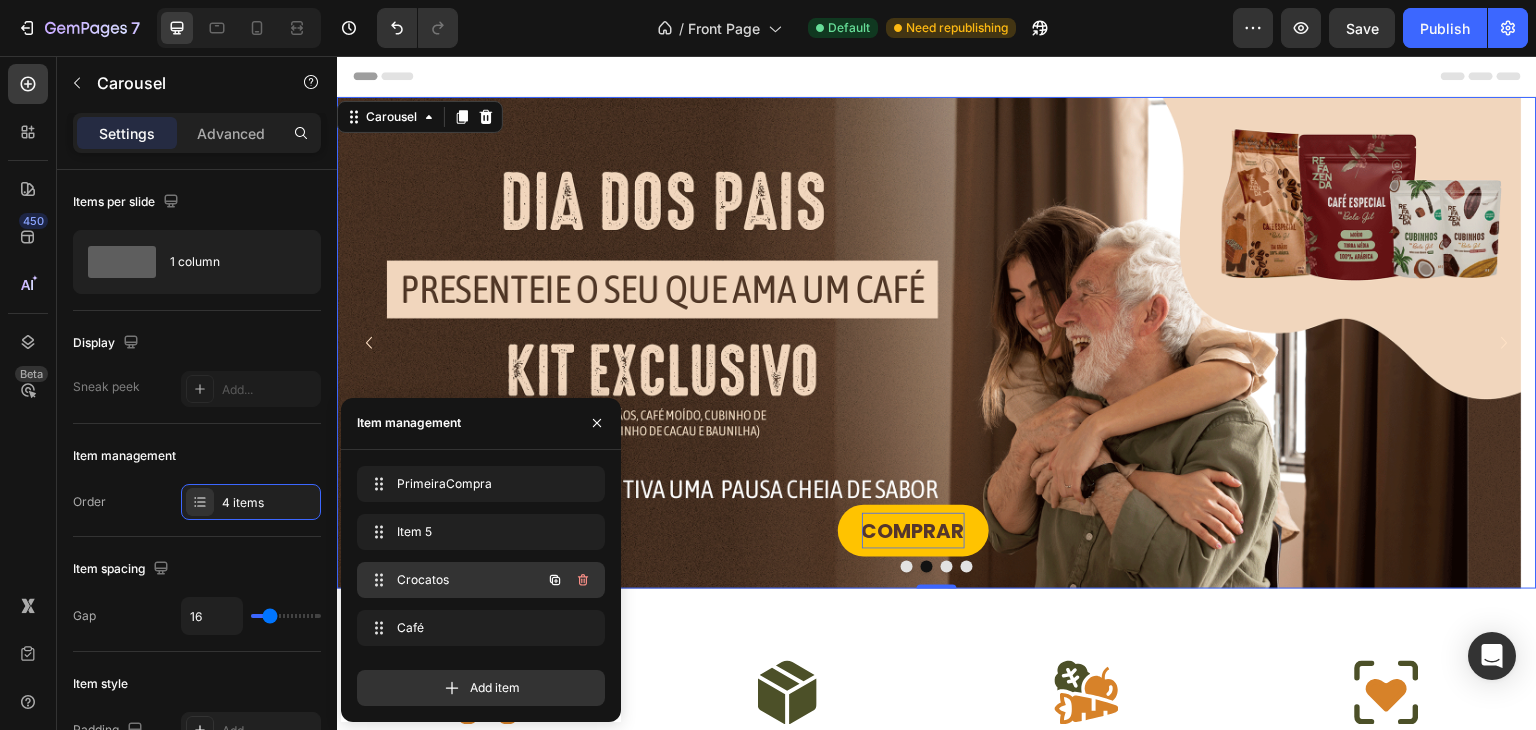 click on "Crocatos" at bounding box center [453, 580] 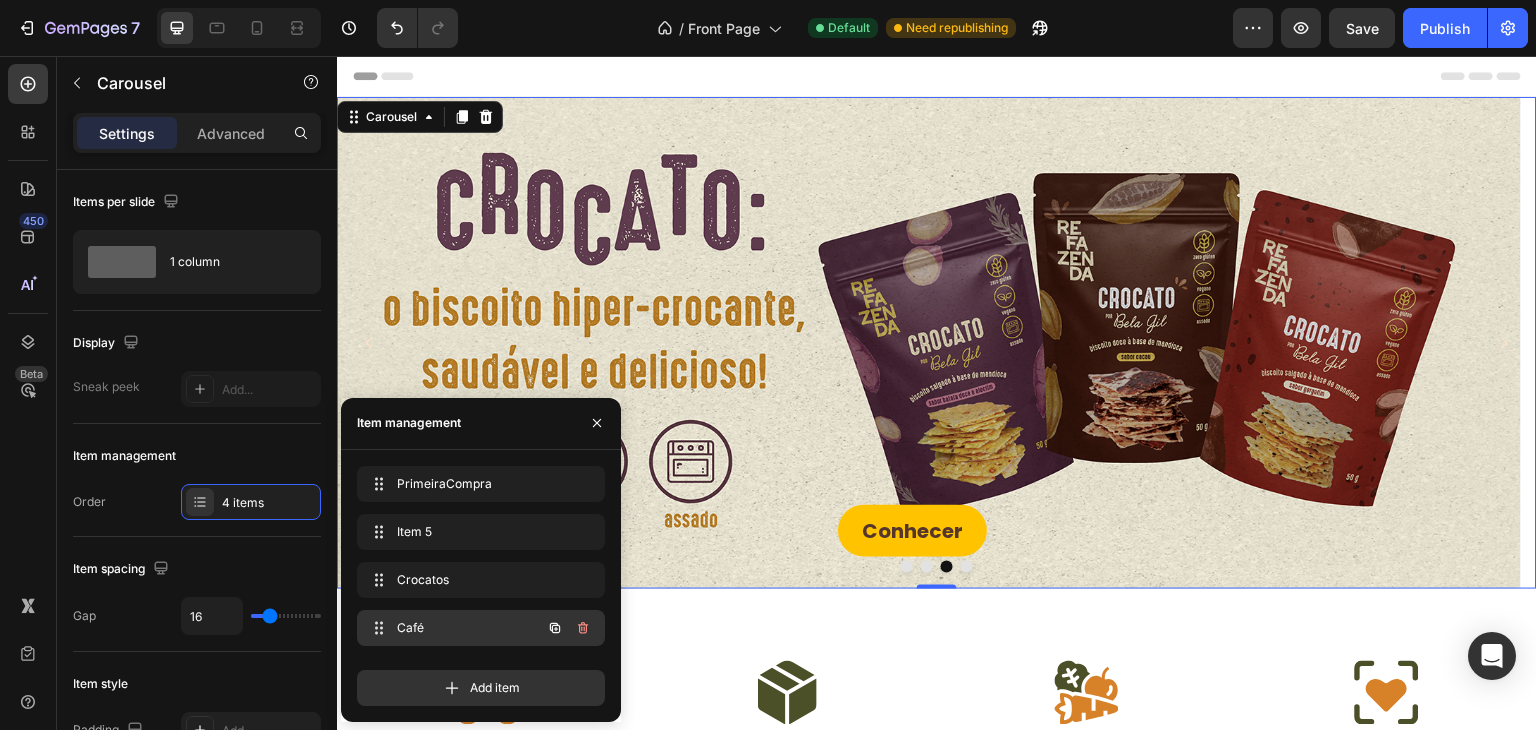 click on "Café" at bounding box center (453, 628) 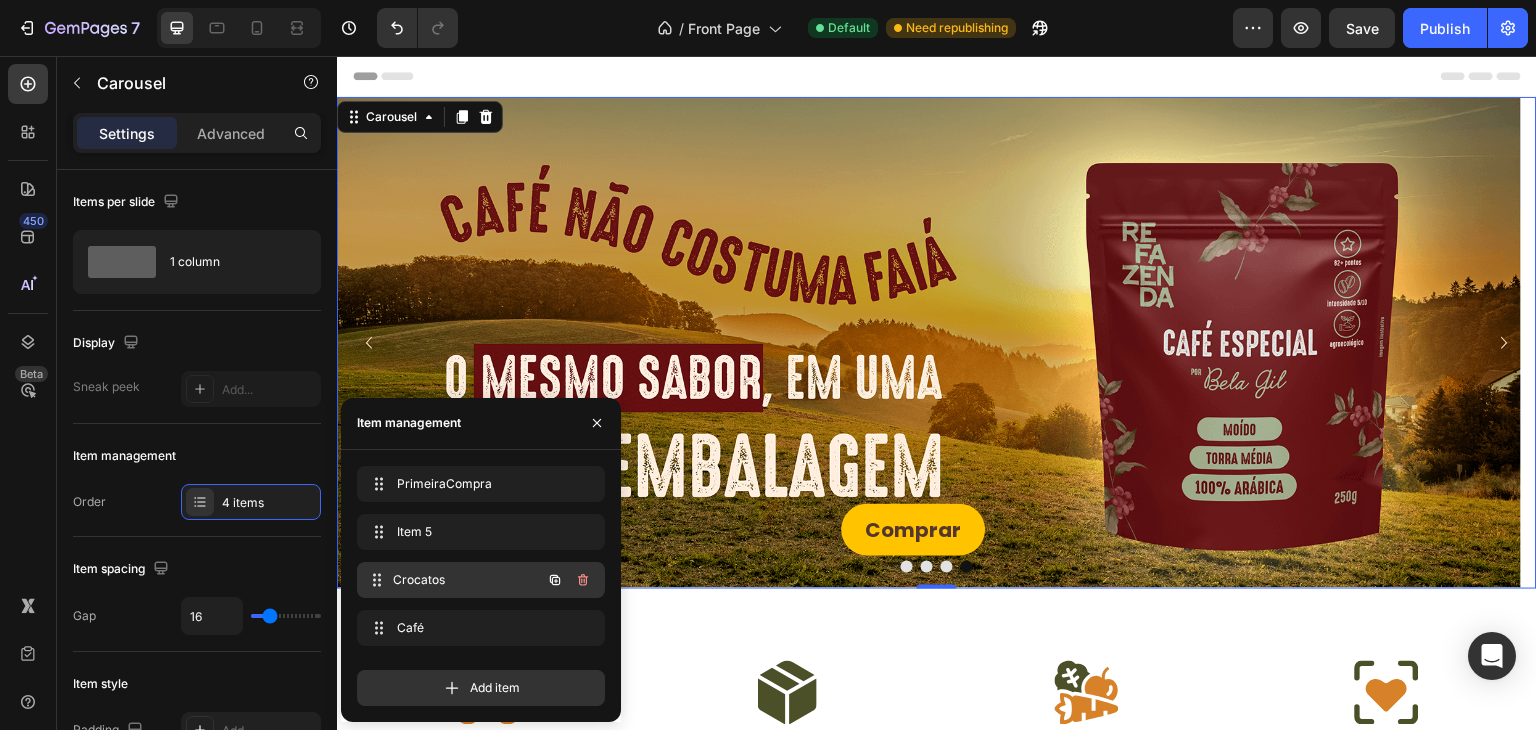 click on "Crocatos" at bounding box center (467, 580) 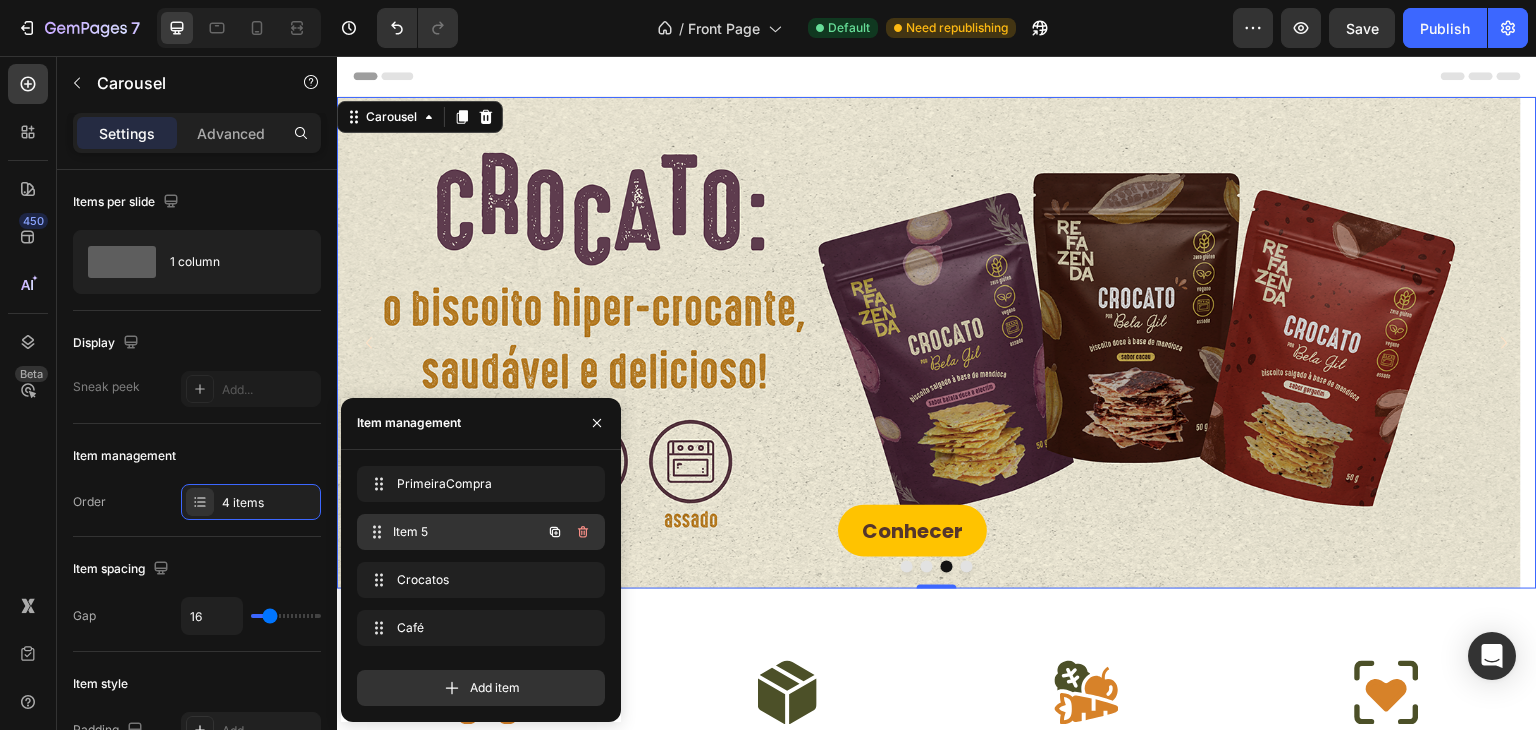 click on "Item 5" at bounding box center (467, 532) 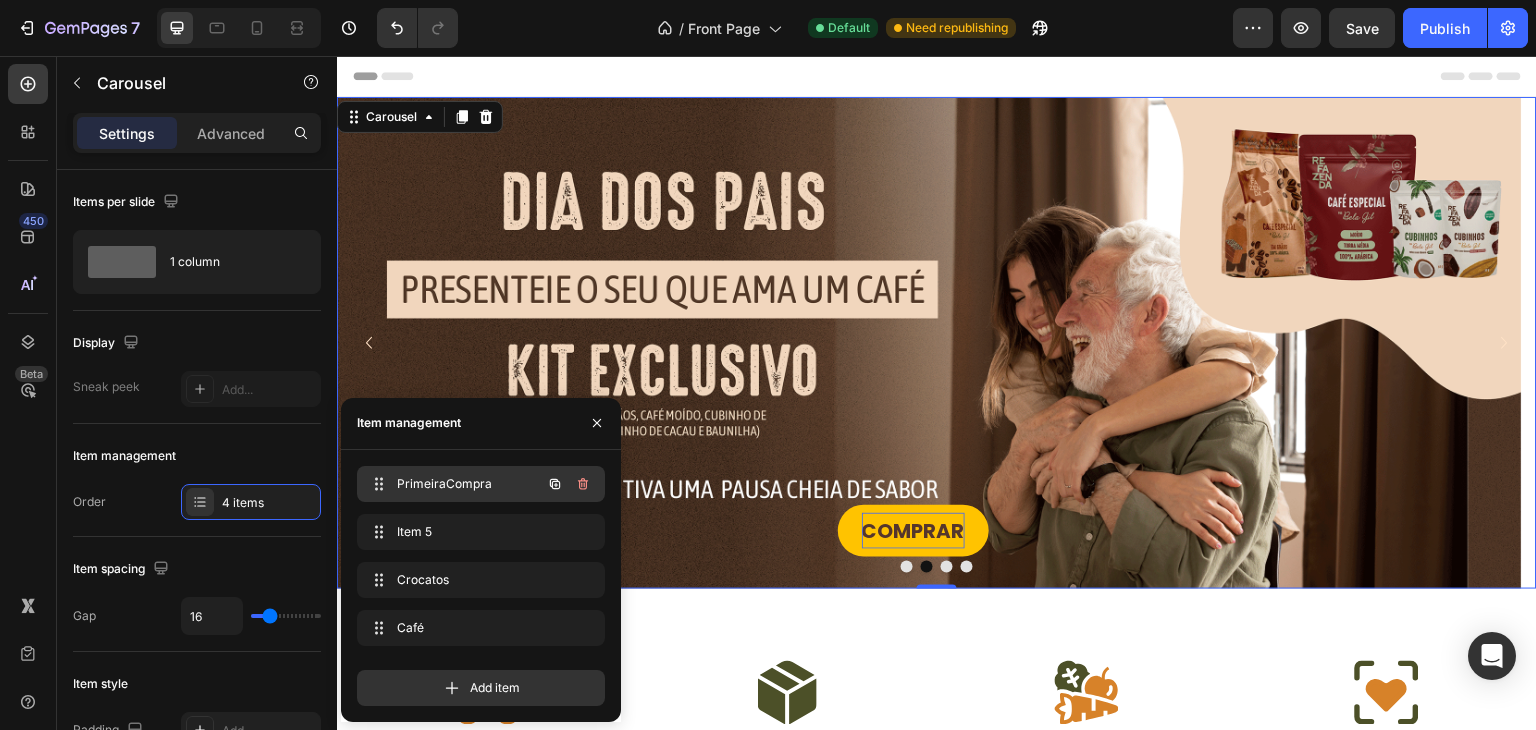 click on "PrimeiraCompra PrimeiraCompra" at bounding box center (453, 484) 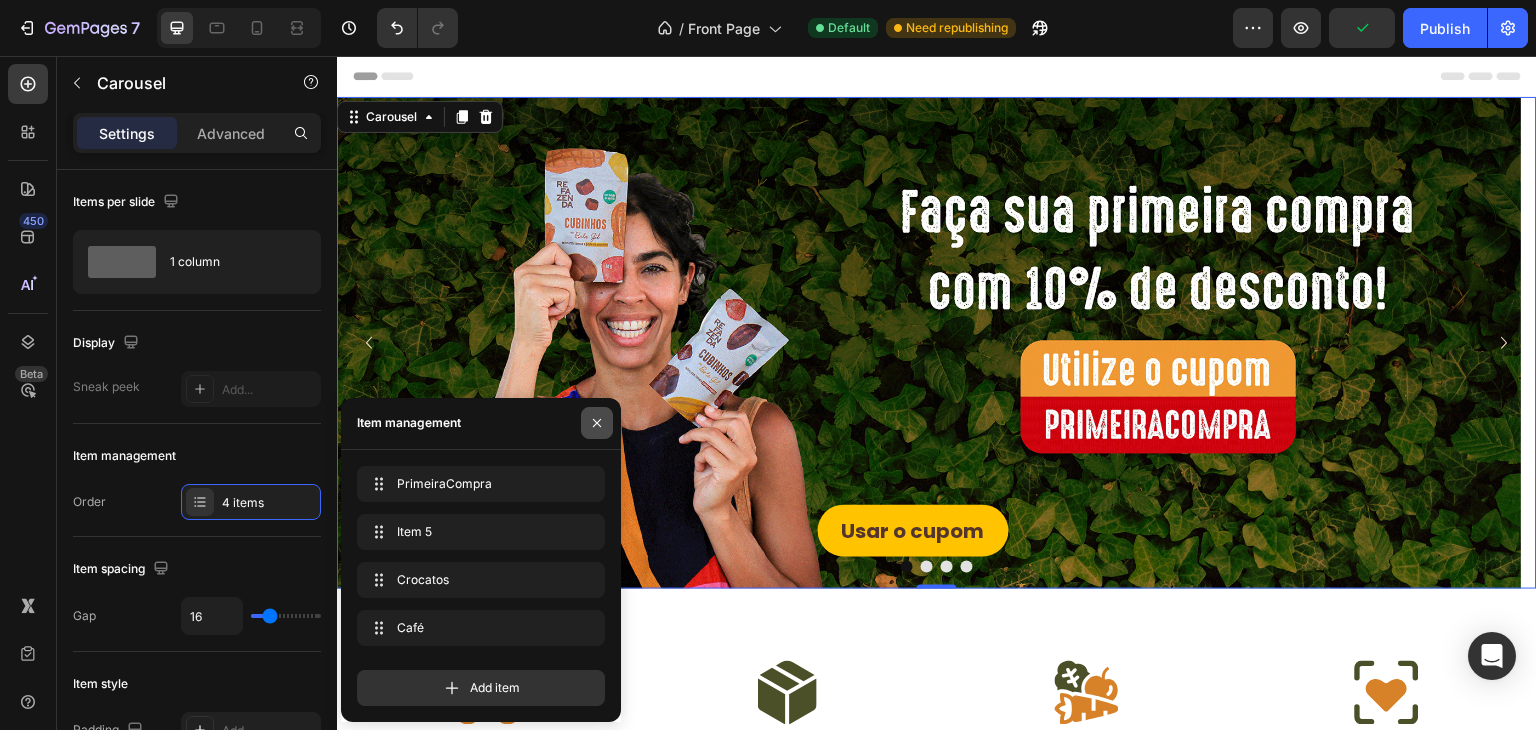 click 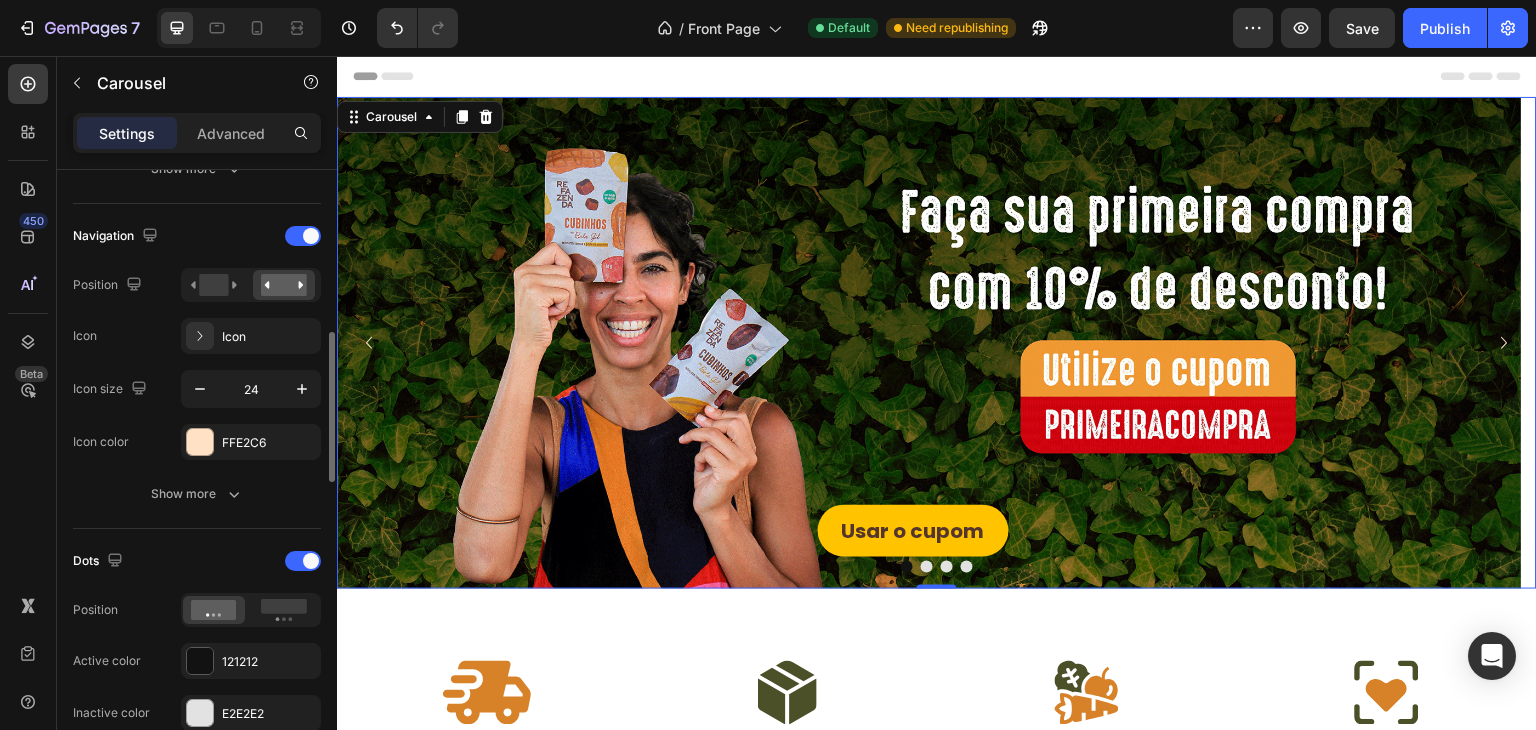 scroll, scrollTop: 0, scrollLeft: 0, axis: both 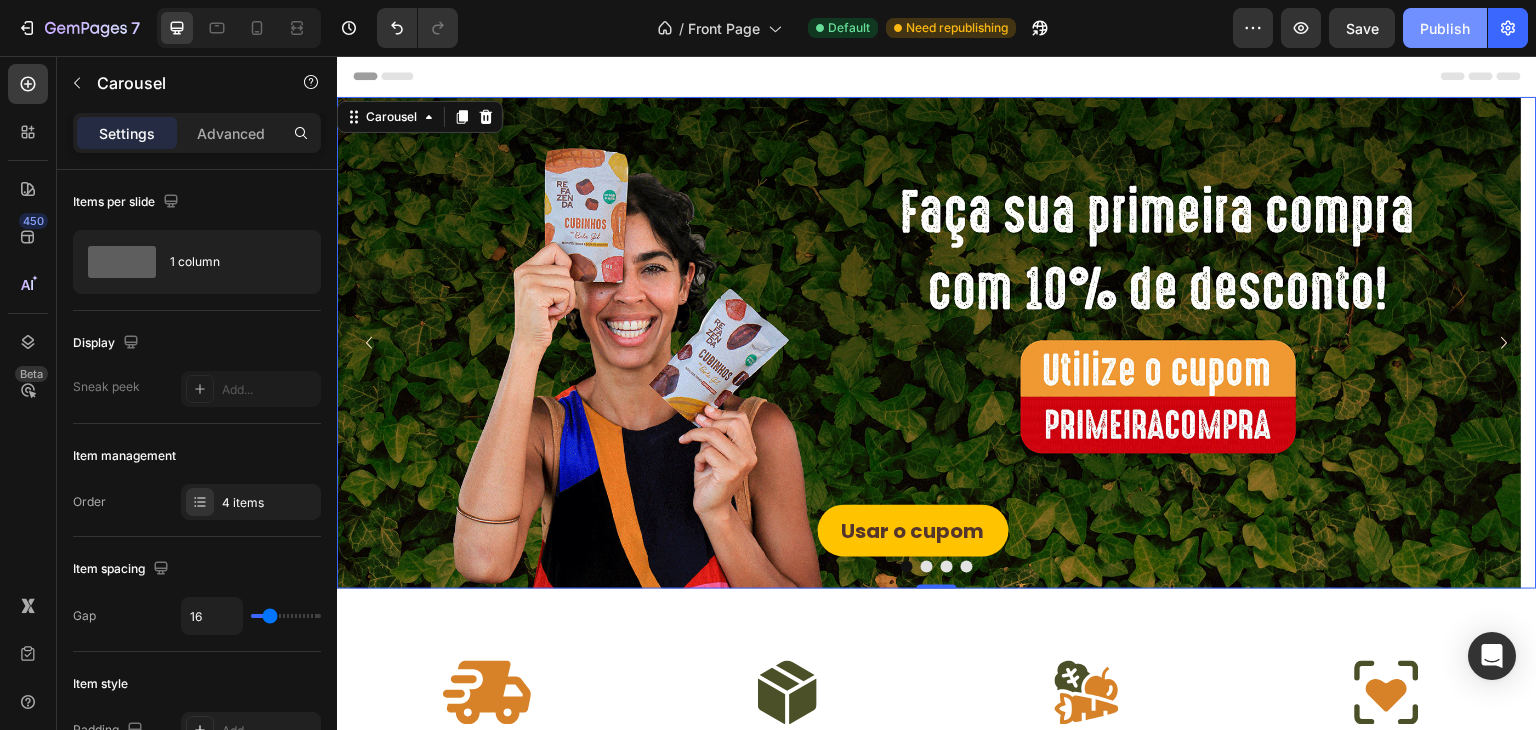 click on "Publish" at bounding box center [1445, 28] 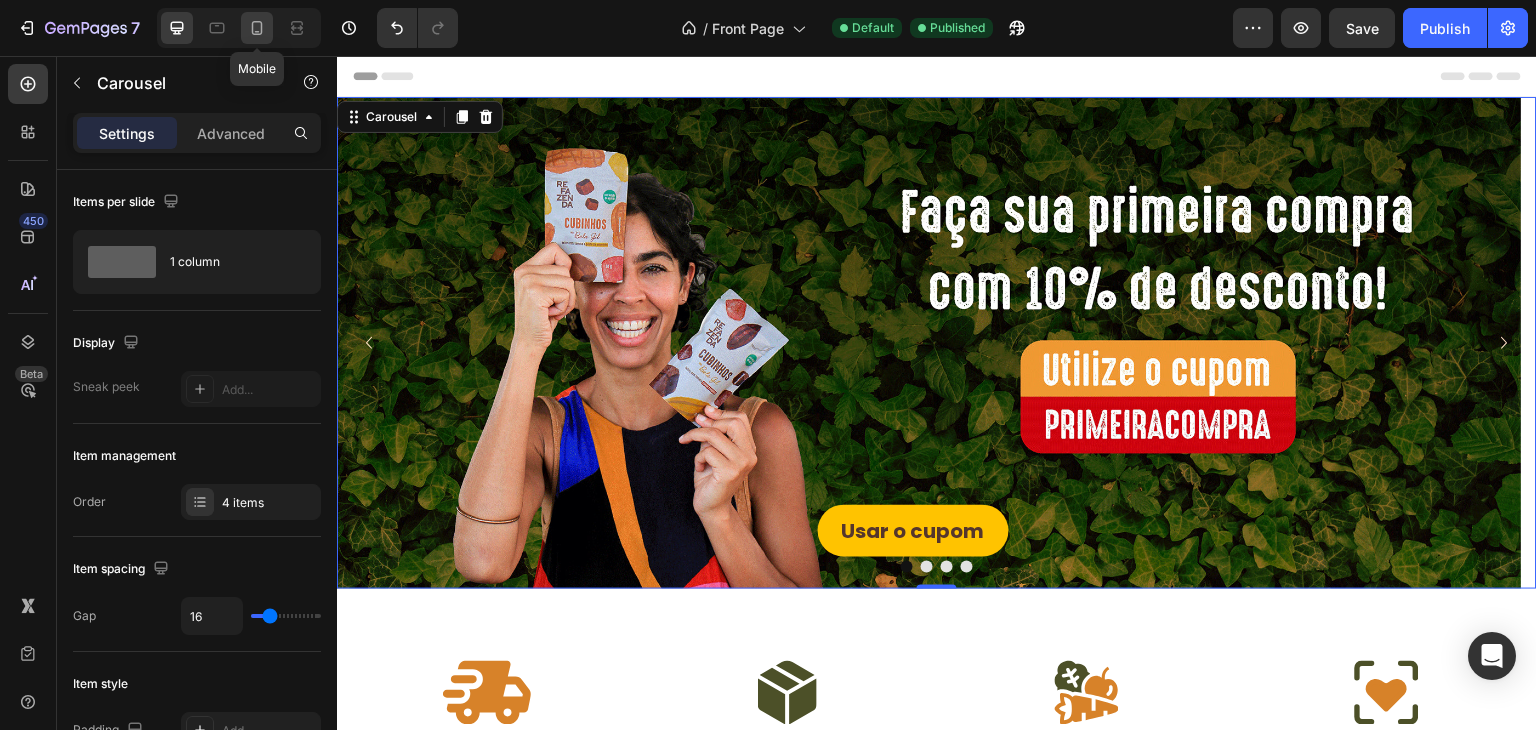 click 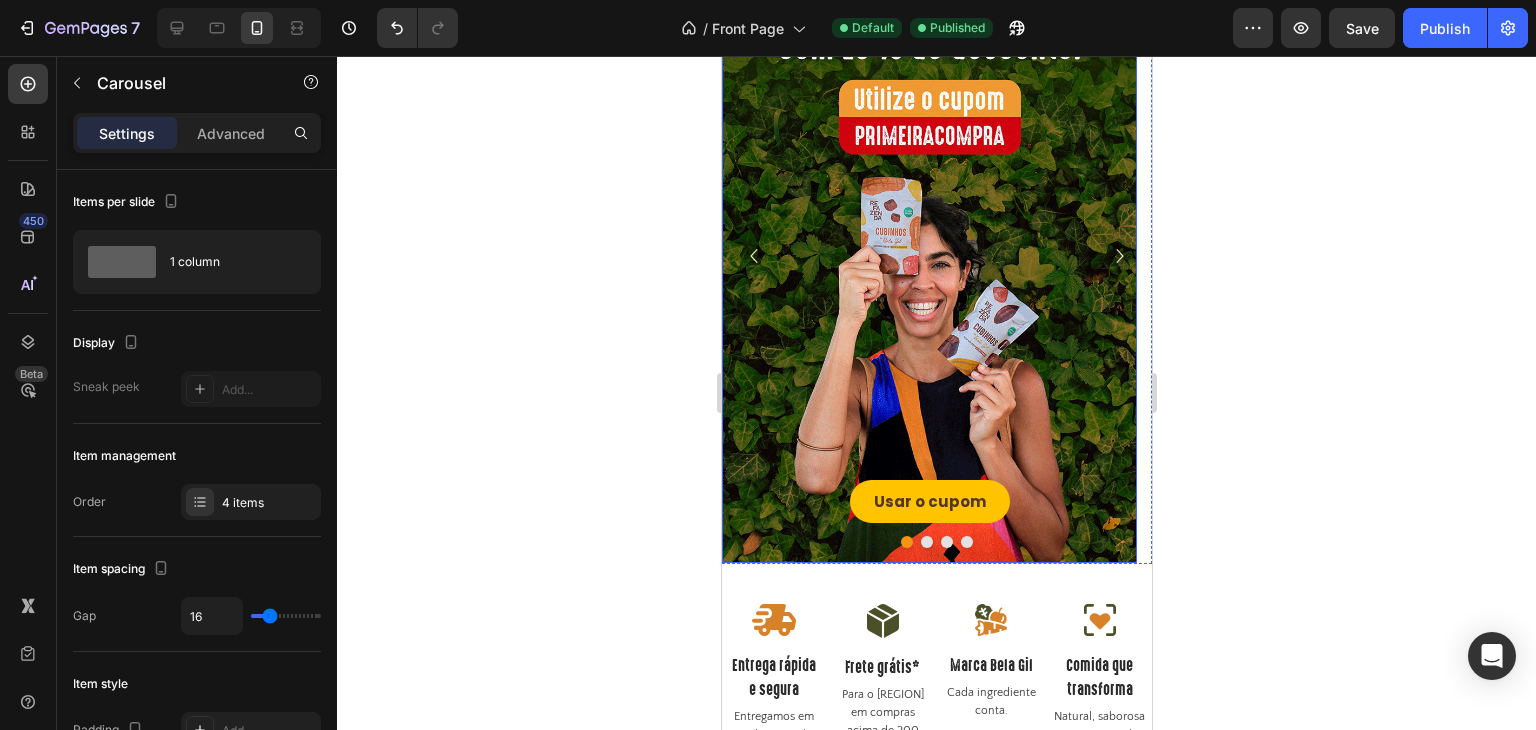 scroll, scrollTop: 0, scrollLeft: 0, axis: both 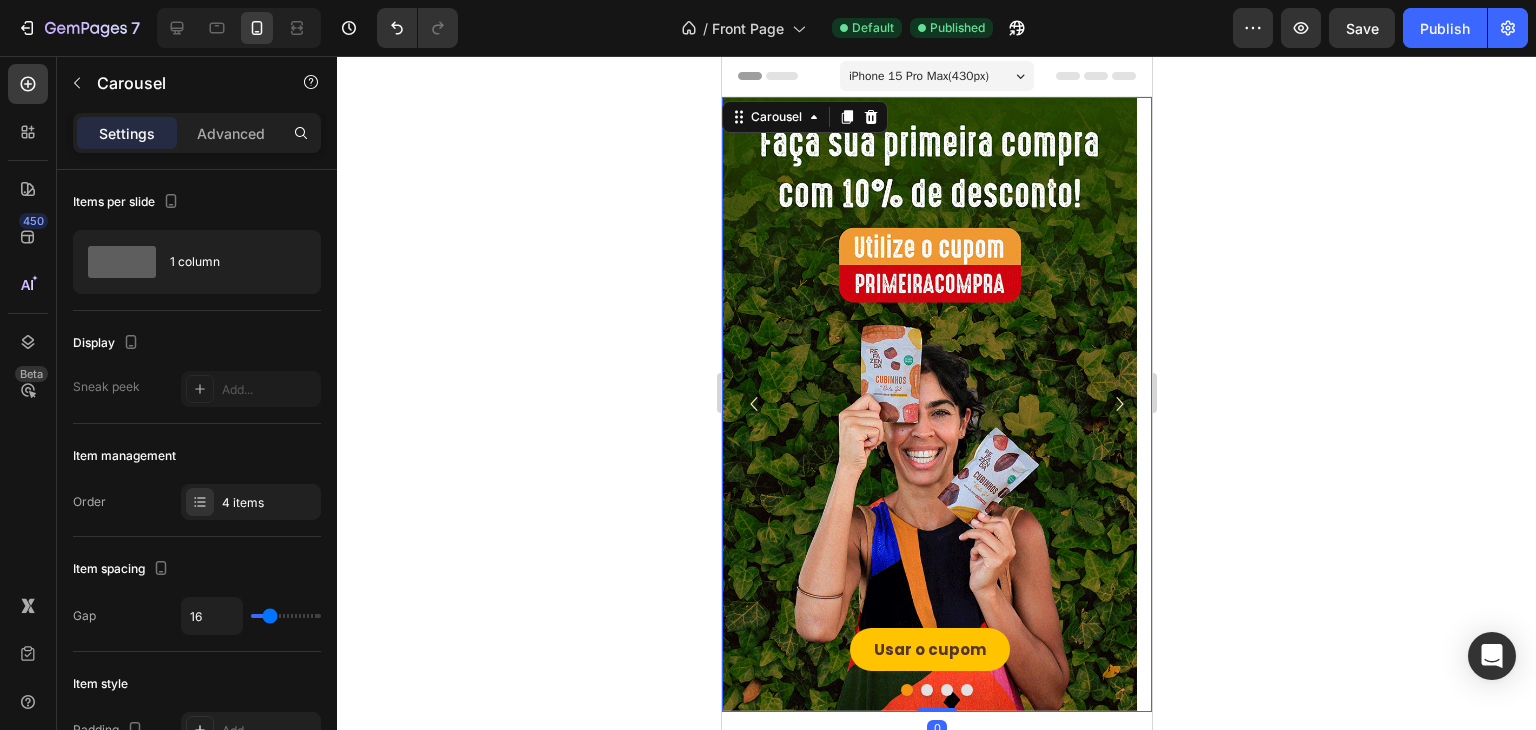 click at bounding box center (926, 690) 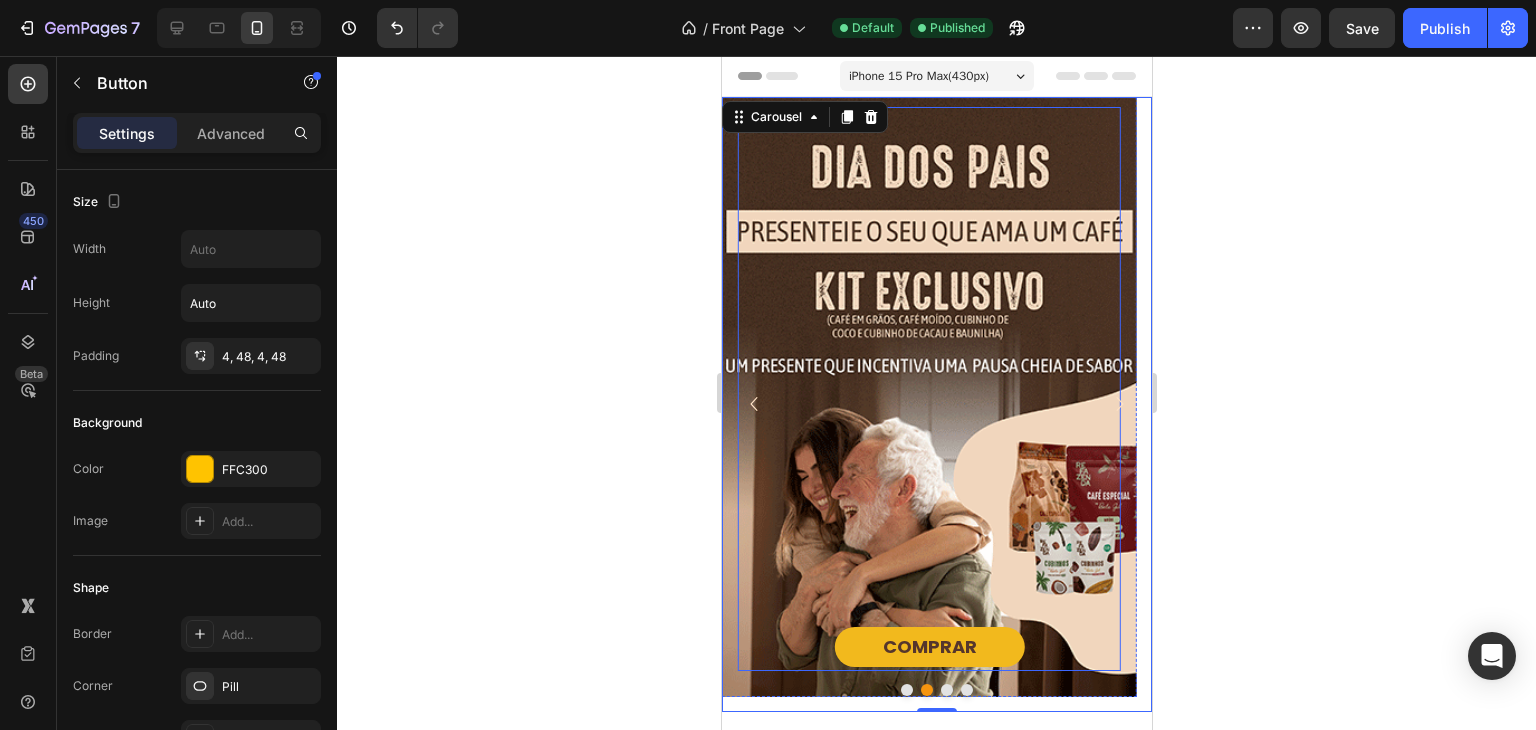 click on "COMPRAR" at bounding box center [929, 647] 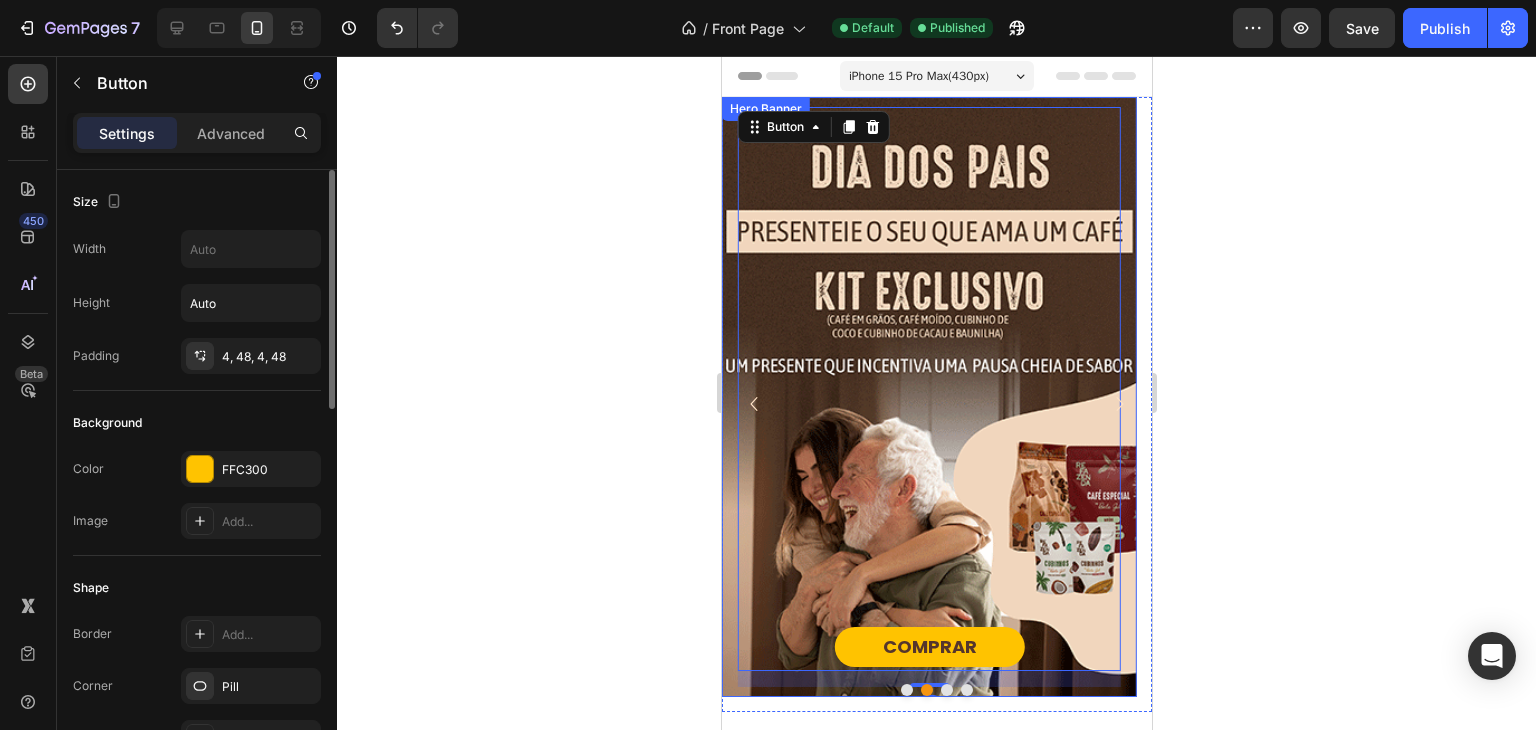 scroll, scrollTop: 187, scrollLeft: 0, axis: vertical 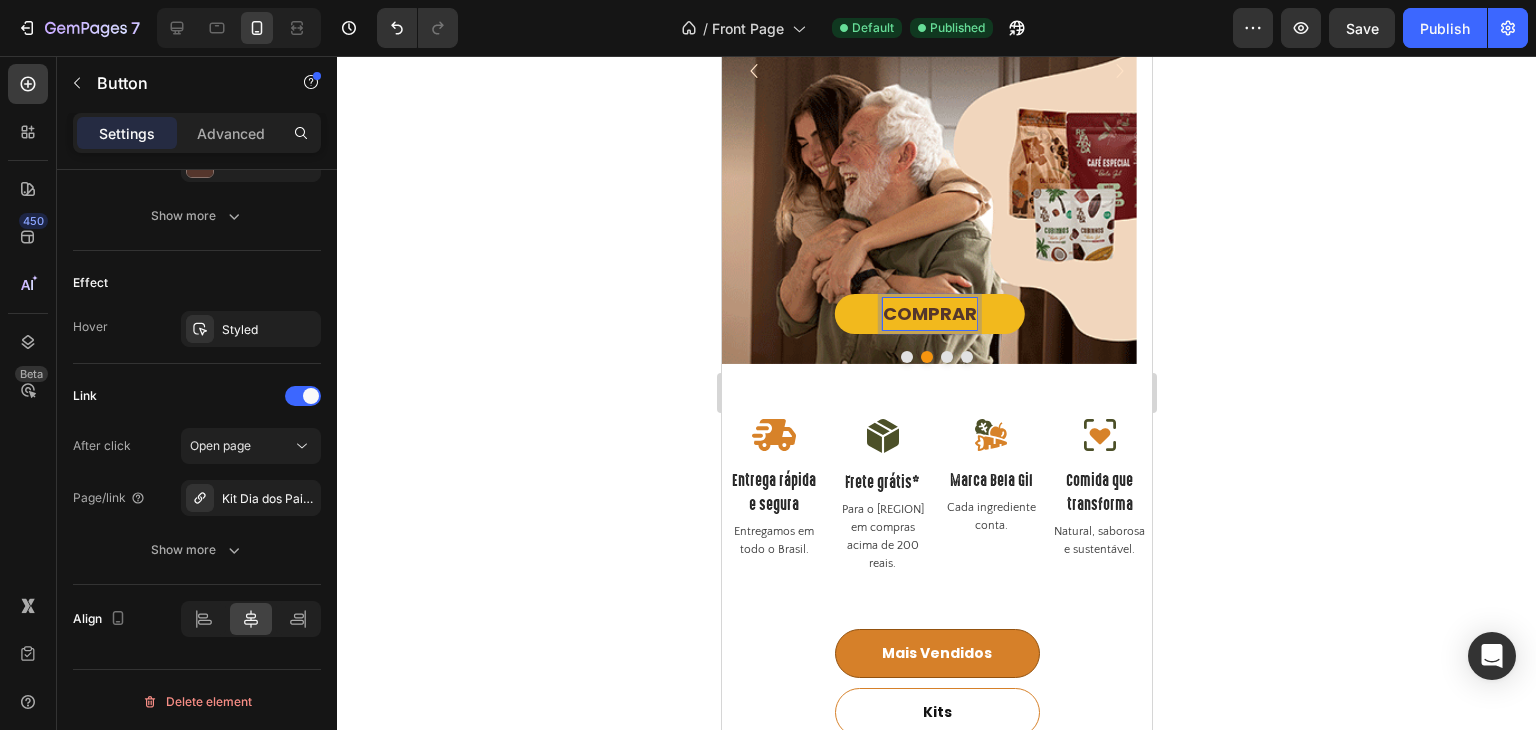 click on "COMPRAR" at bounding box center (929, 314) 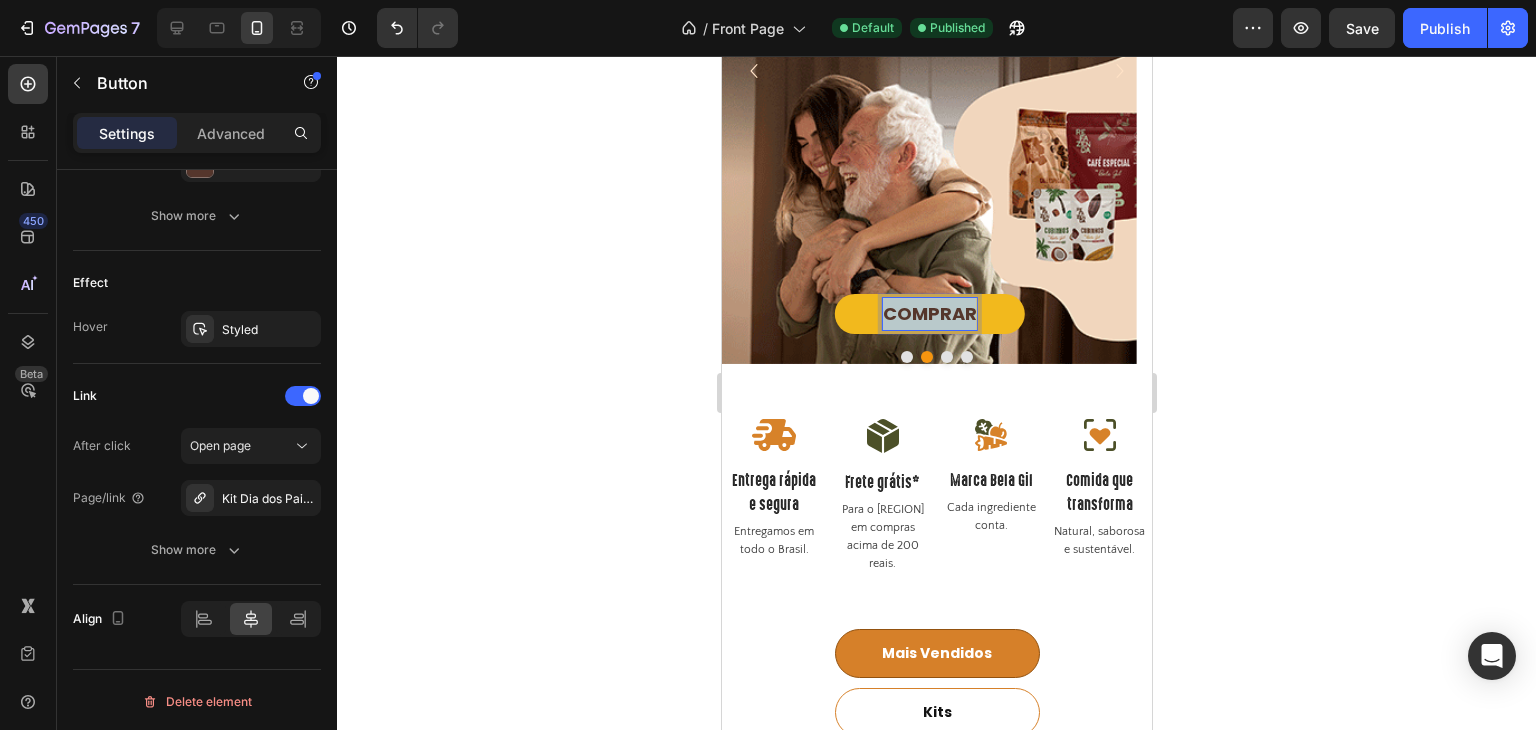 click on "COMPRAR" at bounding box center [929, 314] 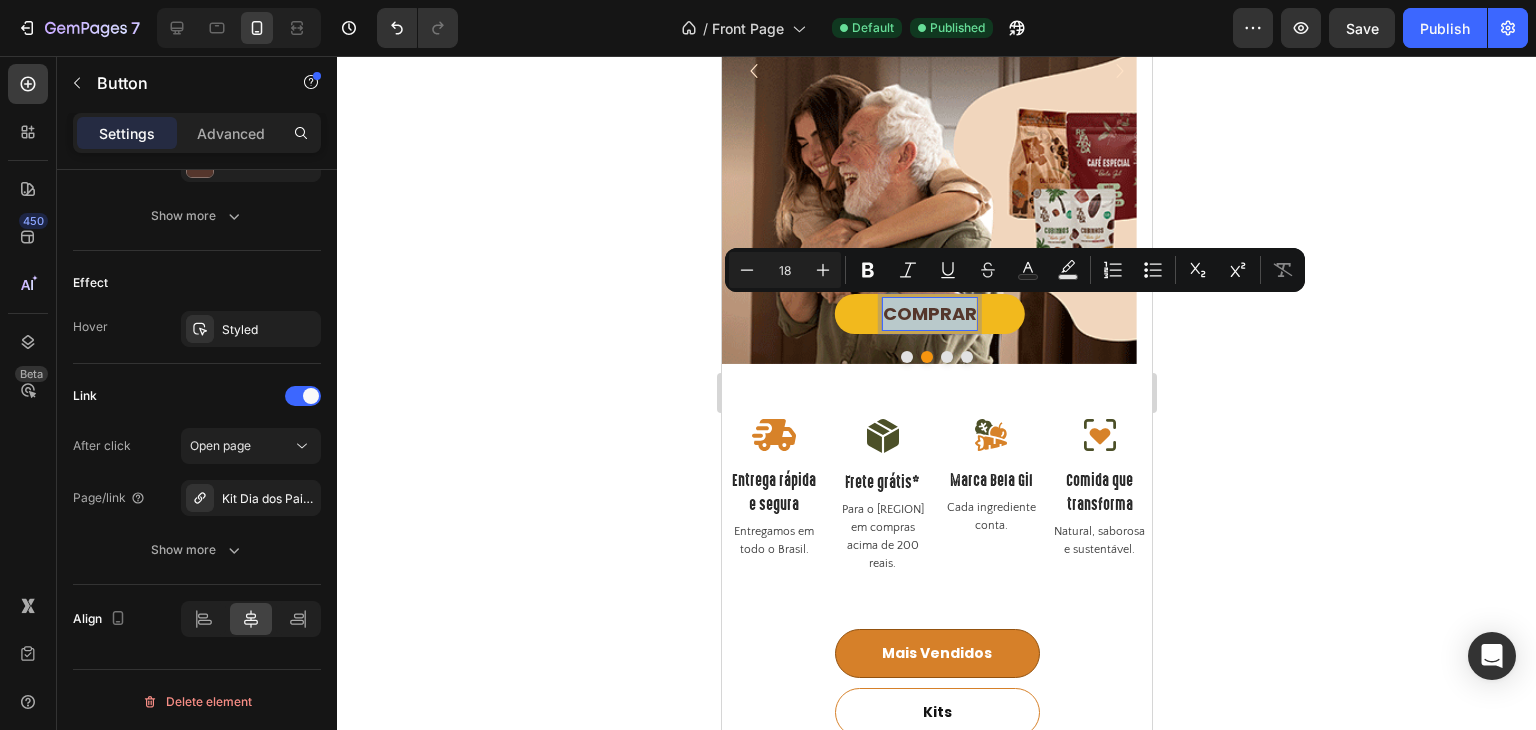 copy on "COMPRAR" 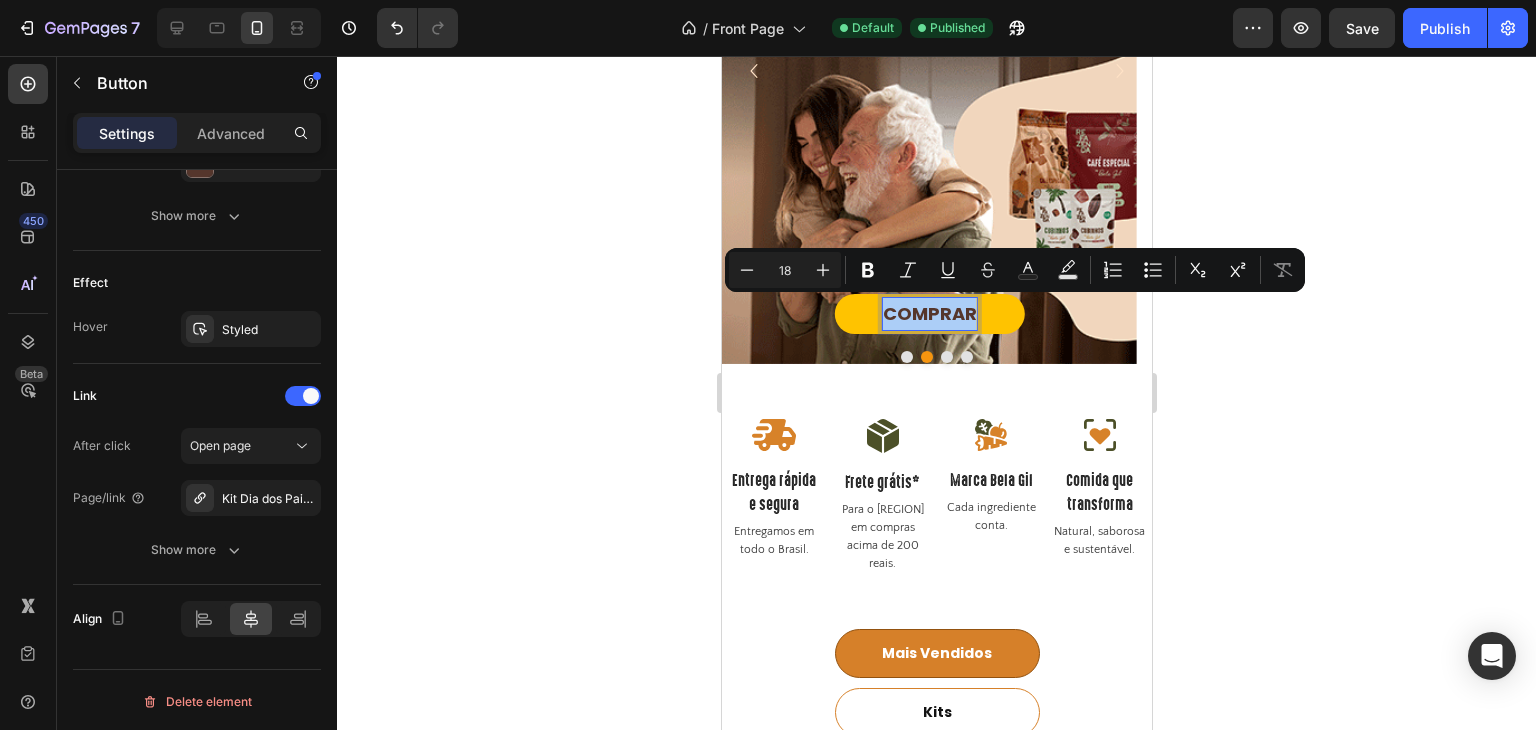 click 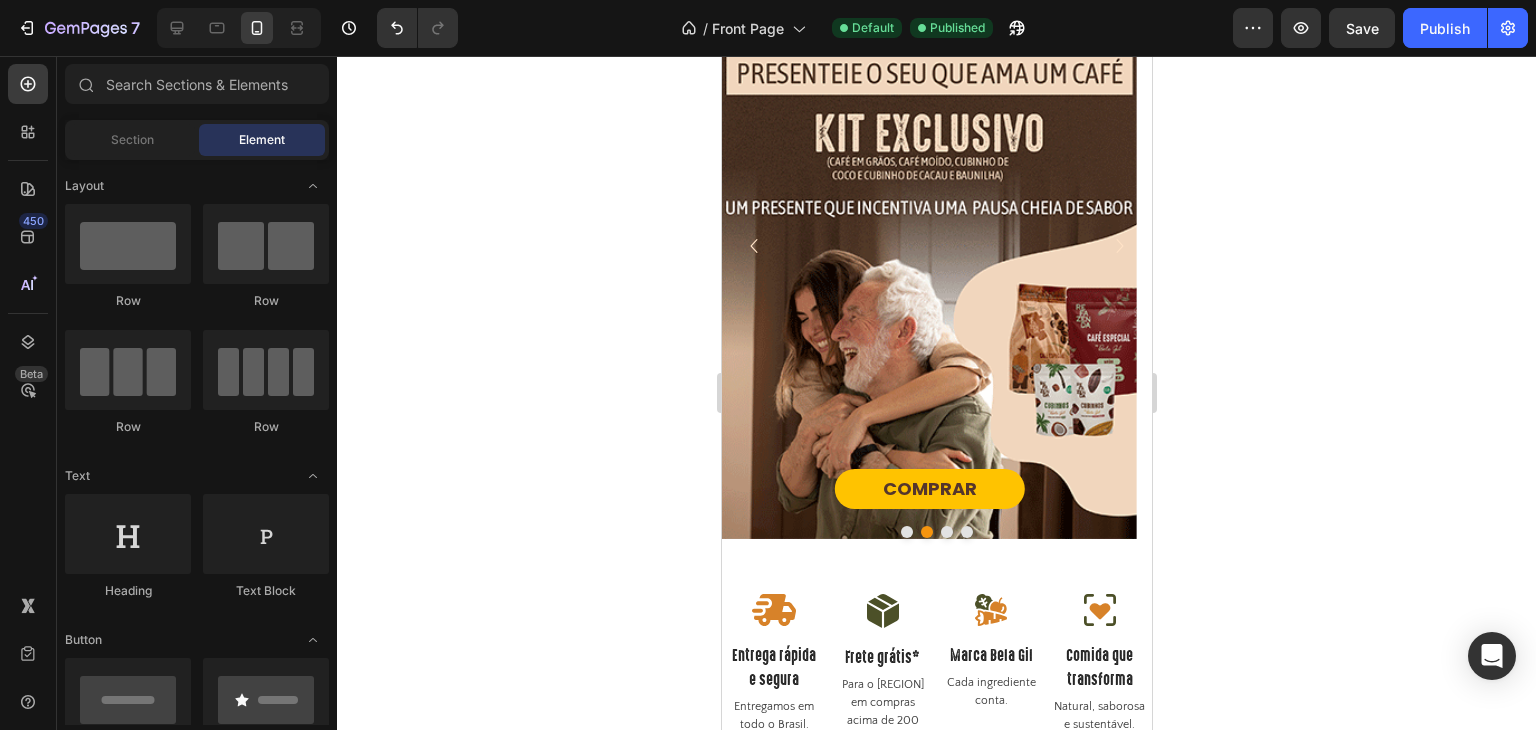 scroll, scrollTop: 0, scrollLeft: 0, axis: both 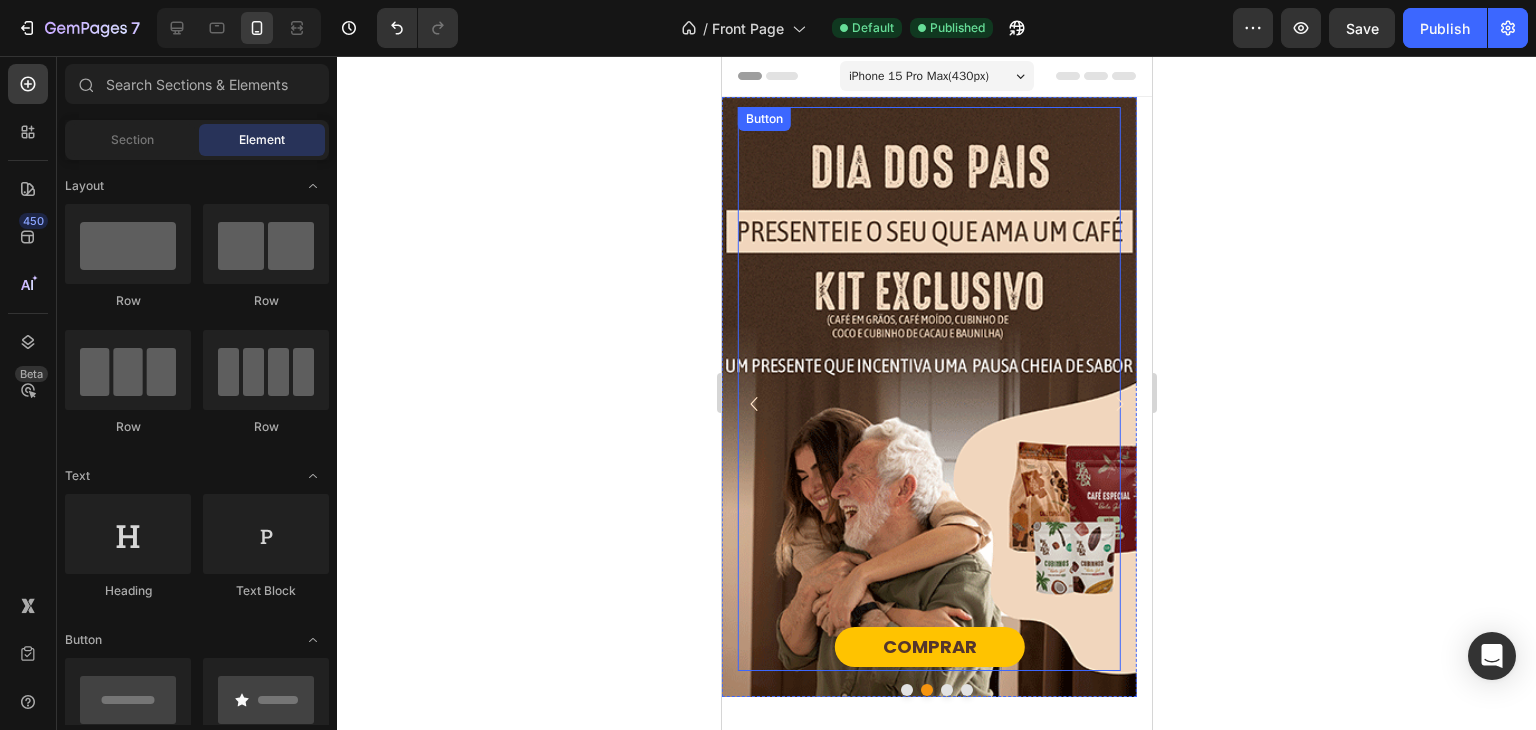 click on "COMPRAR Button" at bounding box center [928, 389] 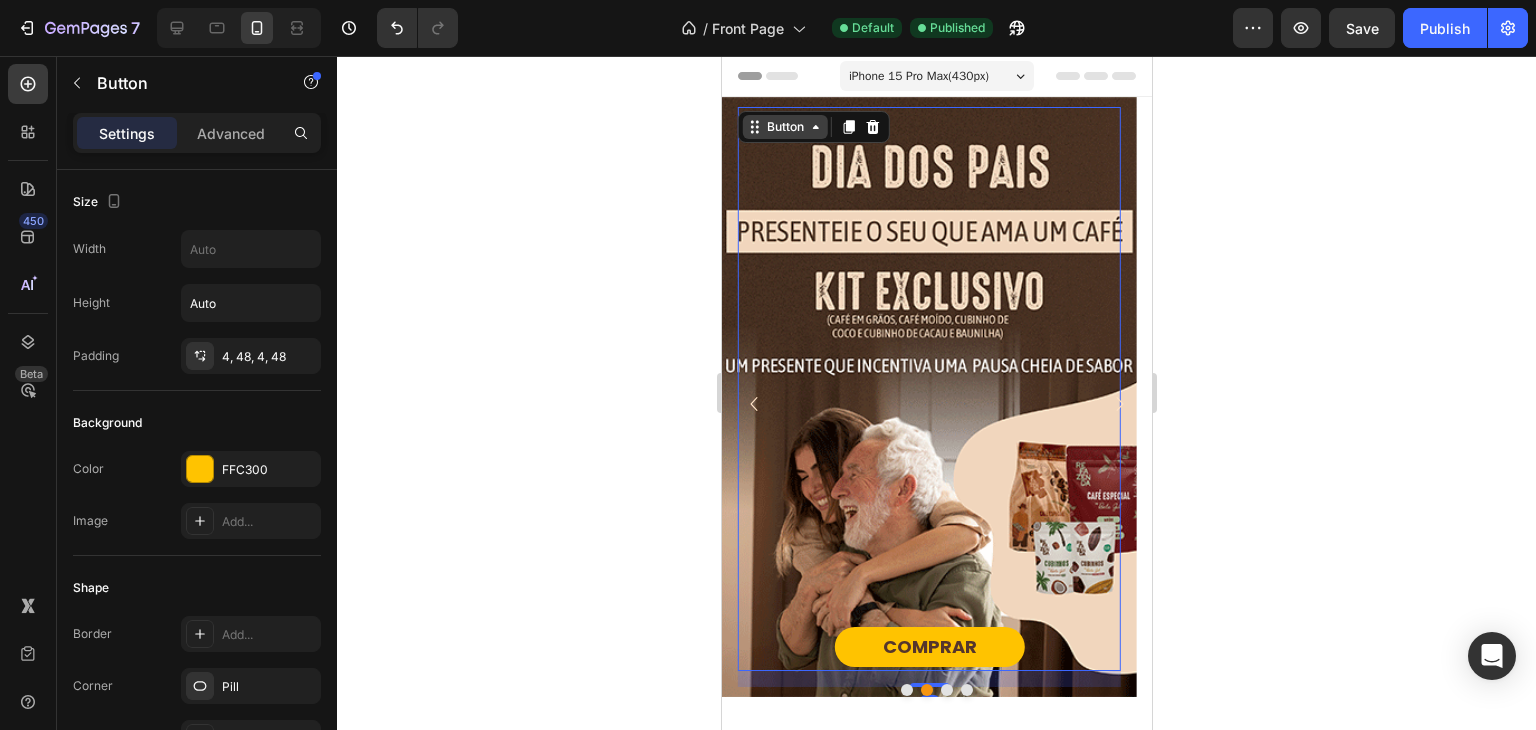 click on "Button" at bounding box center (784, 127) 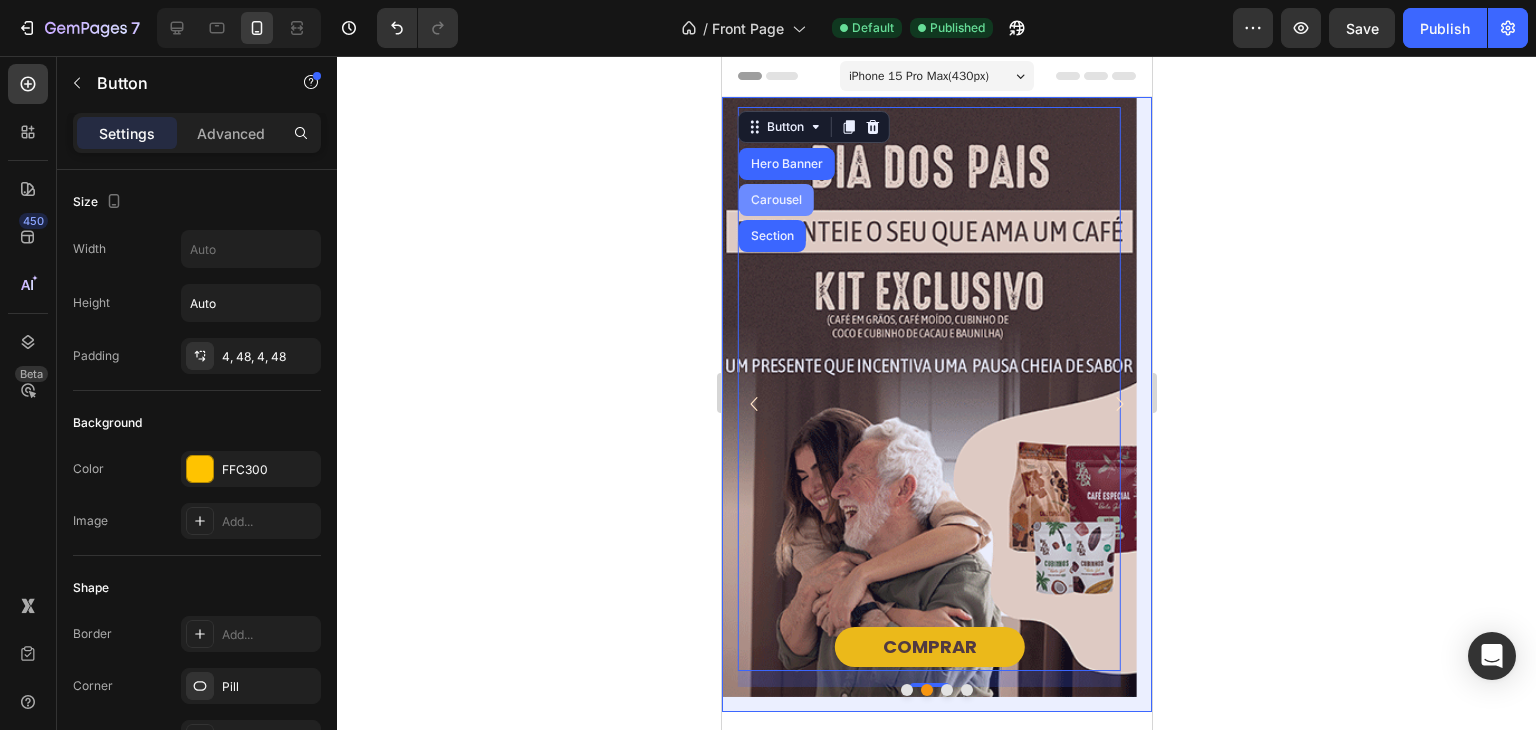 click on "Carousel" at bounding box center (775, 200) 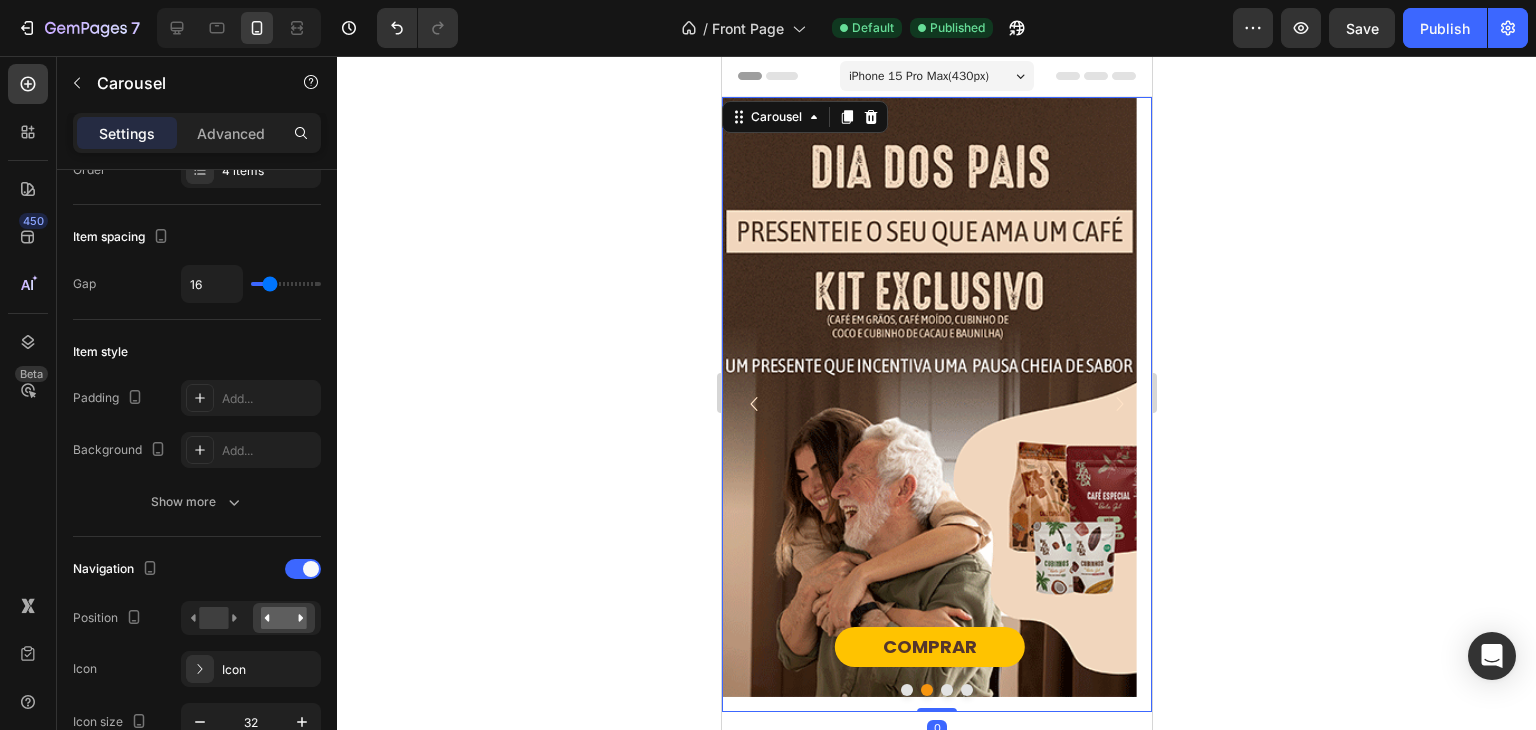 scroll, scrollTop: 0, scrollLeft: 0, axis: both 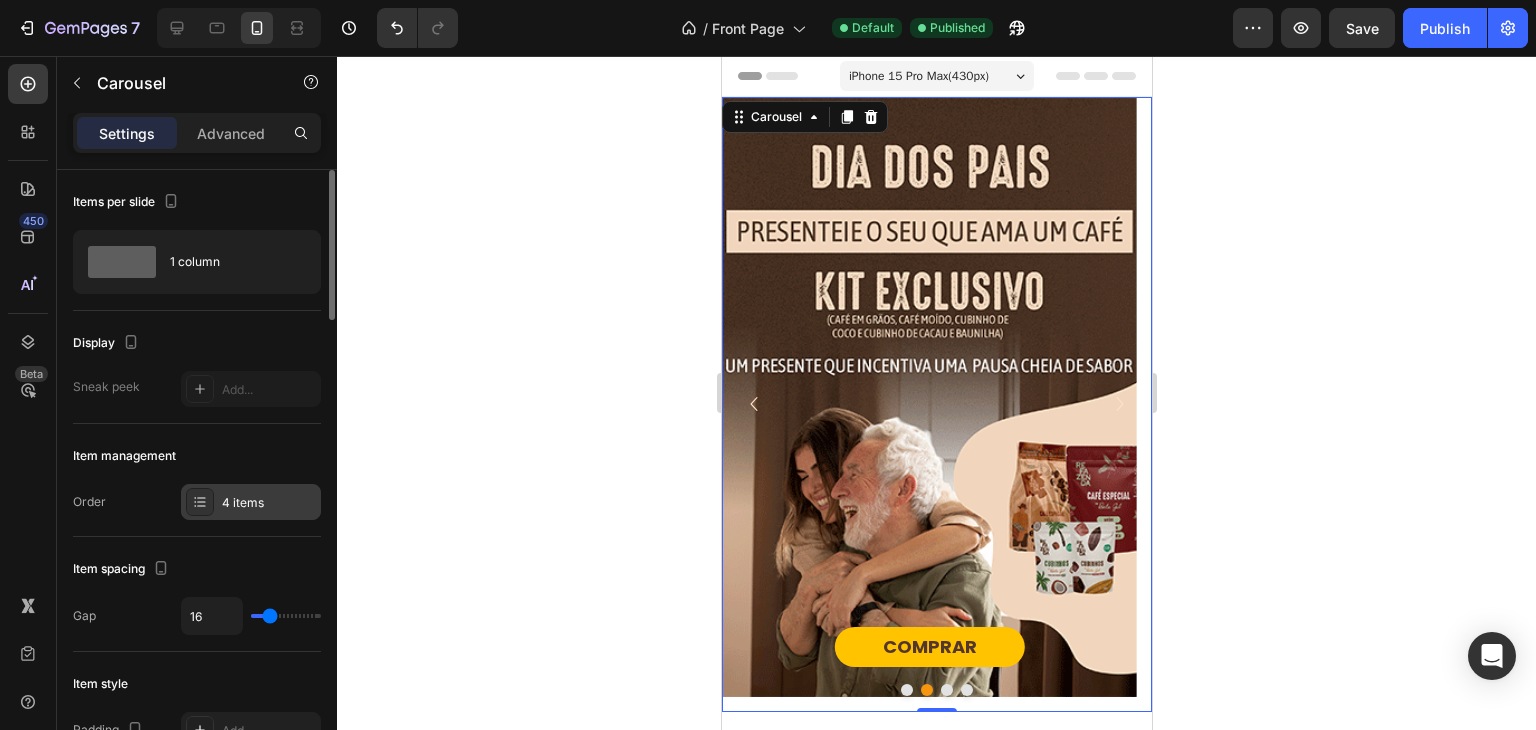 click on "4 items" at bounding box center (269, 503) 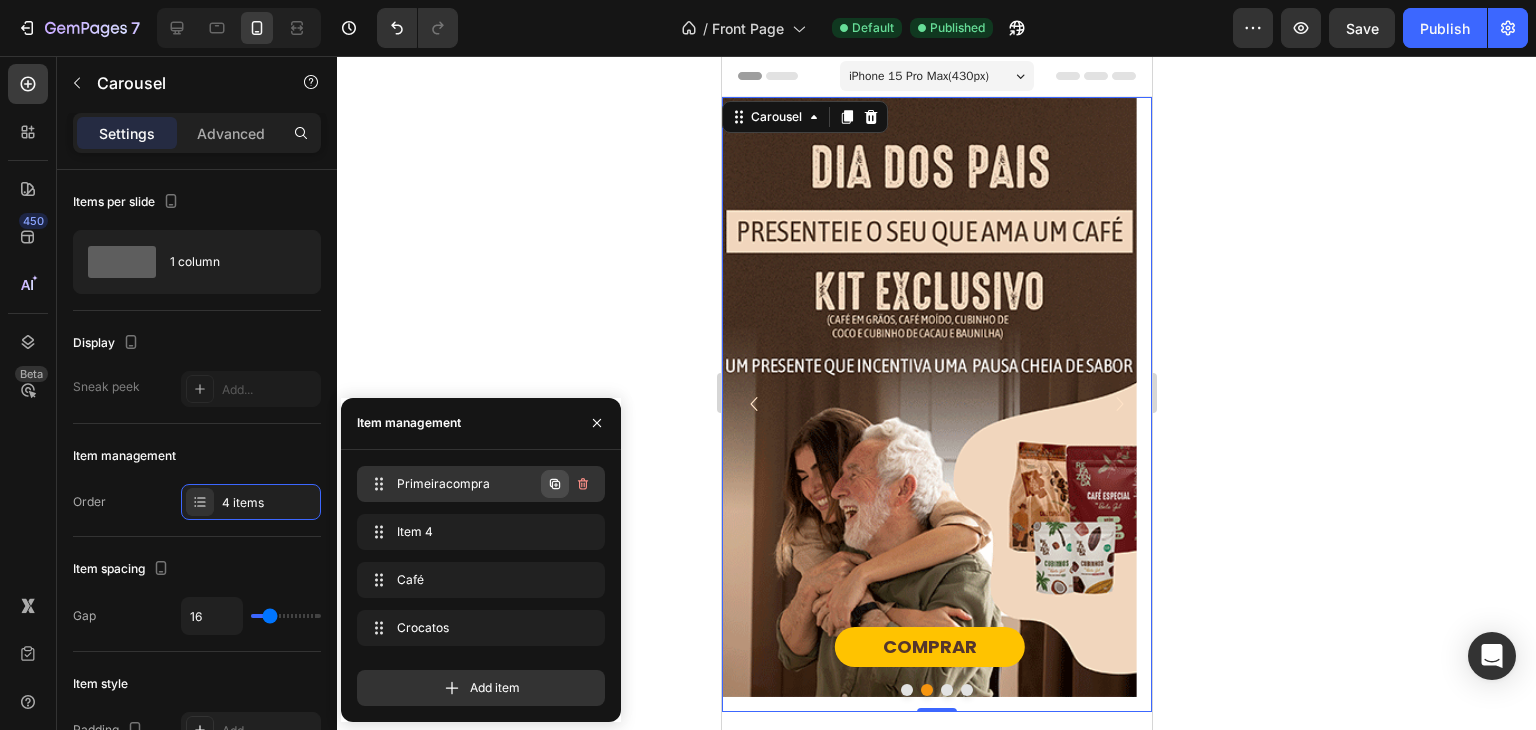 click 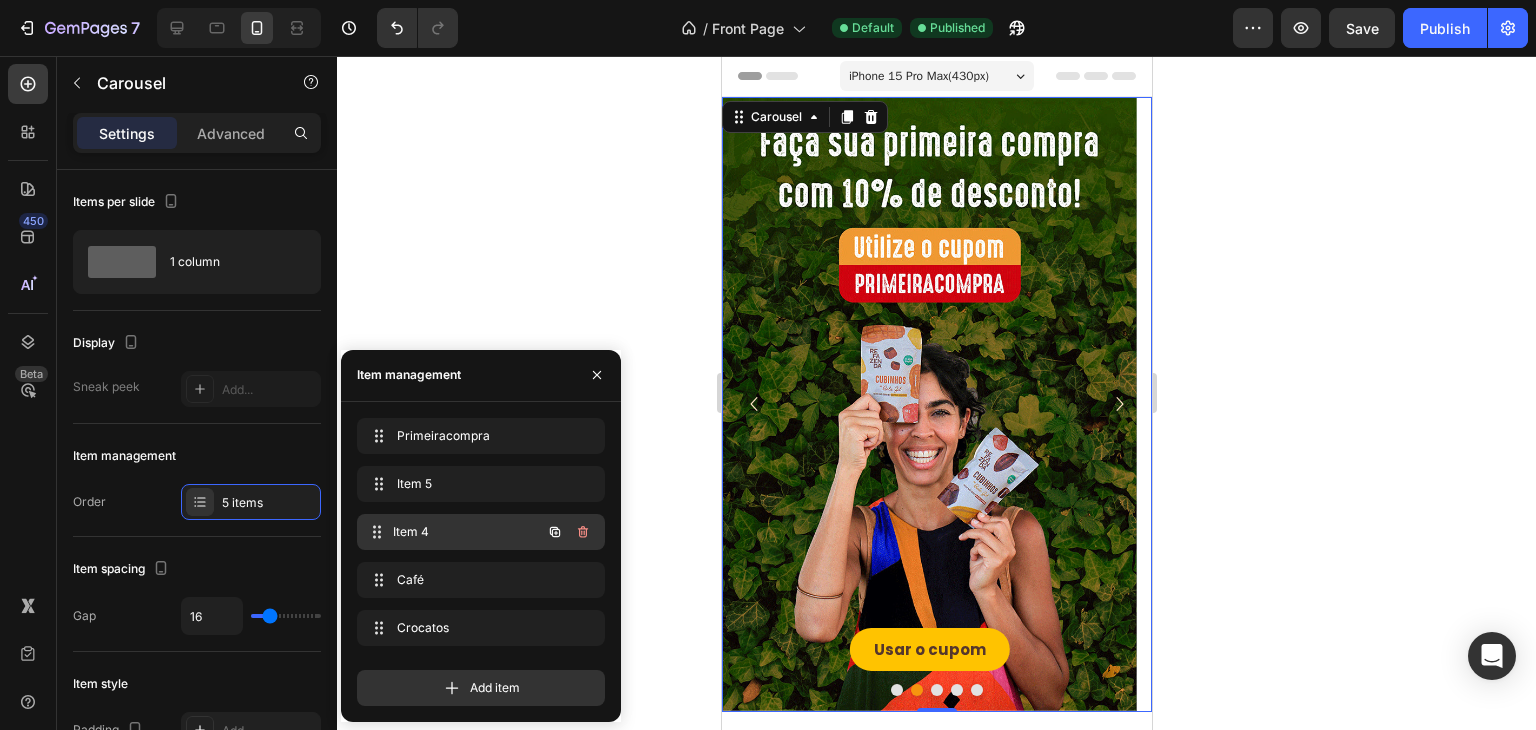 click on "Item 4" at bounding box center [467, 532] 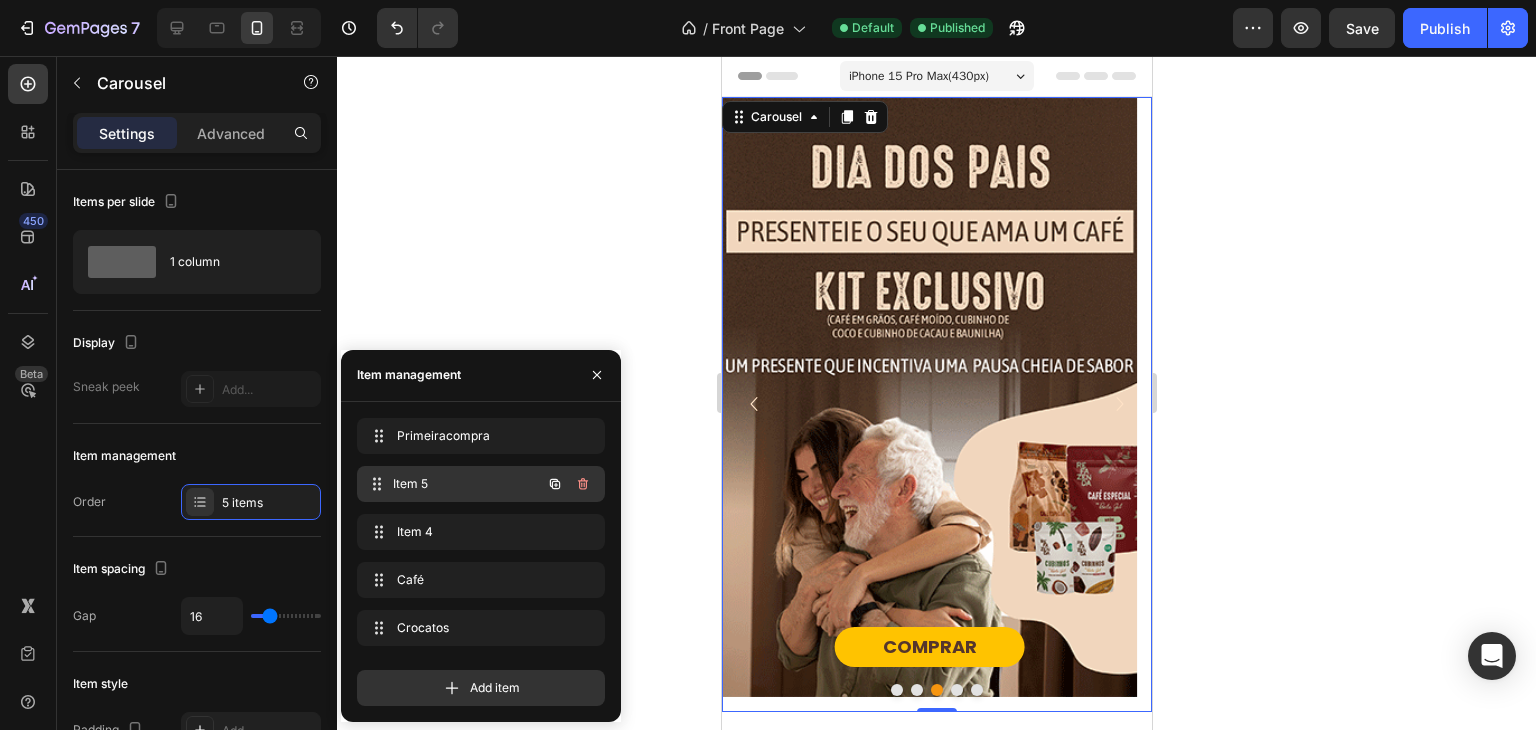 click on "Item 5" at bounding box center [467, 484] 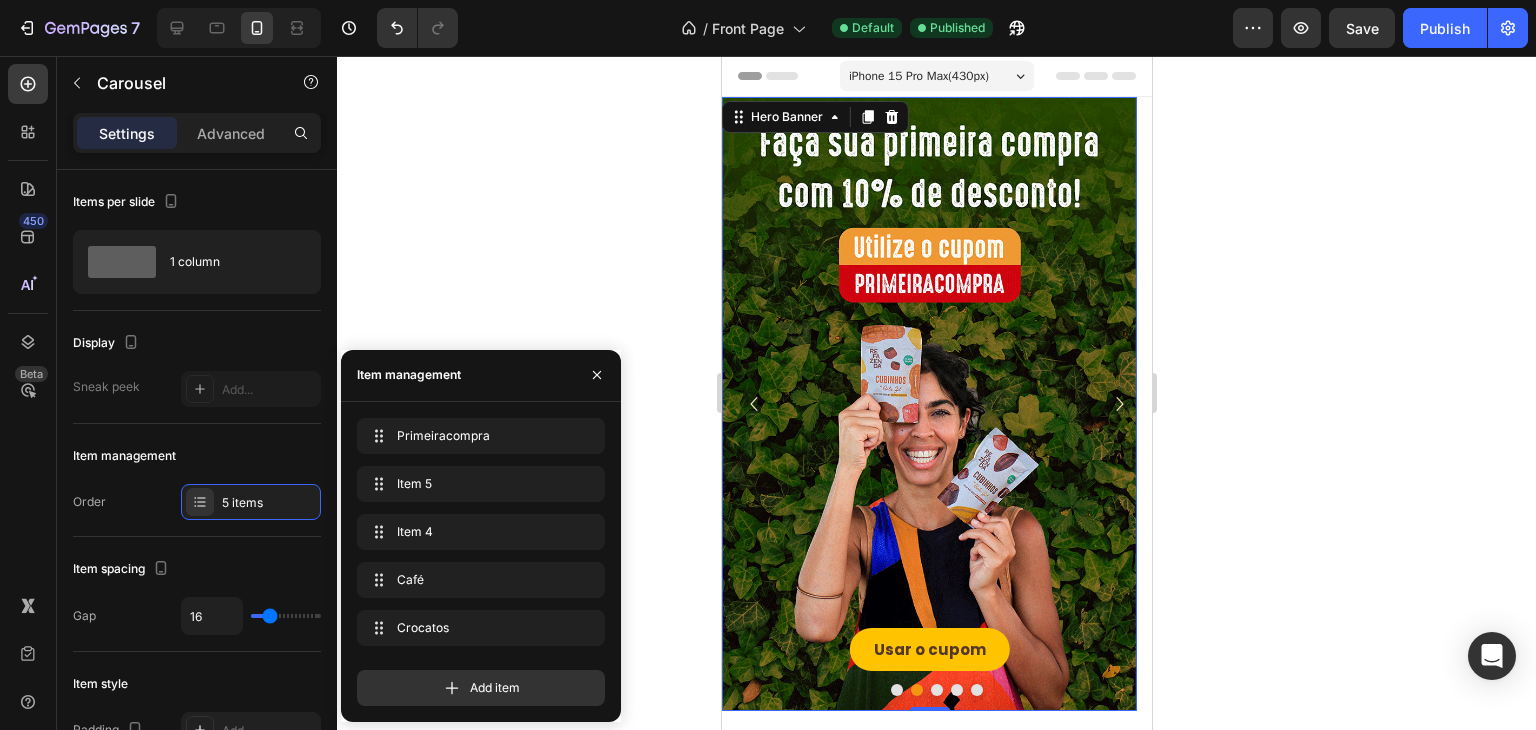 click at bounding box center [928, 404] 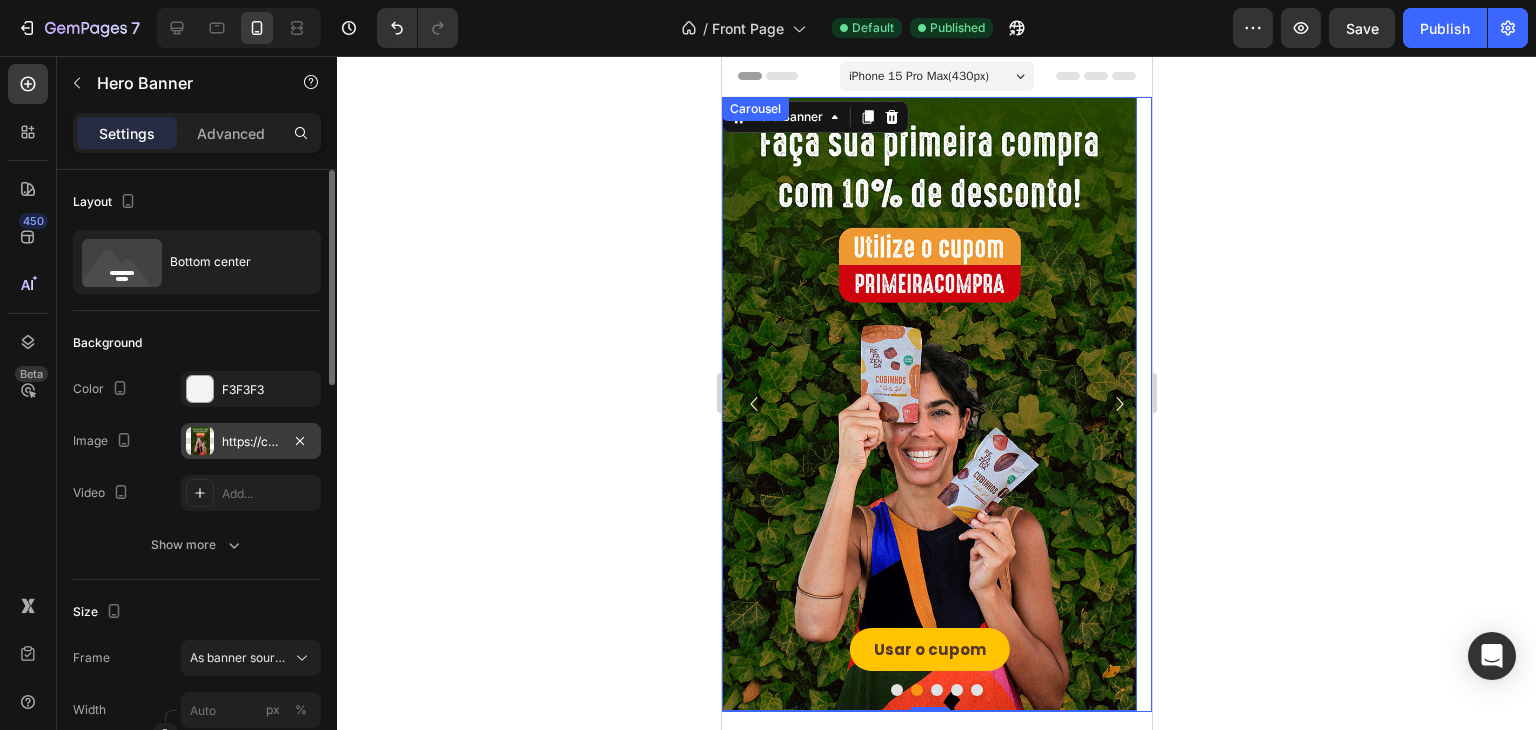 click on "https://cdn.shopify.com/s/files/1/0737/6519/1966/files/gempages_524955672463279273-ea452a36-30b8-4b03-a467-d9b12cc738ef.webp" at bounding box center [251, 442] 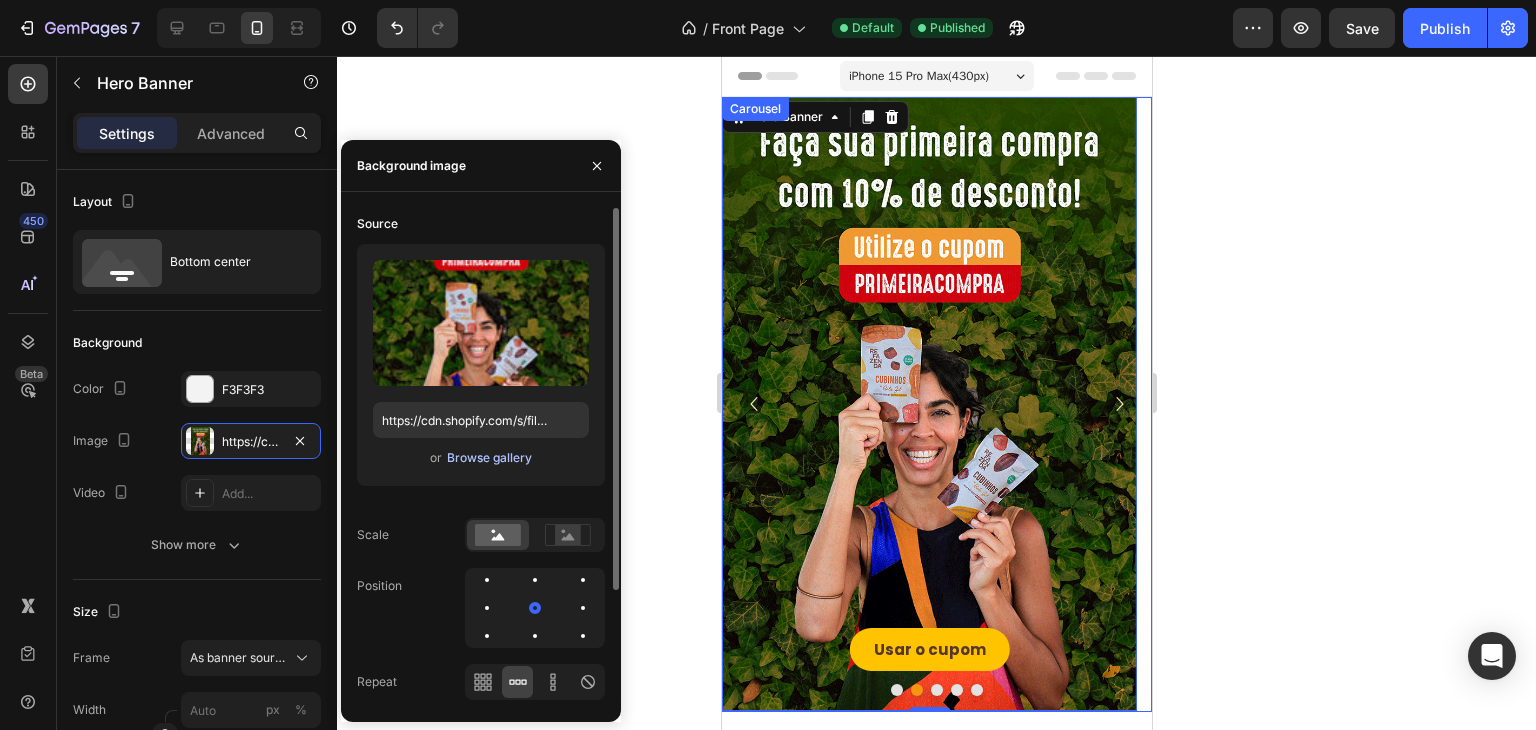 click on "Browse gallery" at bounding box center [489, 458] 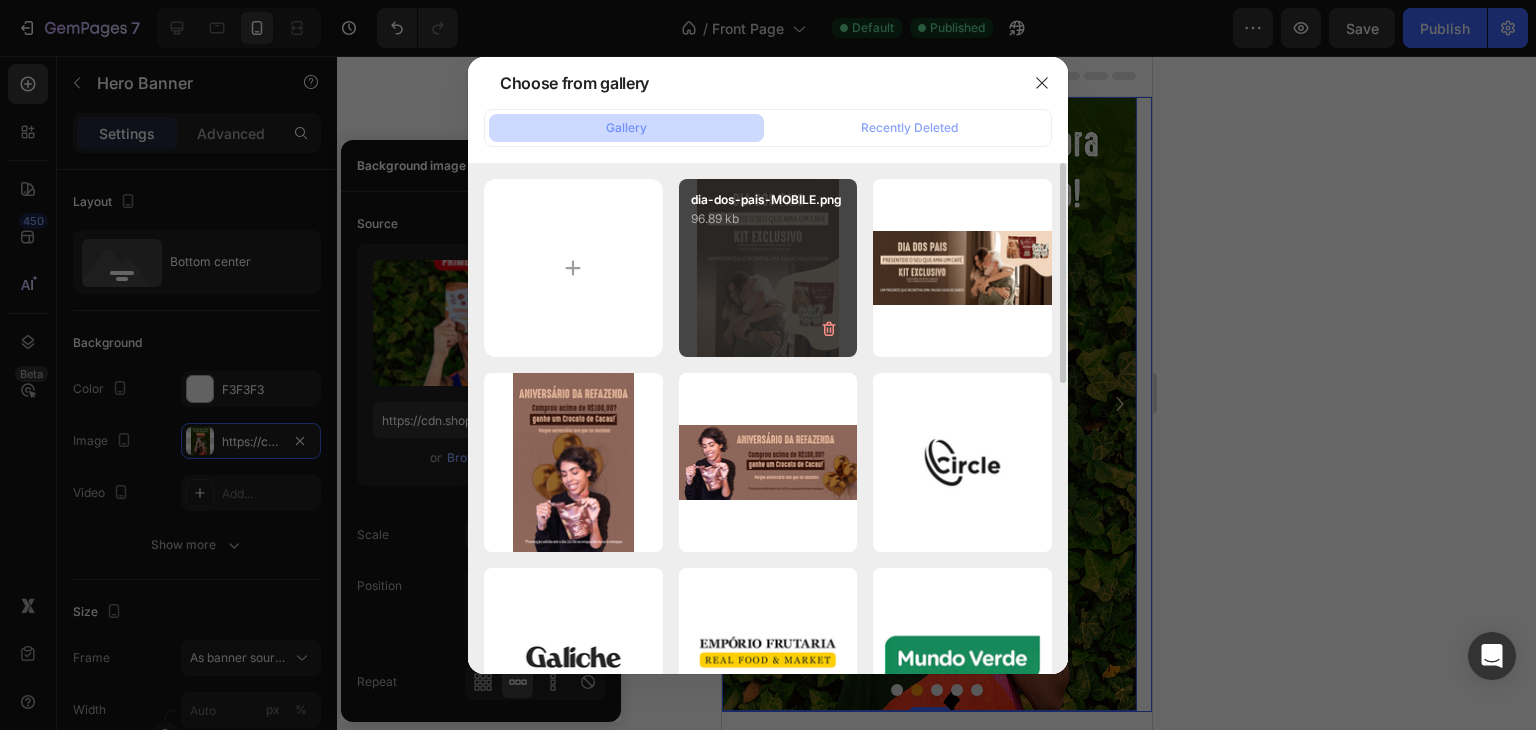 click on "dia-dos-pais-MOBILE.png 96.89 kb" at bounding box center [768, 268] 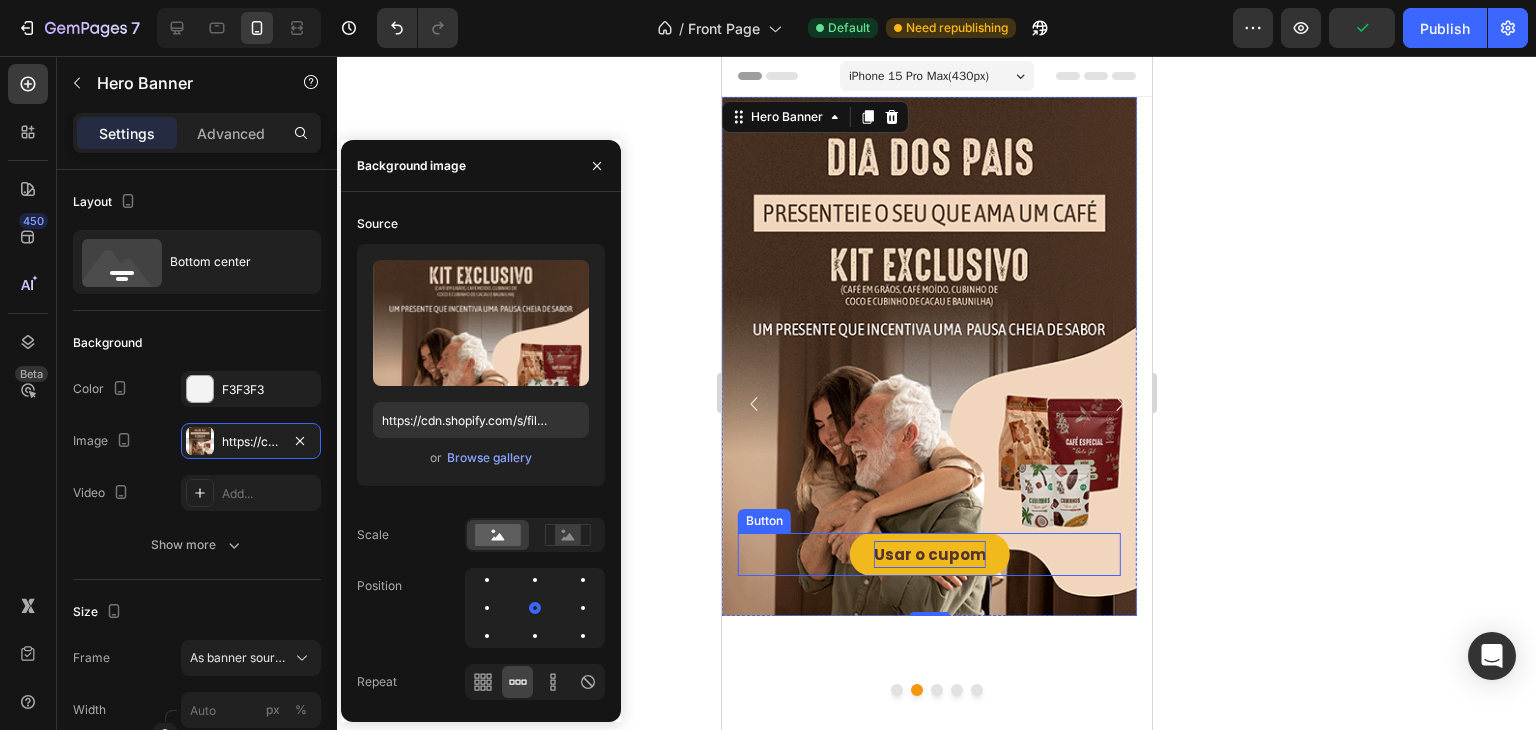 click on "Usar o cupom" at bounding box center [929, 554] 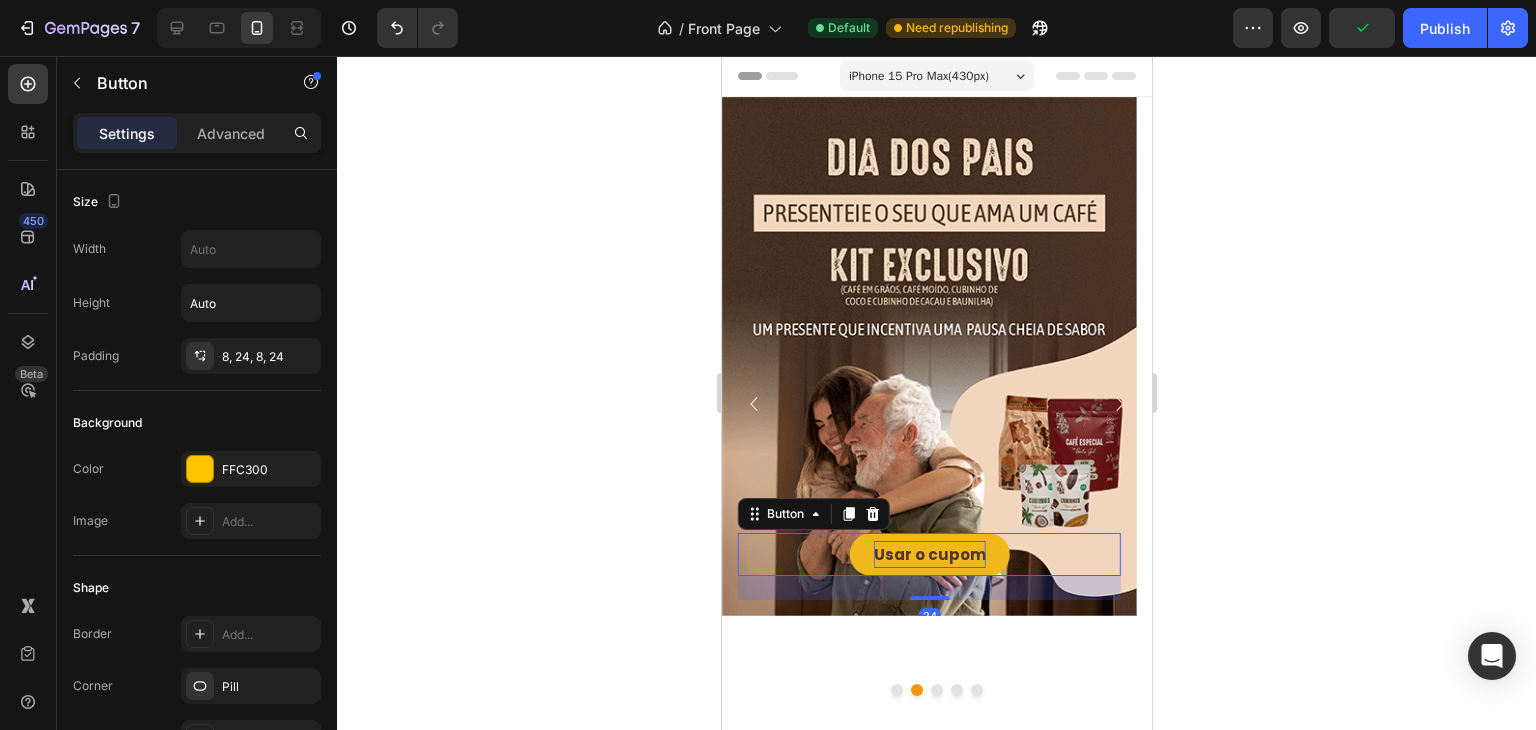 click on "Usar o cupom" at bounding box center [929, 554] 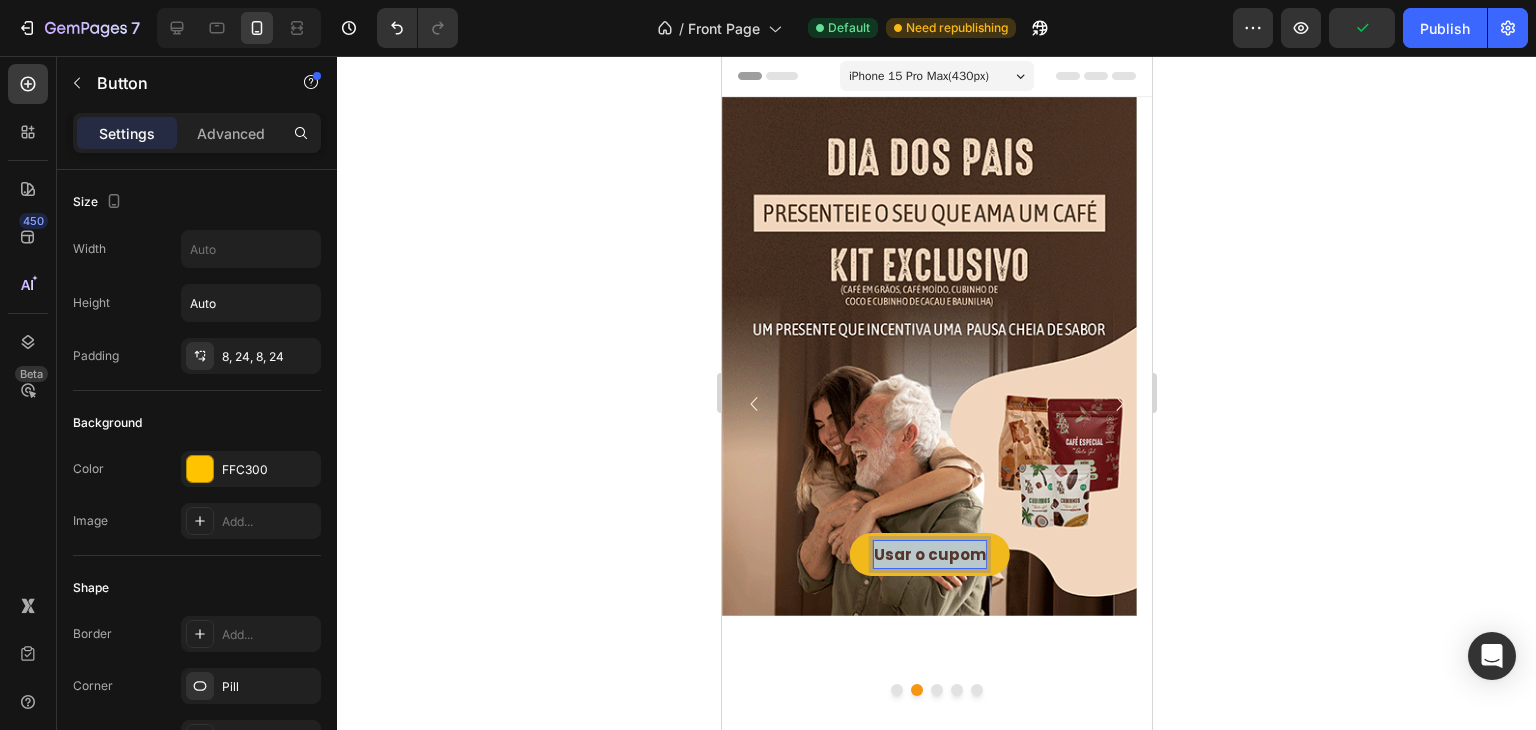 click on "Usar o cupom" at bounding box center (929, 554) 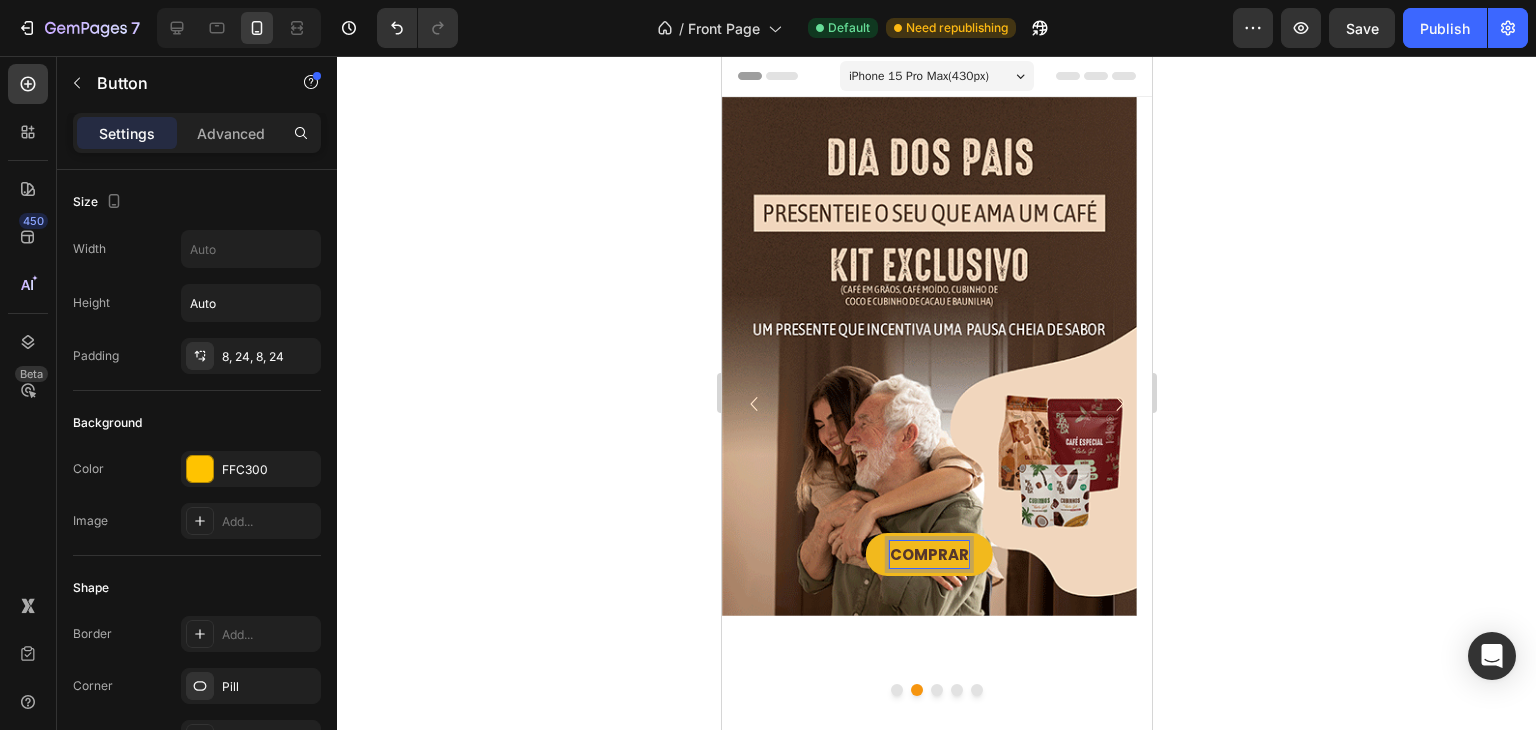 click on "COMPRAR Button   24" at bounding box center [928, 554] 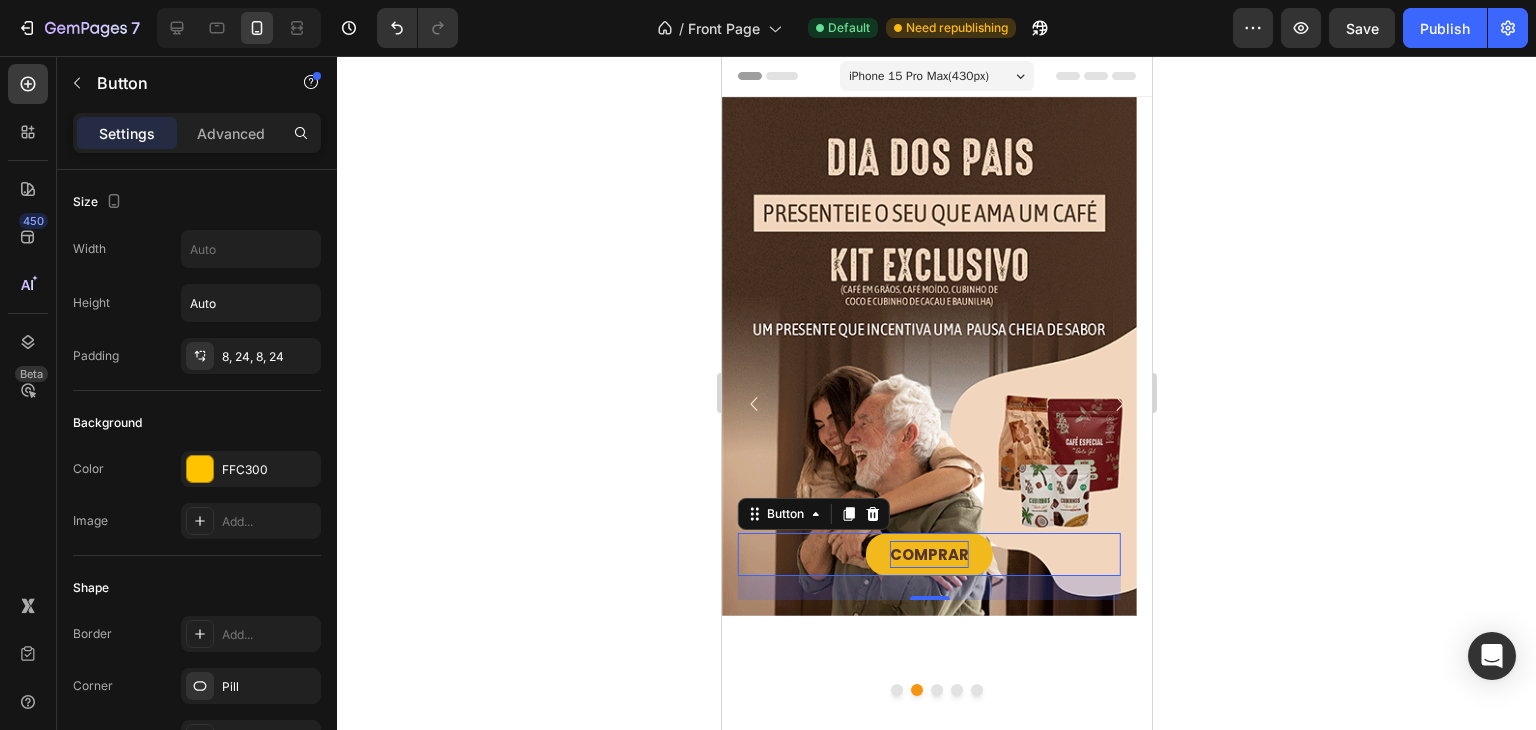 click on "COMPRAR Button   24" at bounding box center (928, 554) 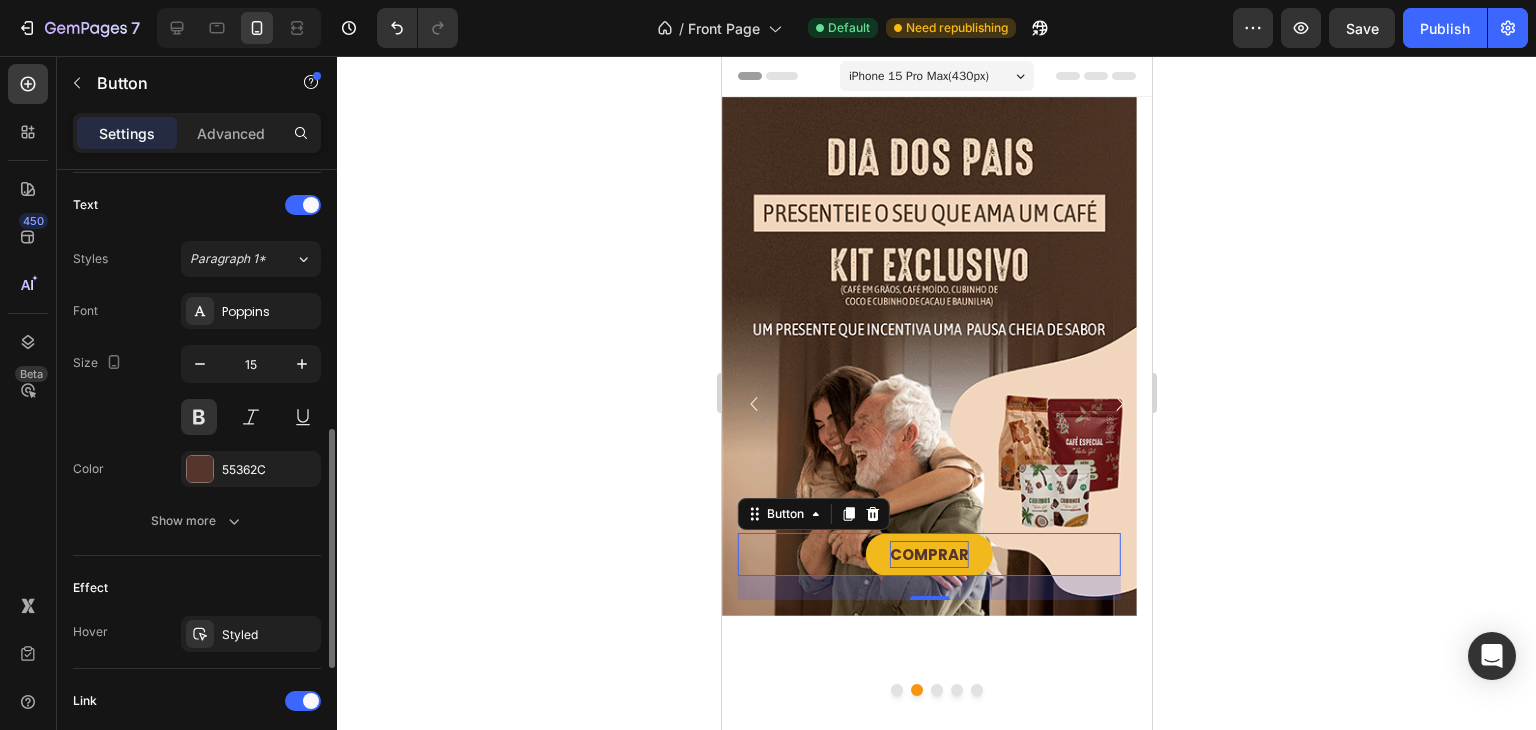 scroll, scrollTop: 970, scrollLeft: 0, axis: vertical 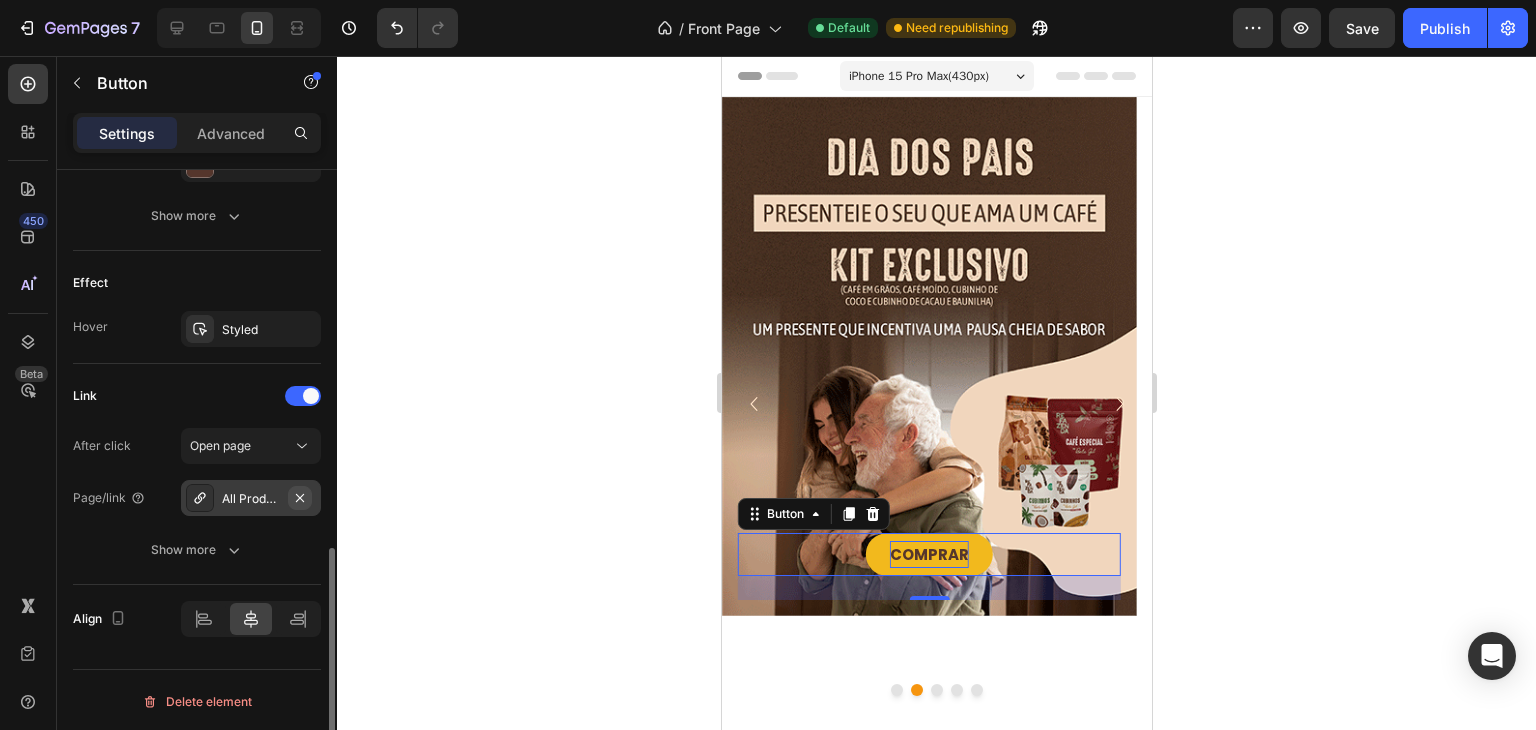 click 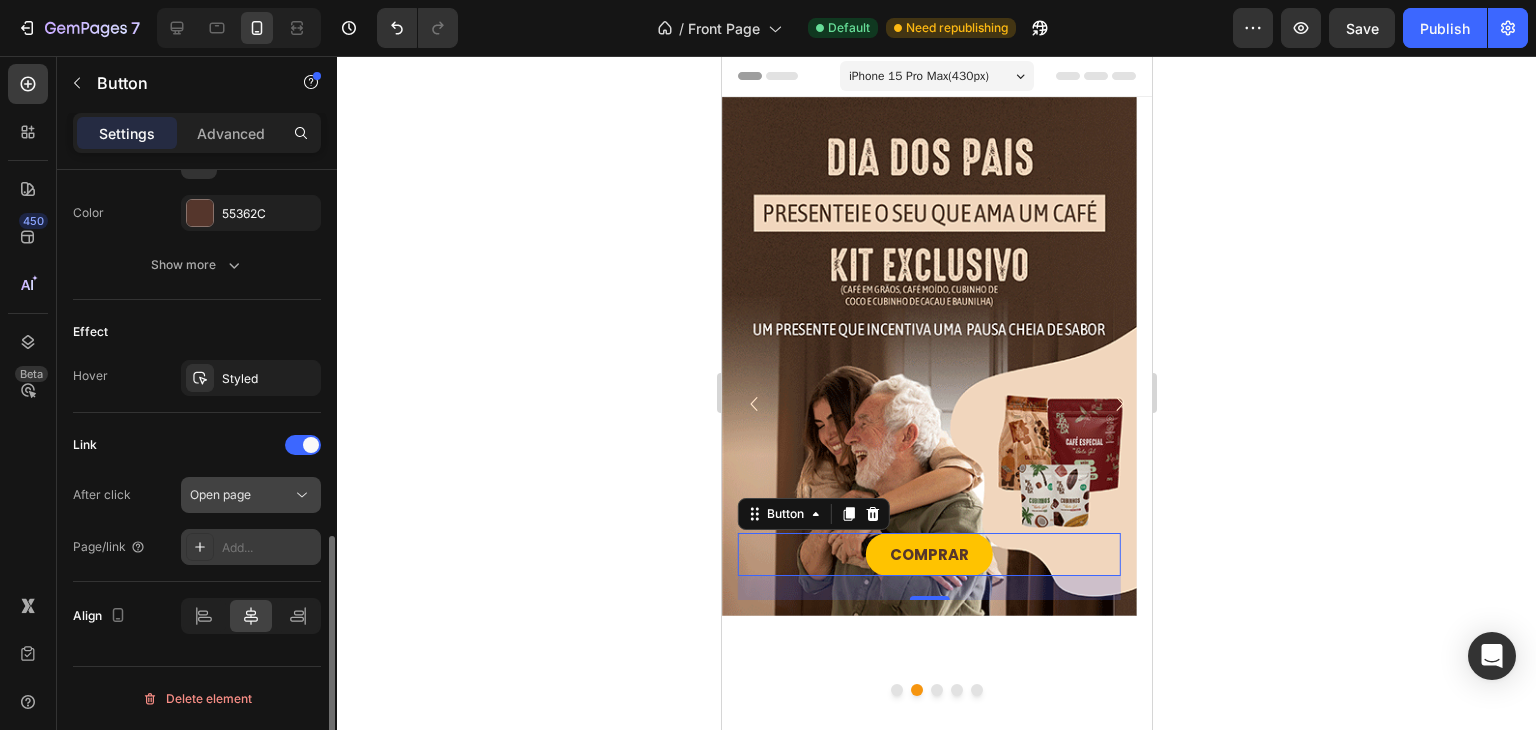 scroll, scrollTop: 918, scrollLeft: 0, axis: vertical 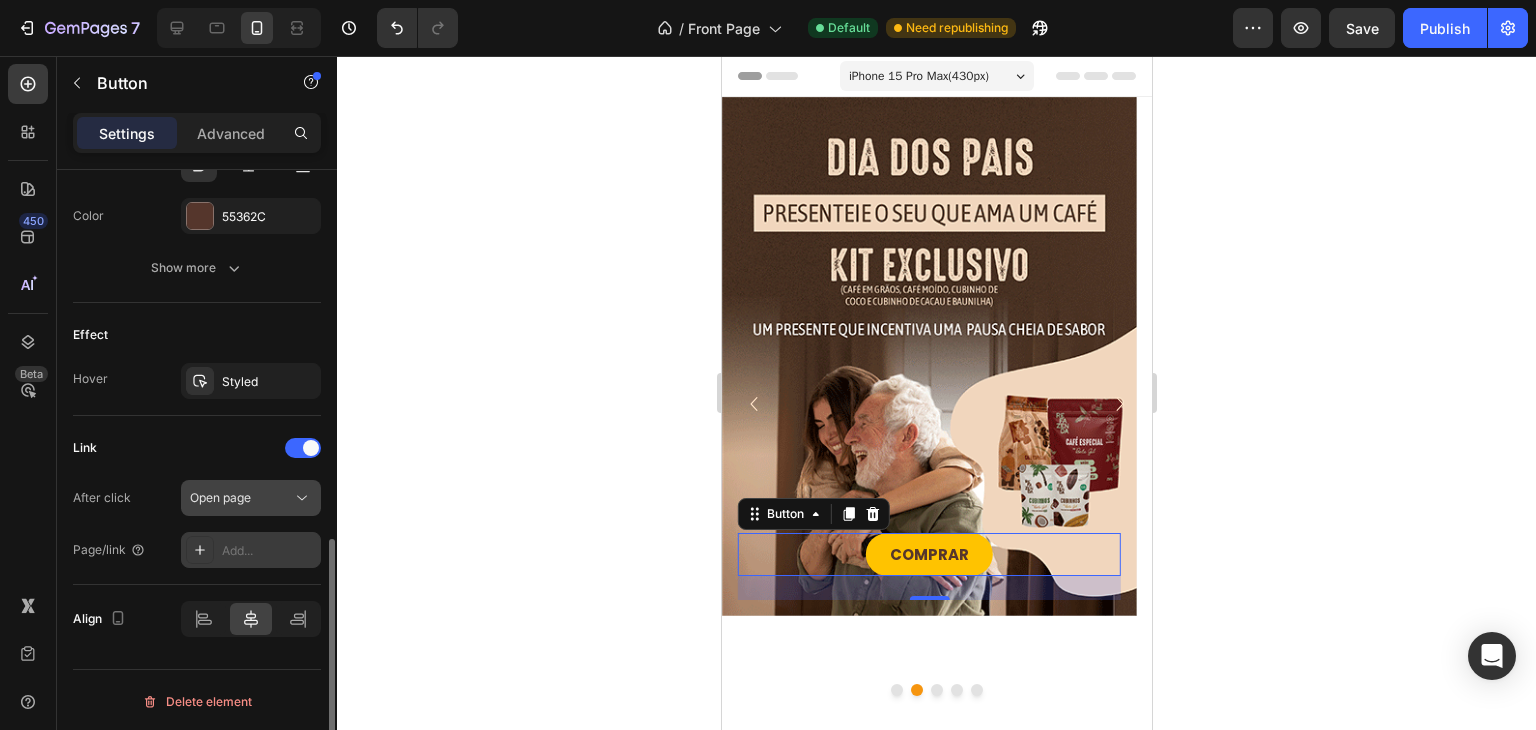 click on "Open page" at bounding box center (241, 498) 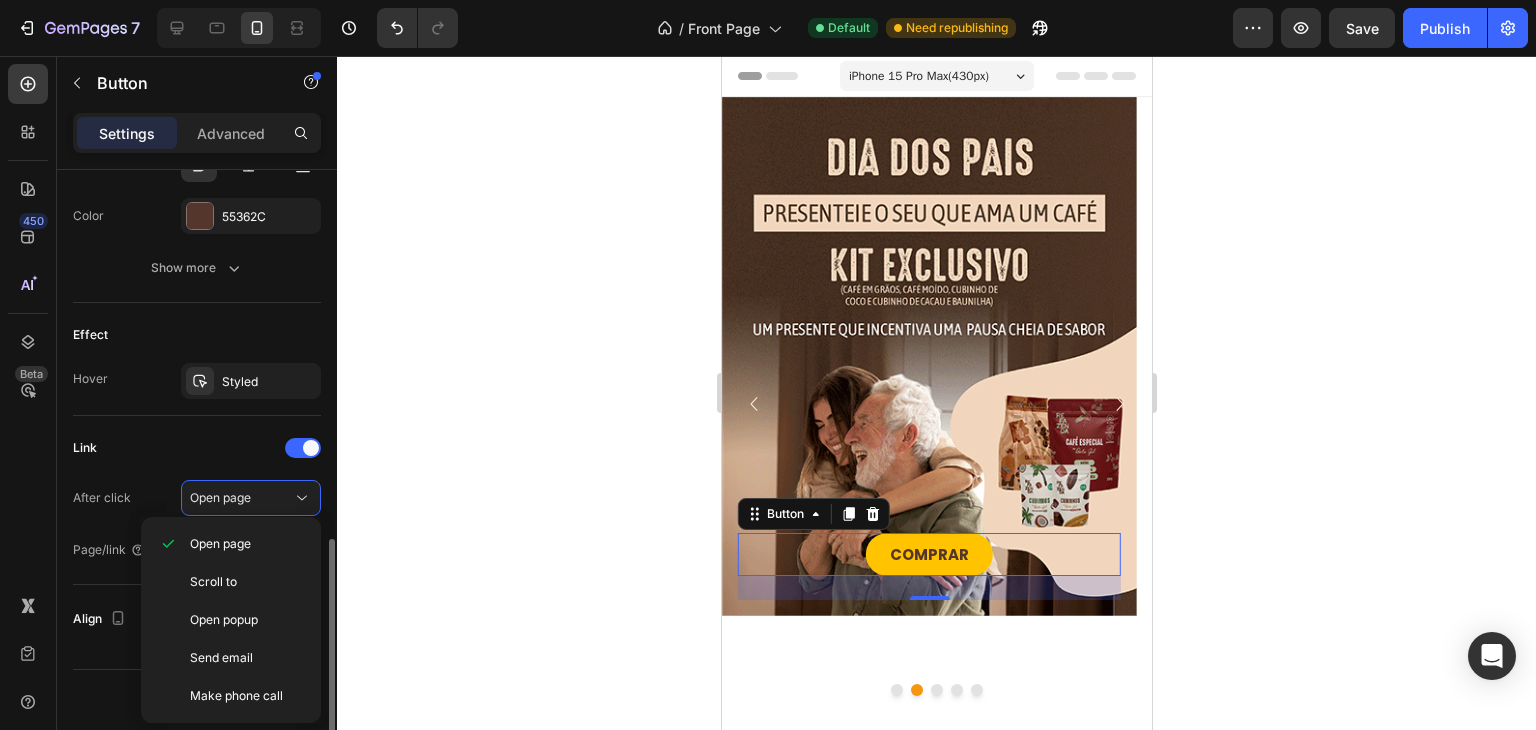 click on "Link" at bounding box center [197, 448] 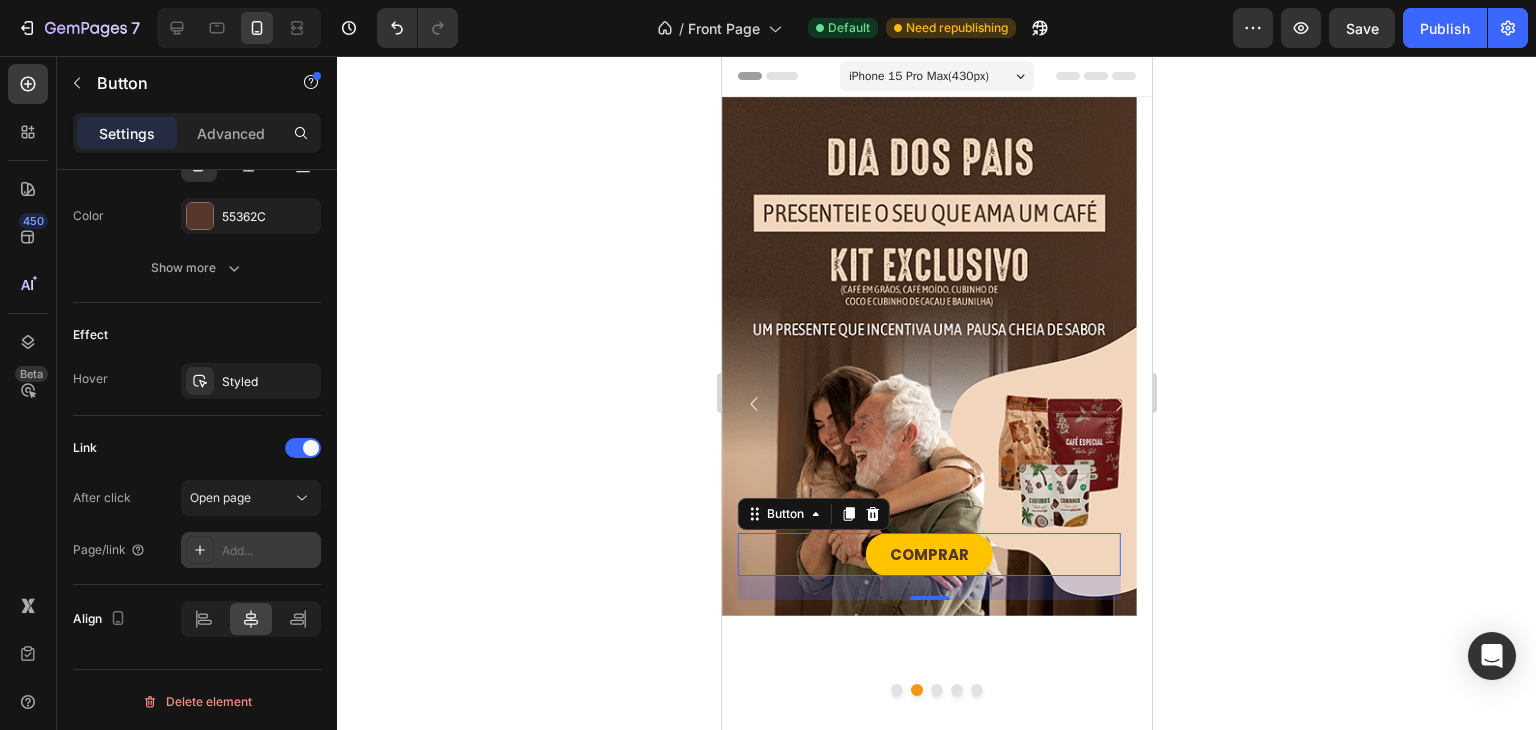 click on "Add..." at bounding box center (269, 551) 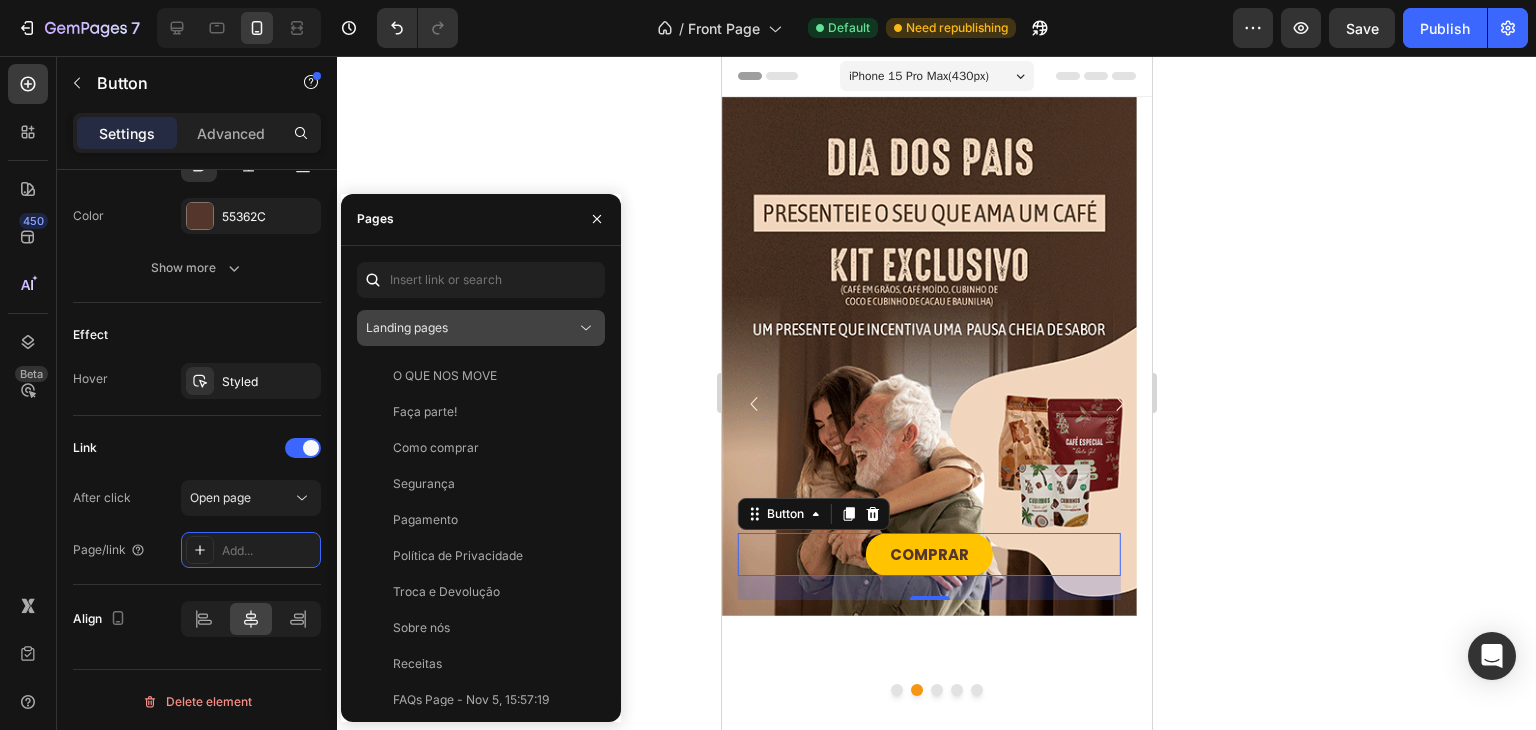 click on "Landing pages" at bounding box center (471, 328) 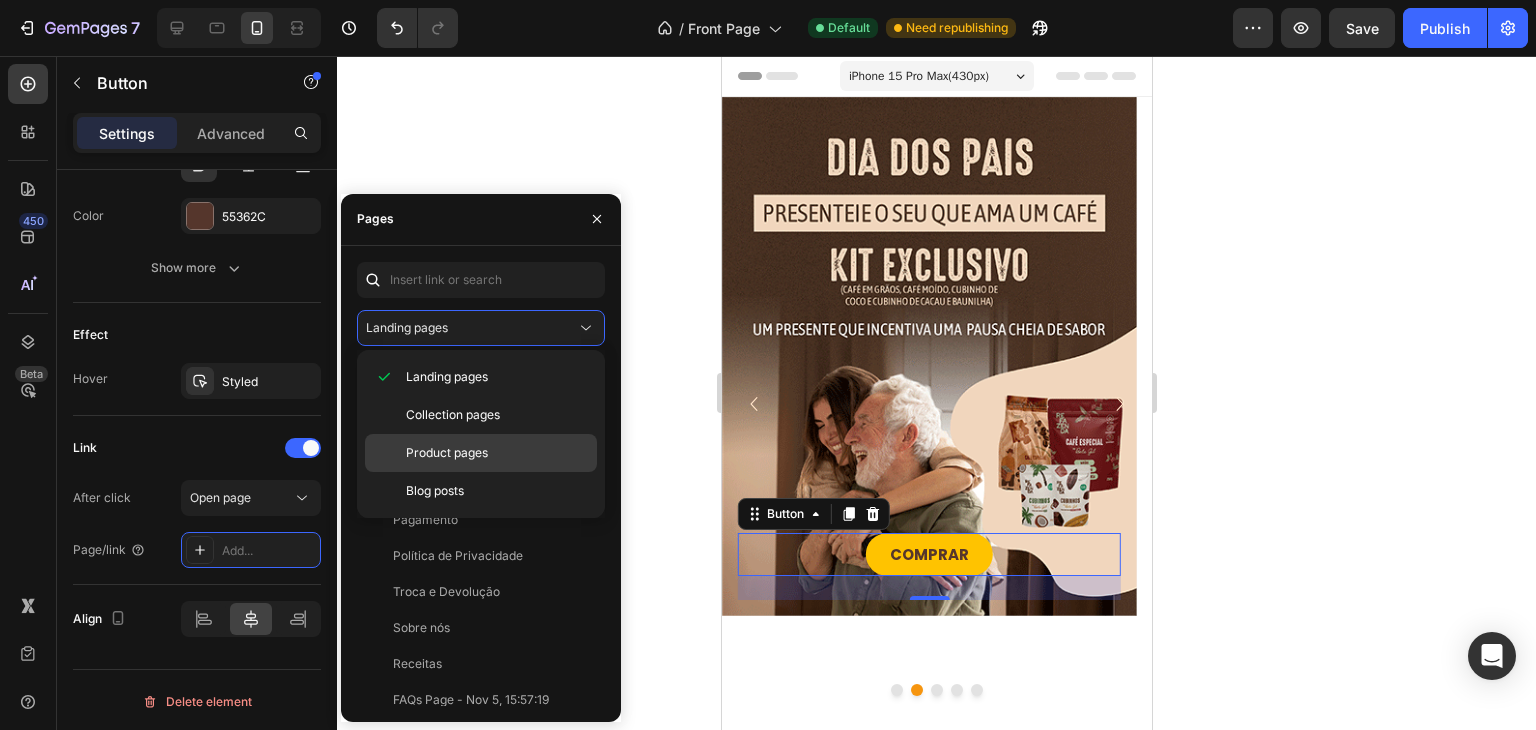 click on "Product pages" at bounding box center [447, 453] 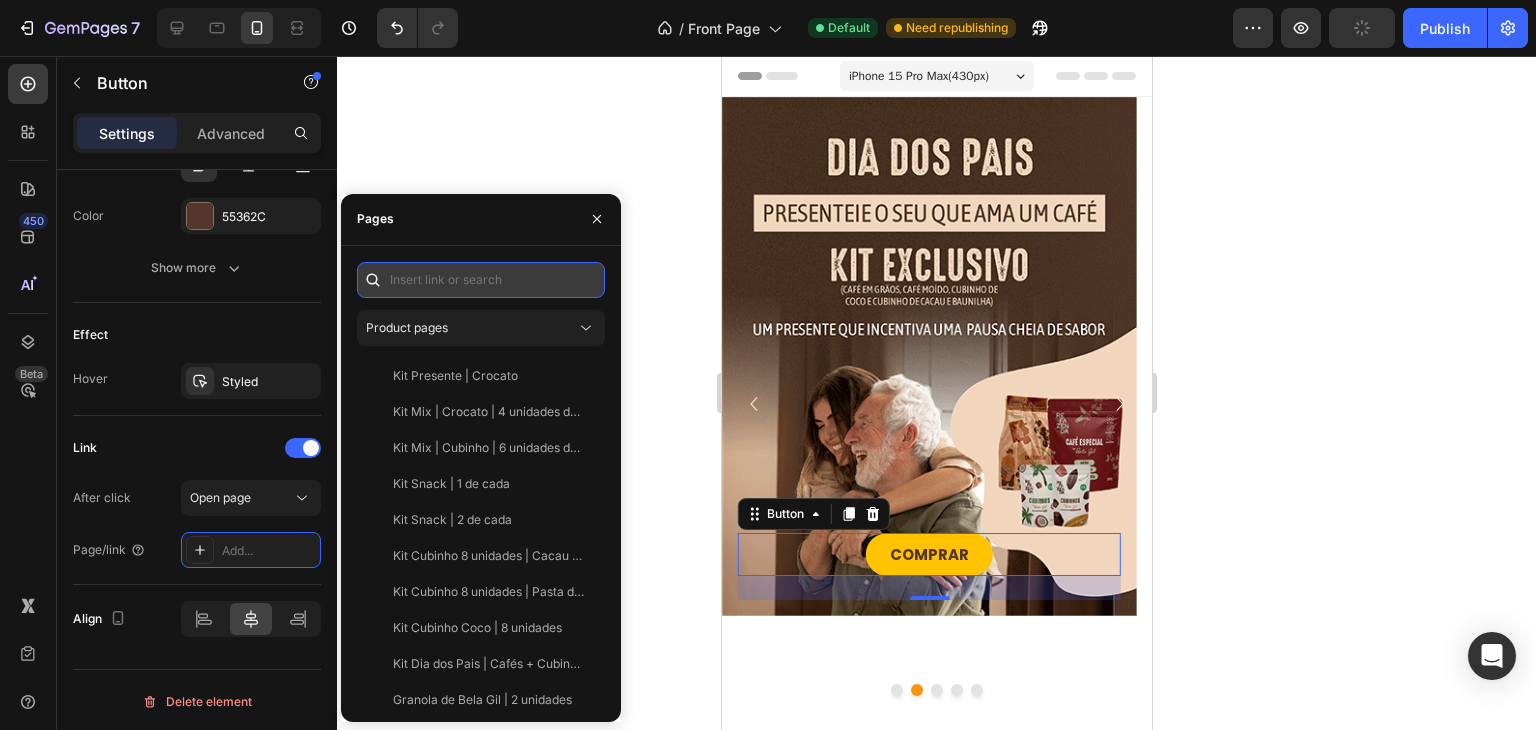 click at bounding box center (481, 280) 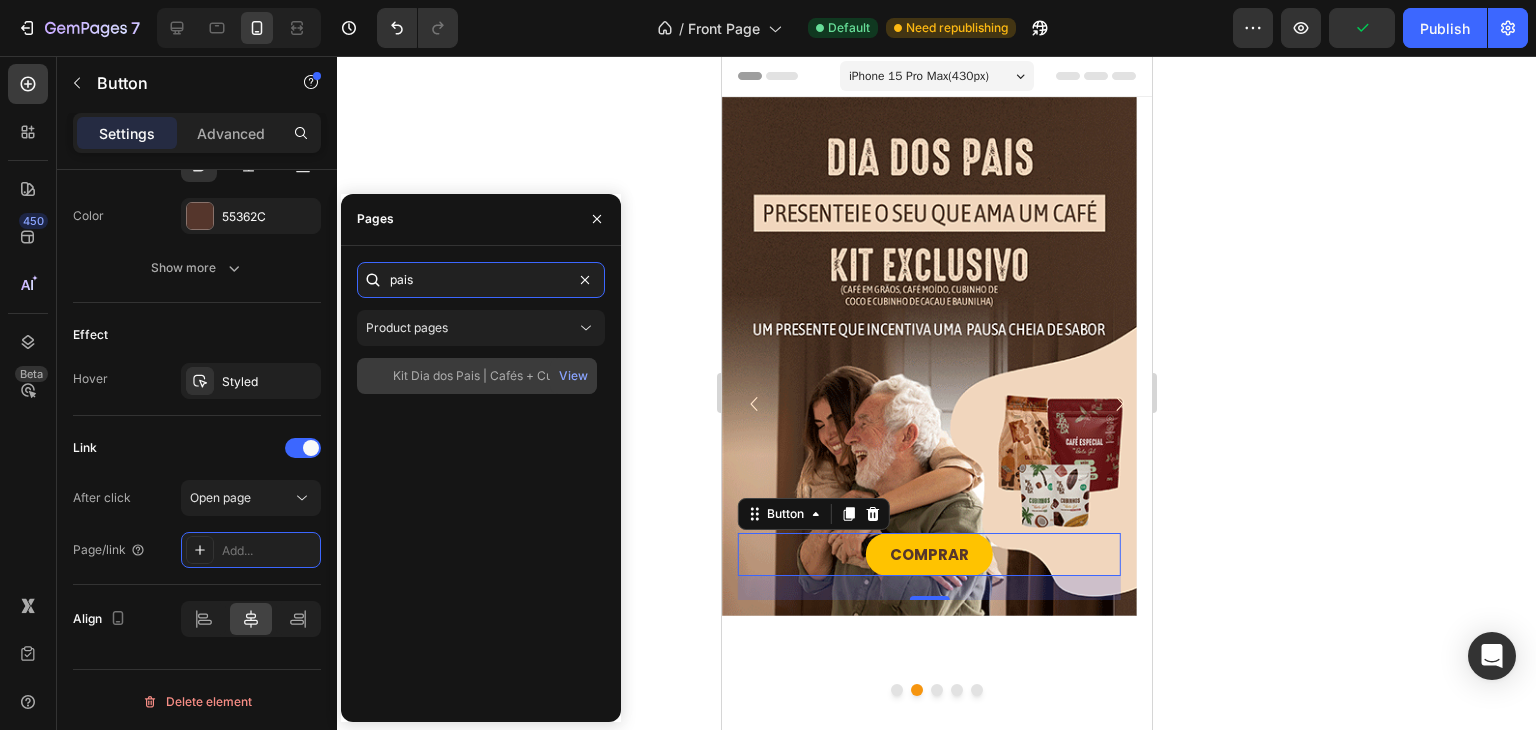 type on "pais" 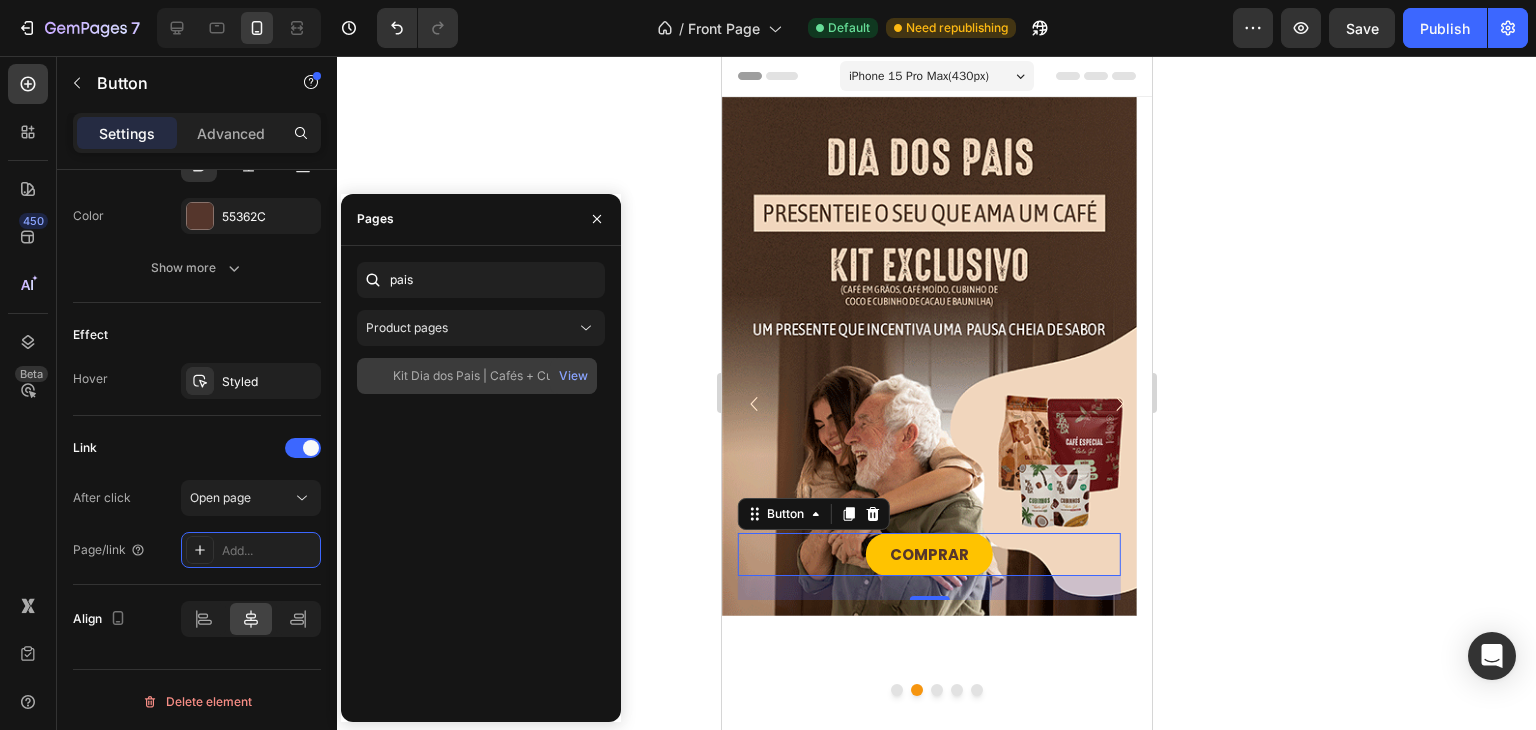 click on "Kit Dia dos Pais | Cafés + Cubinhos" 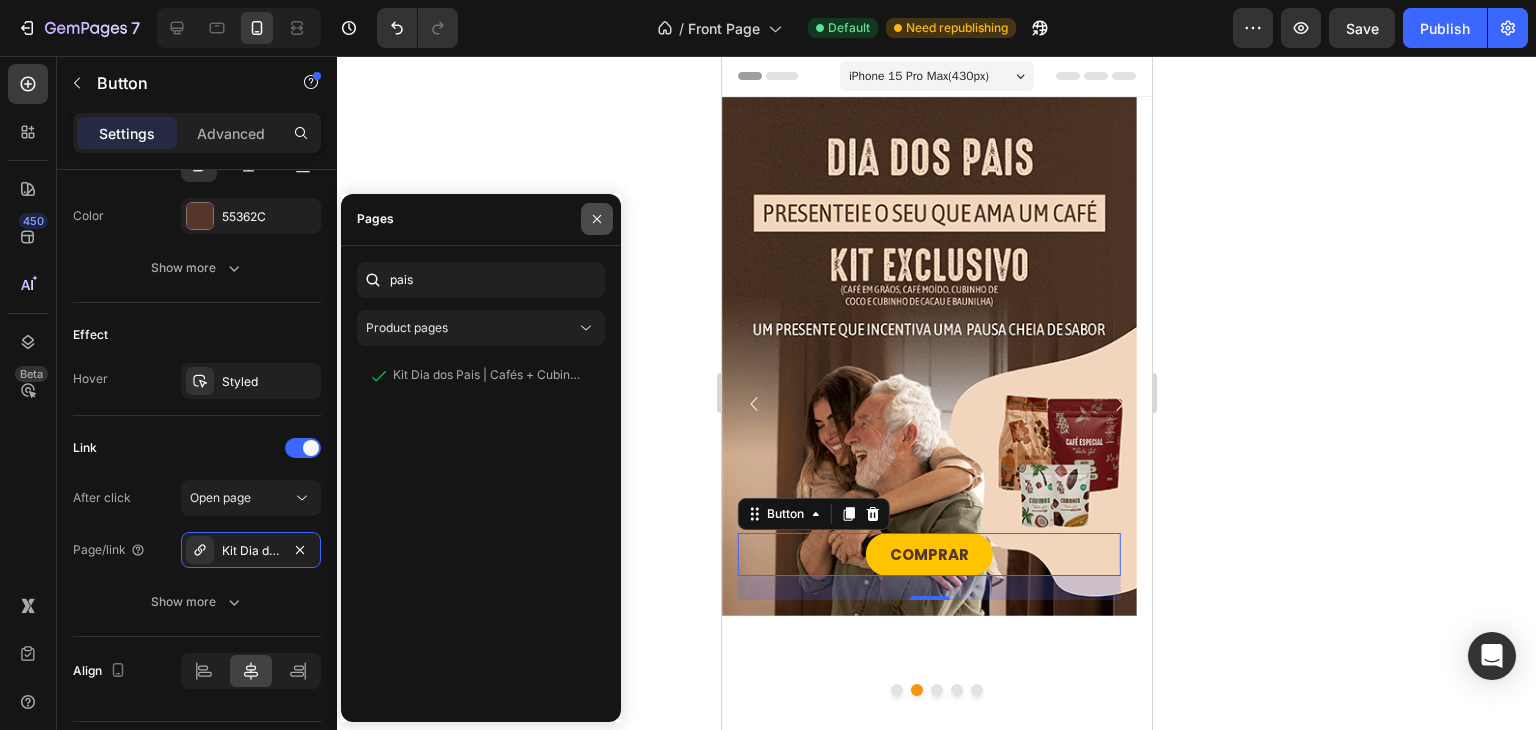 click 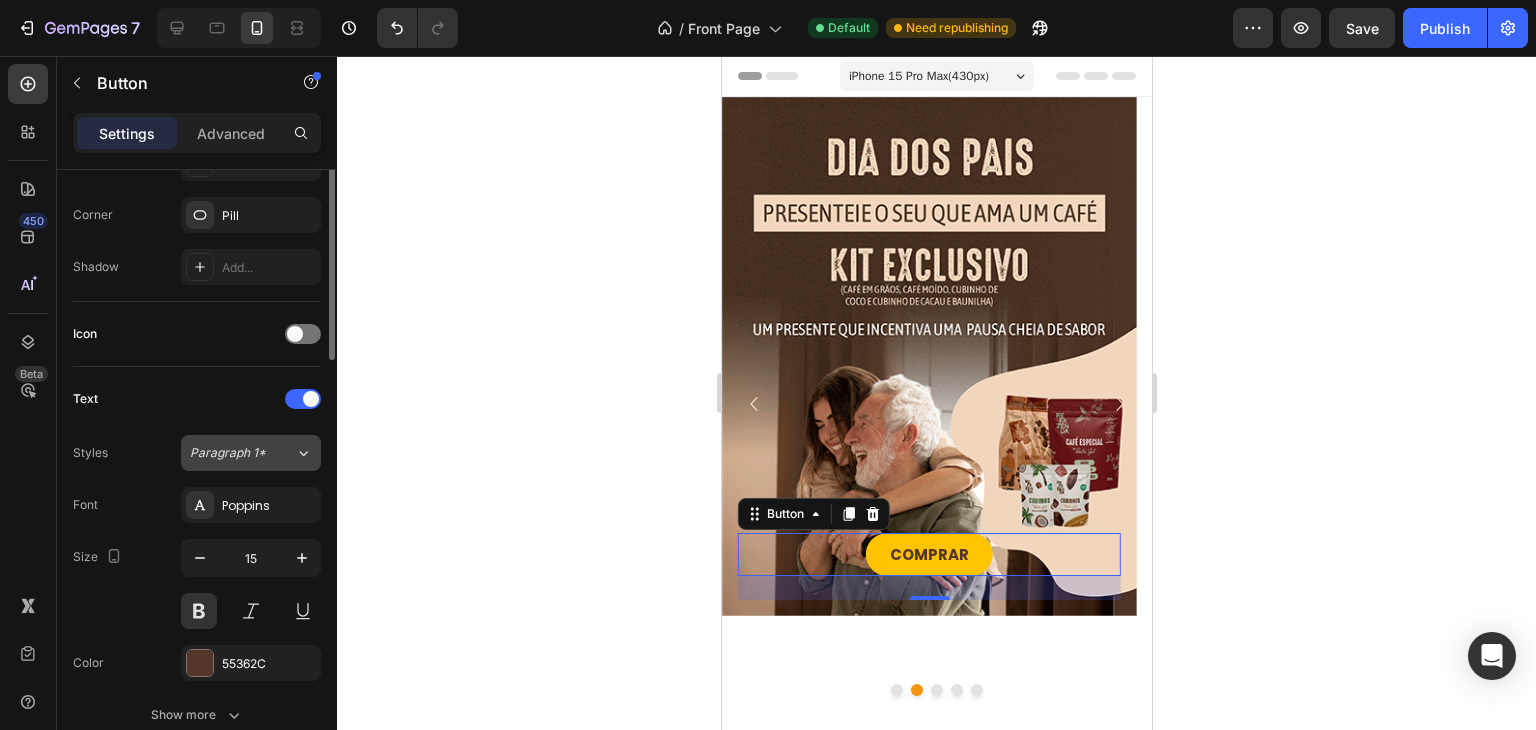scroll, scrollTop: 0, scrollLeft: 0, axis: both 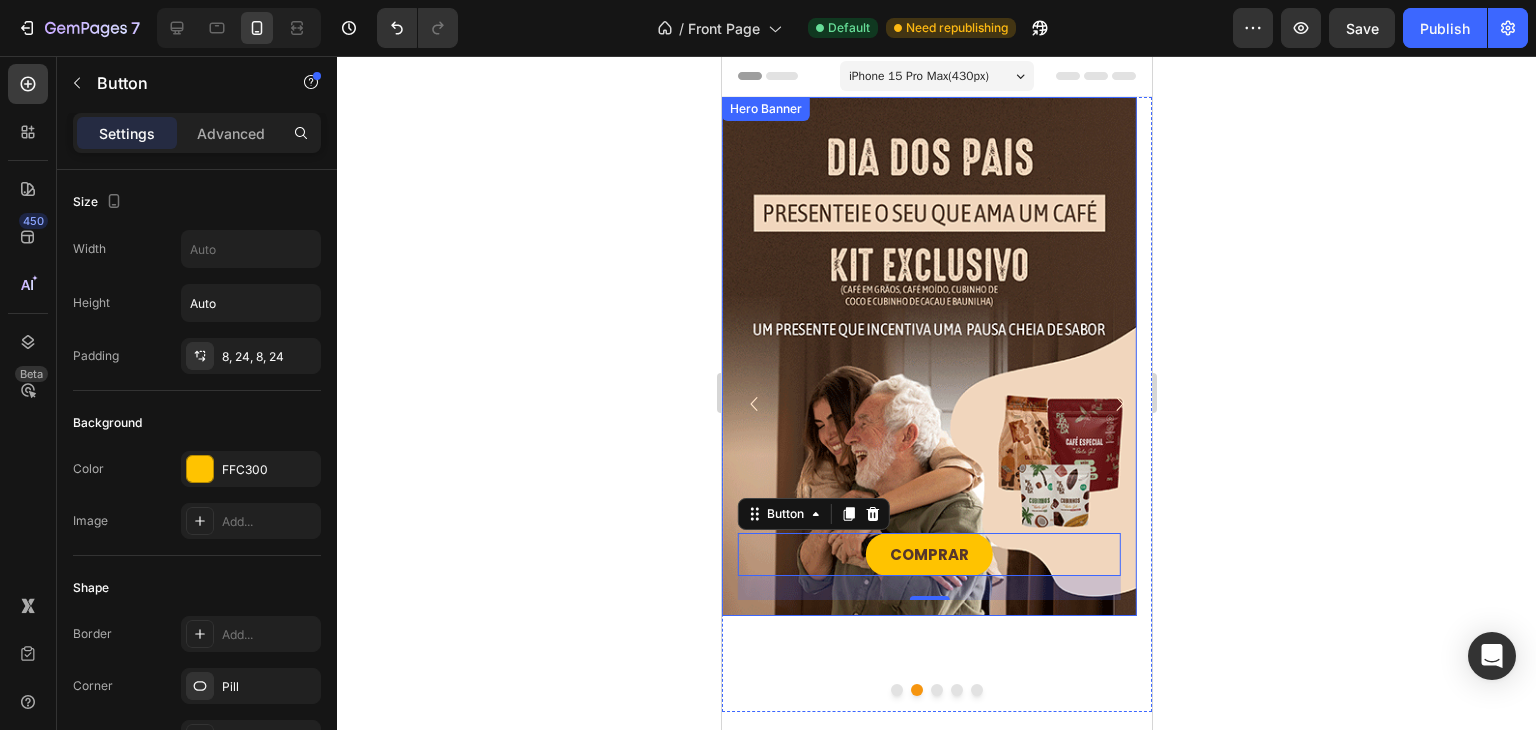 click on "Hero Banner" at bounding box center [765, 109] 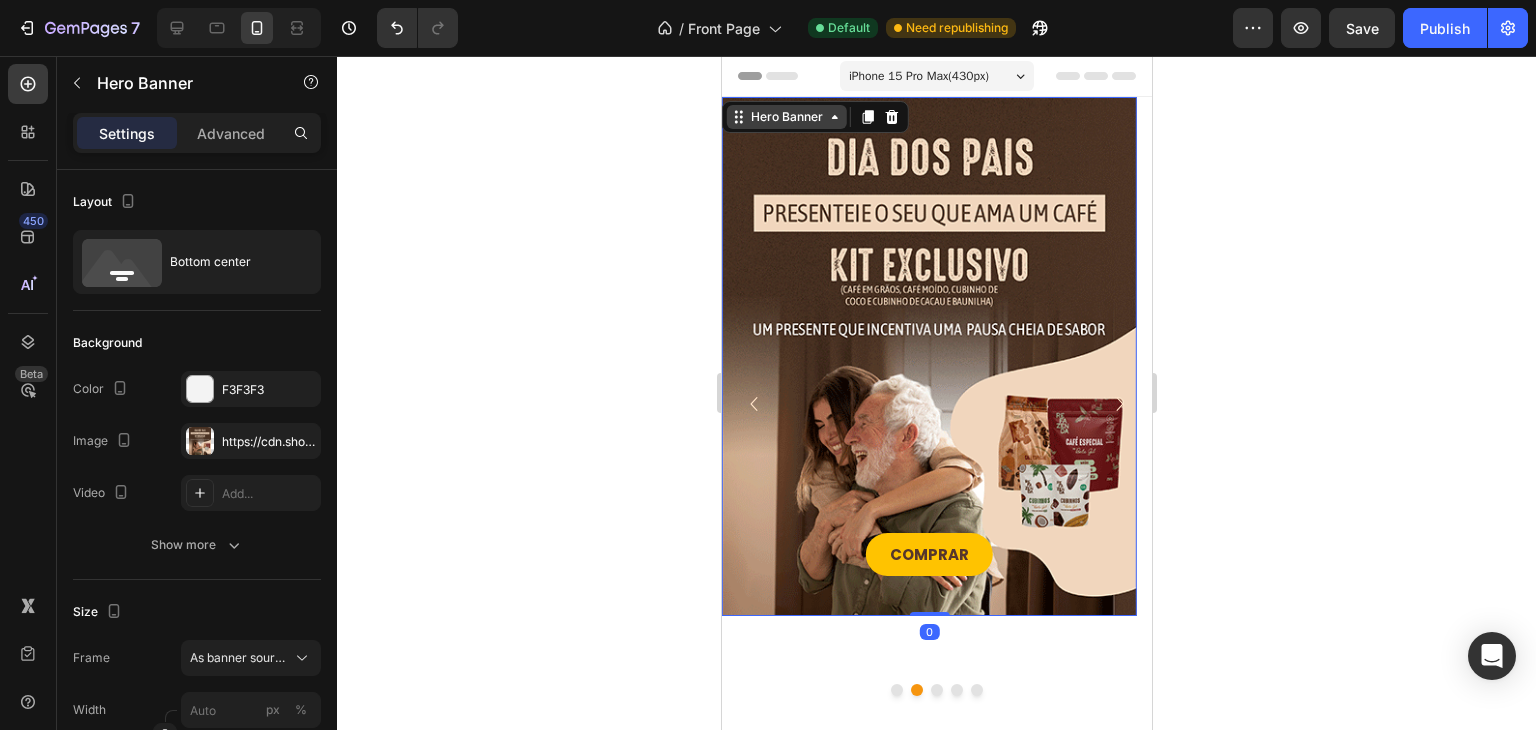 click on "Hero Banner" at bounding box center (786, 117) 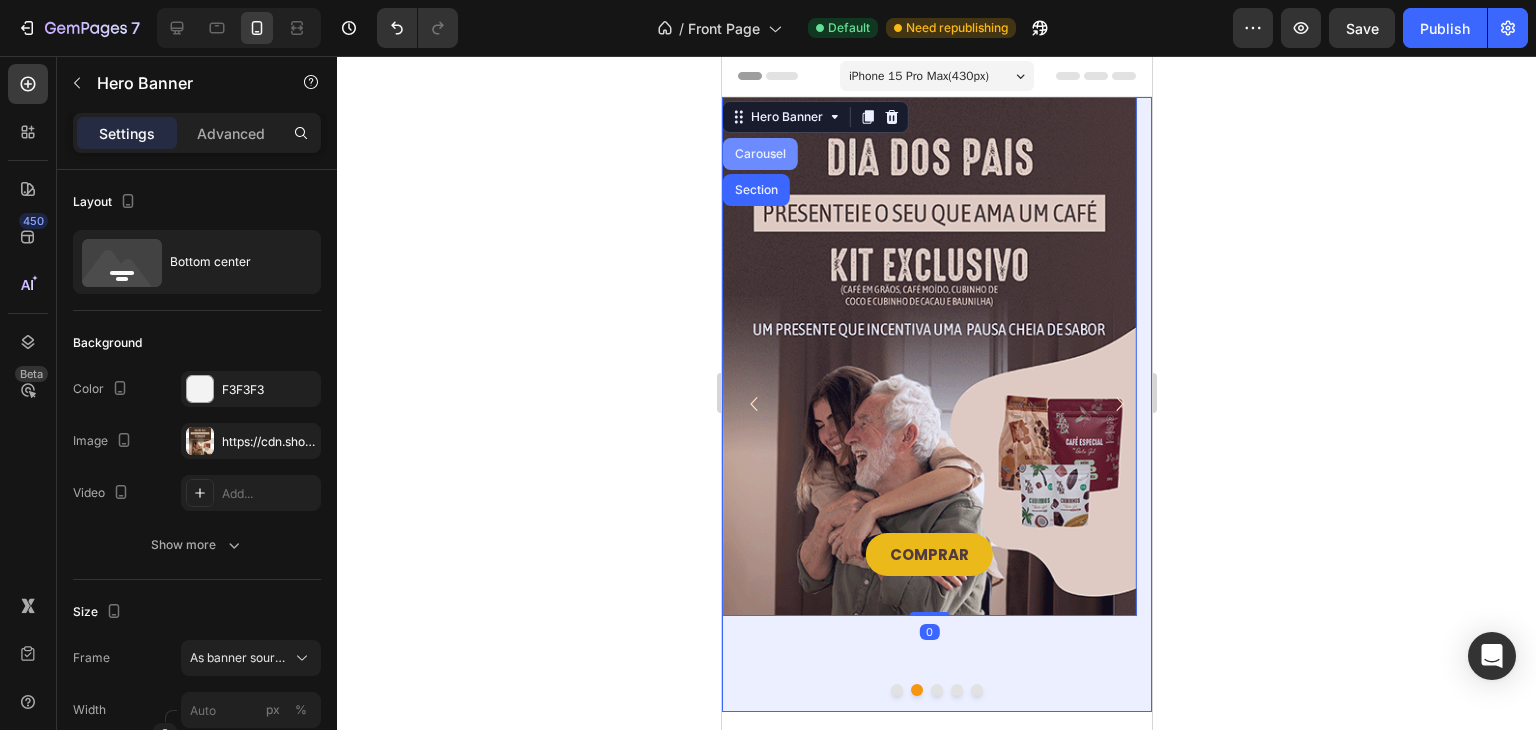 click on "Carousel" at bounding box center (759, 154) 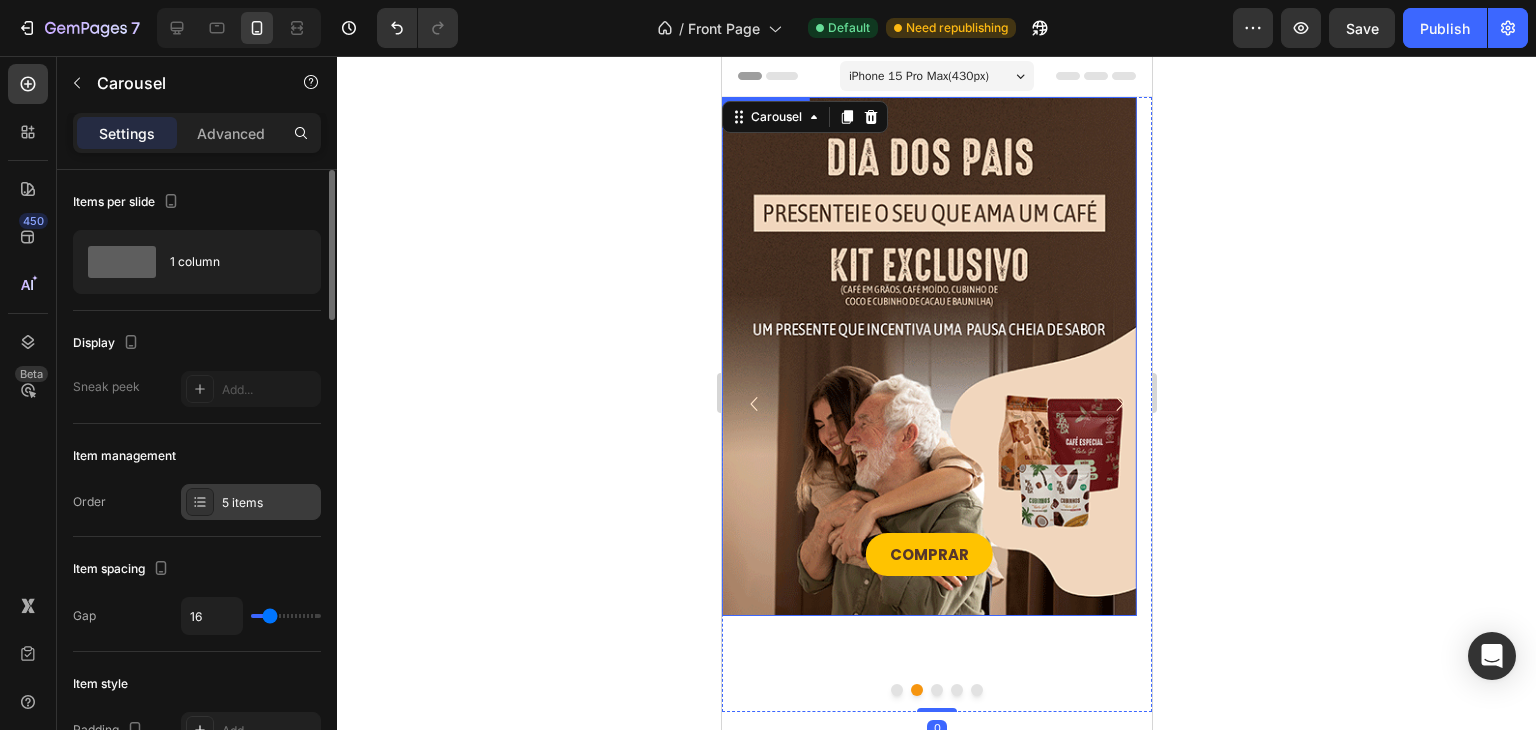 click on "5 items" at bounding box center (269, 503) 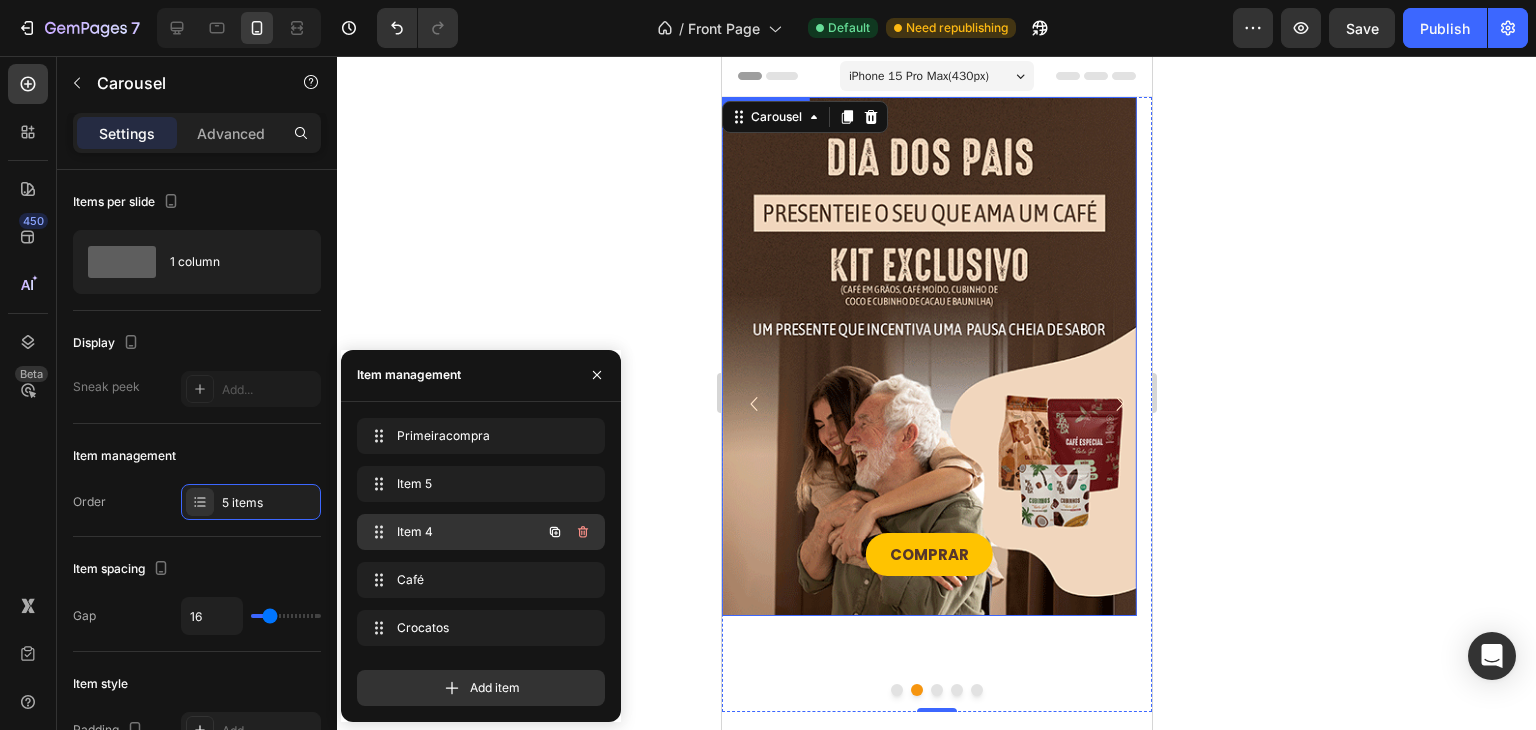 click on "Item 4 Item 4" at bounding box center (453, 532) 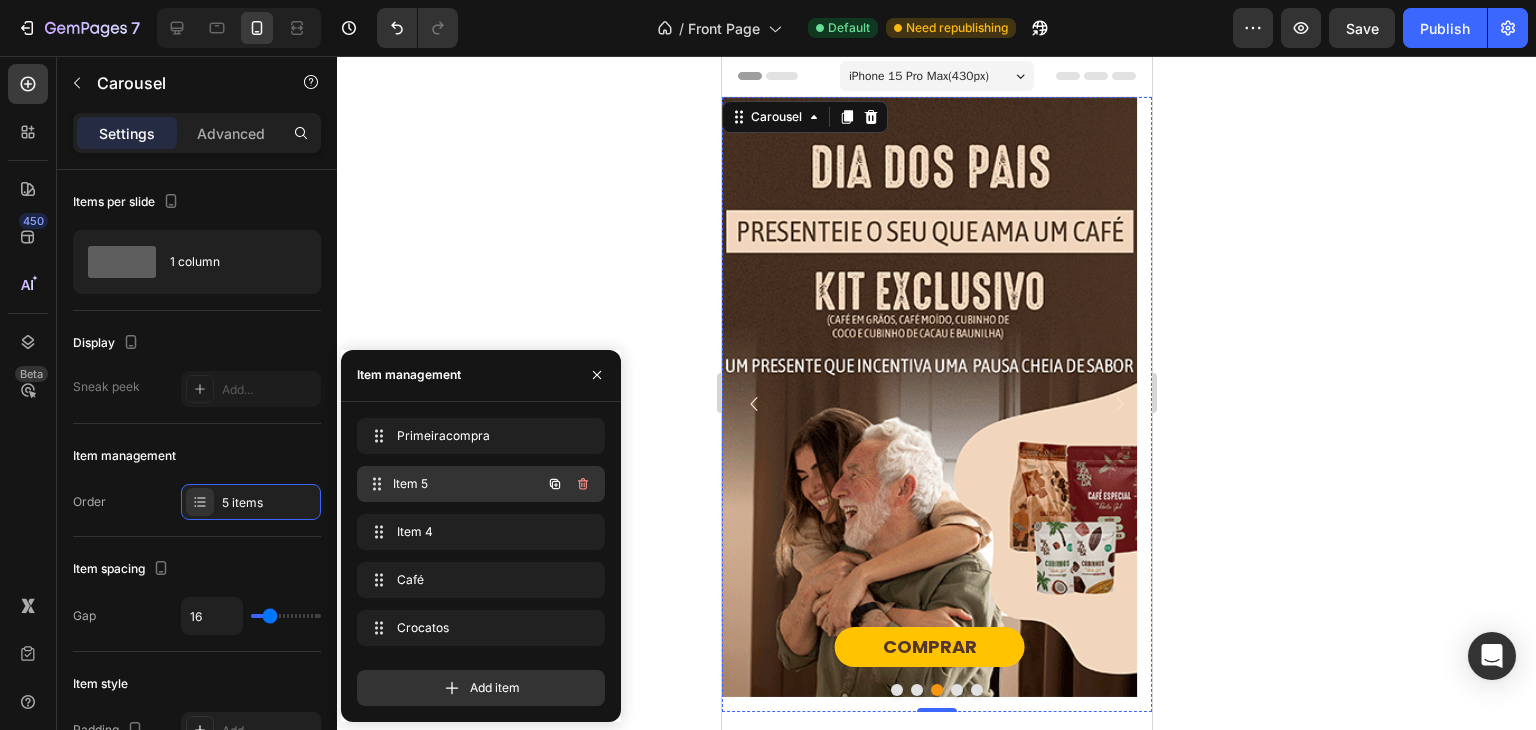click on "Item 5 Item 5" at bounding box center (481, 484) 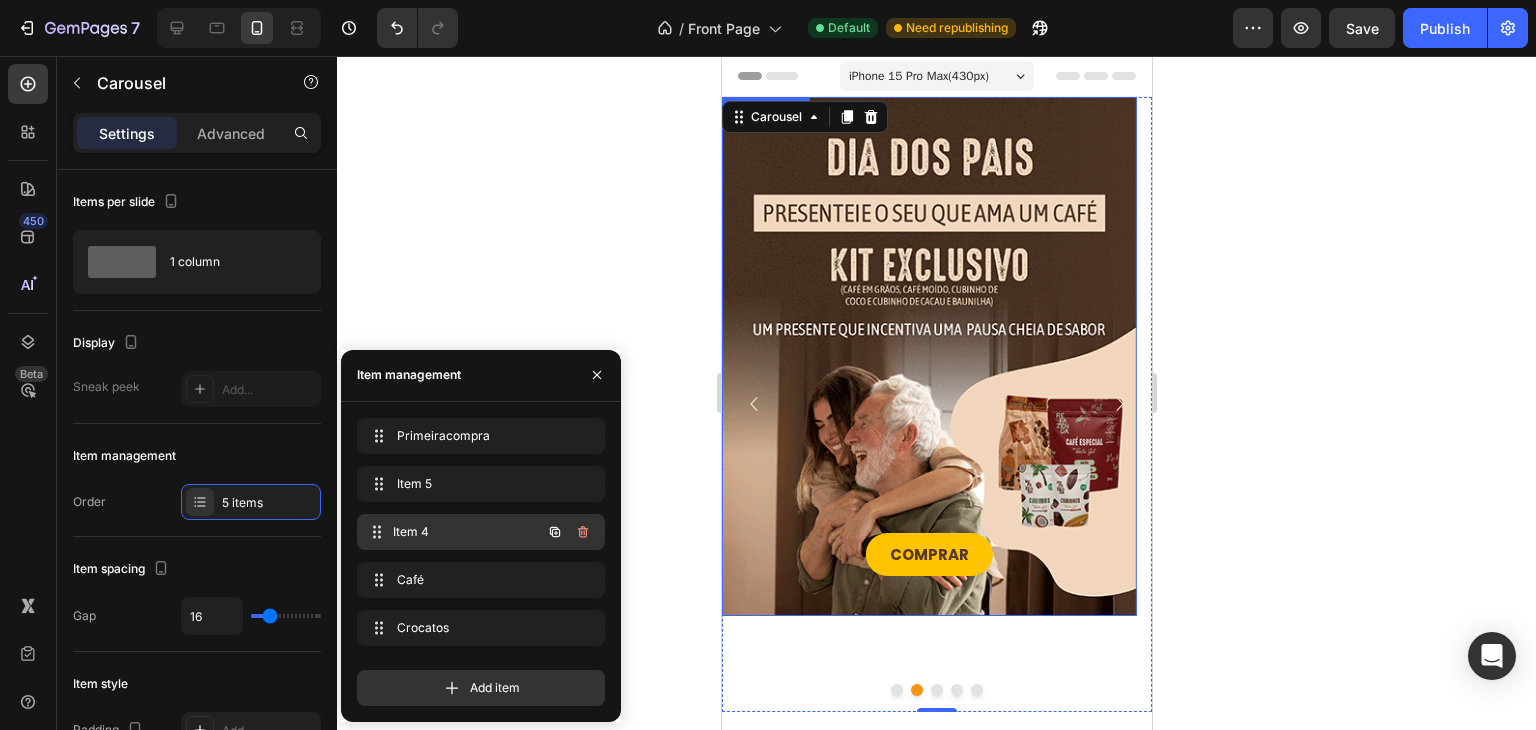 click on "Item 4" at bounding box center [467, 532] 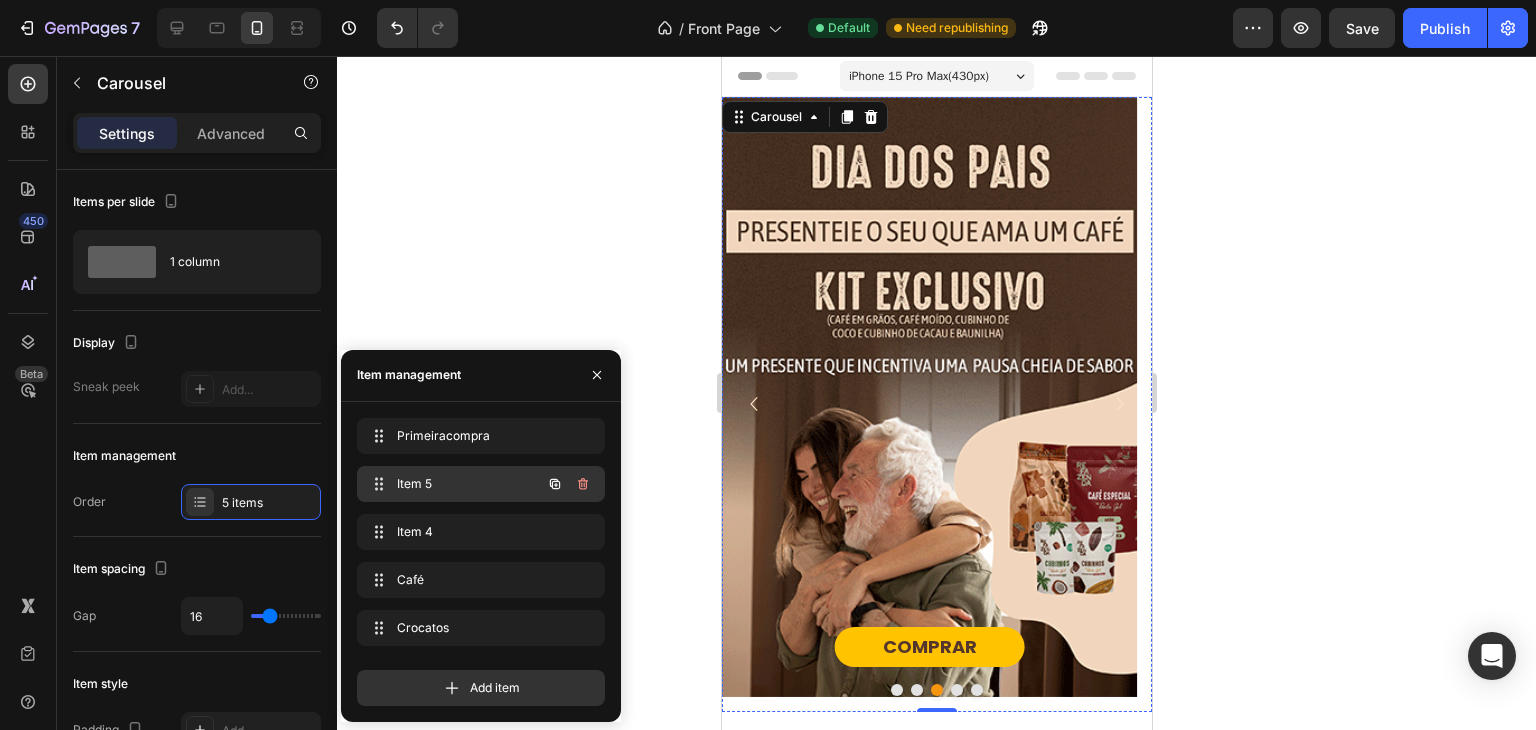 click on "Item 5 Item 5" at bounding box center [481, 484] 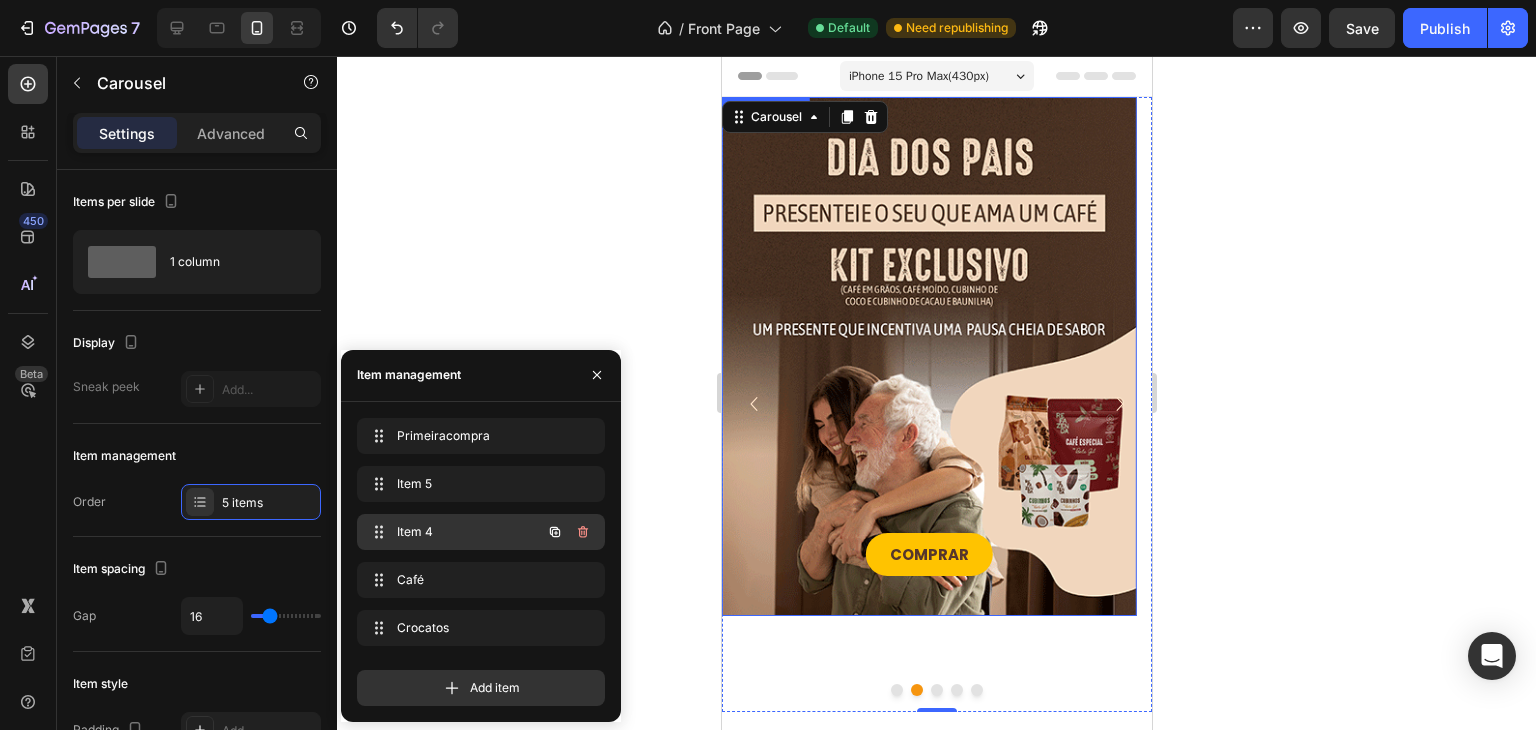 click on "Item 4 Item 4" at bounding box center (453, 532) 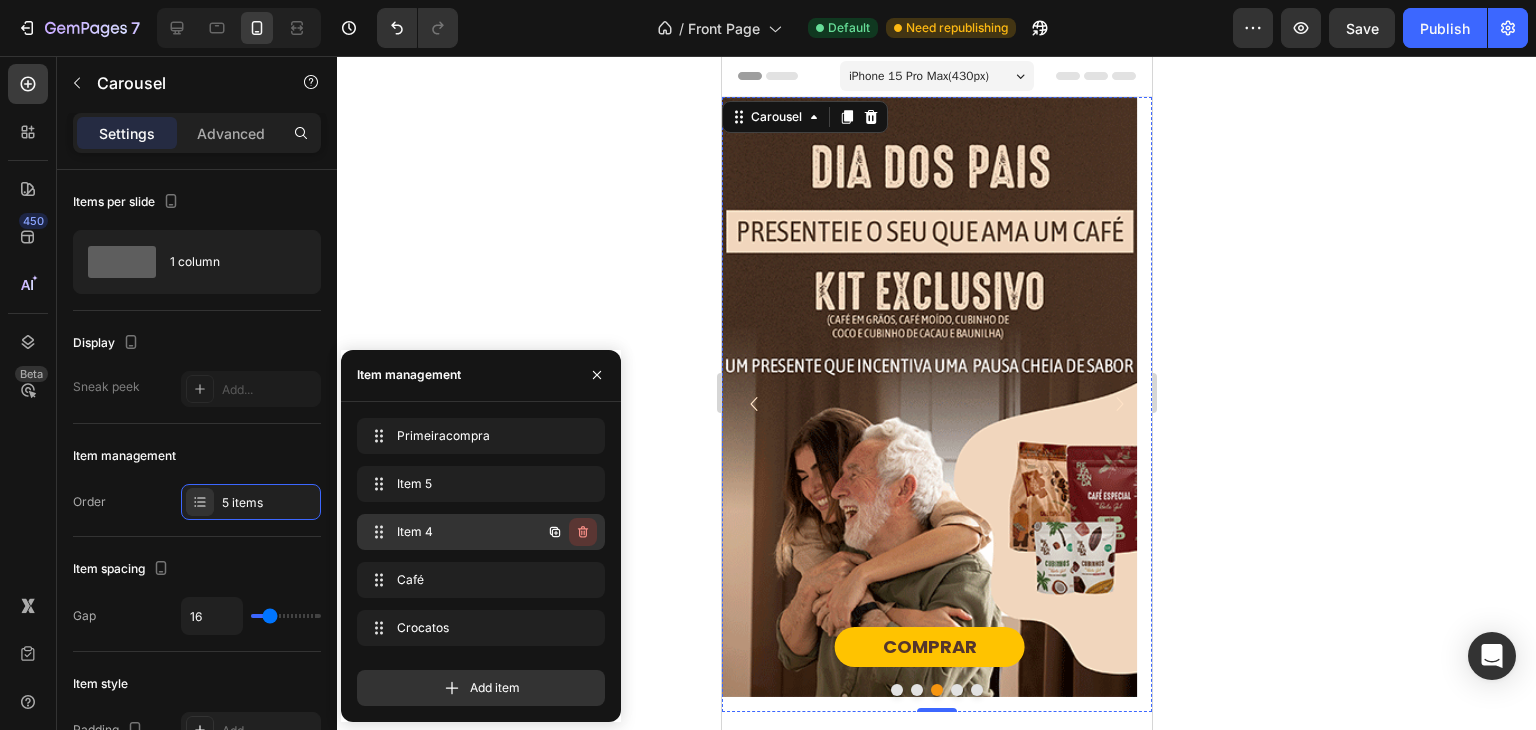 click 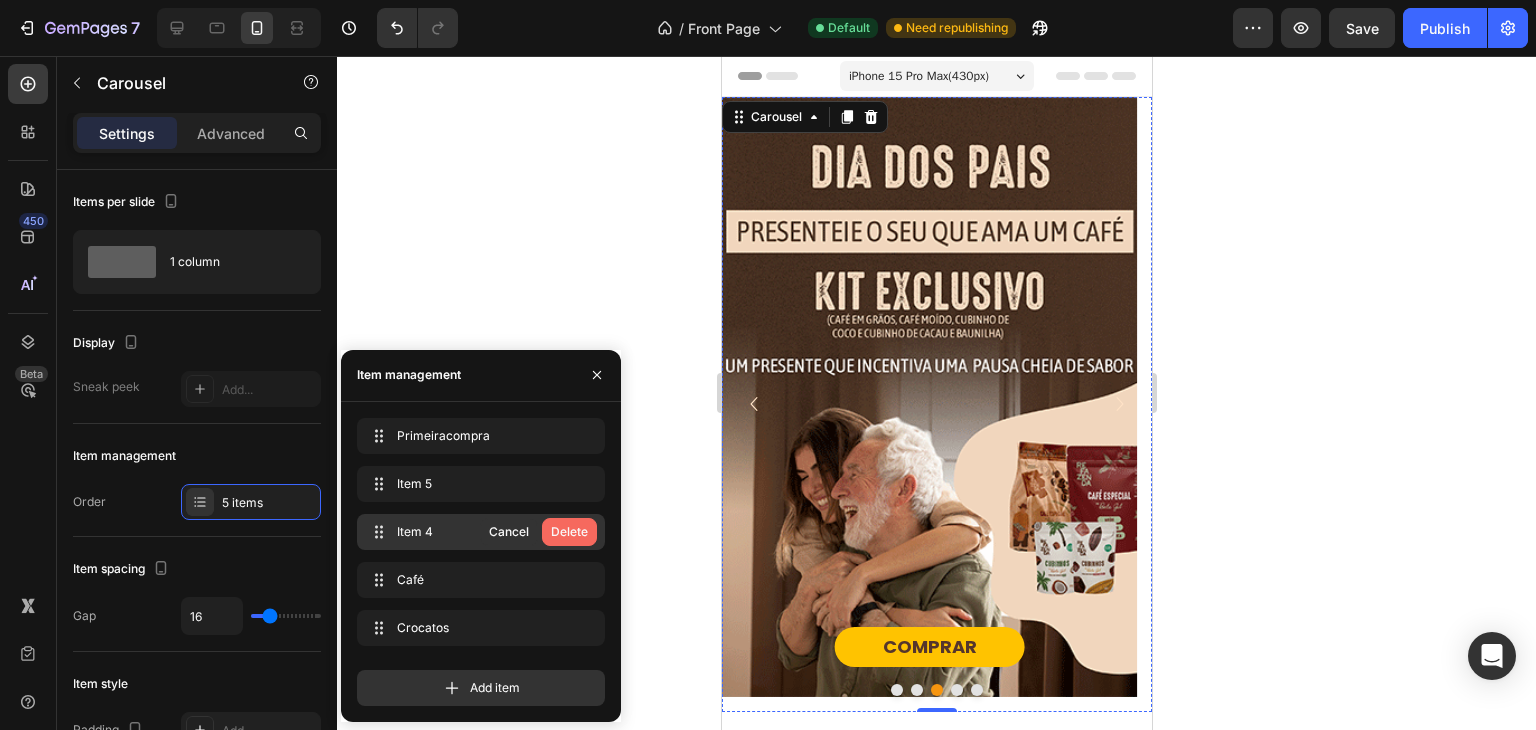 click on "Delete" at bounding box center [569, 532] 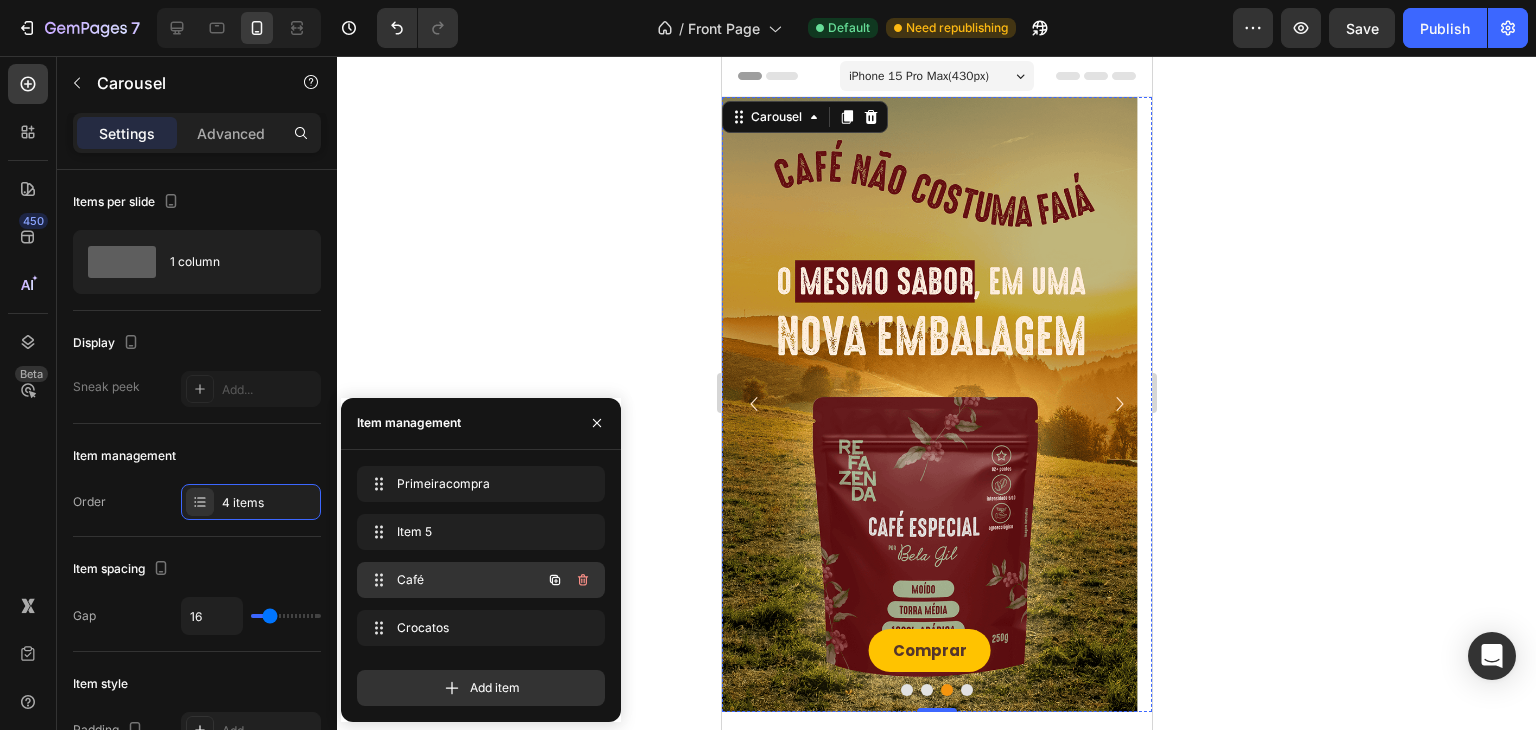 click on "Café" at bounding box center (453, 580) 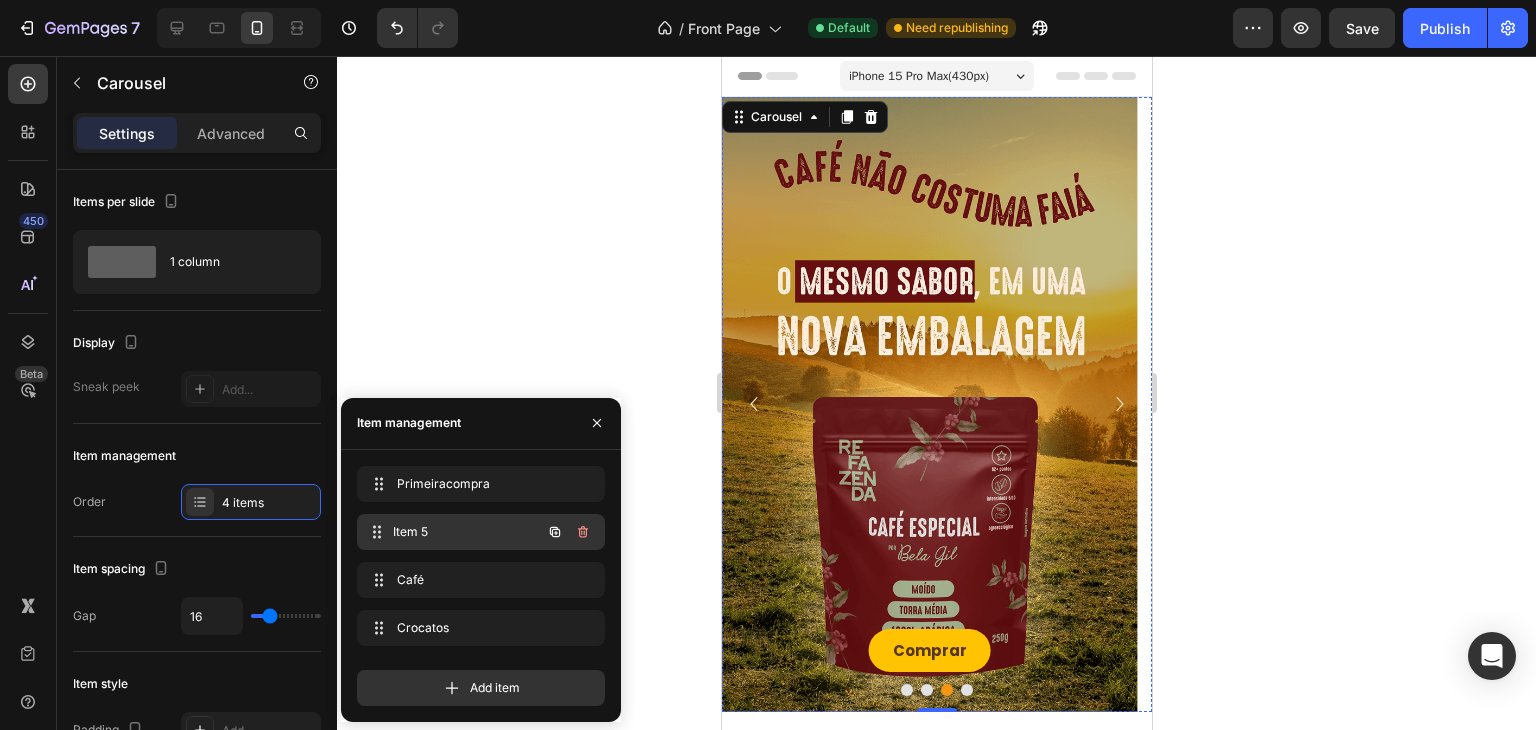 click on "Item 5 Item 5" at bounding box center [453, 532] 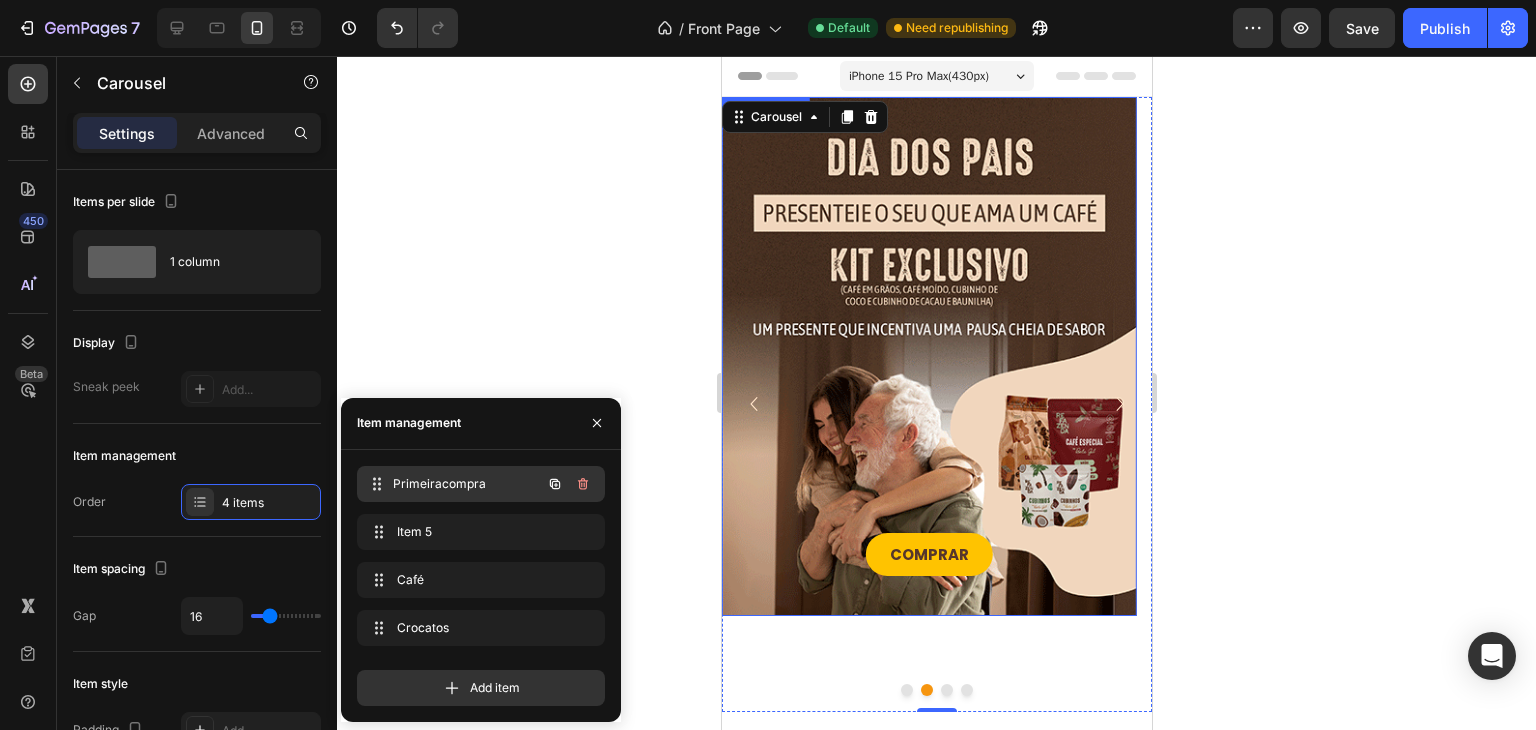 click on "Primeiracompra" at bounding box center [467, 484] 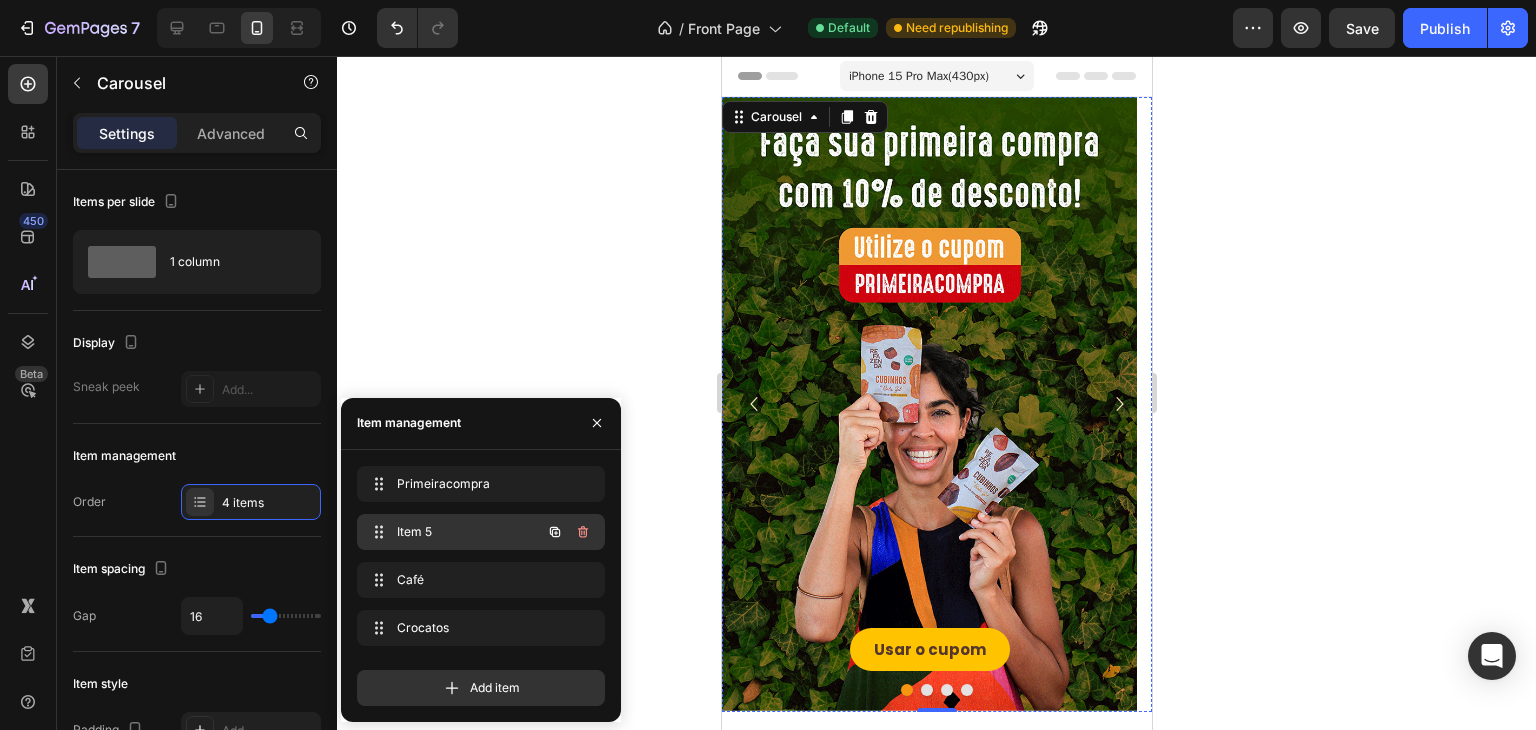 click on "Item 5" at bounding box center (453, 532) 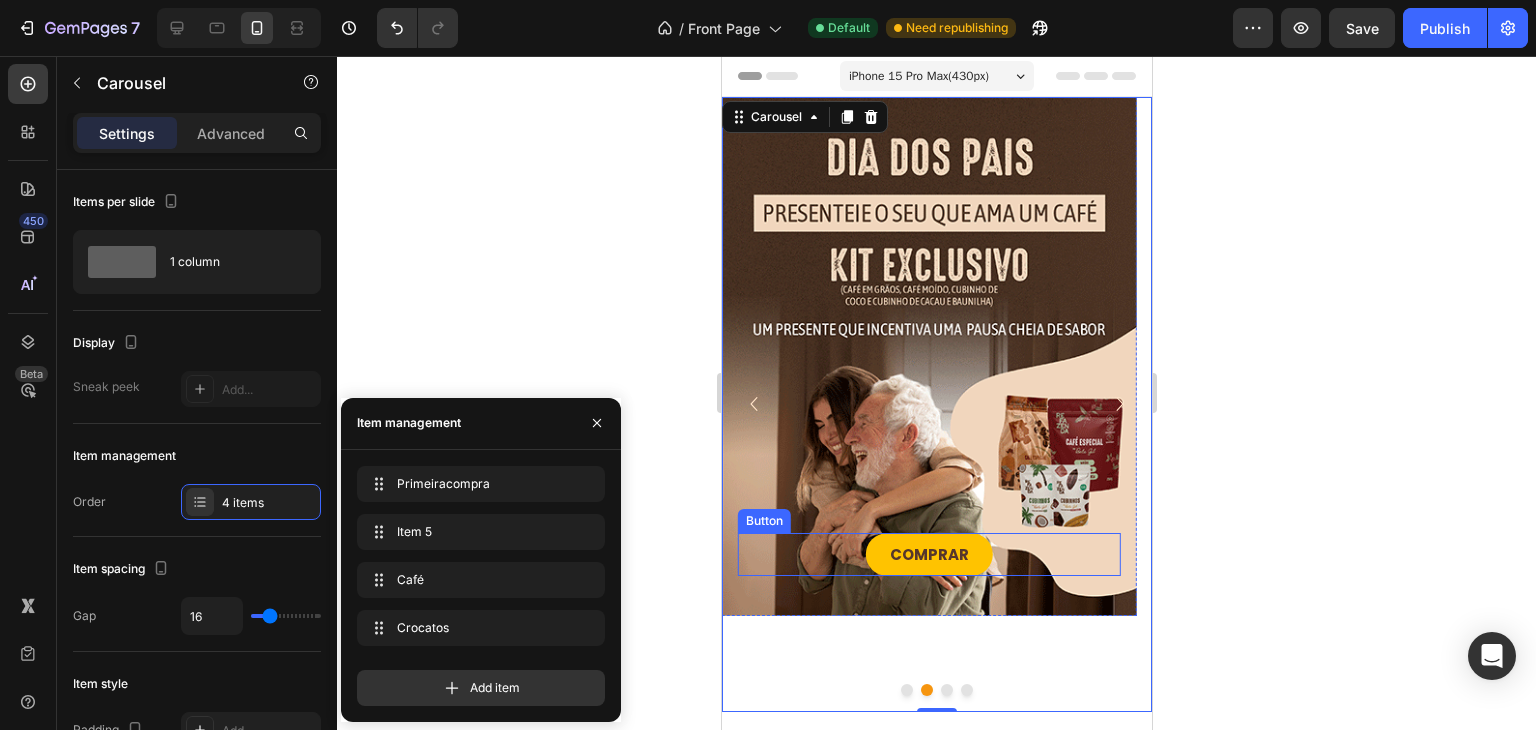 click on "COMPRAR Button" at bounding box center [928, 554] 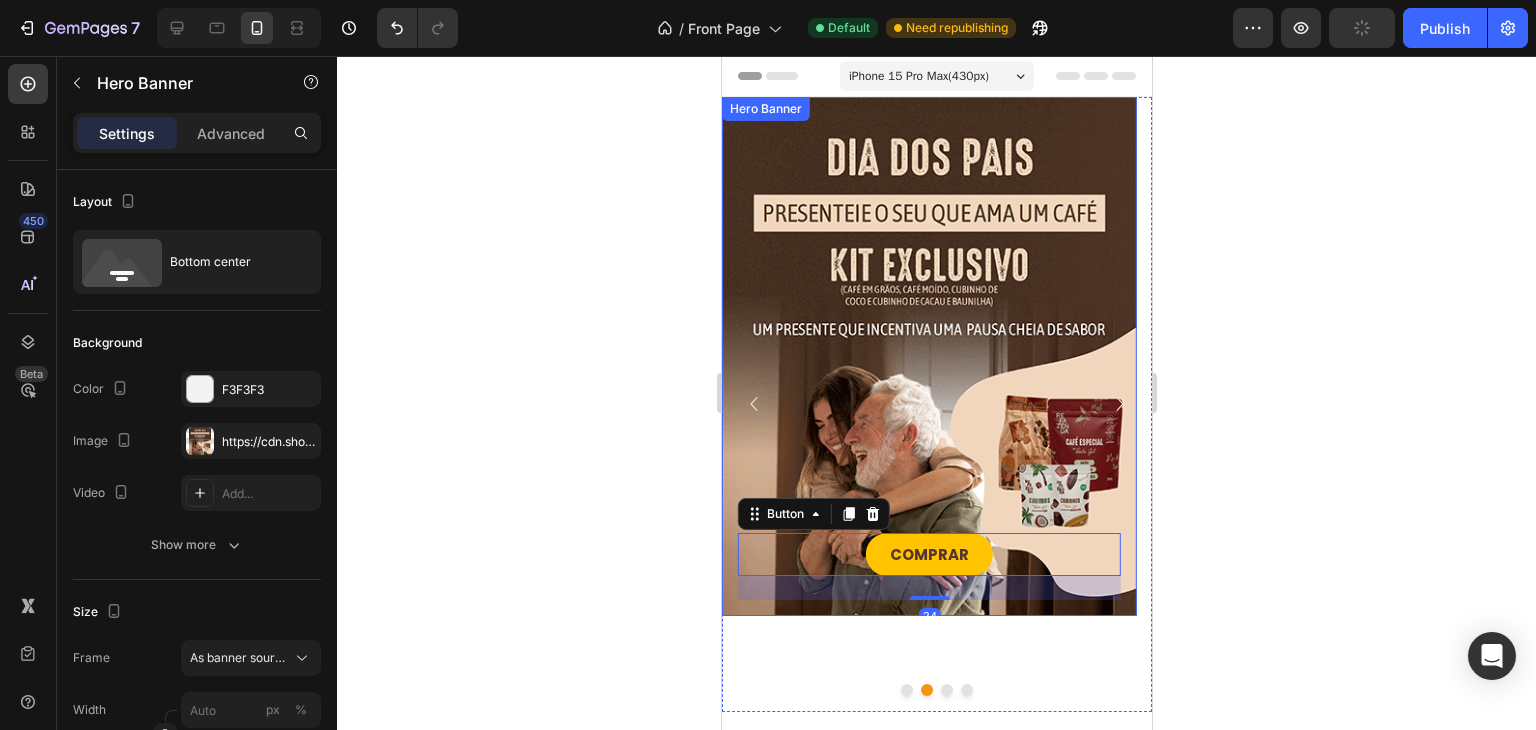 click on "COMPRAR Button   24" at bounding box center (928, 566) 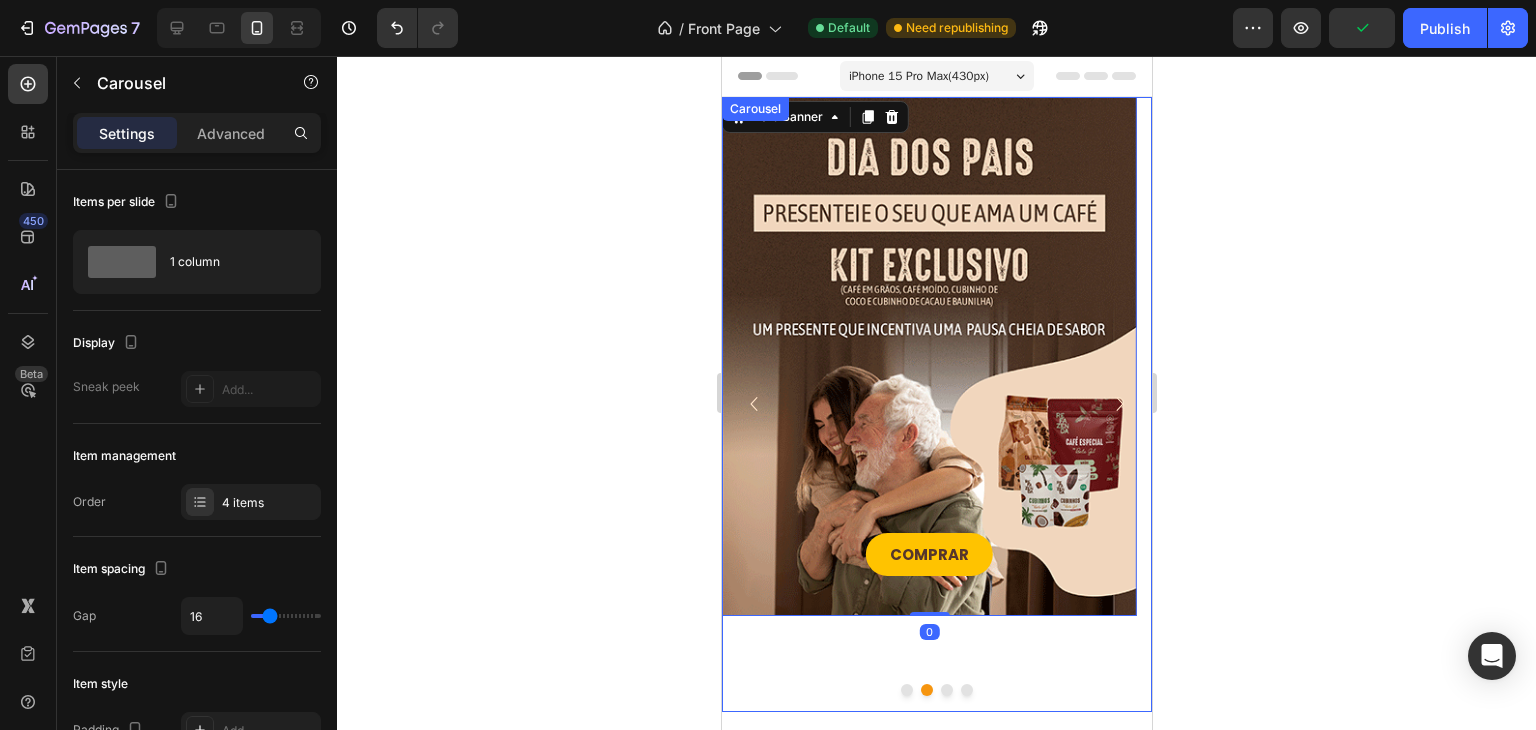 click on "COMPRAR Button Hero Banner   0" at bounding box center (928, 404) 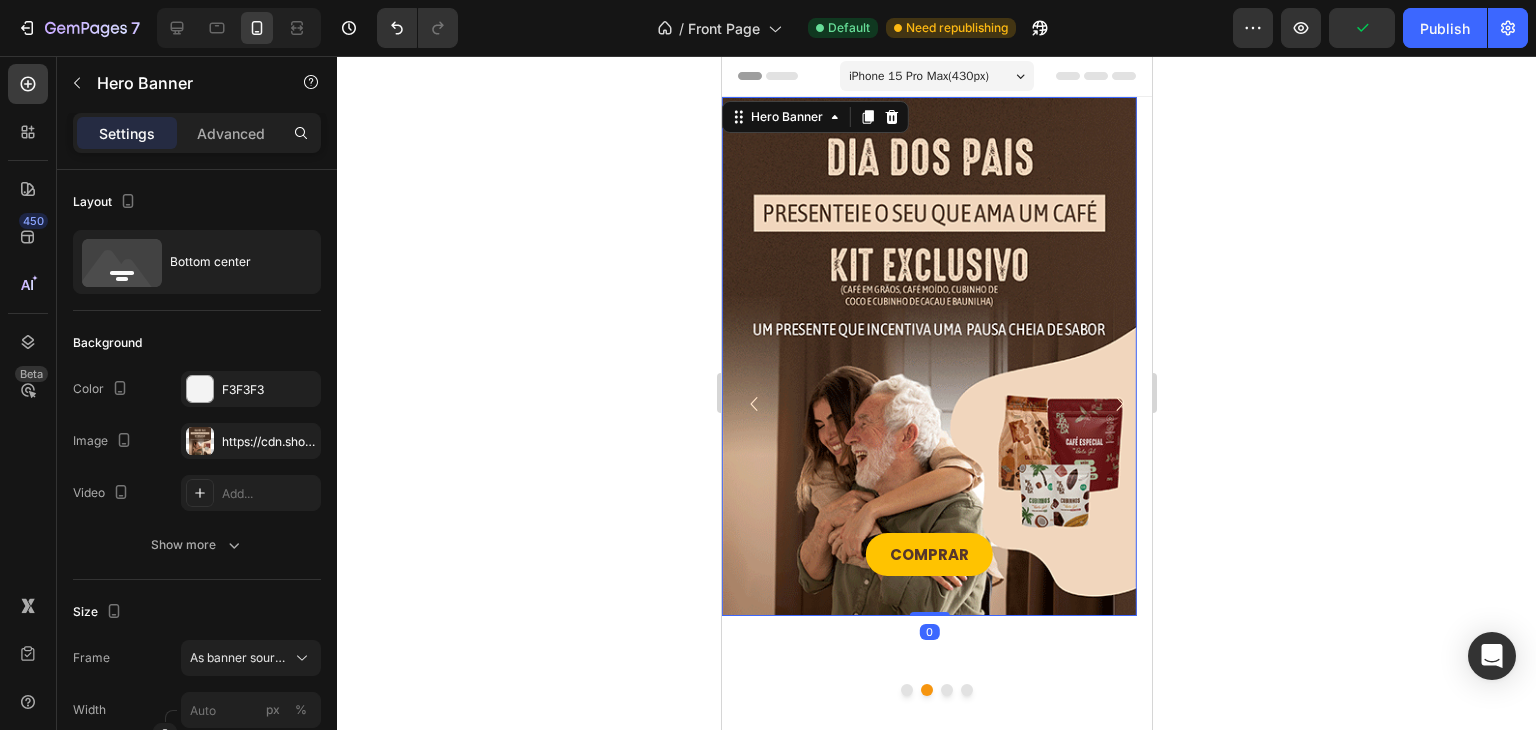 click on "COMPRAR Button" at bounding box center [928, 566] 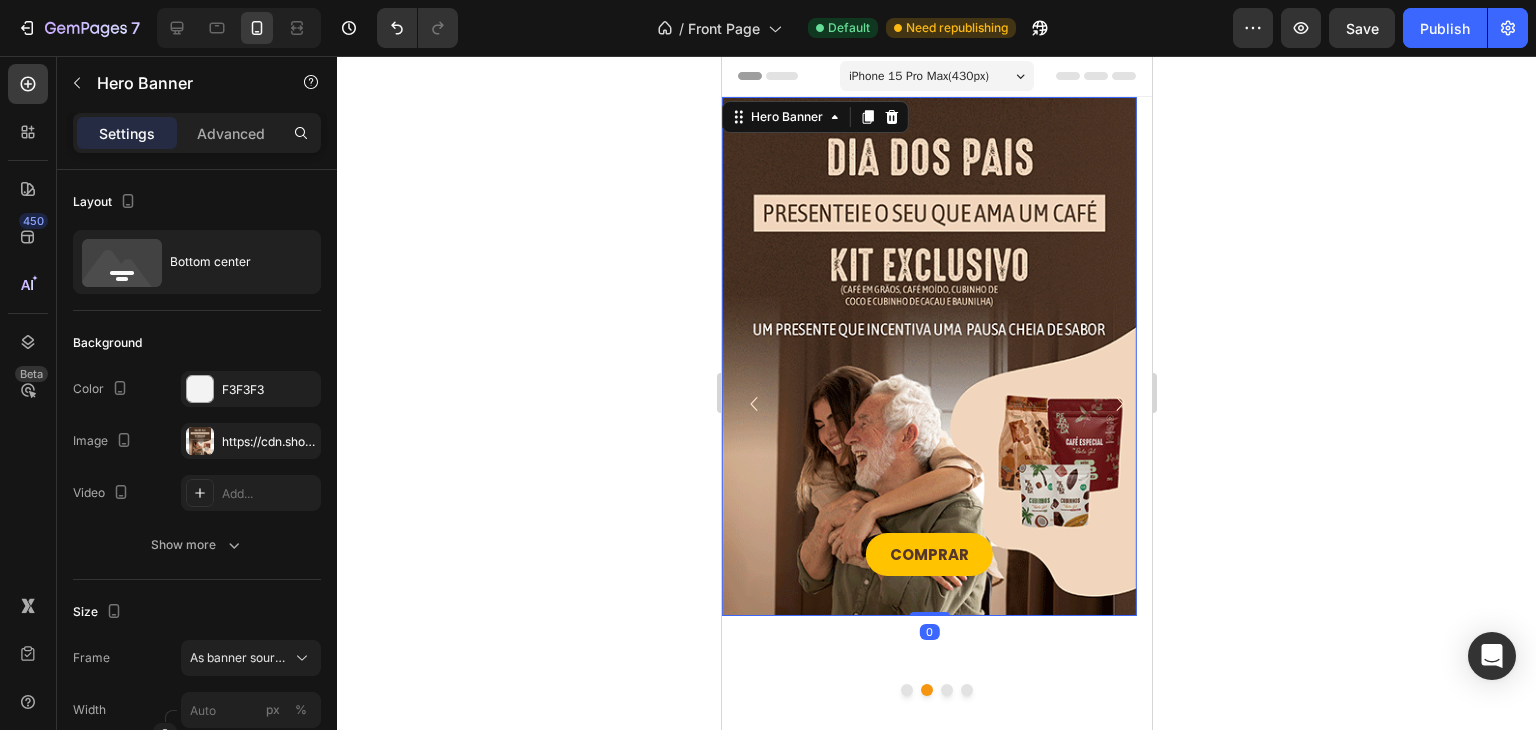 click on "COMPRAR Button Hero Banner   0" at bounding box center [928, 404] 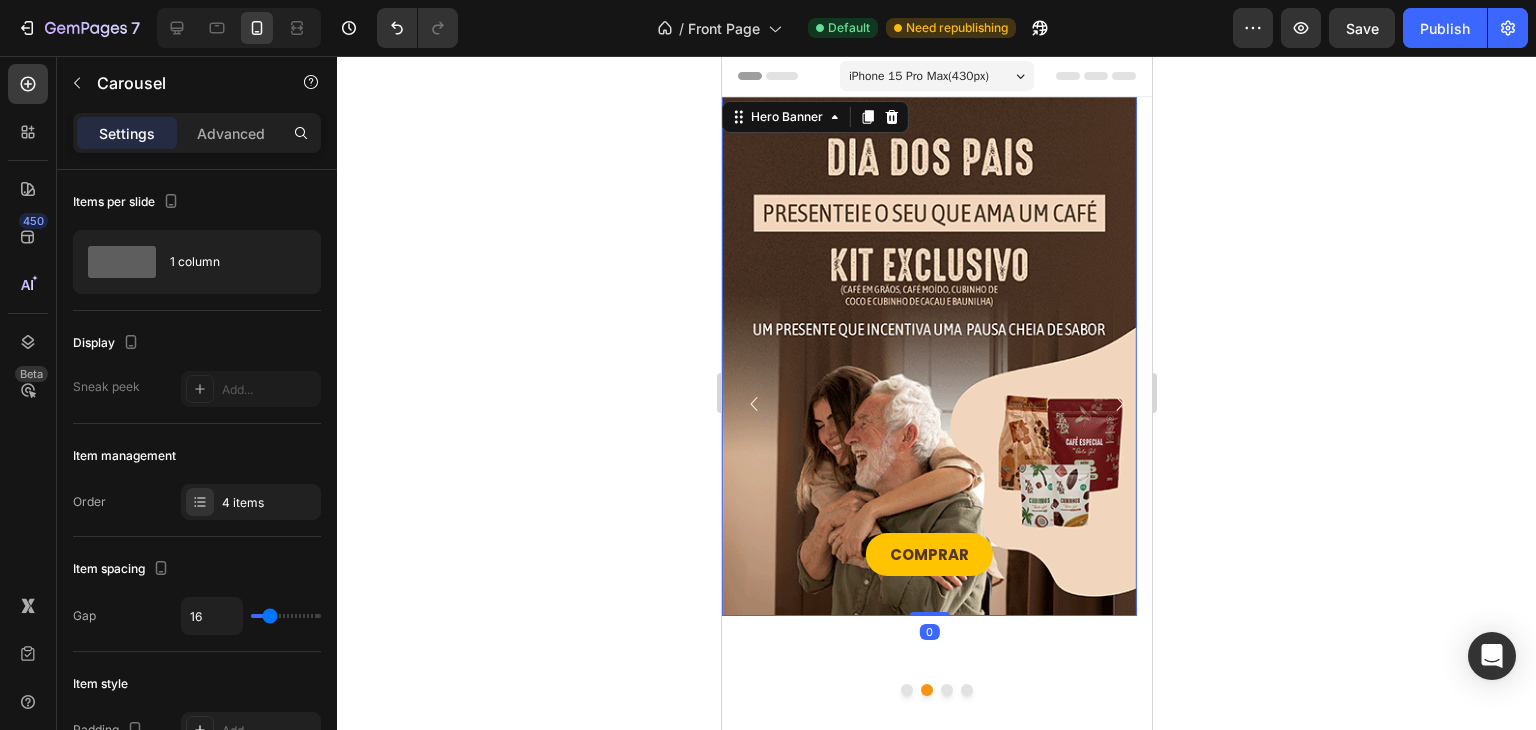 click on "COMPRAR Button" at bounding box center (928, 566) 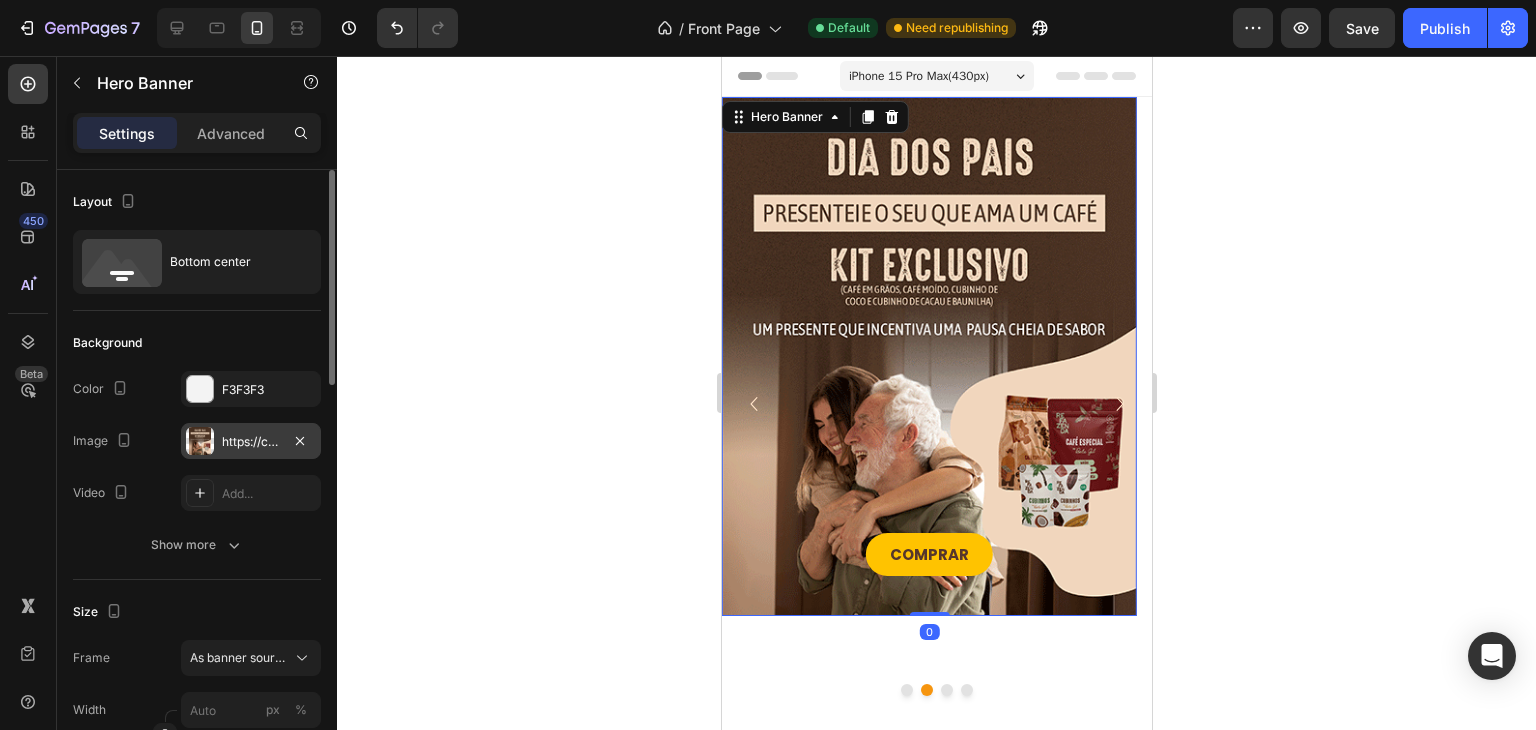 click on "https://cdn.shopify.com/s/files/1/0737/6519/1966/files/gempages_524955672463279273-f3113866-9fa6-46db-bd9e-44f9954024d2.png" at bounding box center (251, 441) 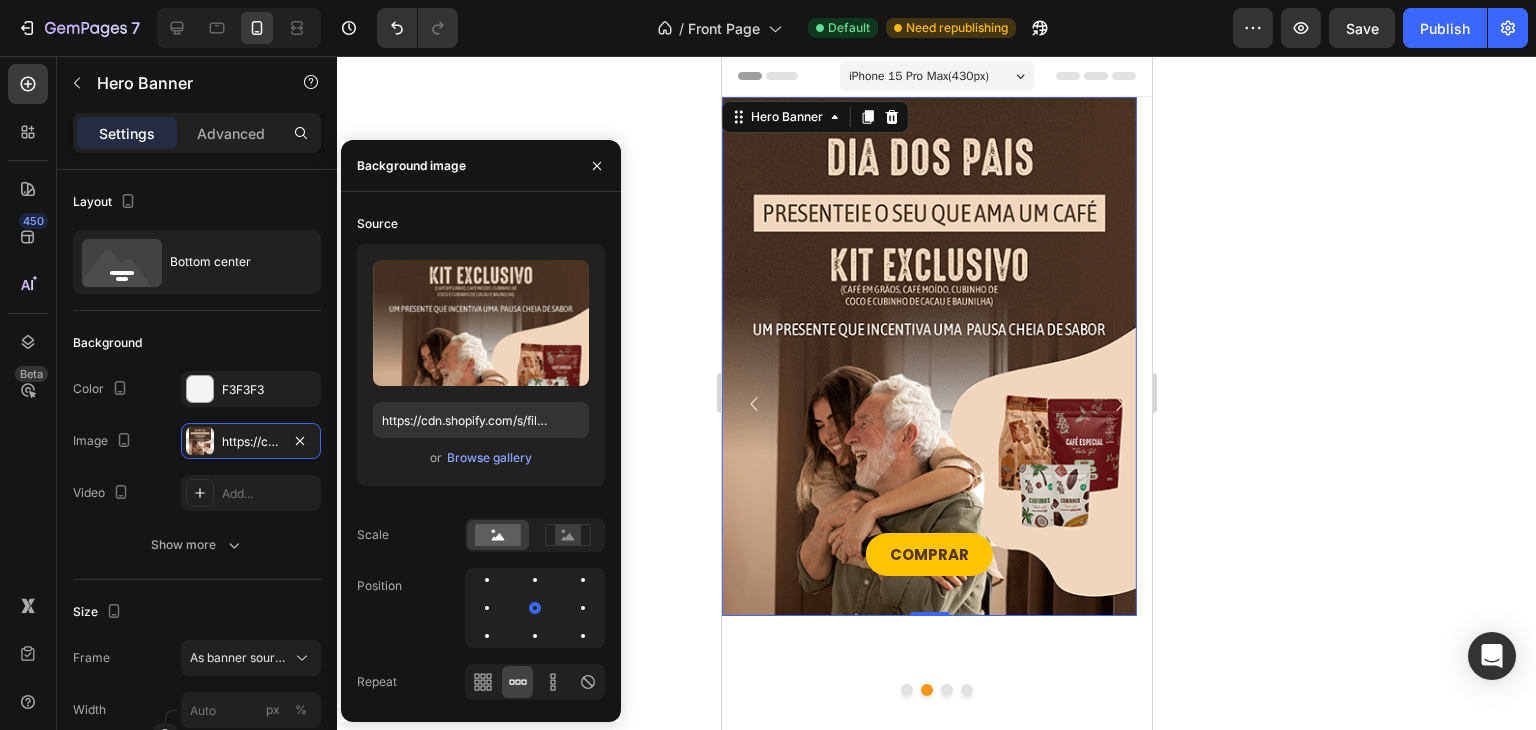 click on "COMPRAR Button" at bounding box center [928, 566] 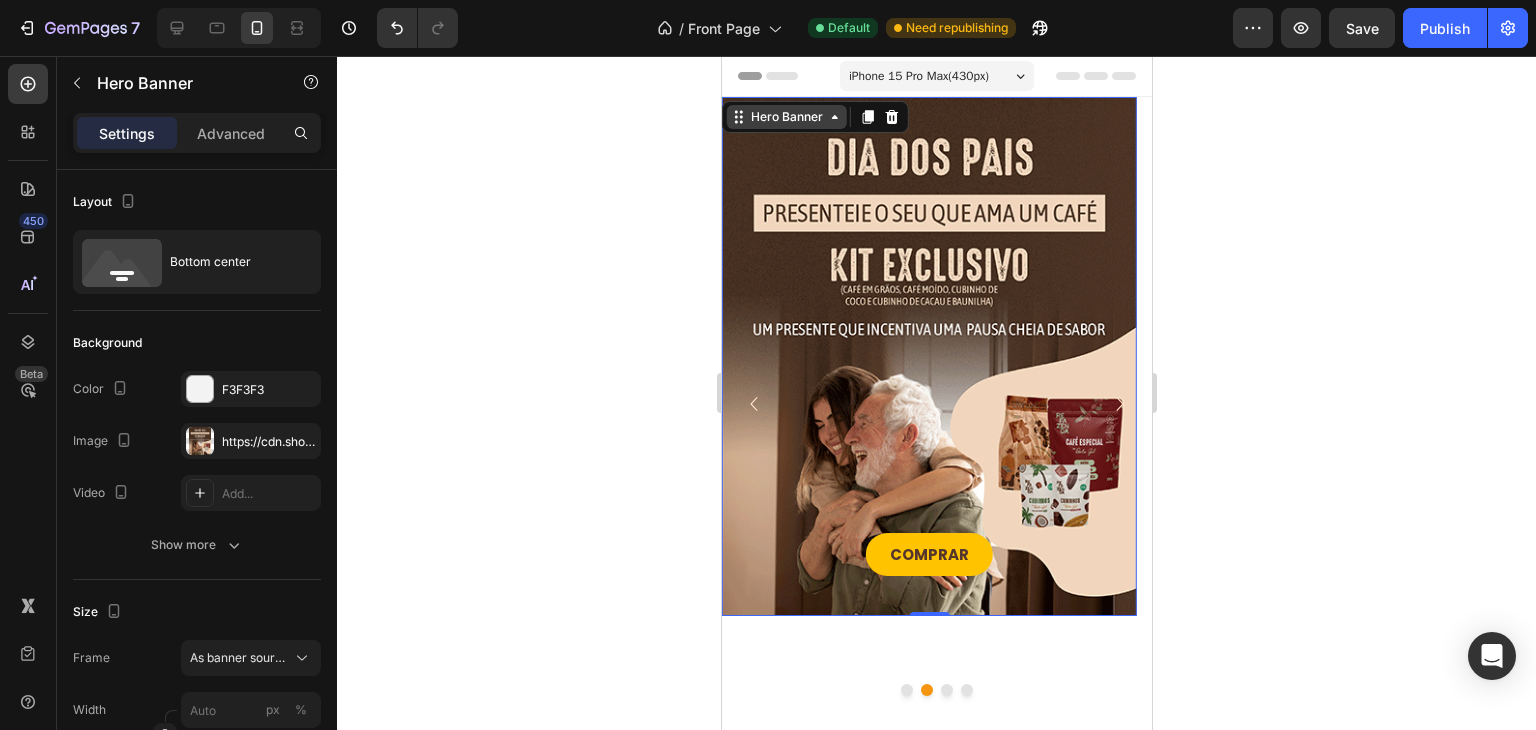 click on "Hero Banner" at bounding box center [786, 117] 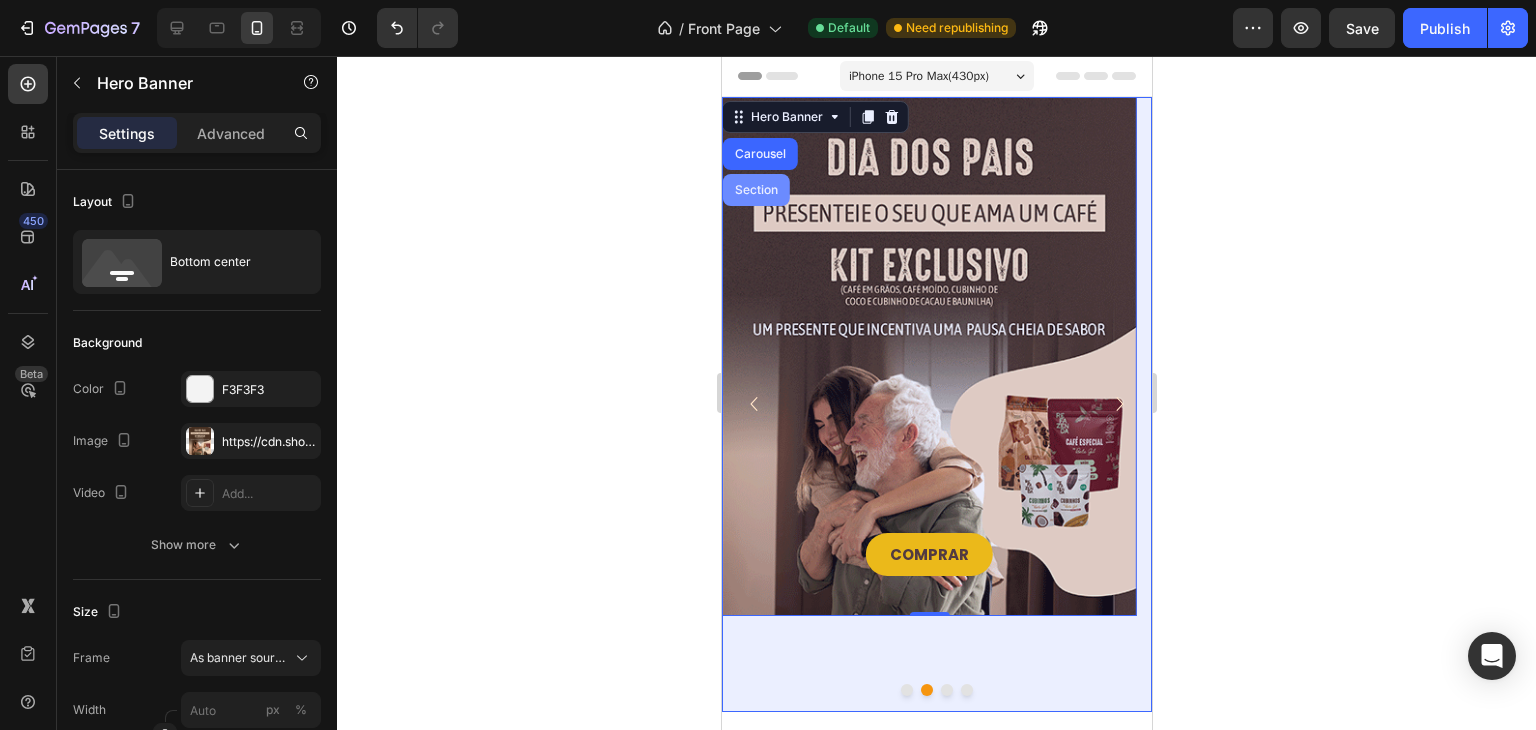 click on "Section" at bounding box center [755, 190] 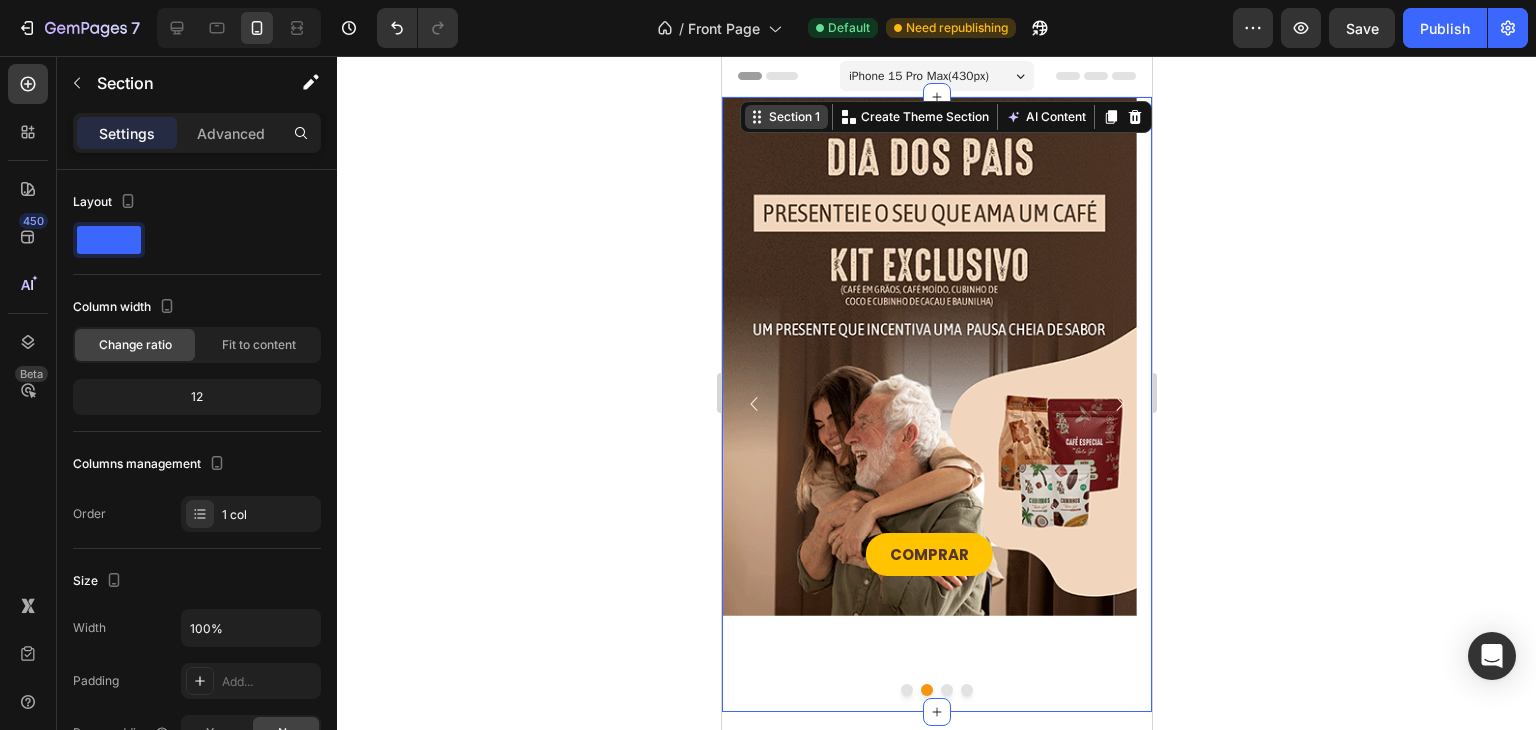 click on "Section 1" at bounding box center (793, 117) 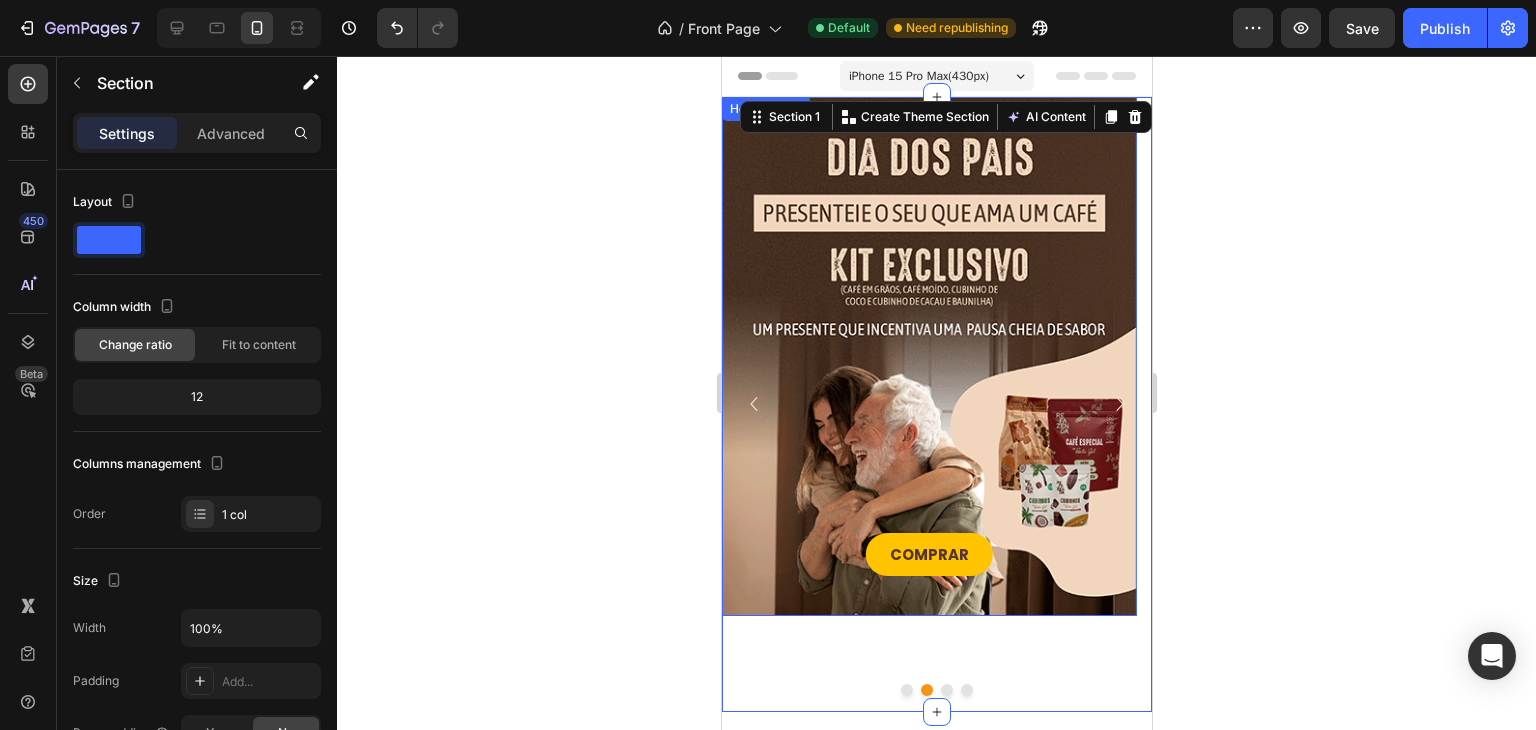 click 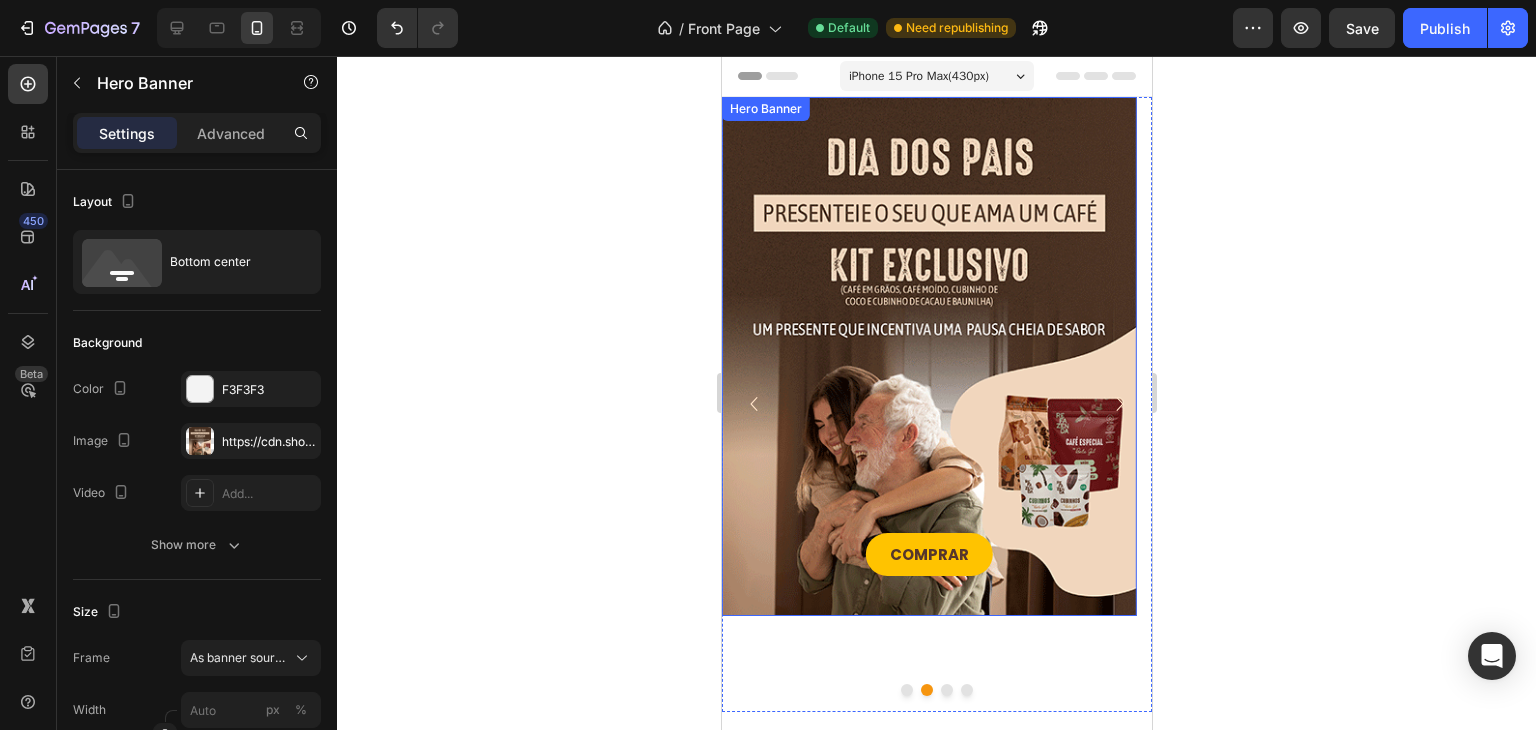 click at bounding box center [928, 356] 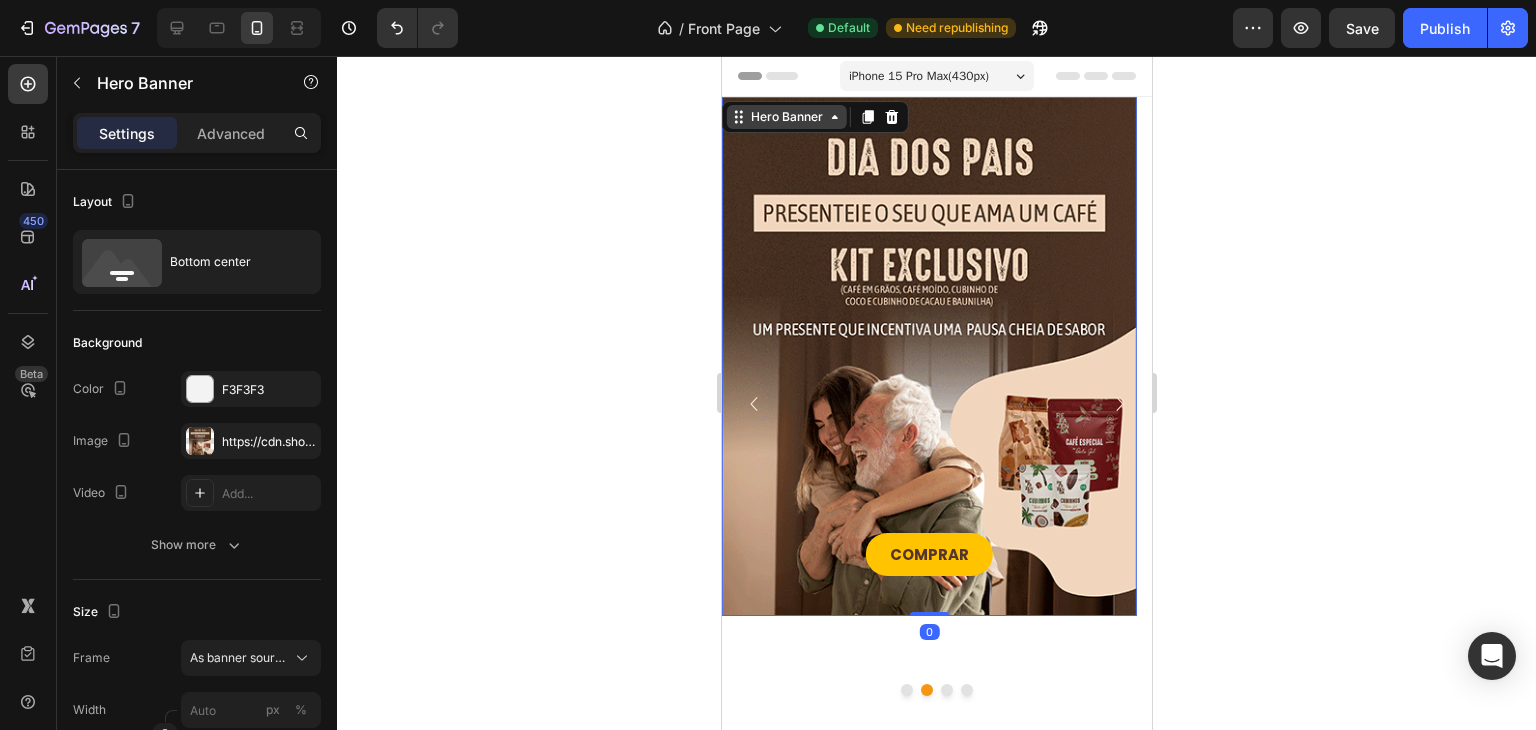 click on "Hero Banner" at bounding box center [786, 117] 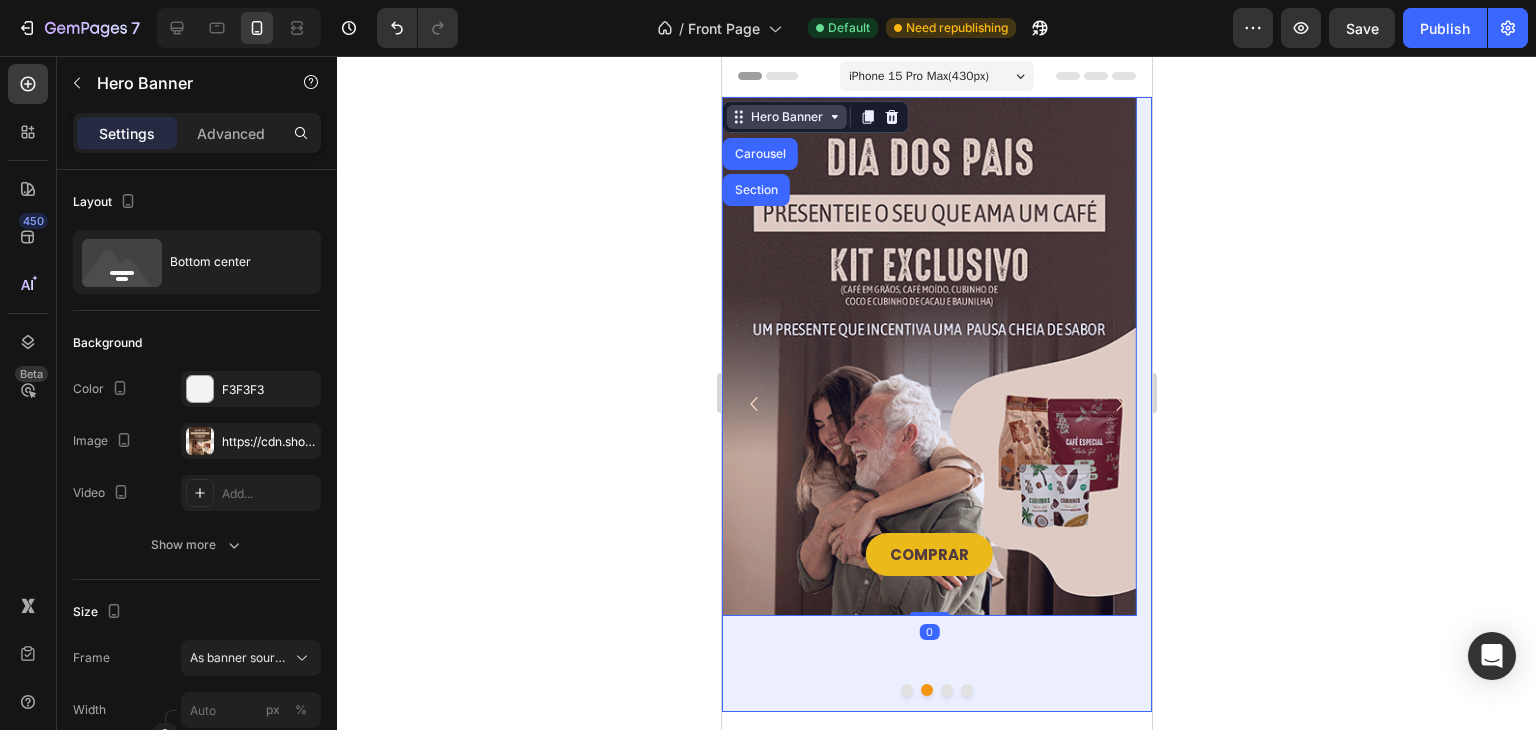 click on "Carousel" at bounding box center [759, 154] 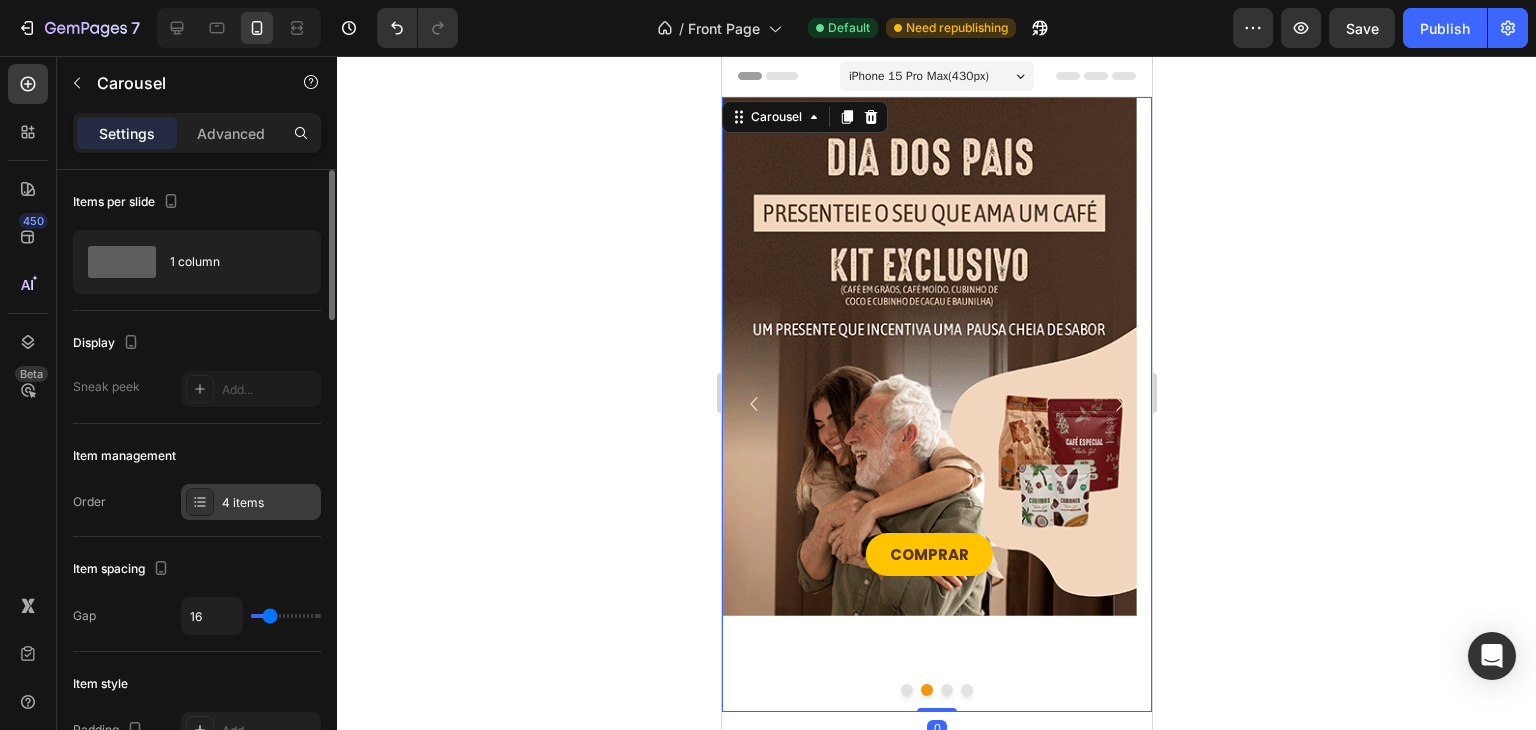 click on "4 items" at bounding box center [269, 503] 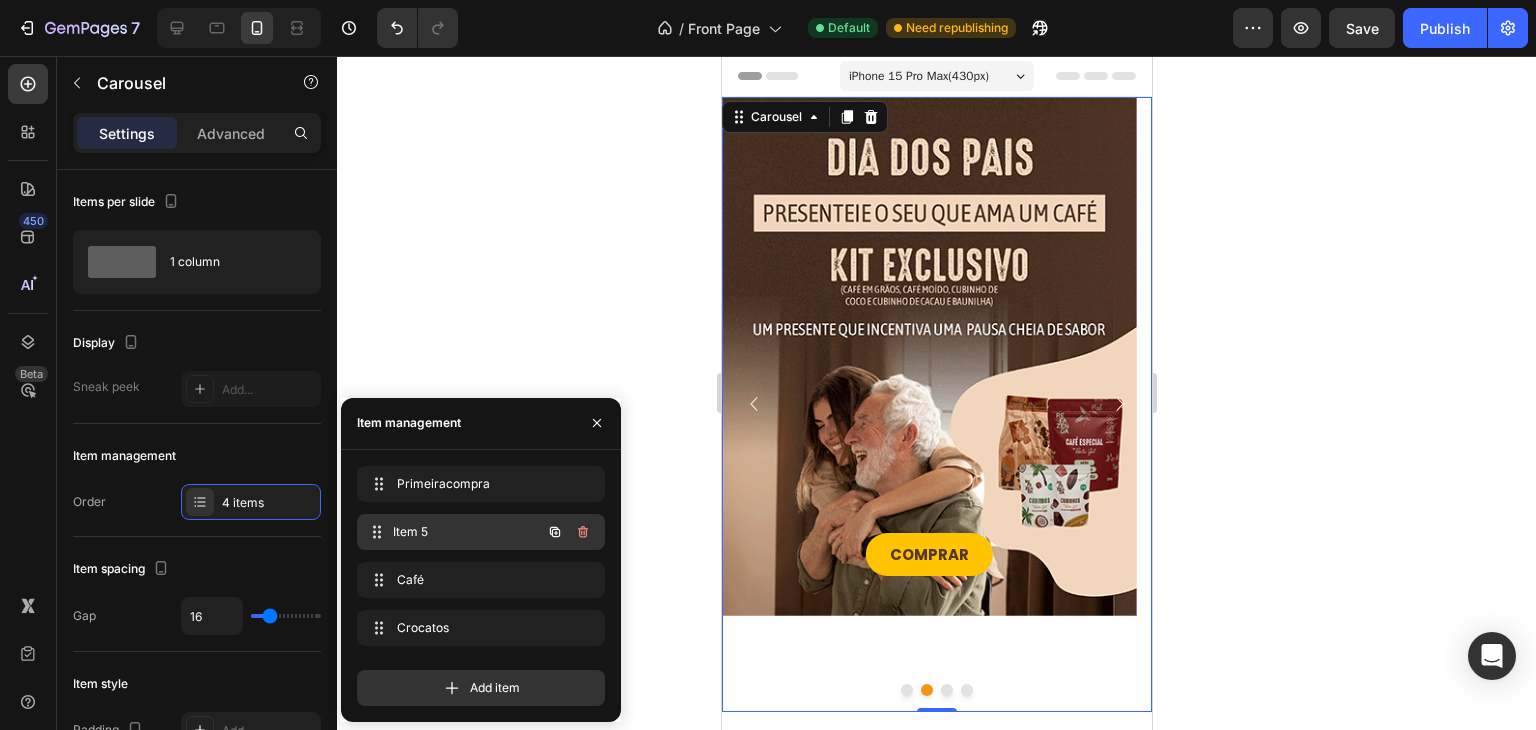 click on "Item 5 Item 5" at bounding box center [481, 532] 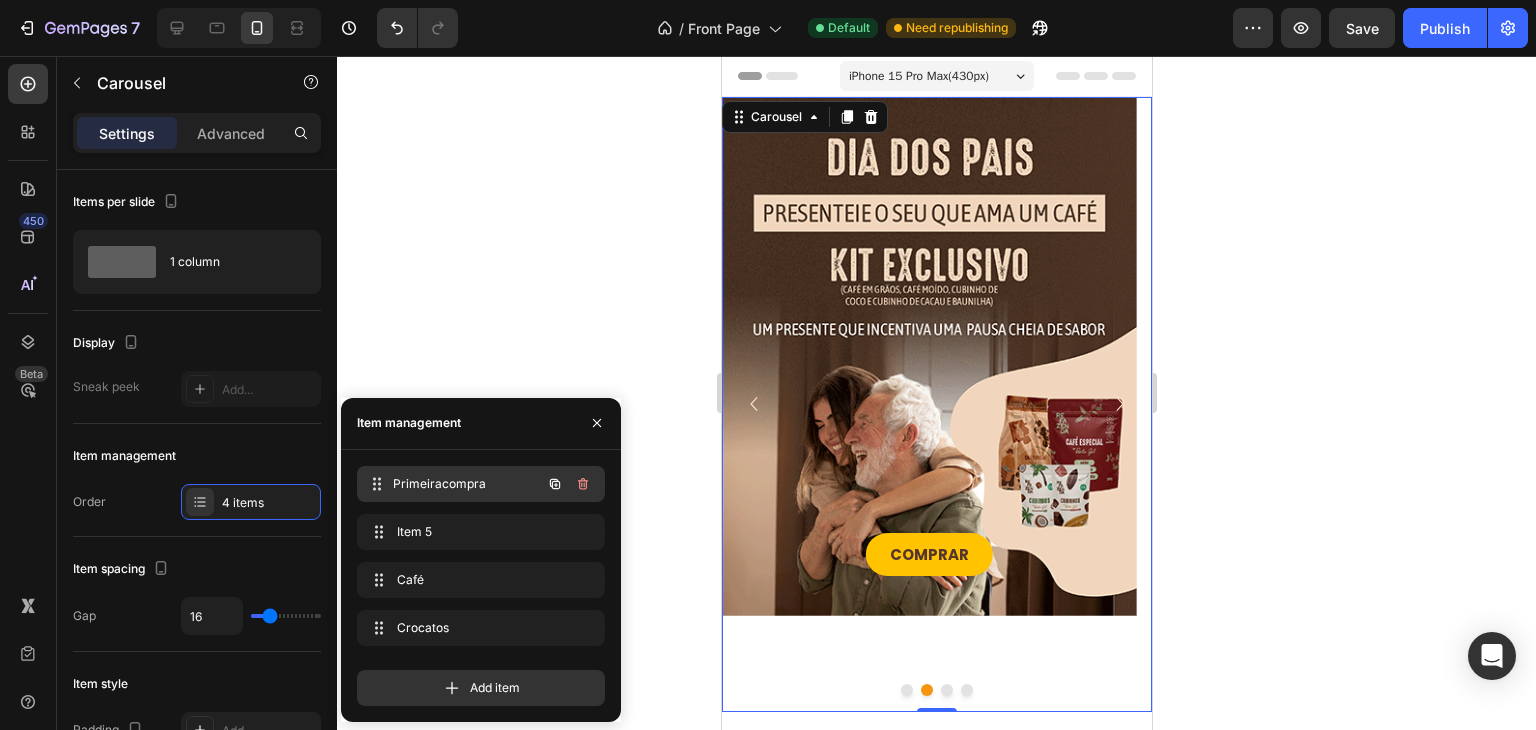 click on "Primeiracompra" at bounding box center [467, 484] 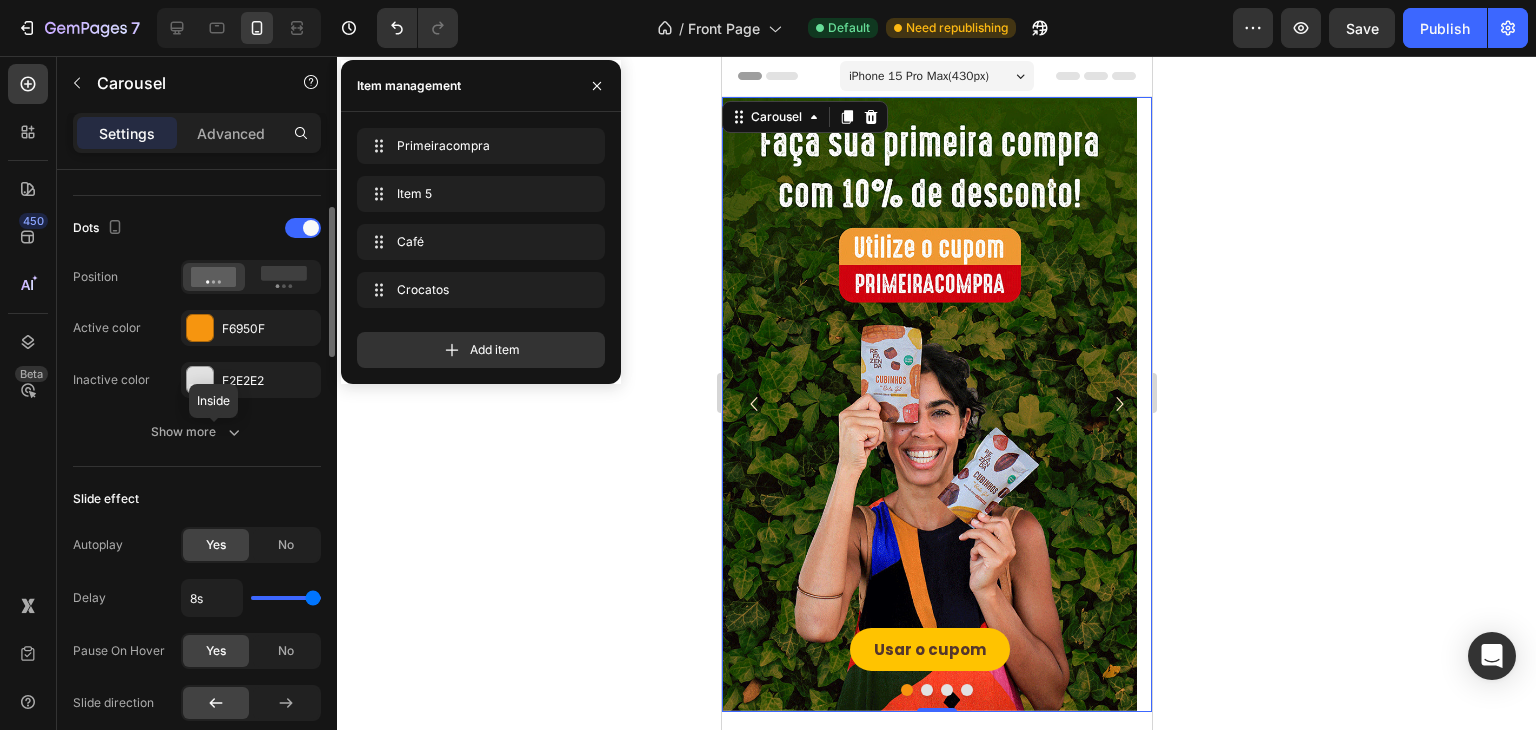 scroll, scrollTop: 166, scrollLeft: 0, axis: vertical 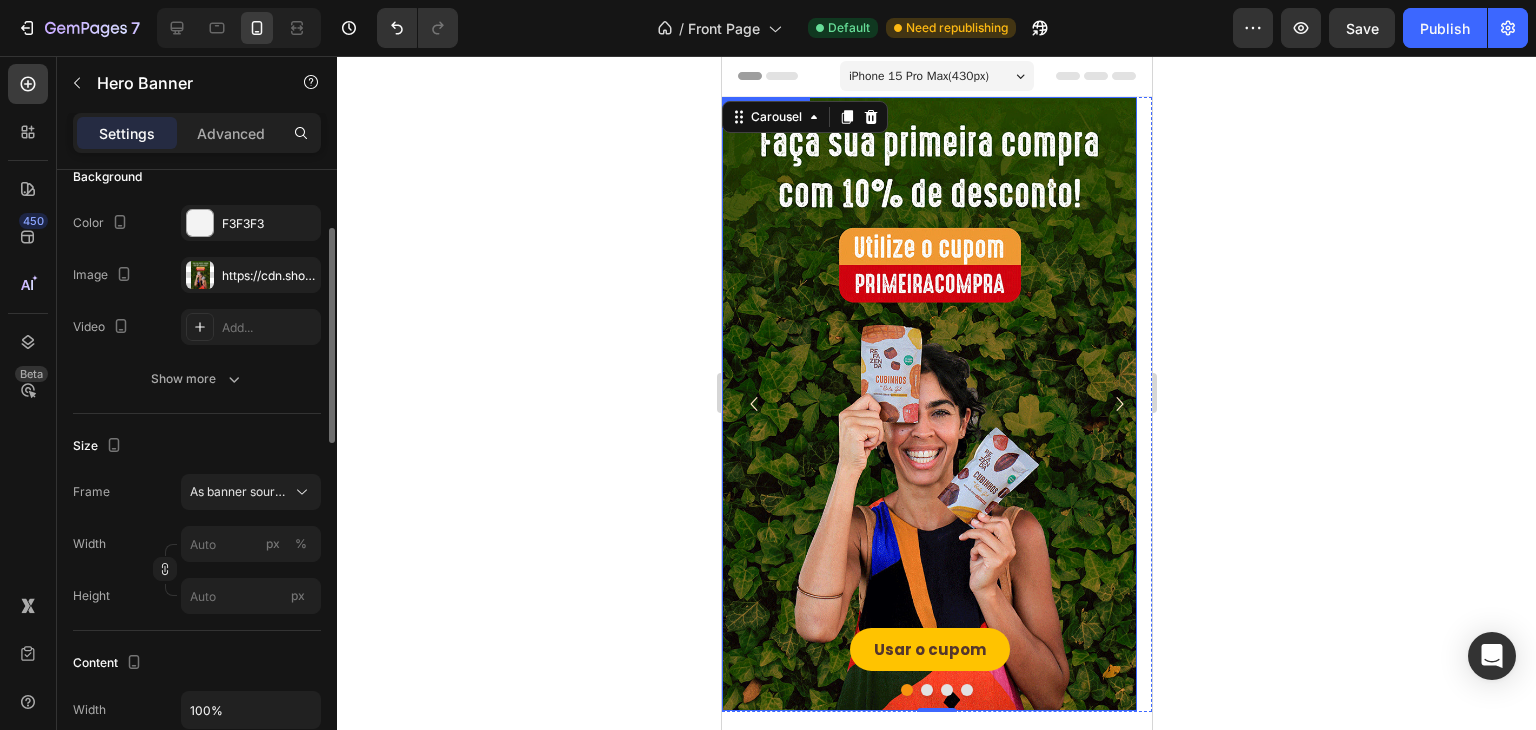 click at bounding box center (928, 404) 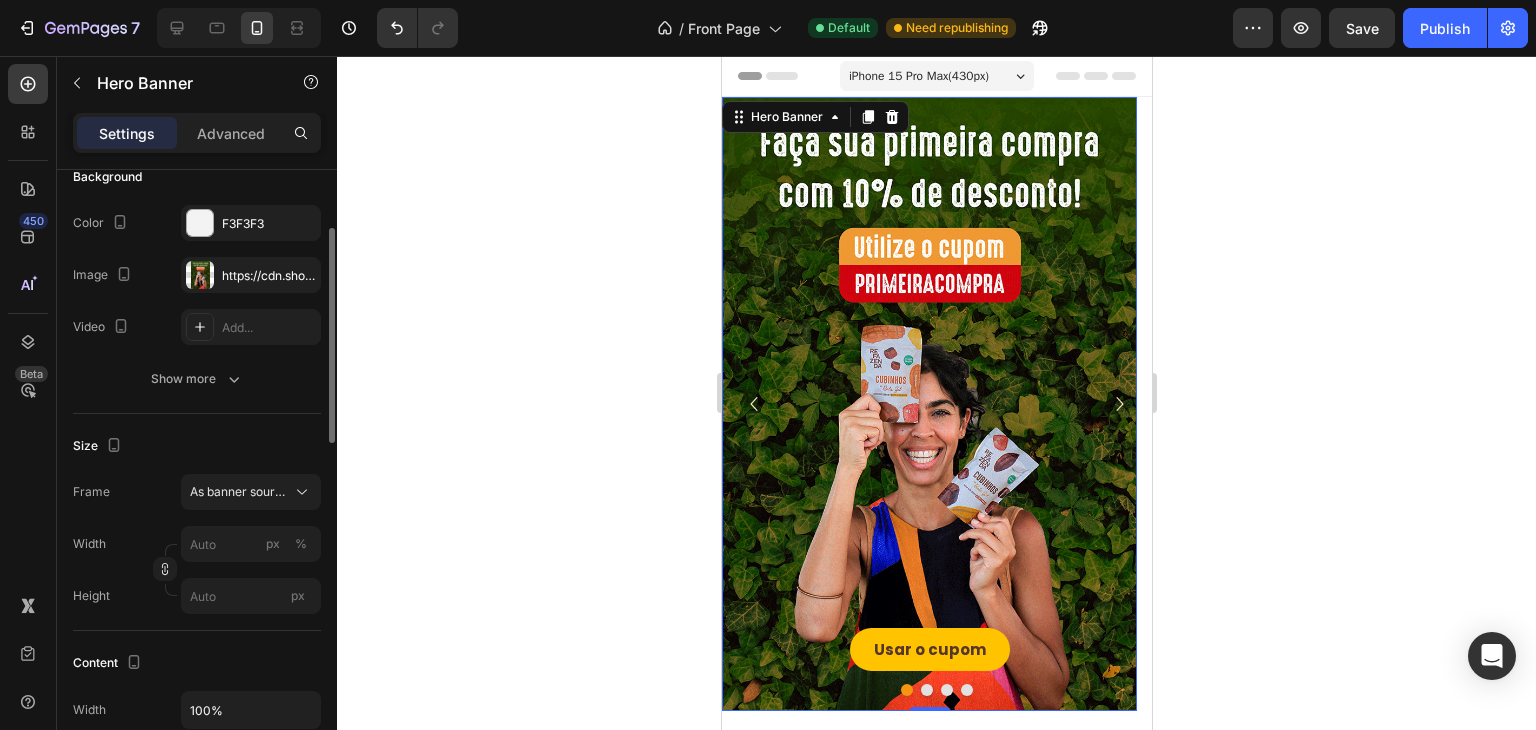 scroll, scrollTop: 0, scrollLeft: 0, axis: both 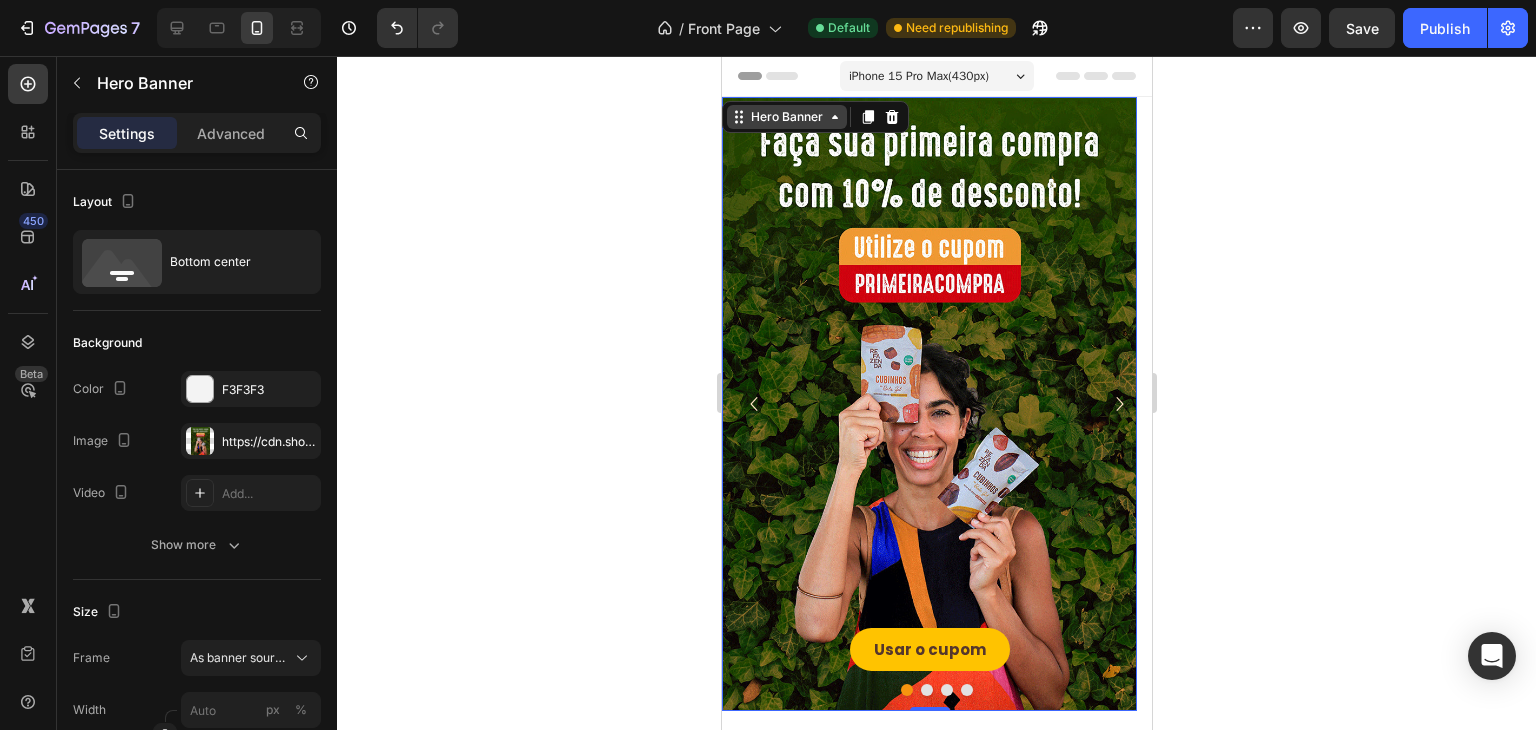 click on "Hero Banner" at bounding box center [786, 117] 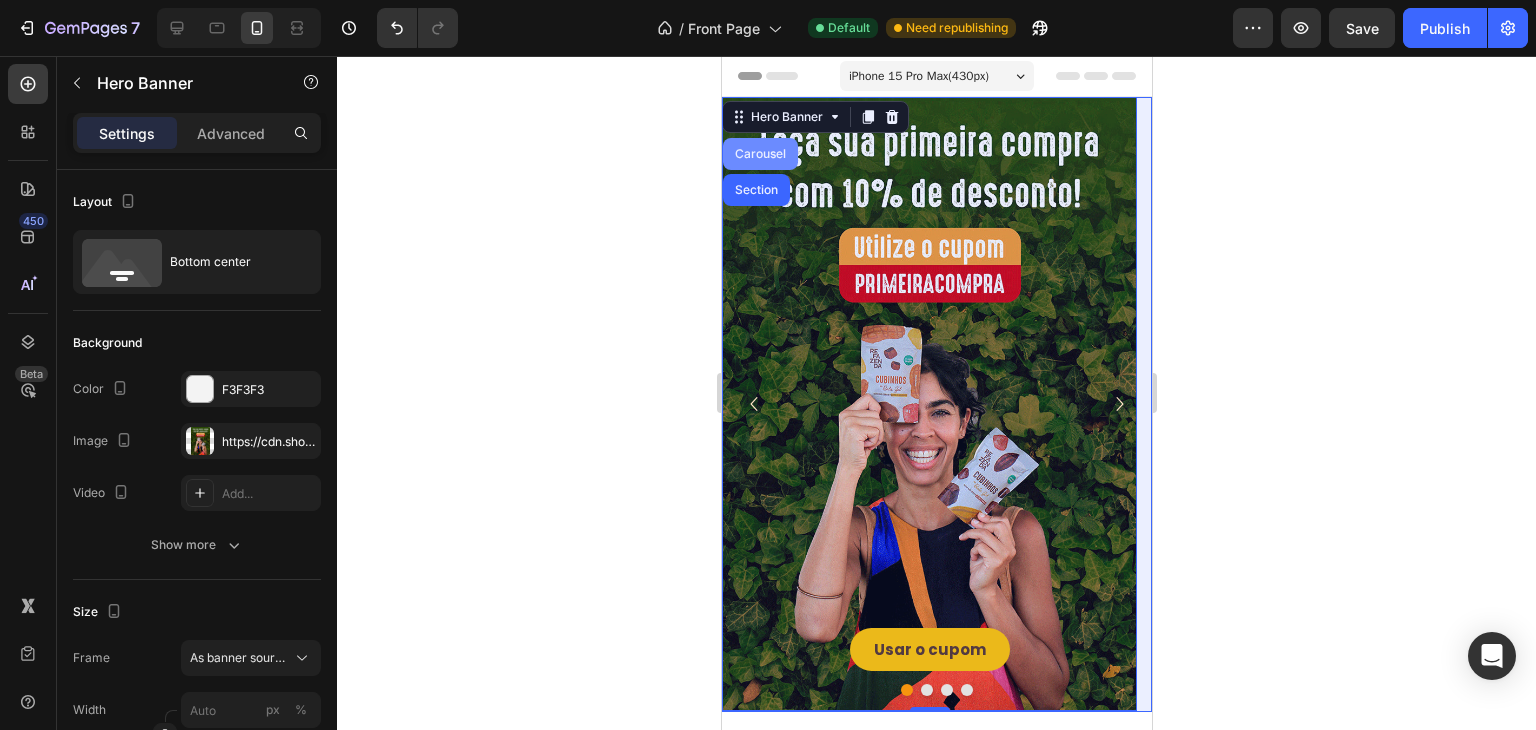 click on "Carousel" at bounding box center (759, 154) 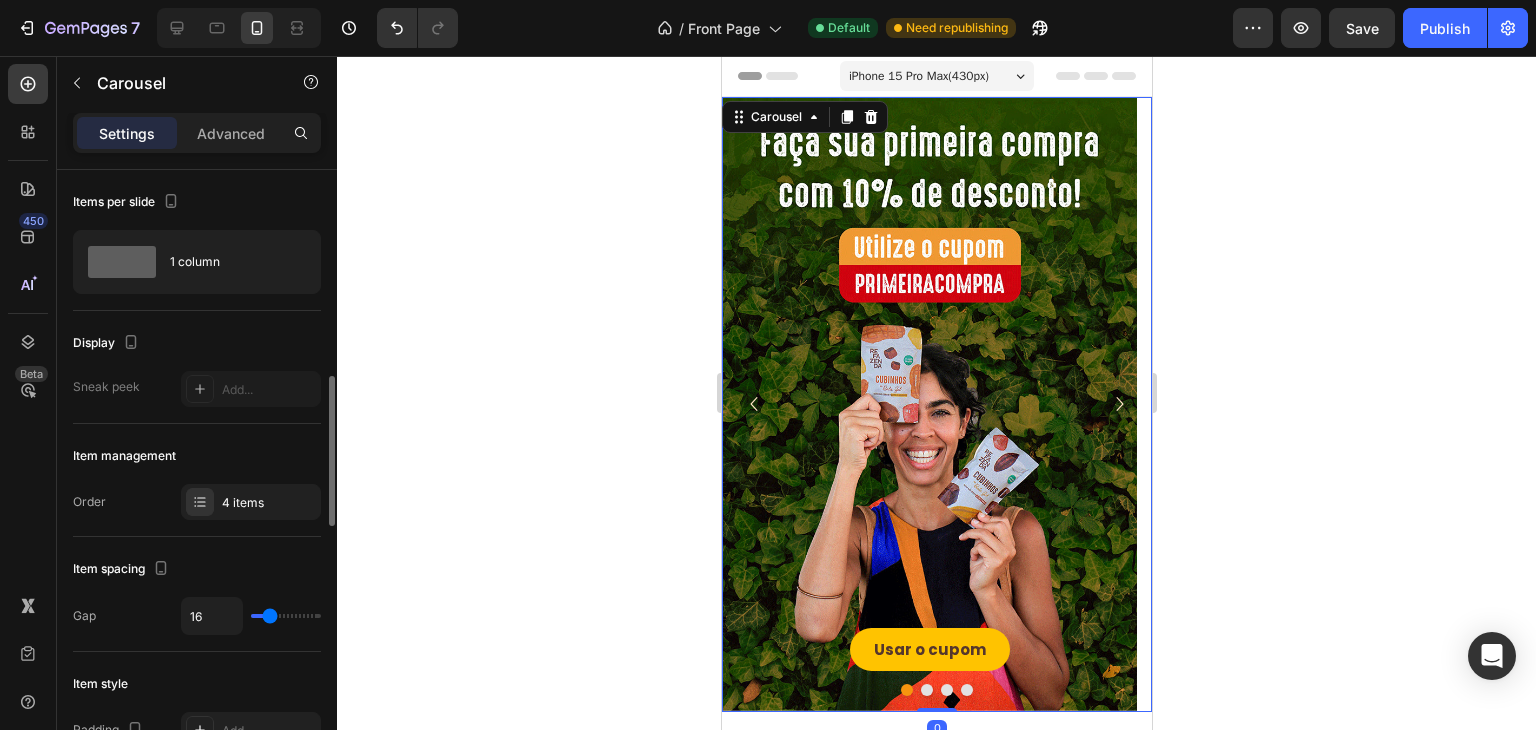scroll, scrollTop: 166, scrollLeft: 0, axis: vertical 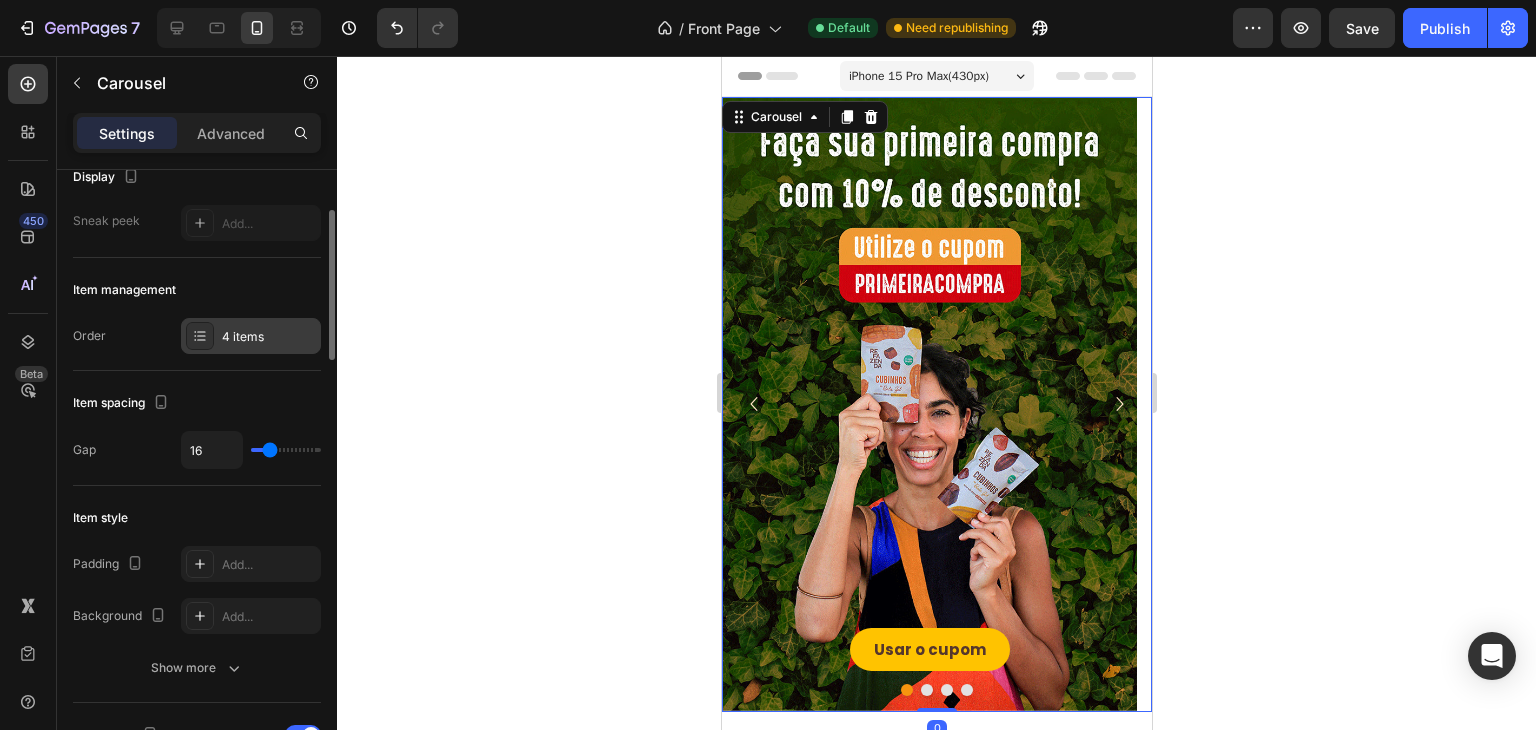 click on "4 items" at bounding box center (269, 337) 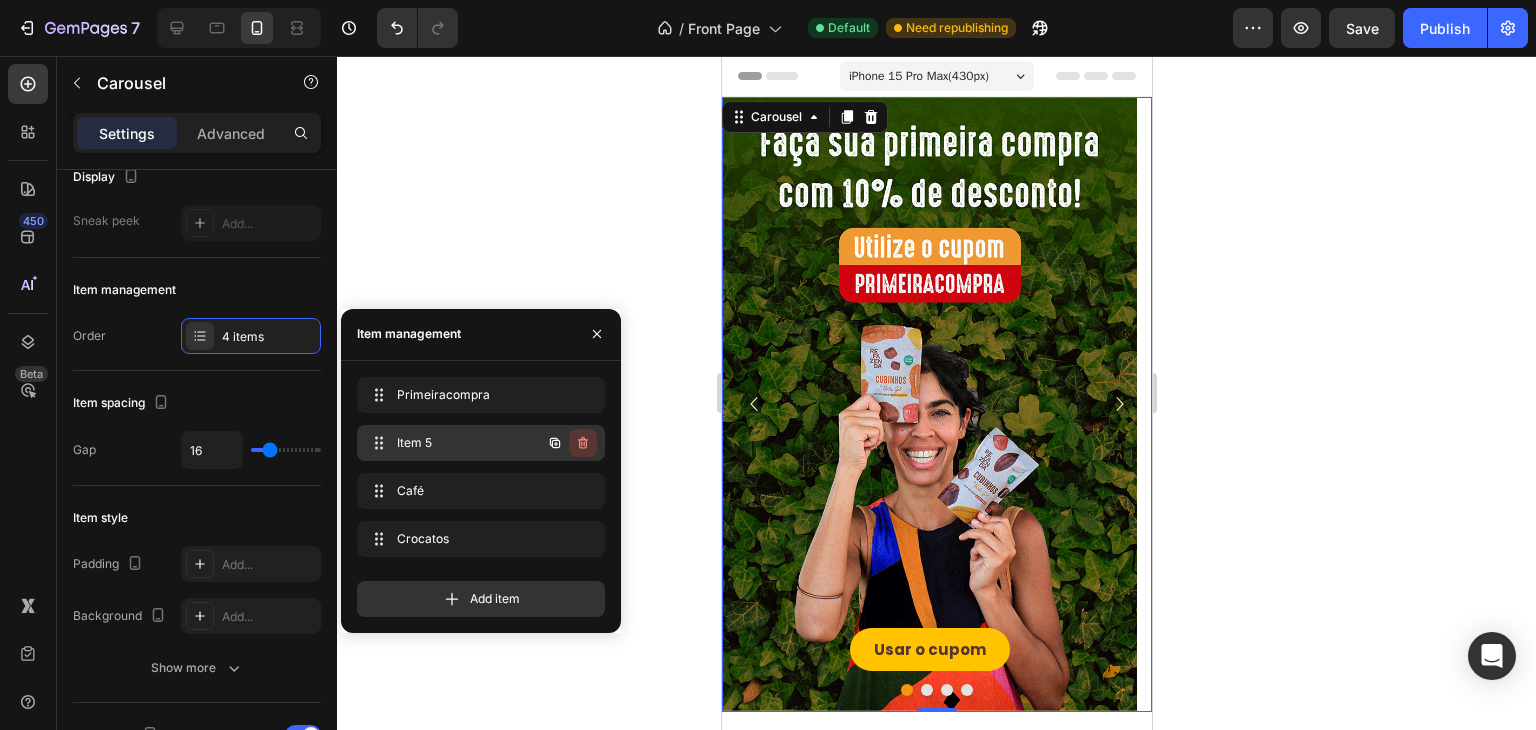 click 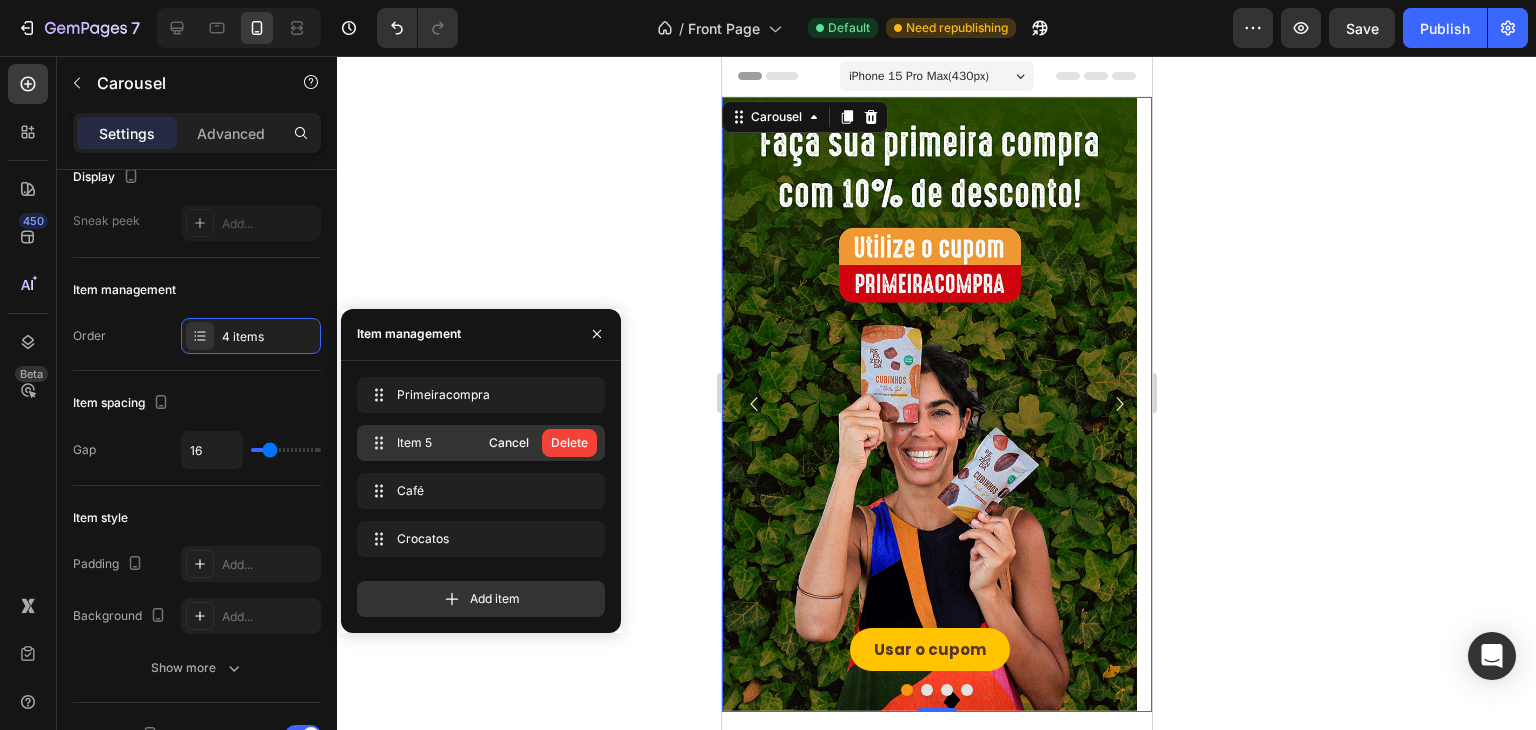 click on "Delete" at bounding box center [569, 443] 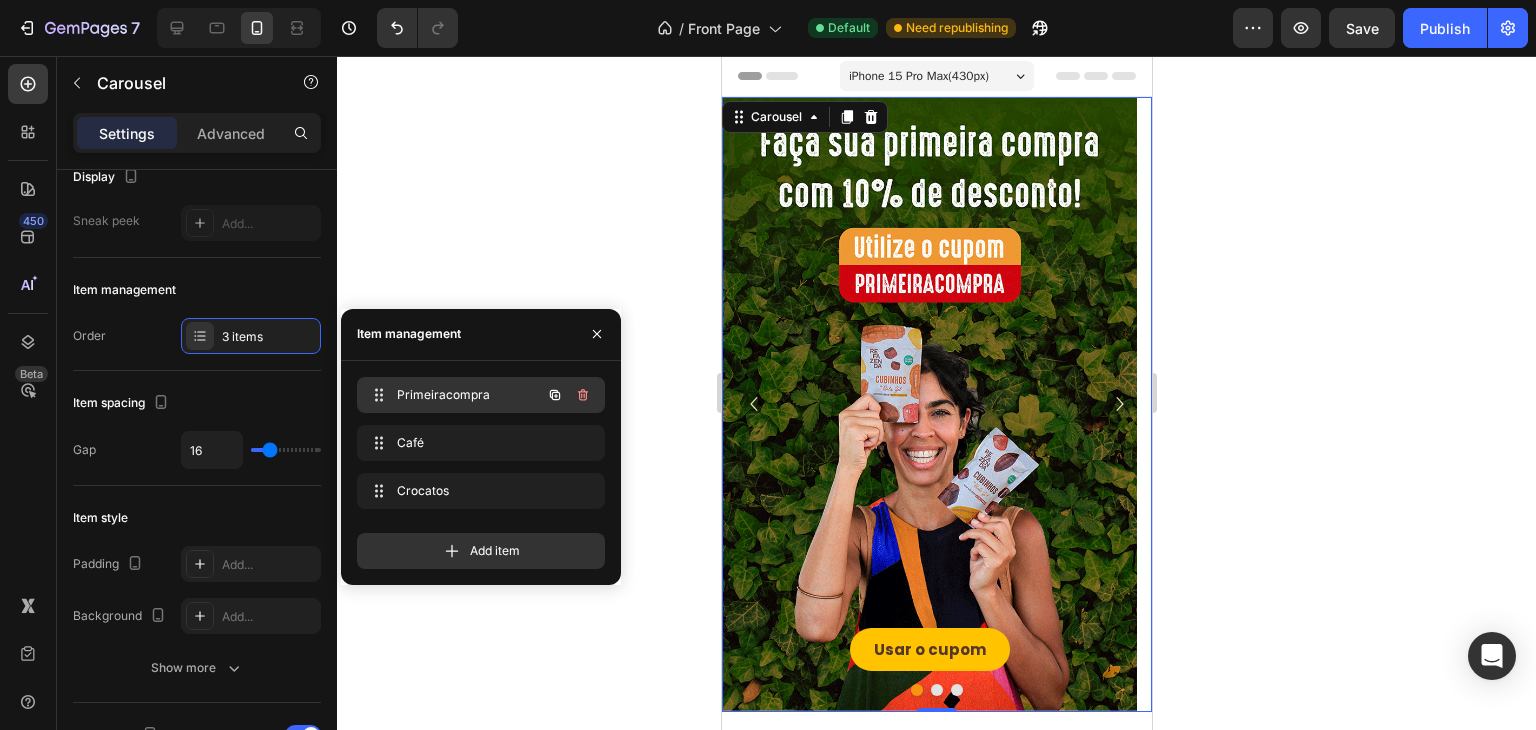 click on "Primeiracompra" at bounding box center [453, 395] 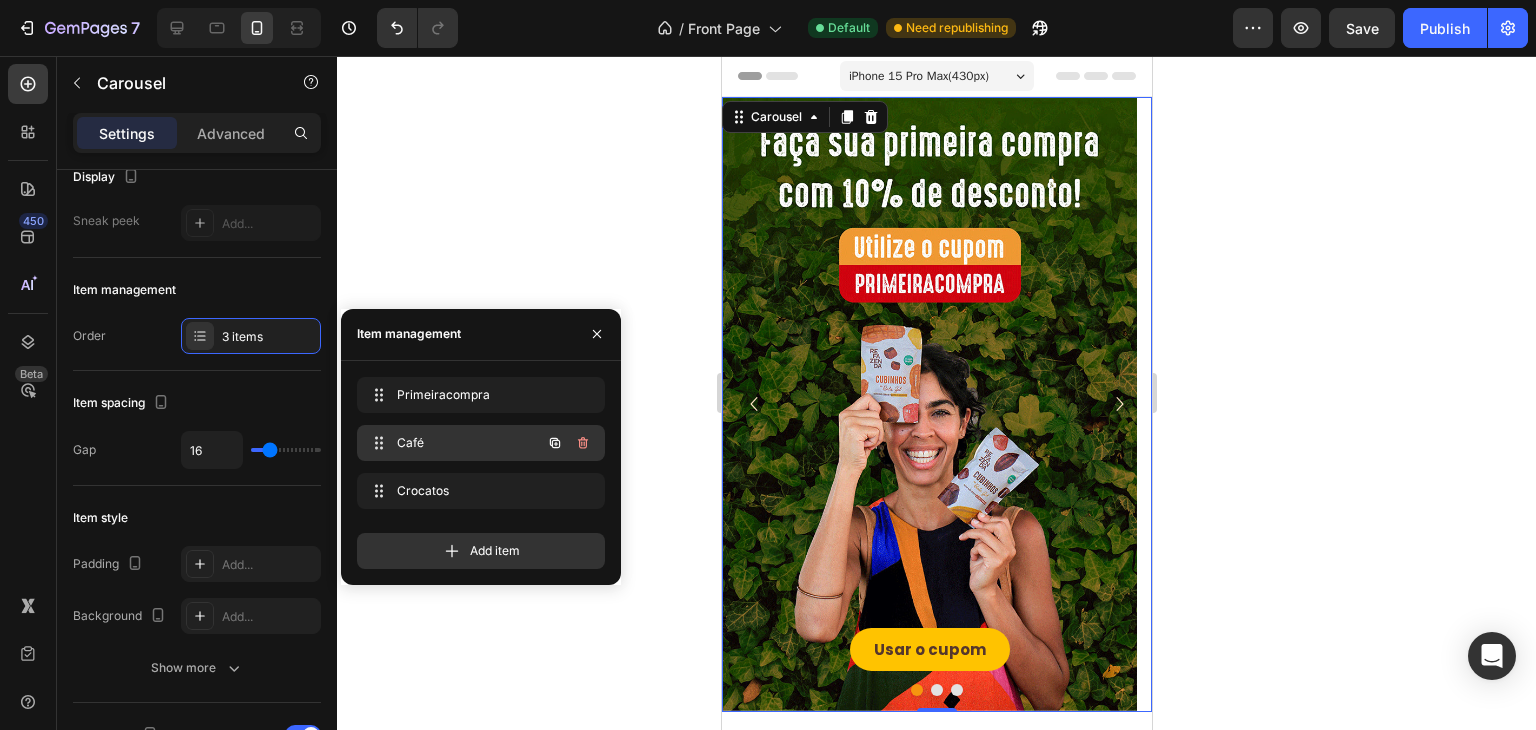 click on "Café" at bounding box center (453, 443) 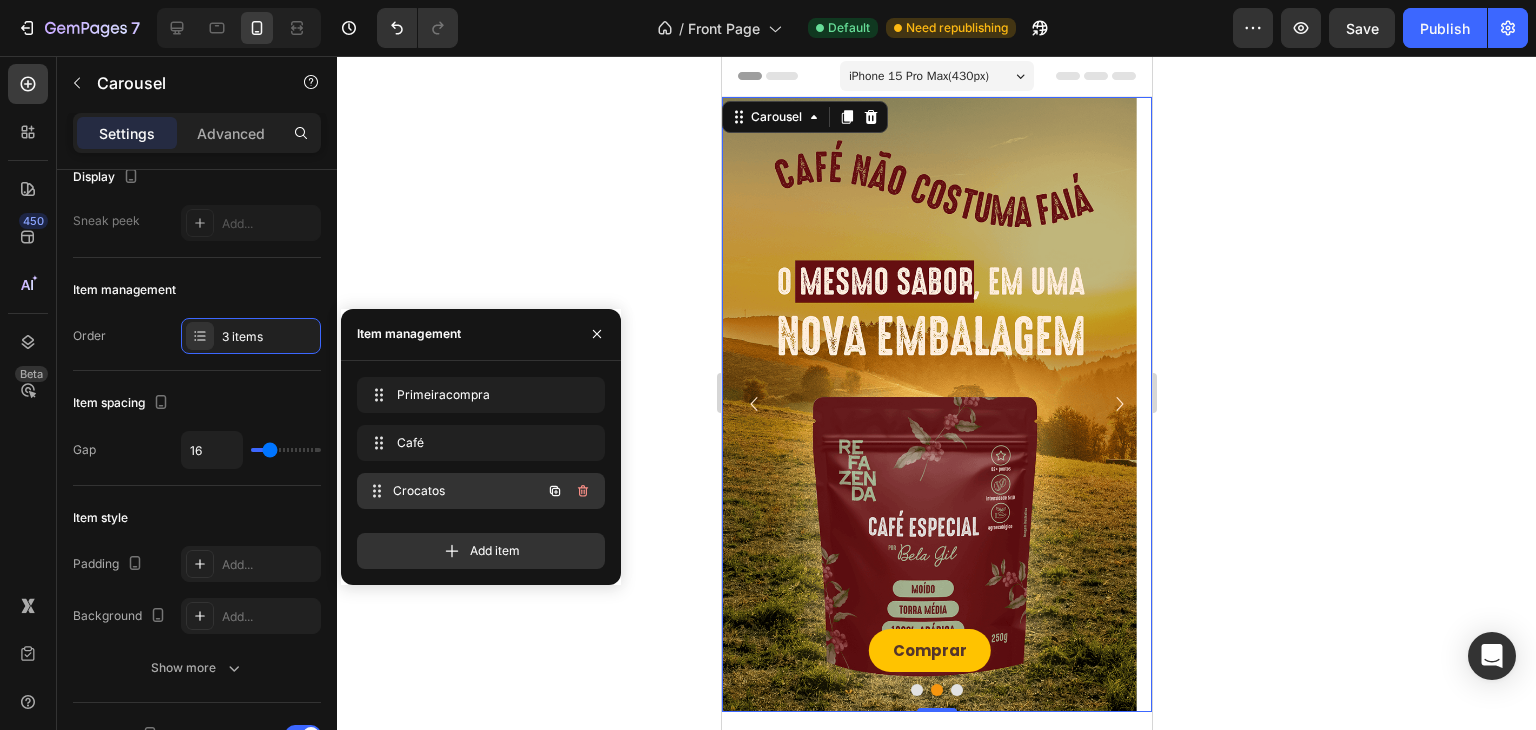click on "Crocatos Crocatos" at bounding box center [481, 491] 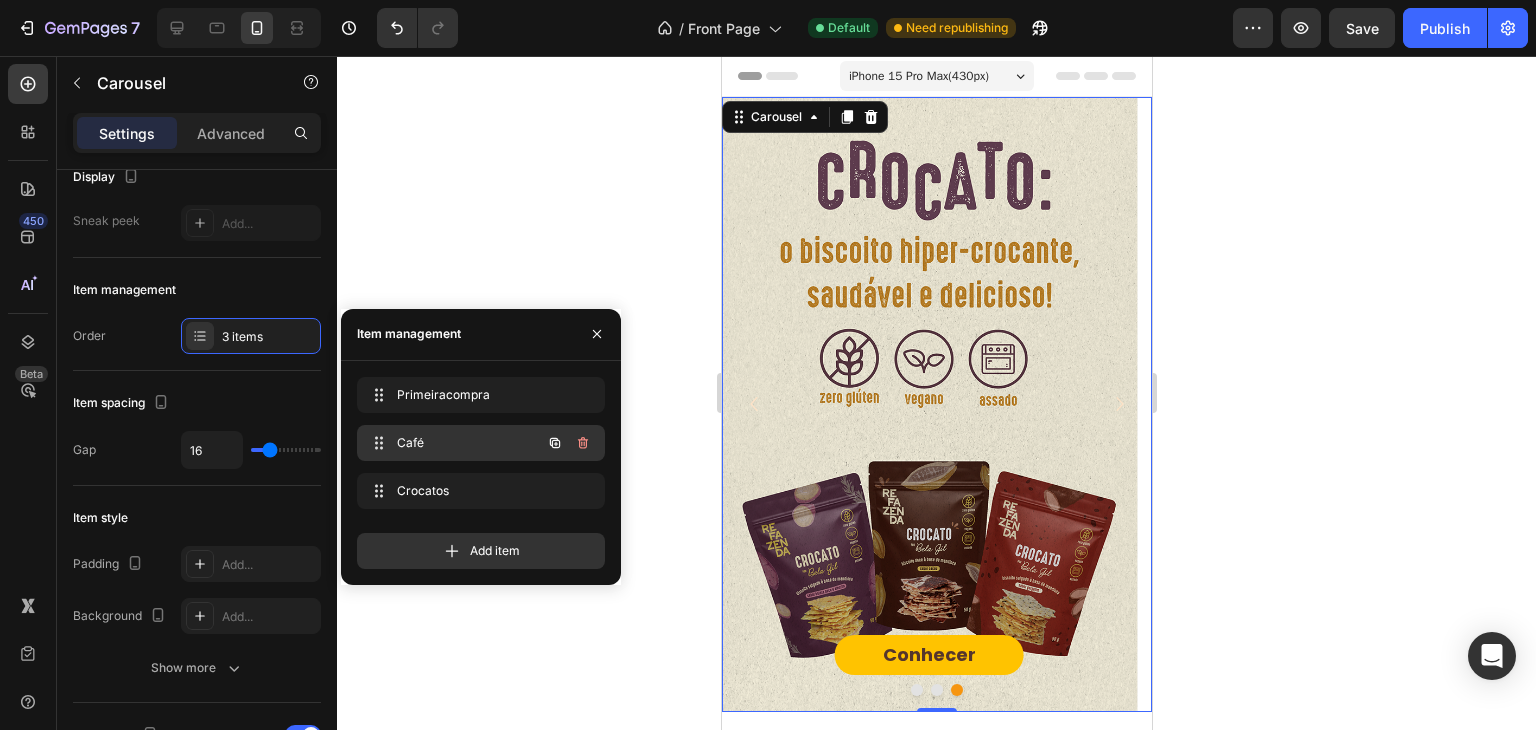 click on "Café" at bounding box center (453, 443) 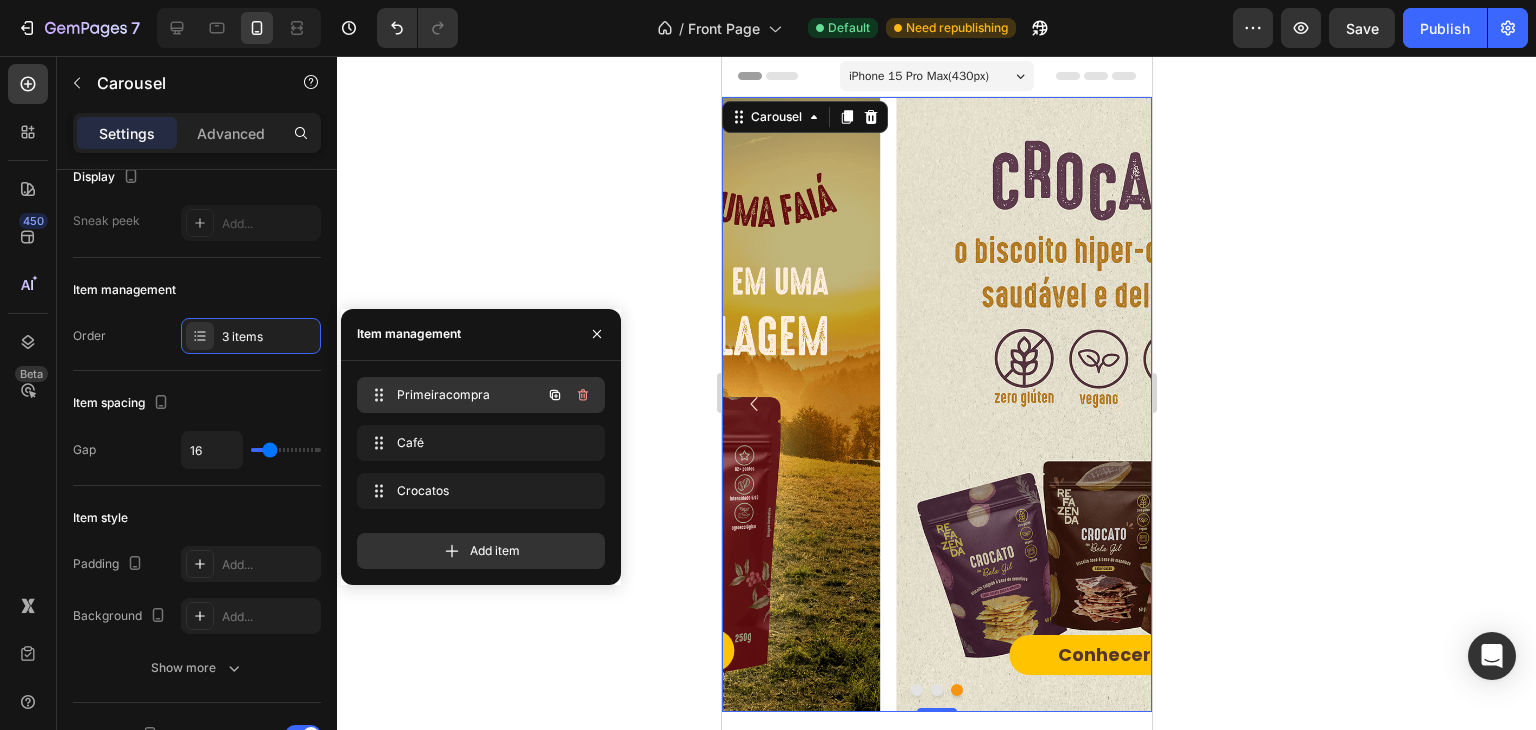 click on "Primeiracompra" at bounding box center [453, 395] 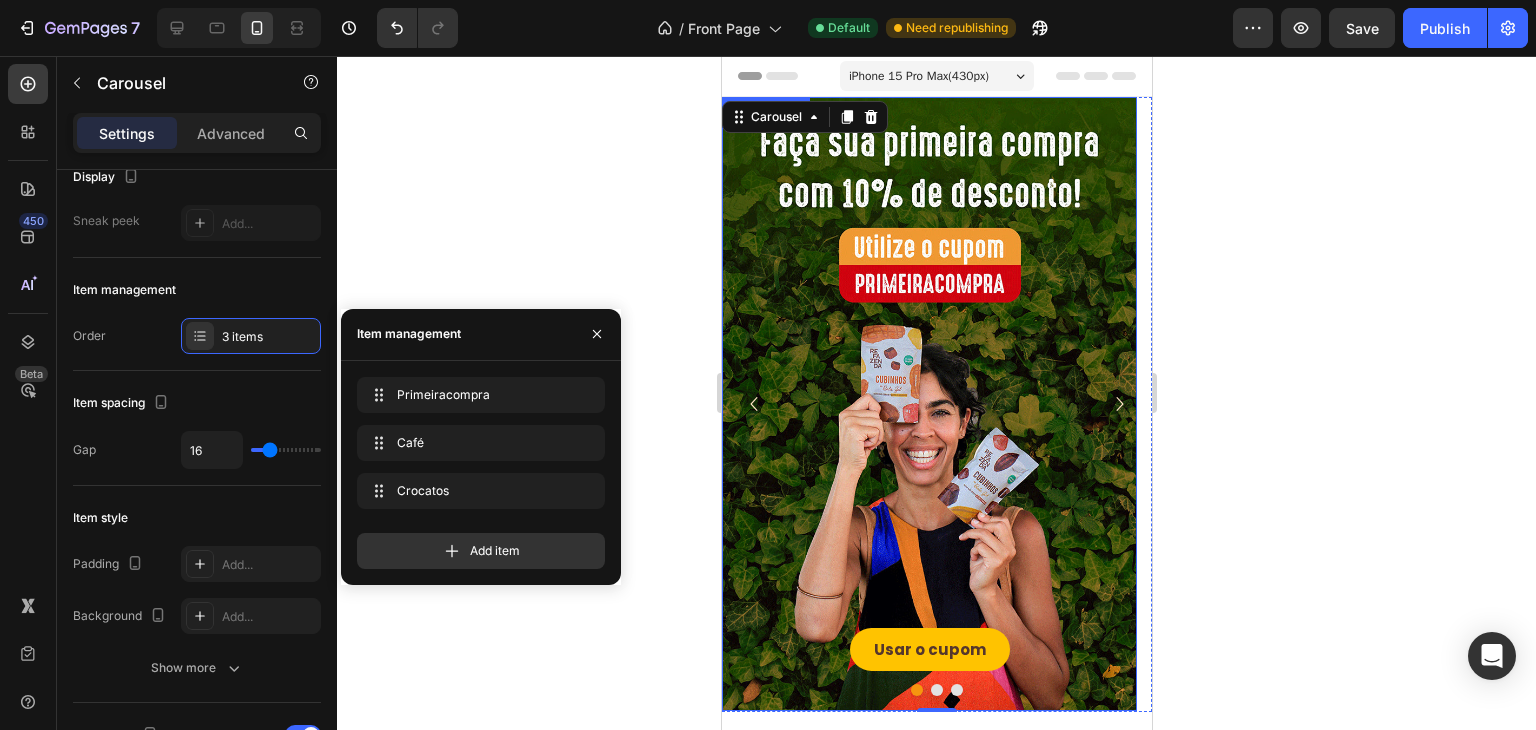 click at bounding box center [928, 404] 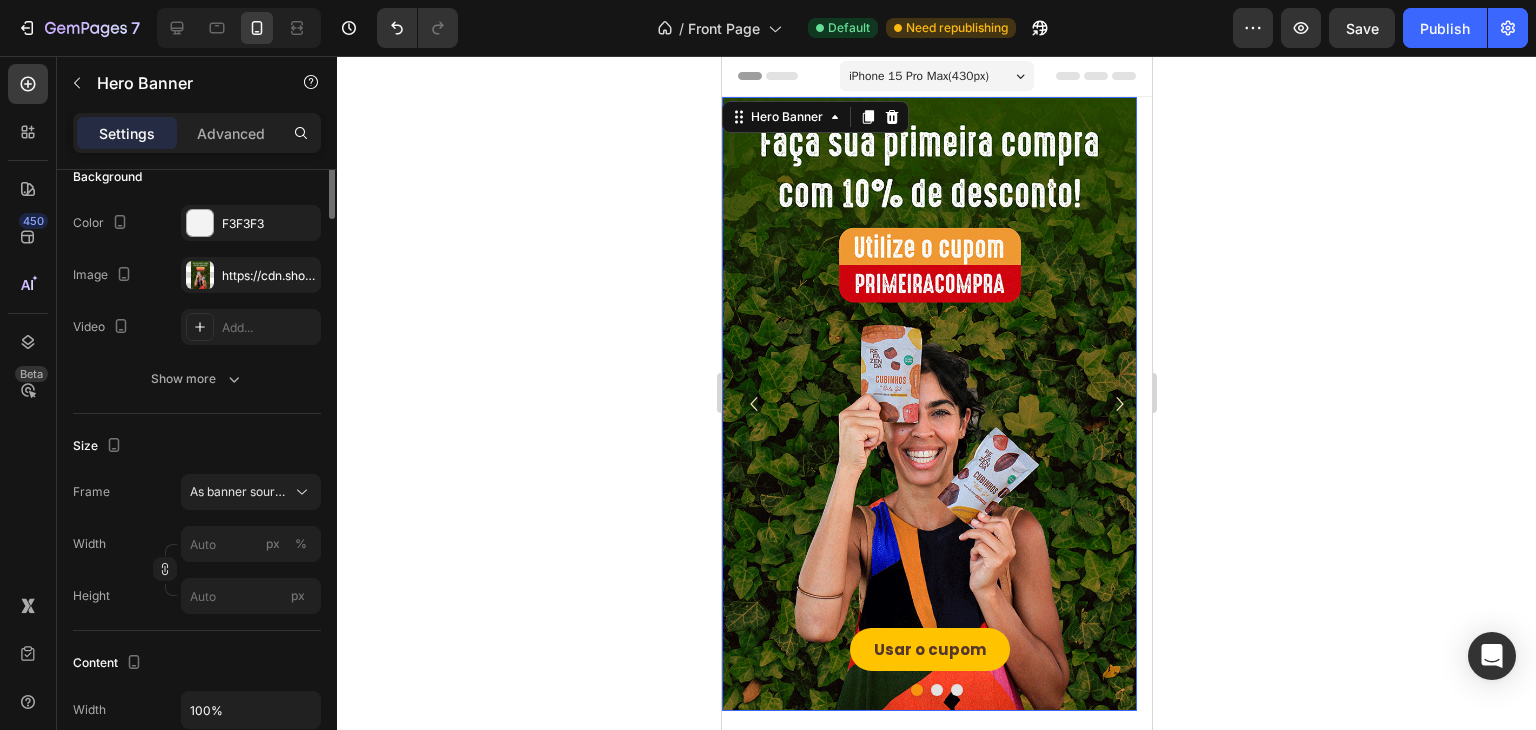scroll, scrollTop: 0, scrollLeft: 0, axis: both 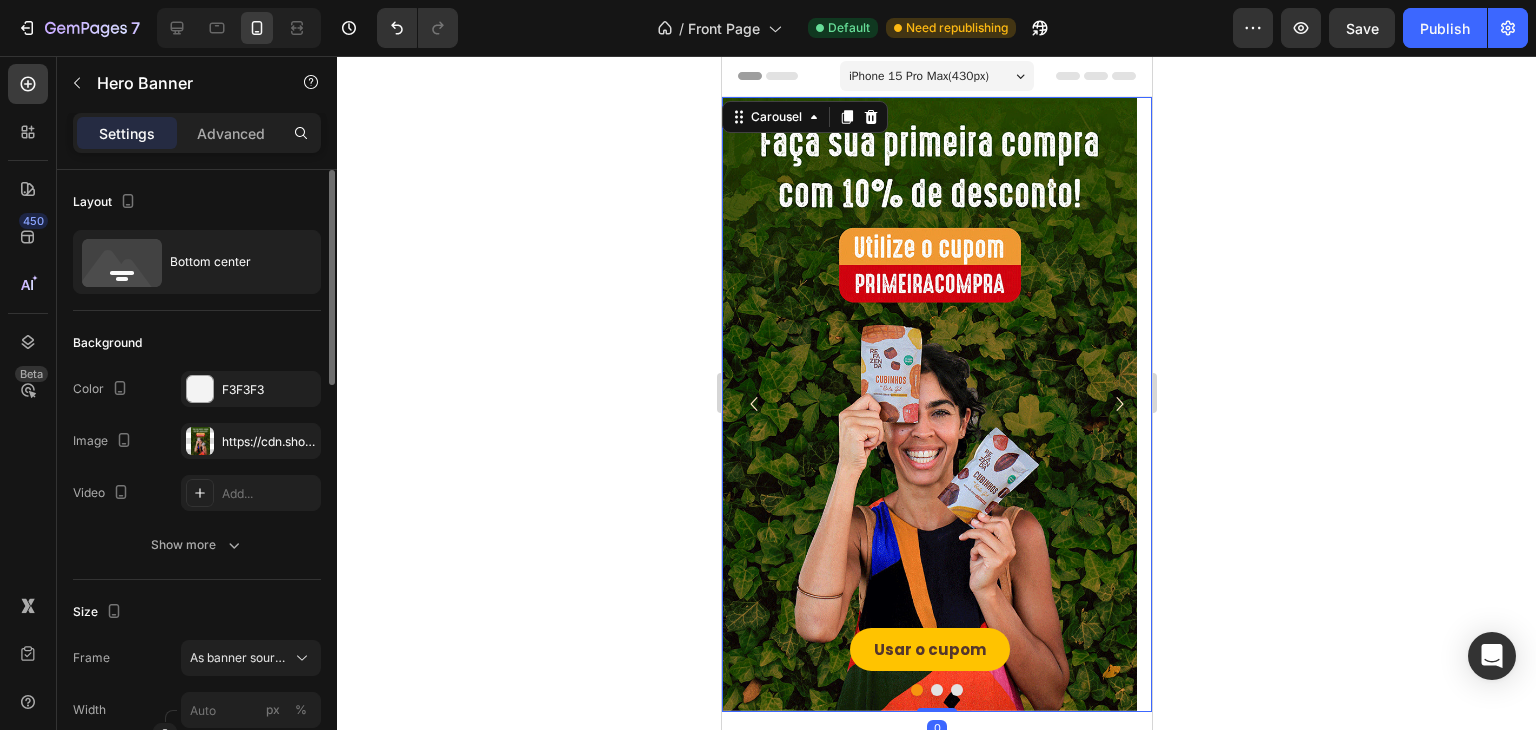 click at bounding box center [936, 690] 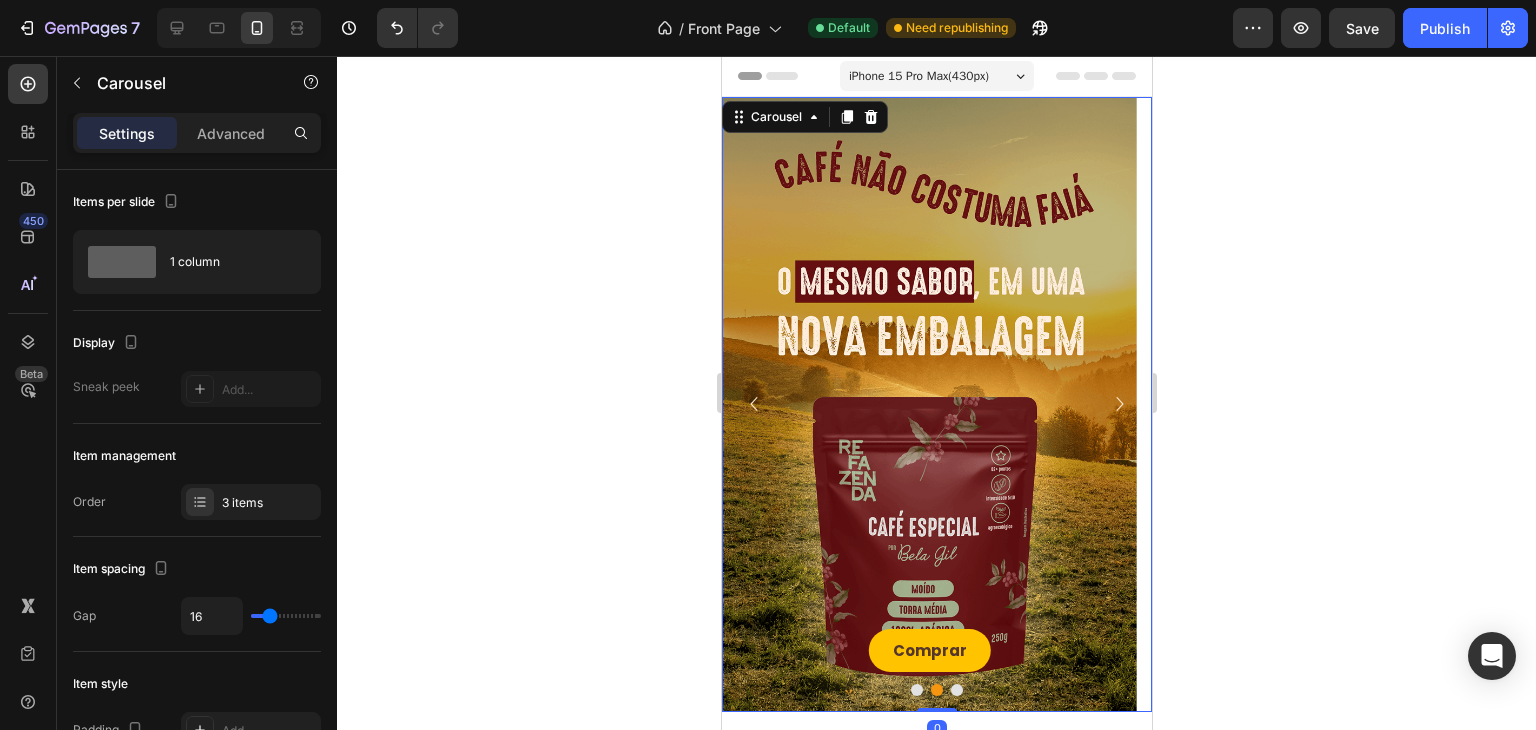 click at bounding box center [916, 690] 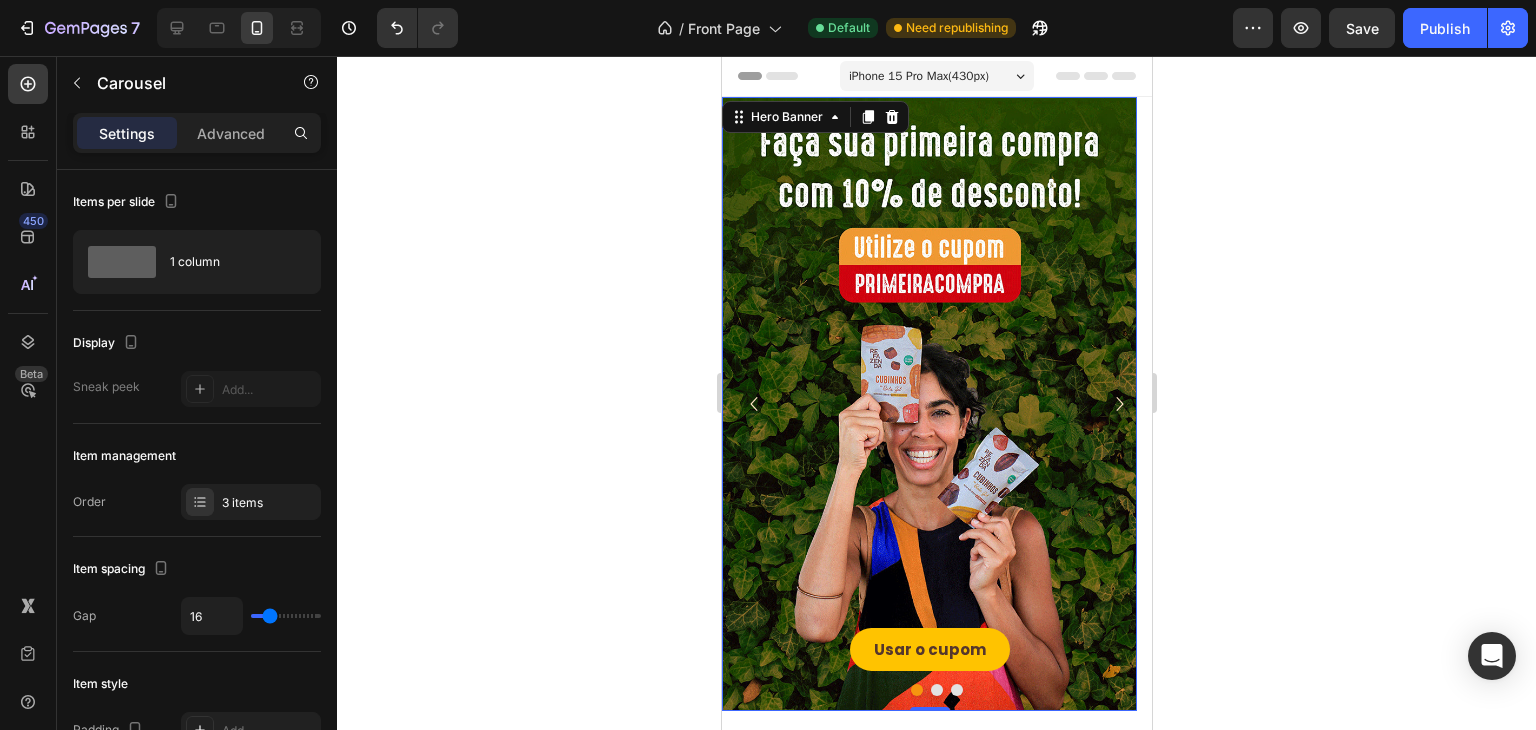 click at bounding box center (928, 404) 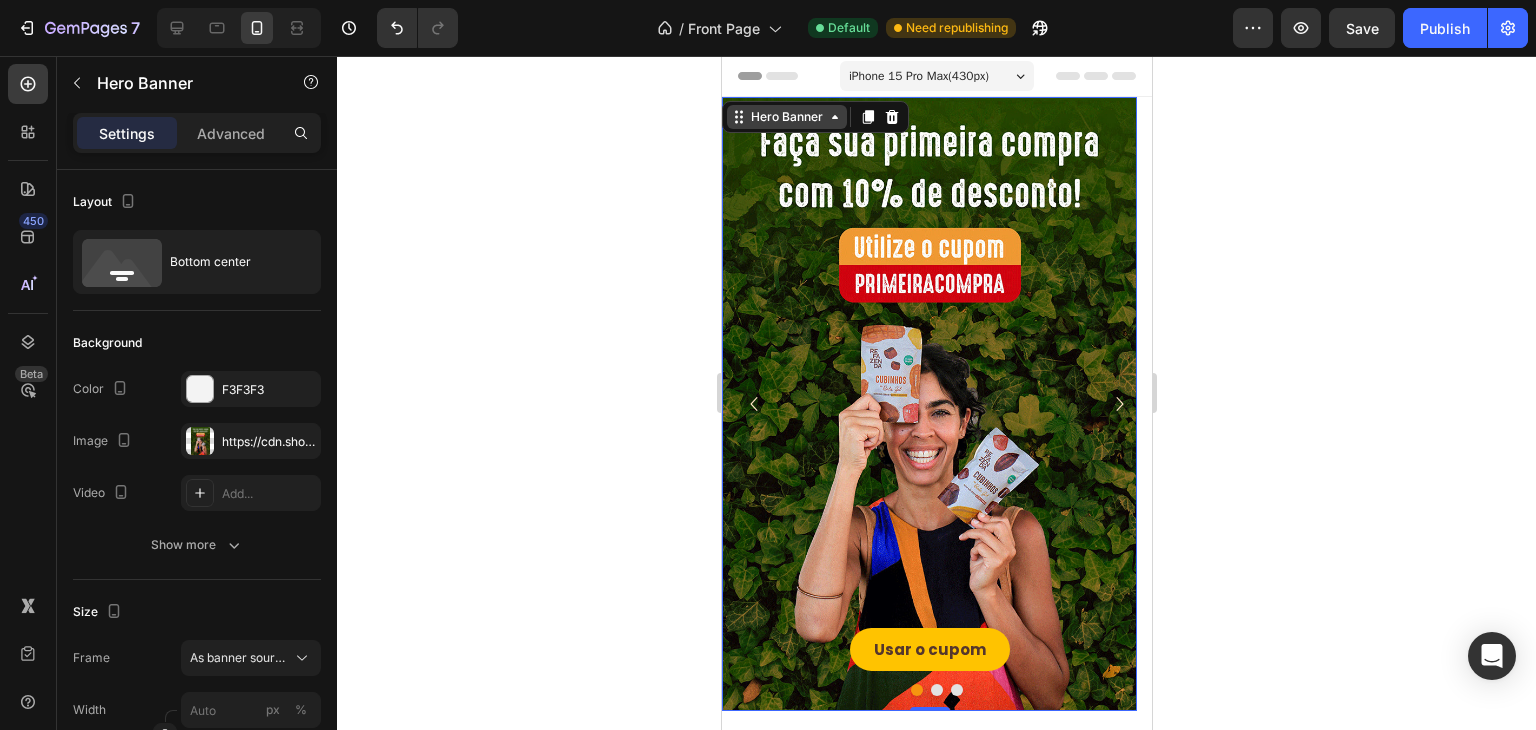 click on "Hero Banner" at bounding box center (786, 117) 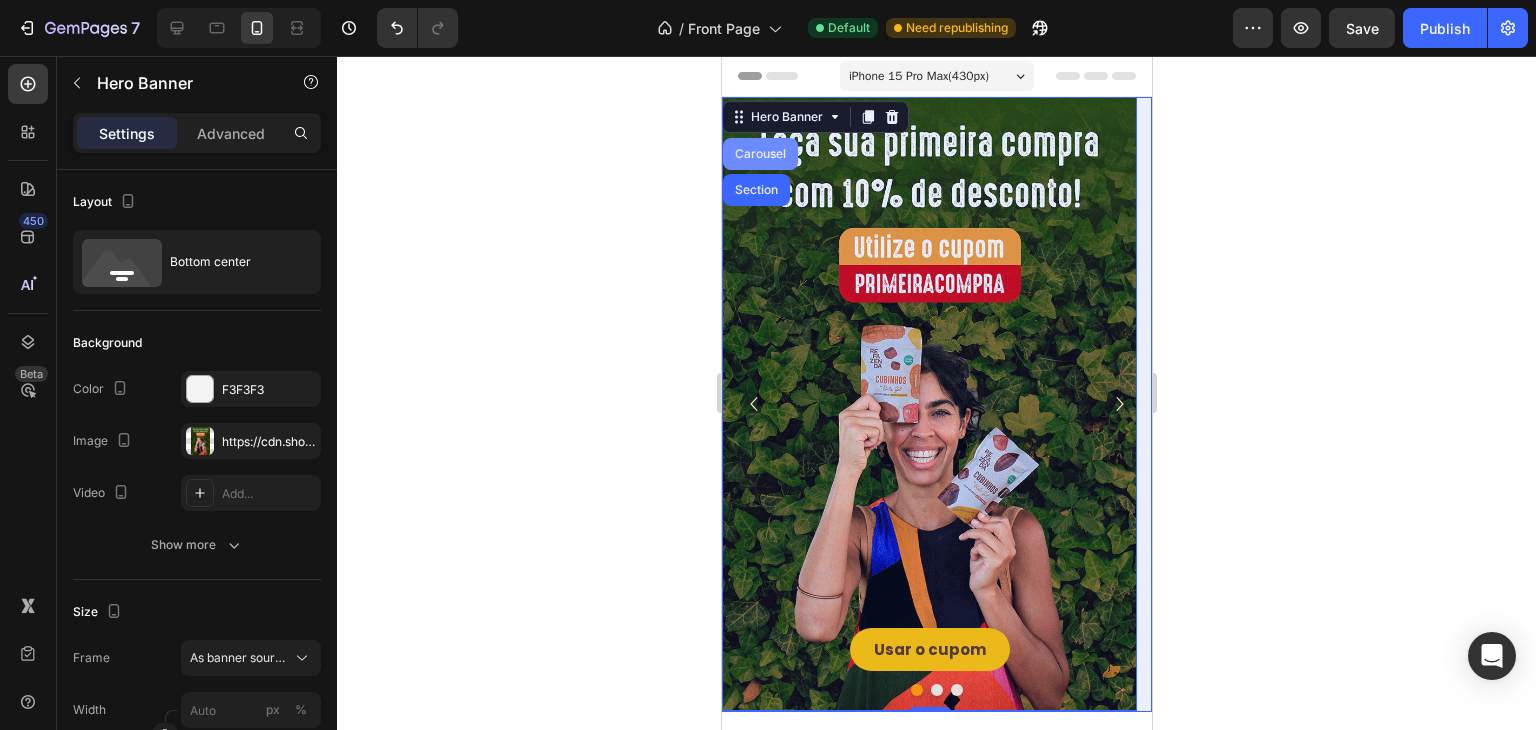 click on "Carousel" at bounding box center [759, 154] 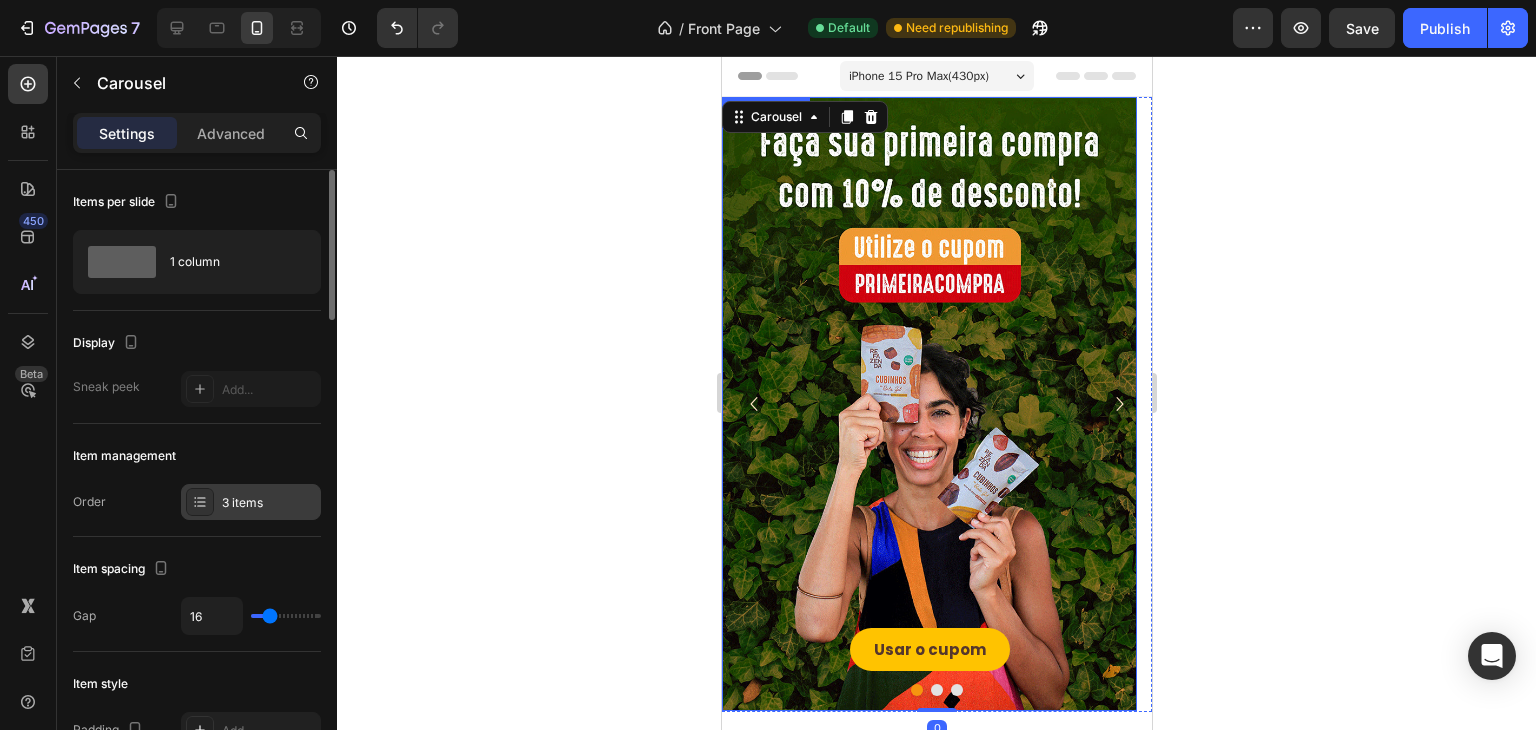 click on "3 items" at bounding box center [269, 503] 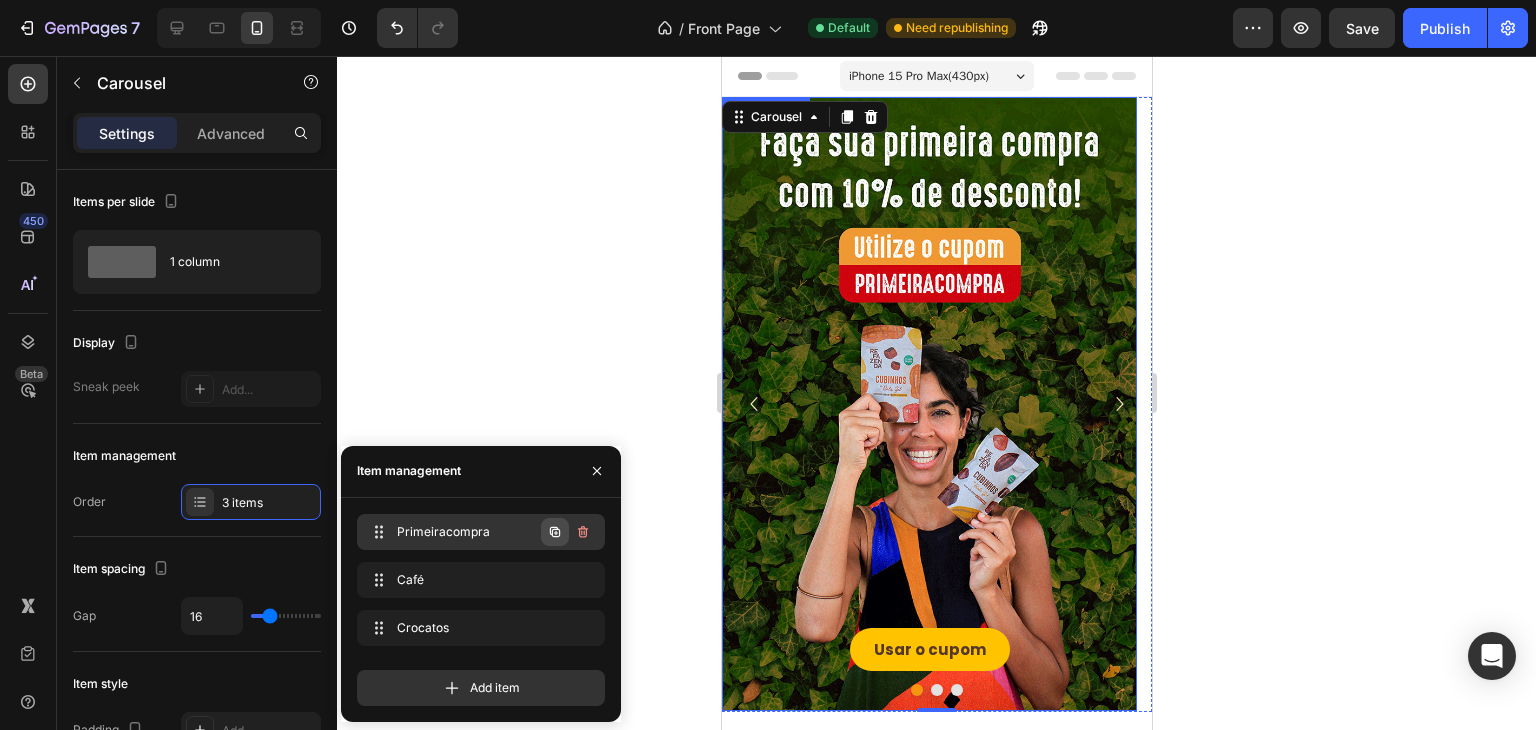 click 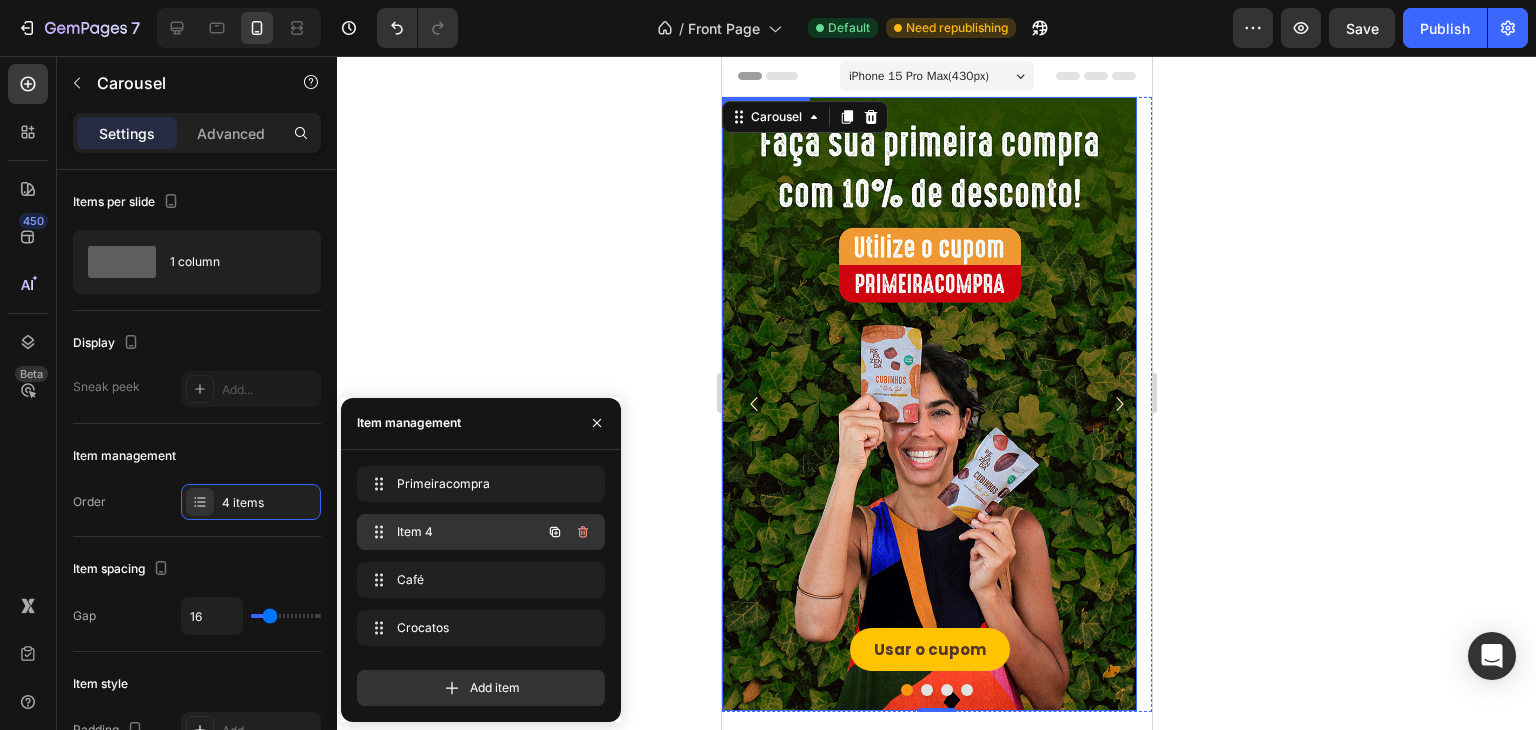 click on "Item 4" at bounding box center (453, 532) 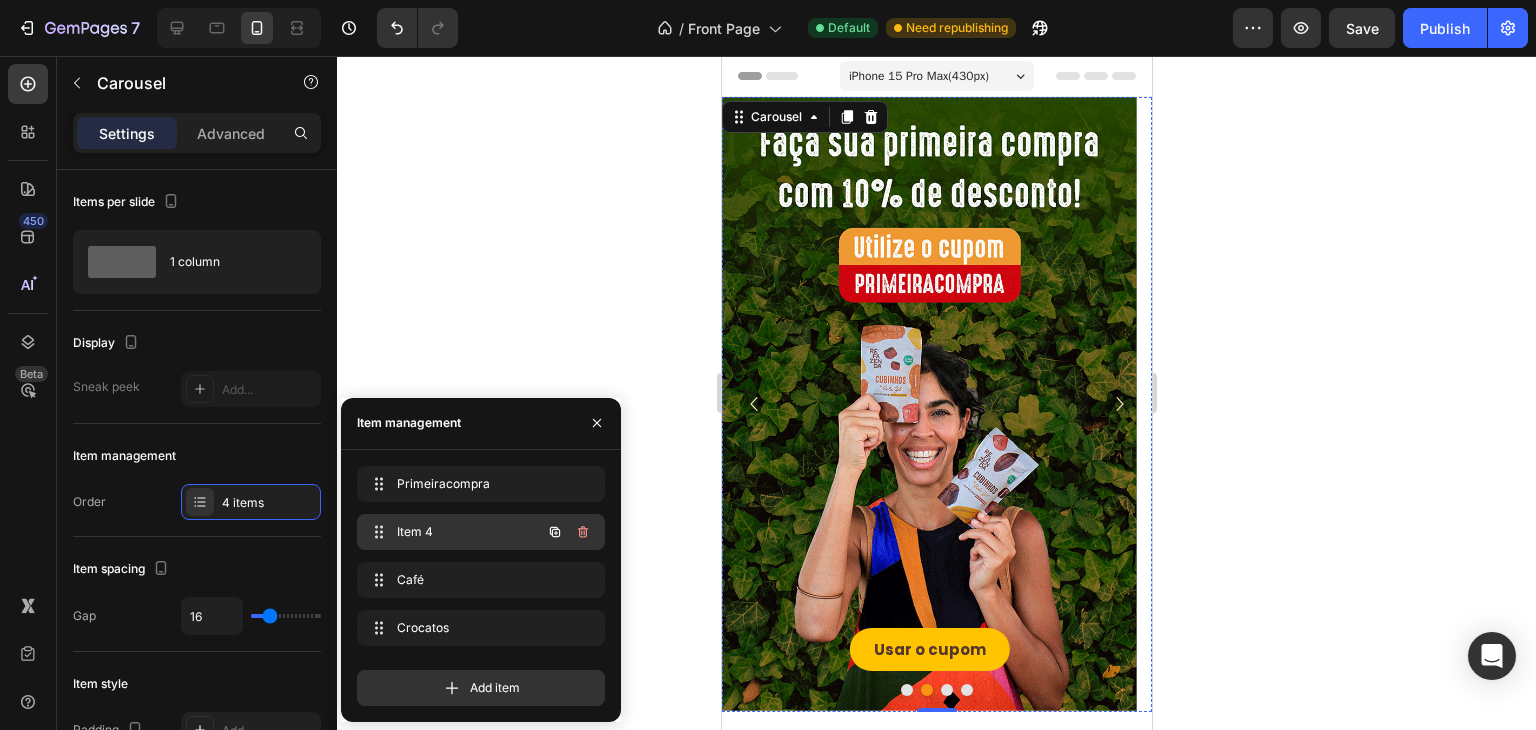 click on "Item 4" at bounding box center [453, 532] 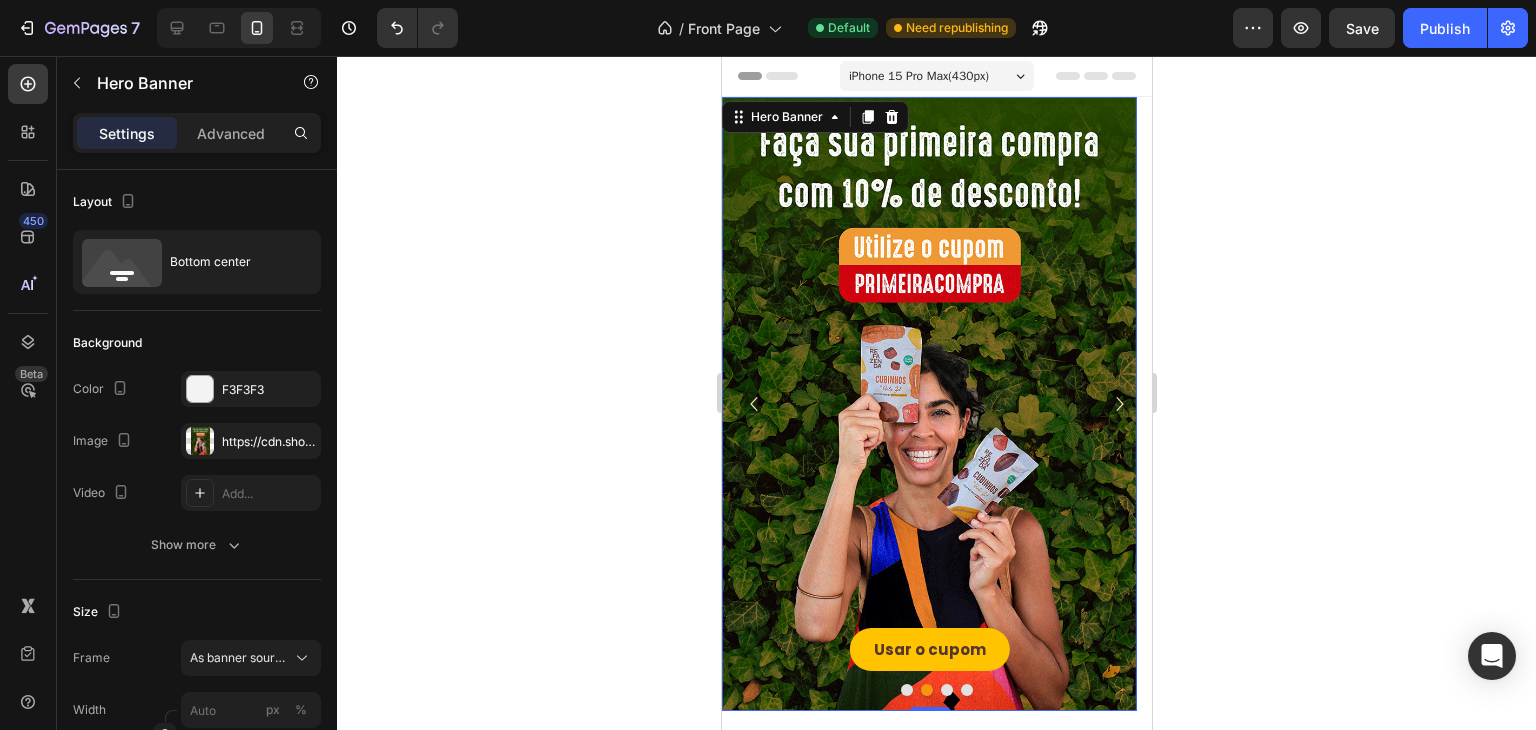 click at bounding box center [928, 404] 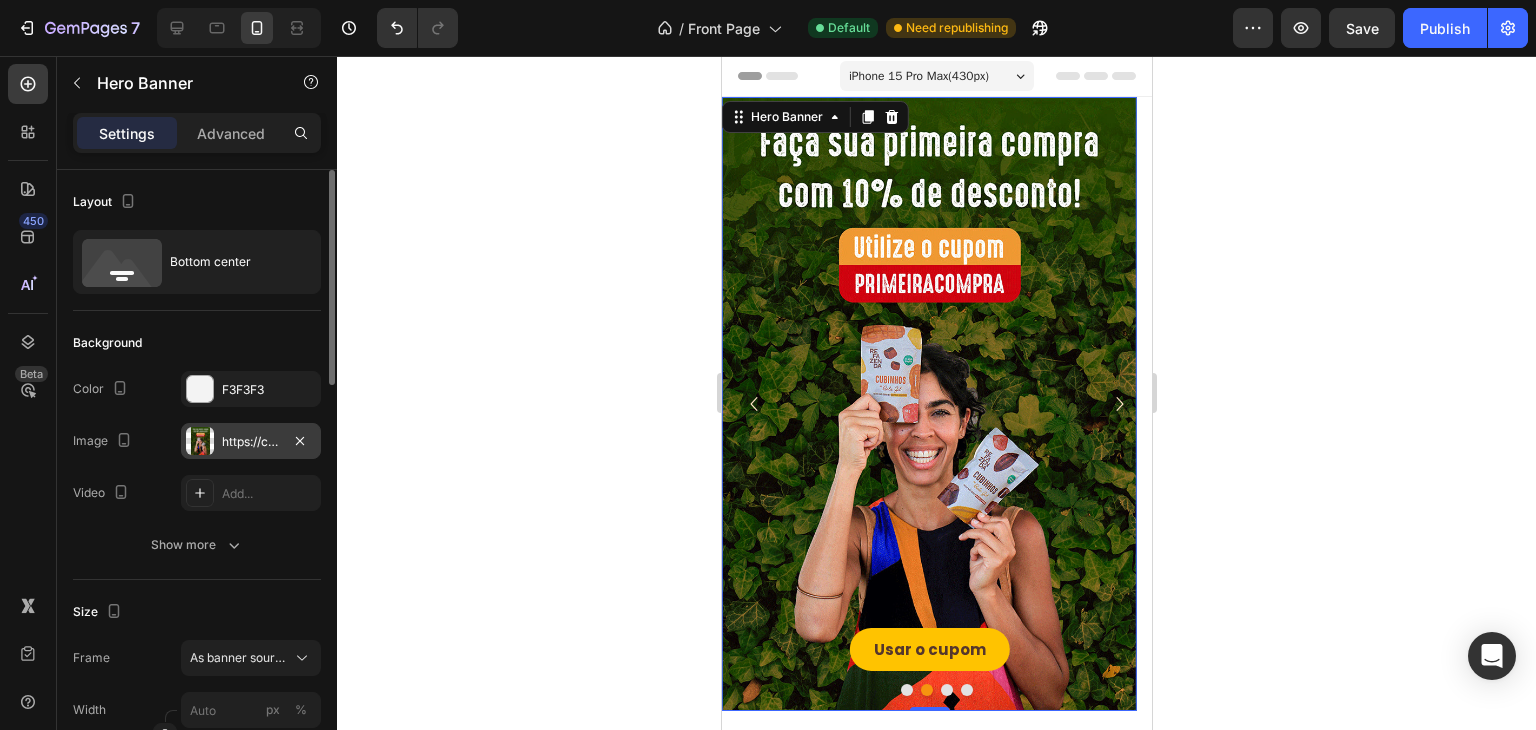 click on "https://cdn.shopify.com/s/files/1/0737/6519/1966/files/gempages_524955672463279273-ea452a36-30b8-4b03-a467-d9b12cc738ef.webp" at bounding box center (251, 441) 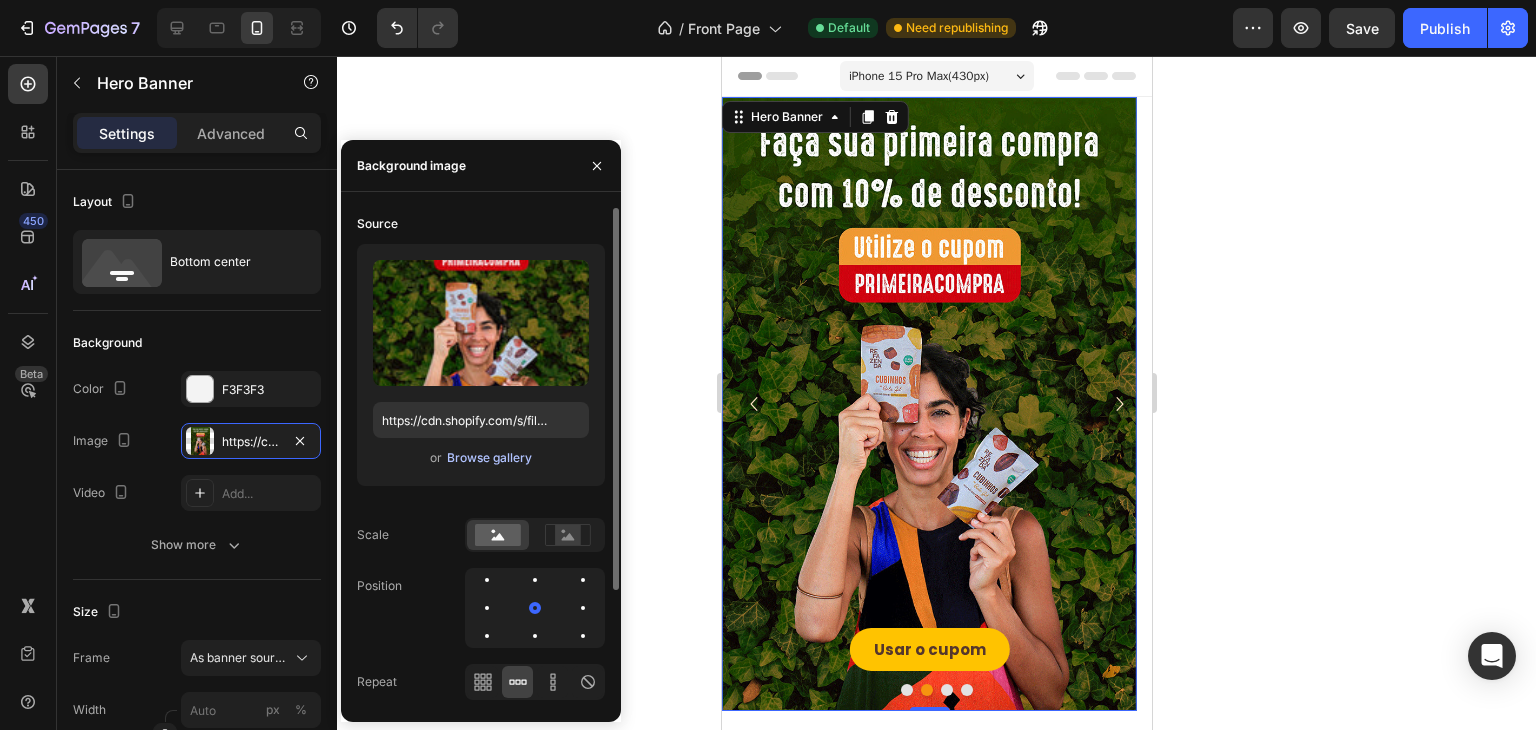 click on "Browse gallery" at bounding box center (489, 458) 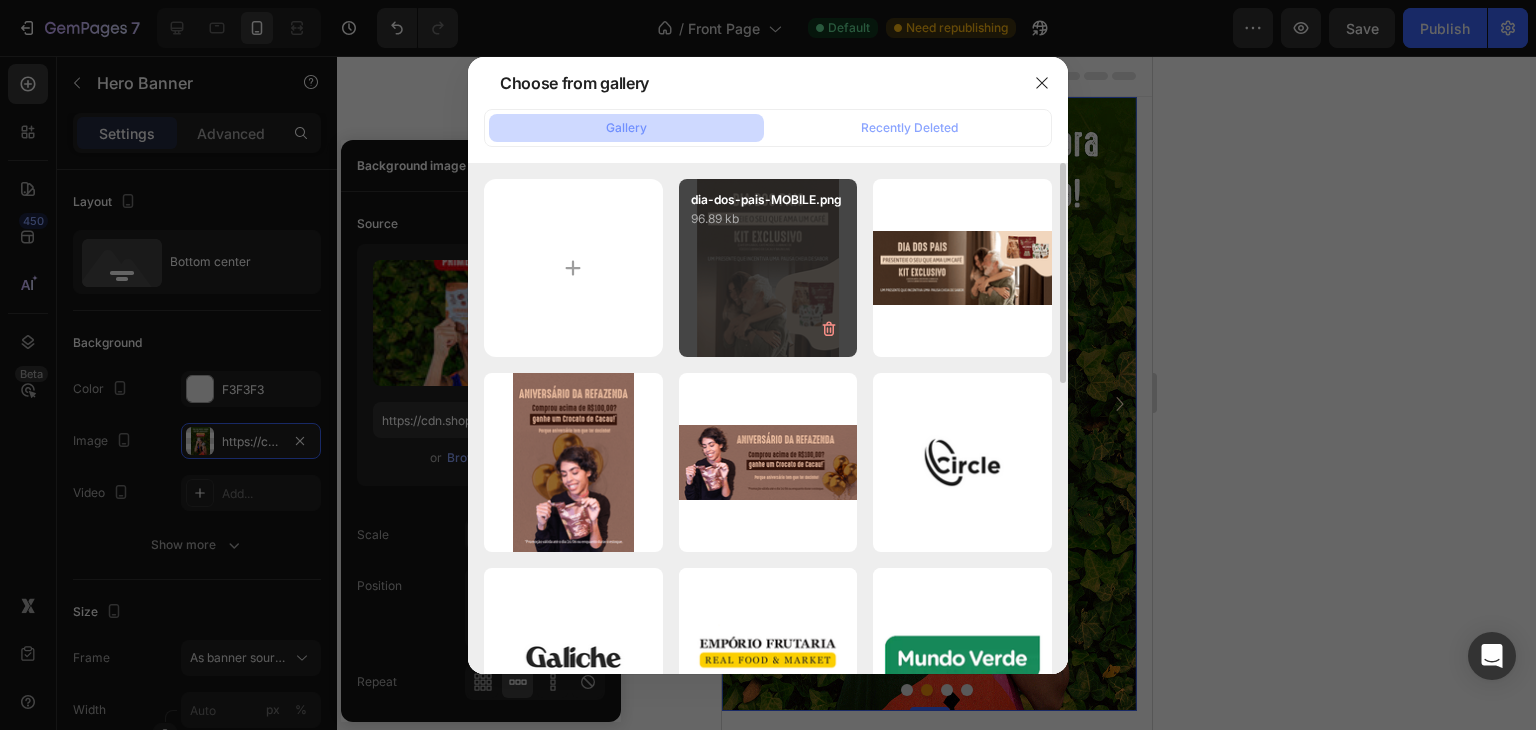 click on "dia-dos-pais-MOBILE.png 96.89 kb" at bounding box center (768, 268) 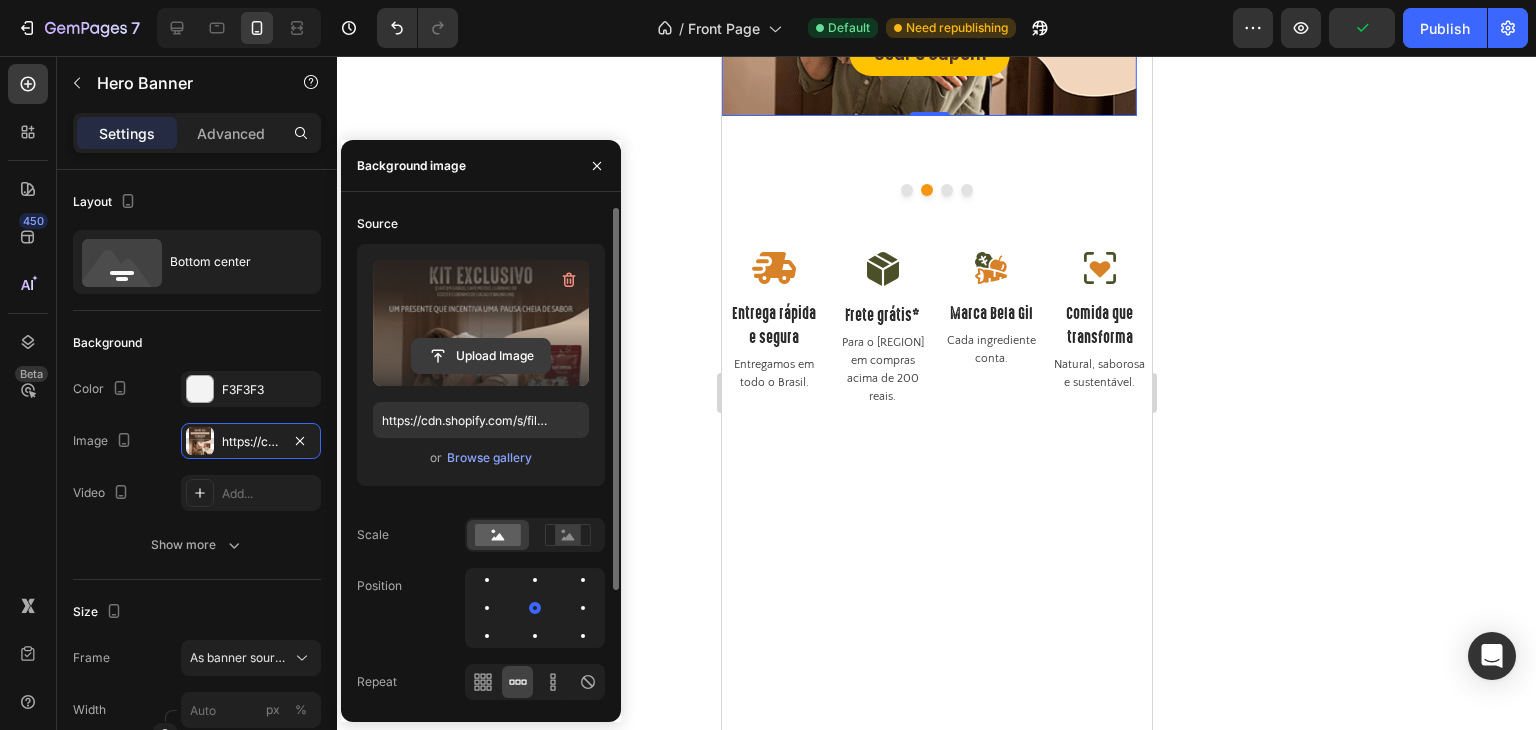 scroll, scrollTop: 166, scrollLeft: 0, axis: vertical 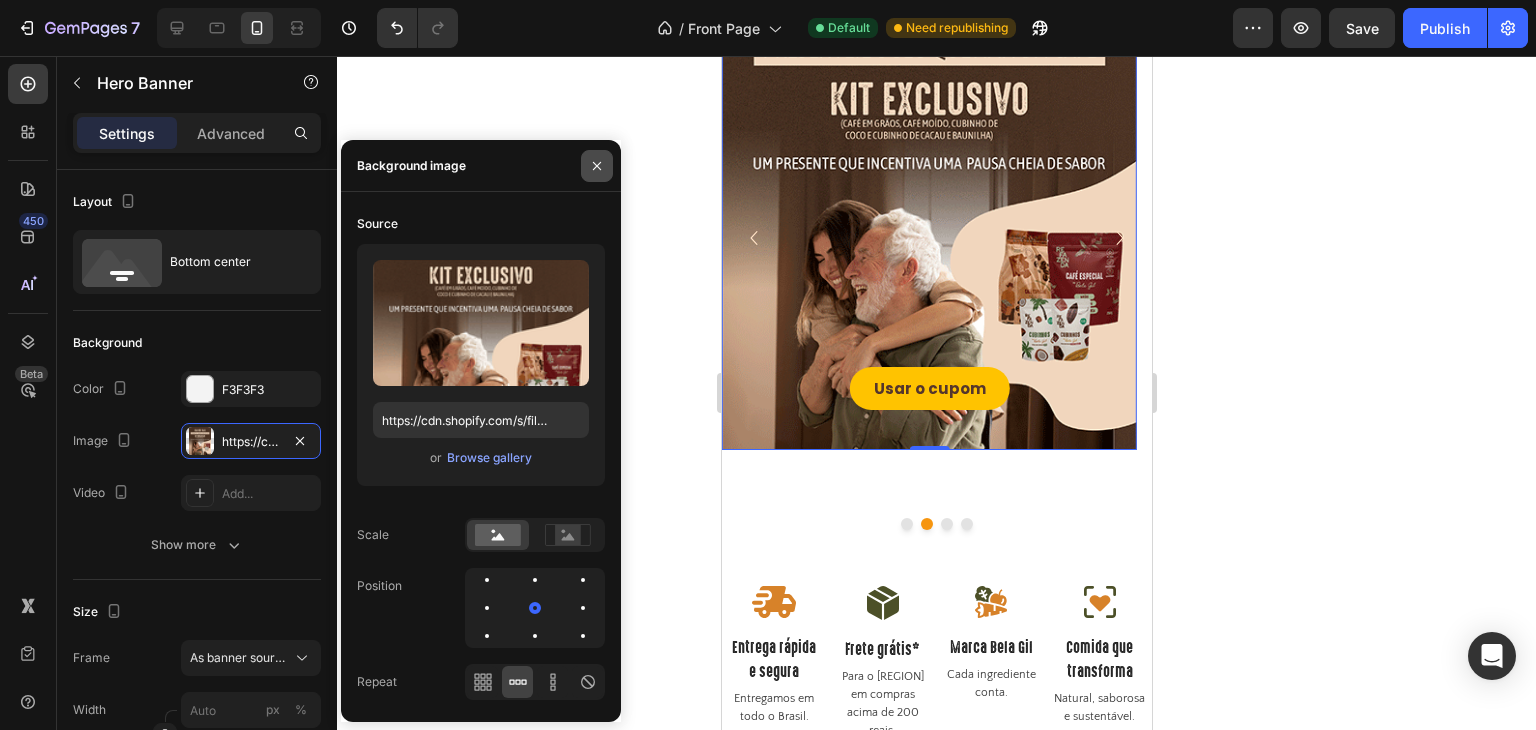 click 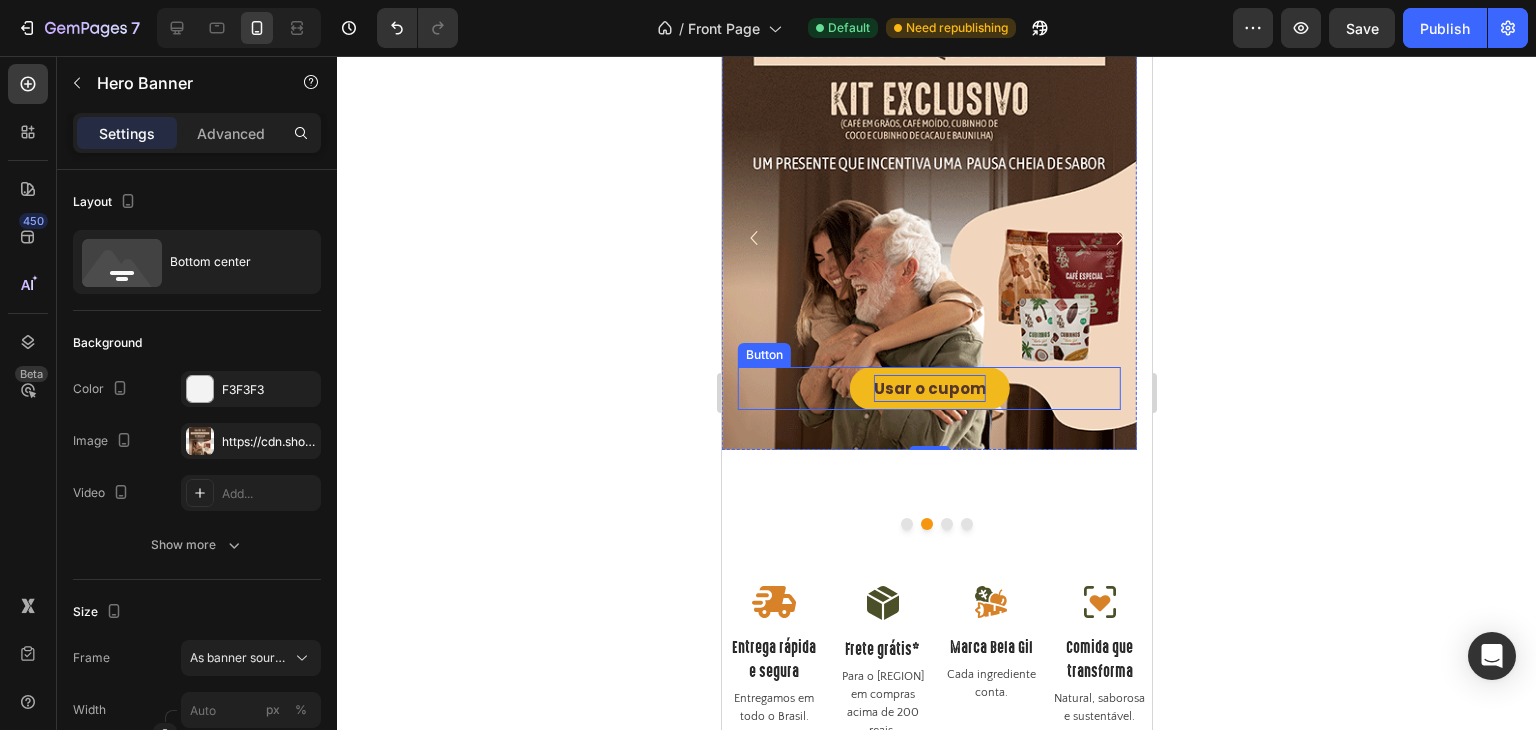 click on "Usar o cupom" at bounding box center (929, 388) 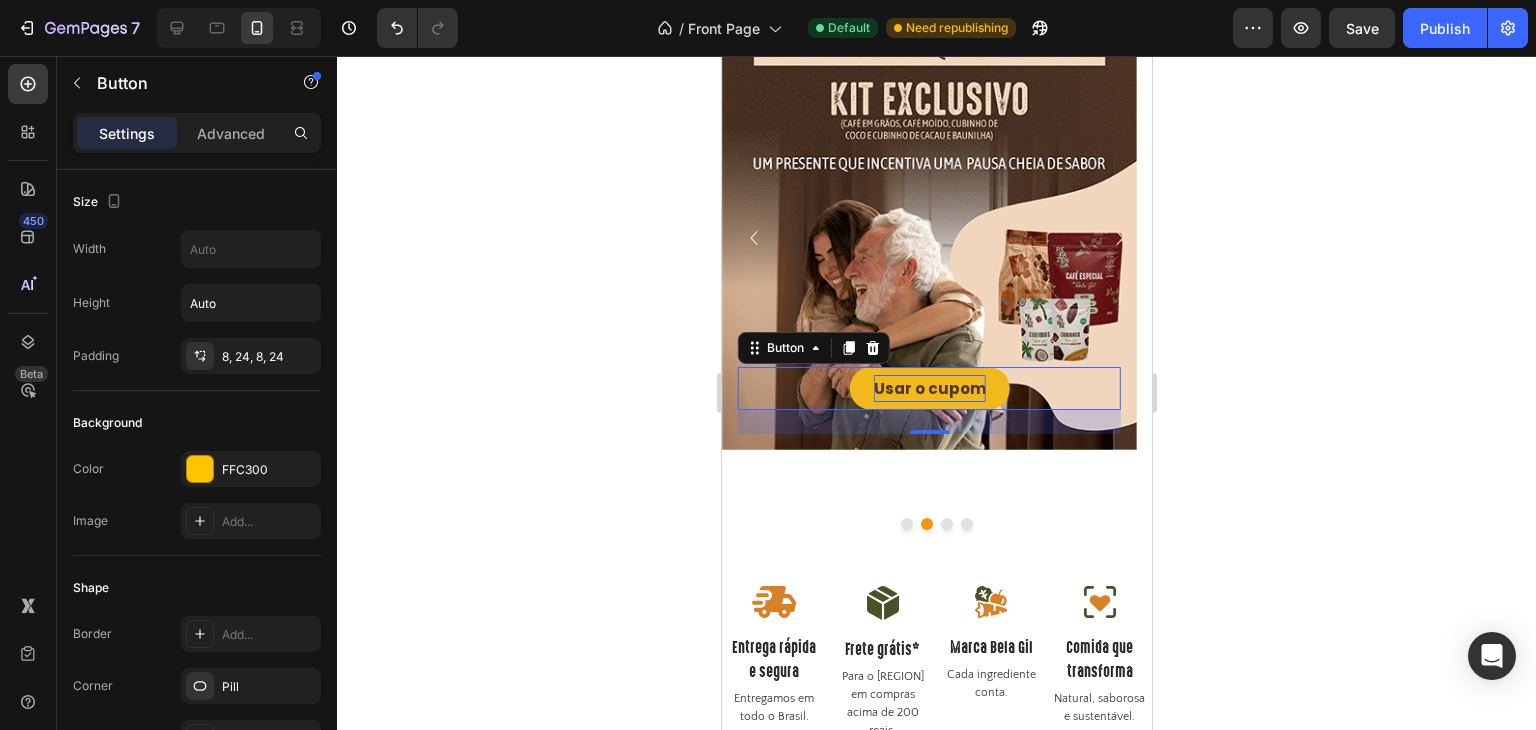 click on "Usar o cupom" at bounding box center (929, 388) 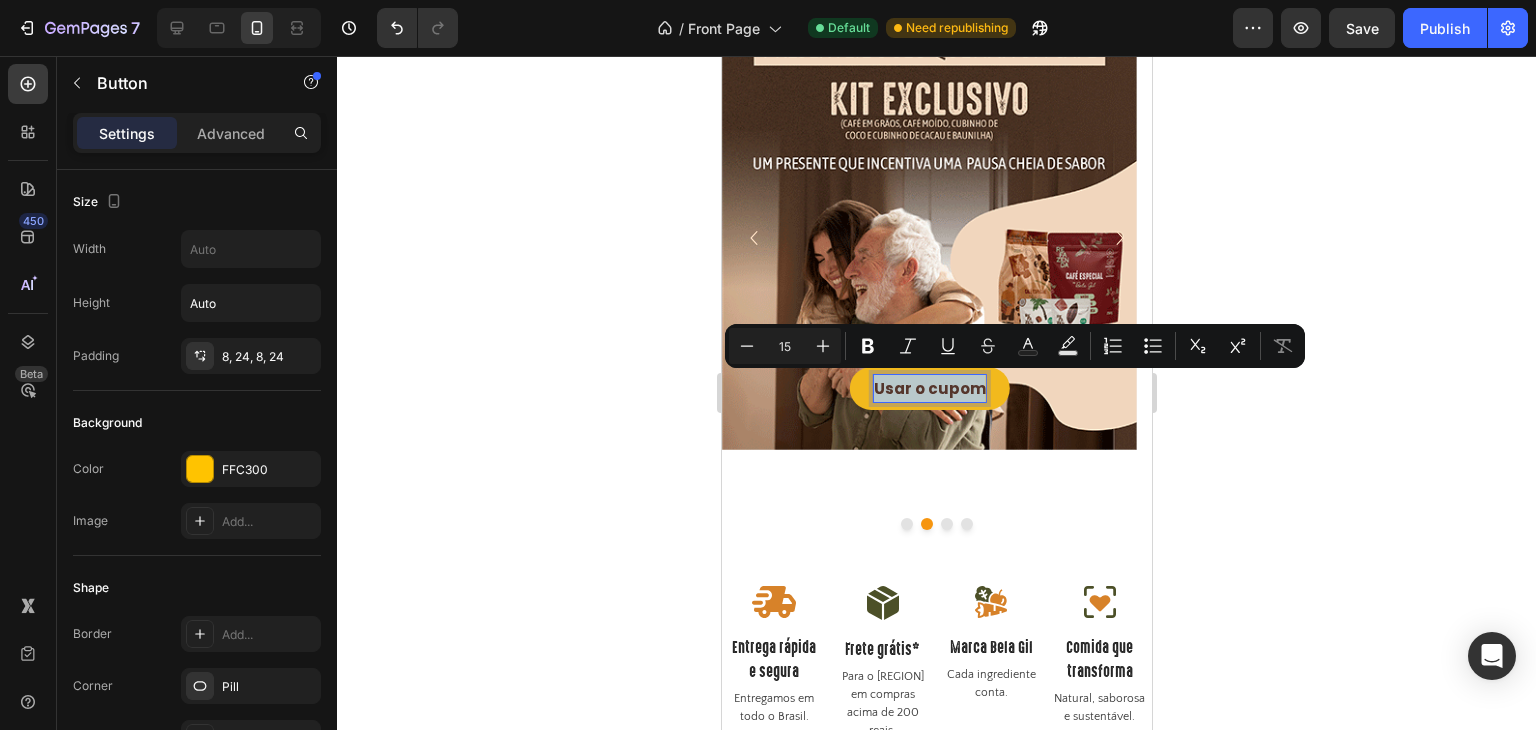 click on "Usar o cupom" at bounding box center (929, 388) 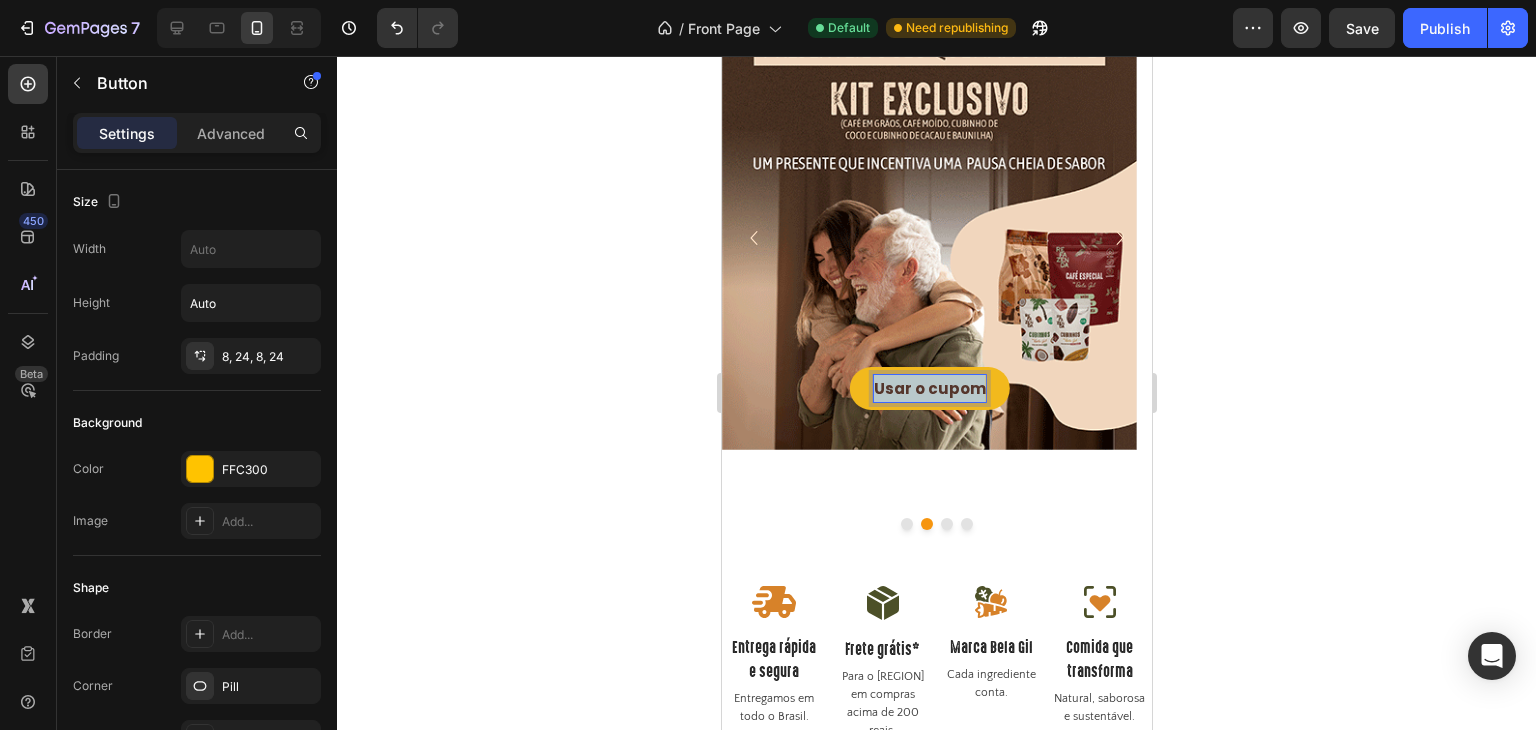 click on "Usar o cupom" at bounding box center [929, 388] 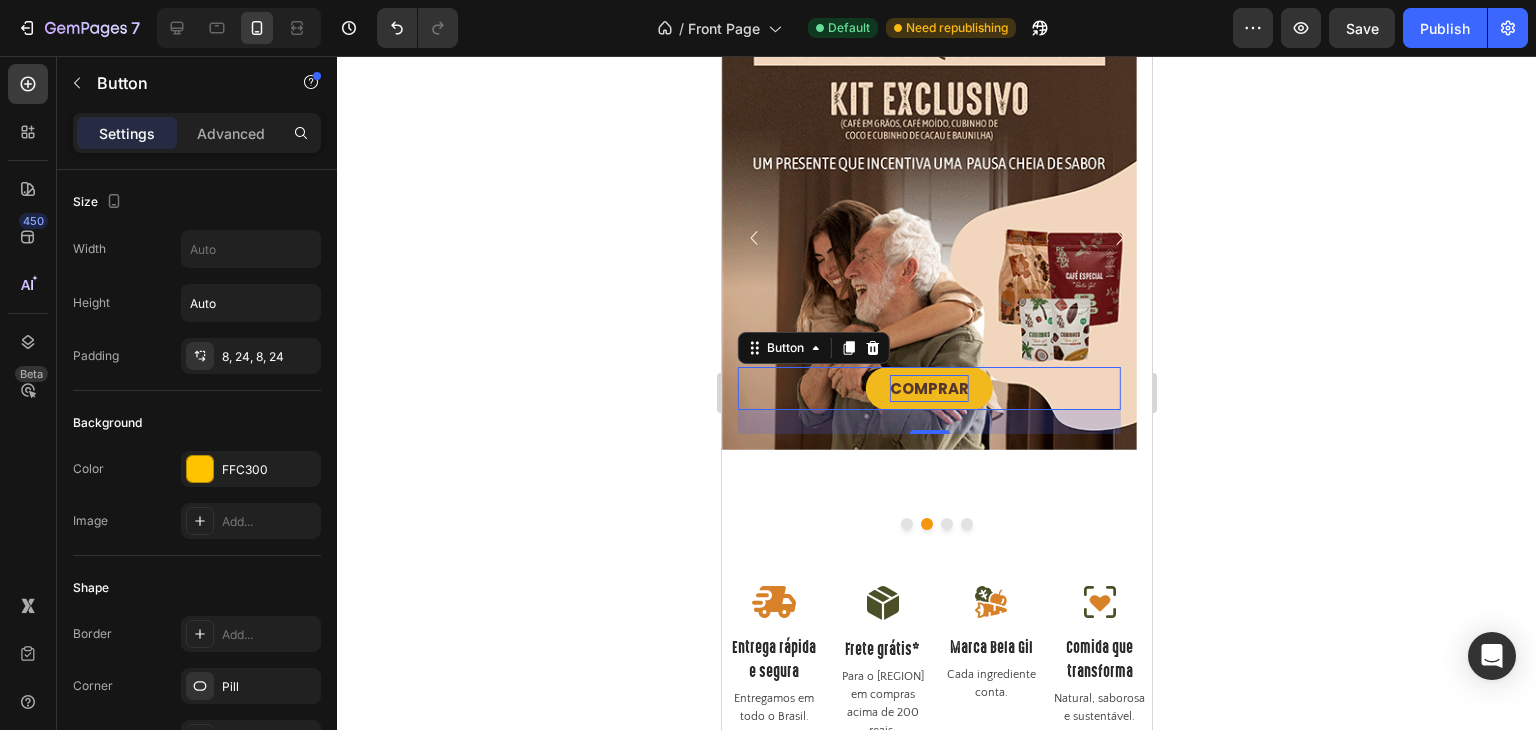 click on "COMPRAR Button   24" at bounding box center (928, 388) 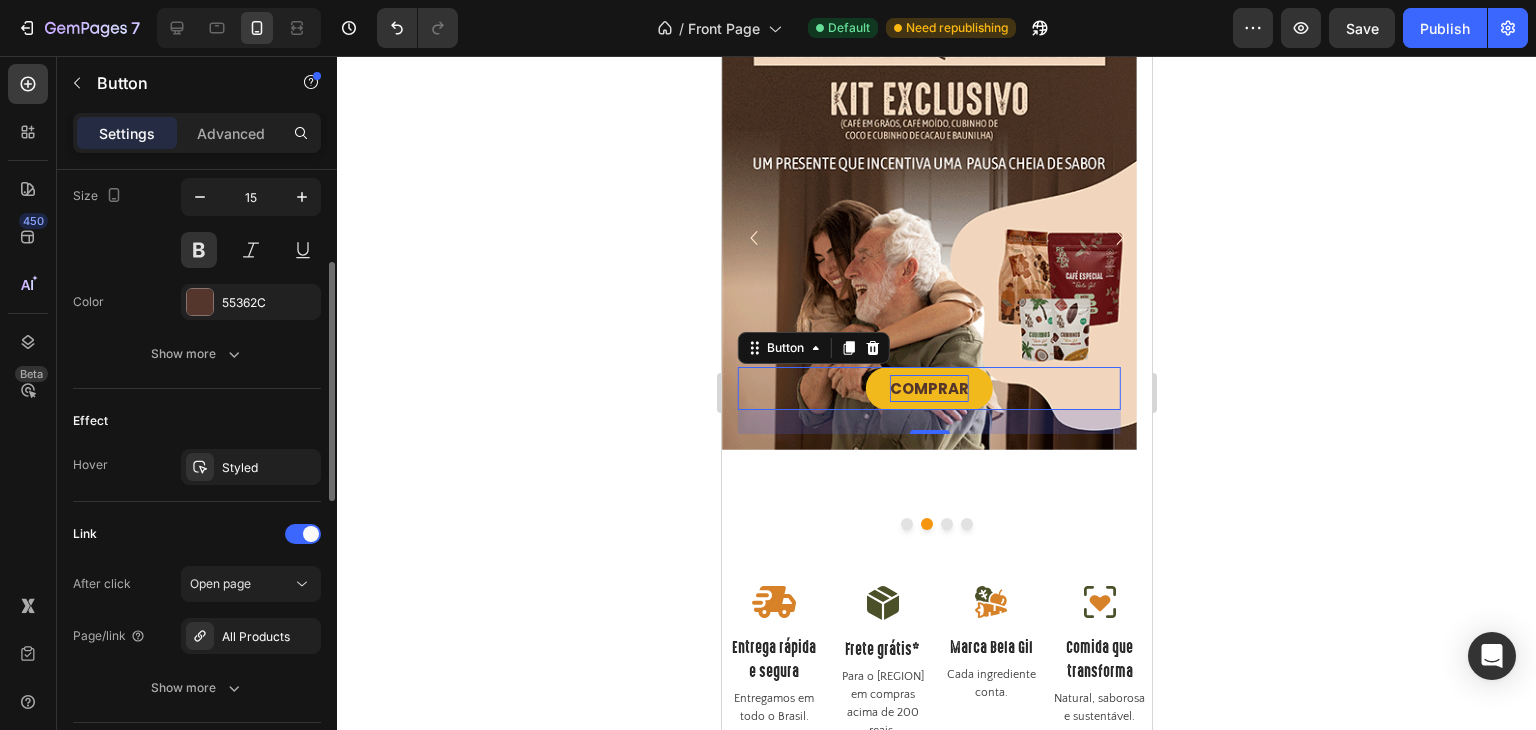 scroll, scrollTop: 970, scrollLeft: 0, axis: vertical 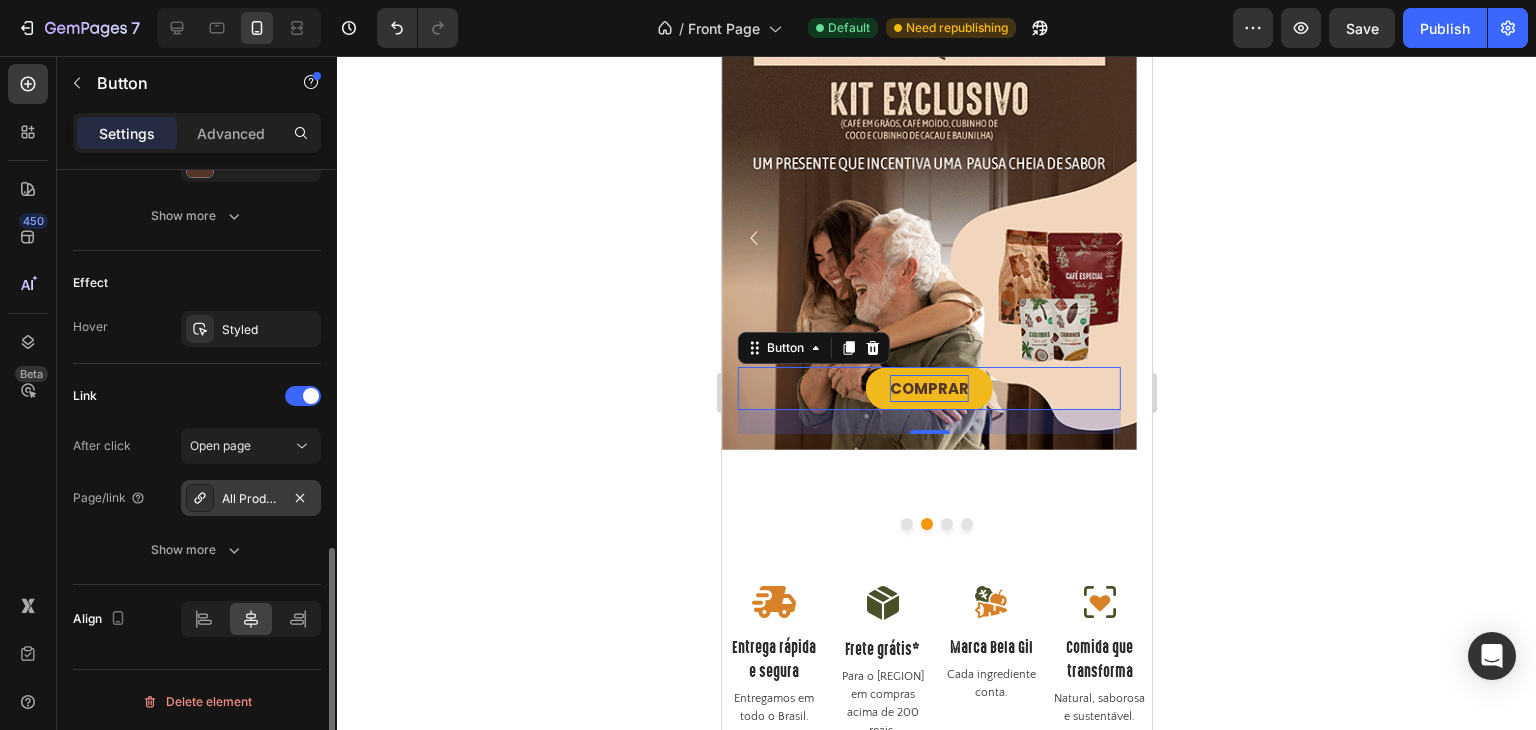 click on "All Products" at bounding box center (251, 499) 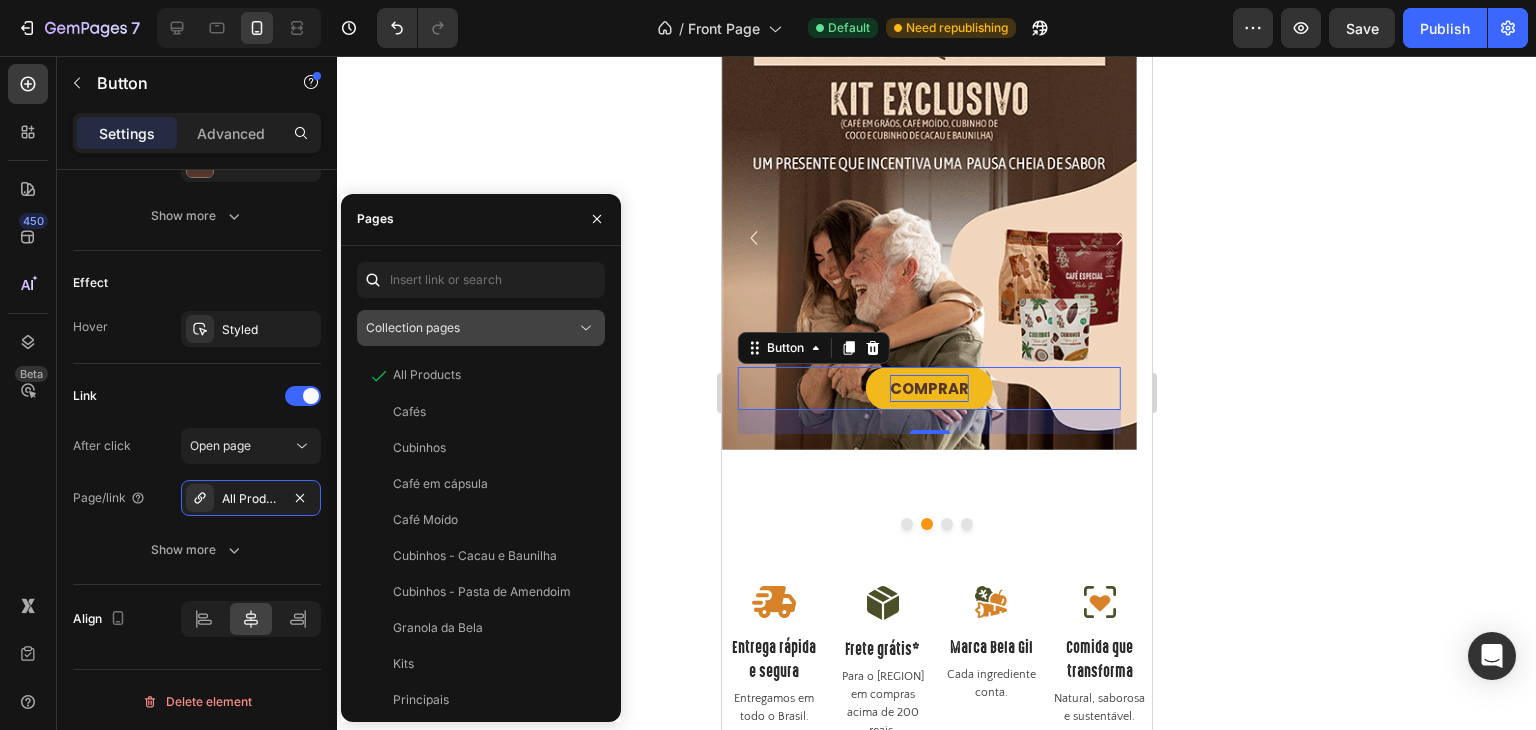 click on "Collection pages" 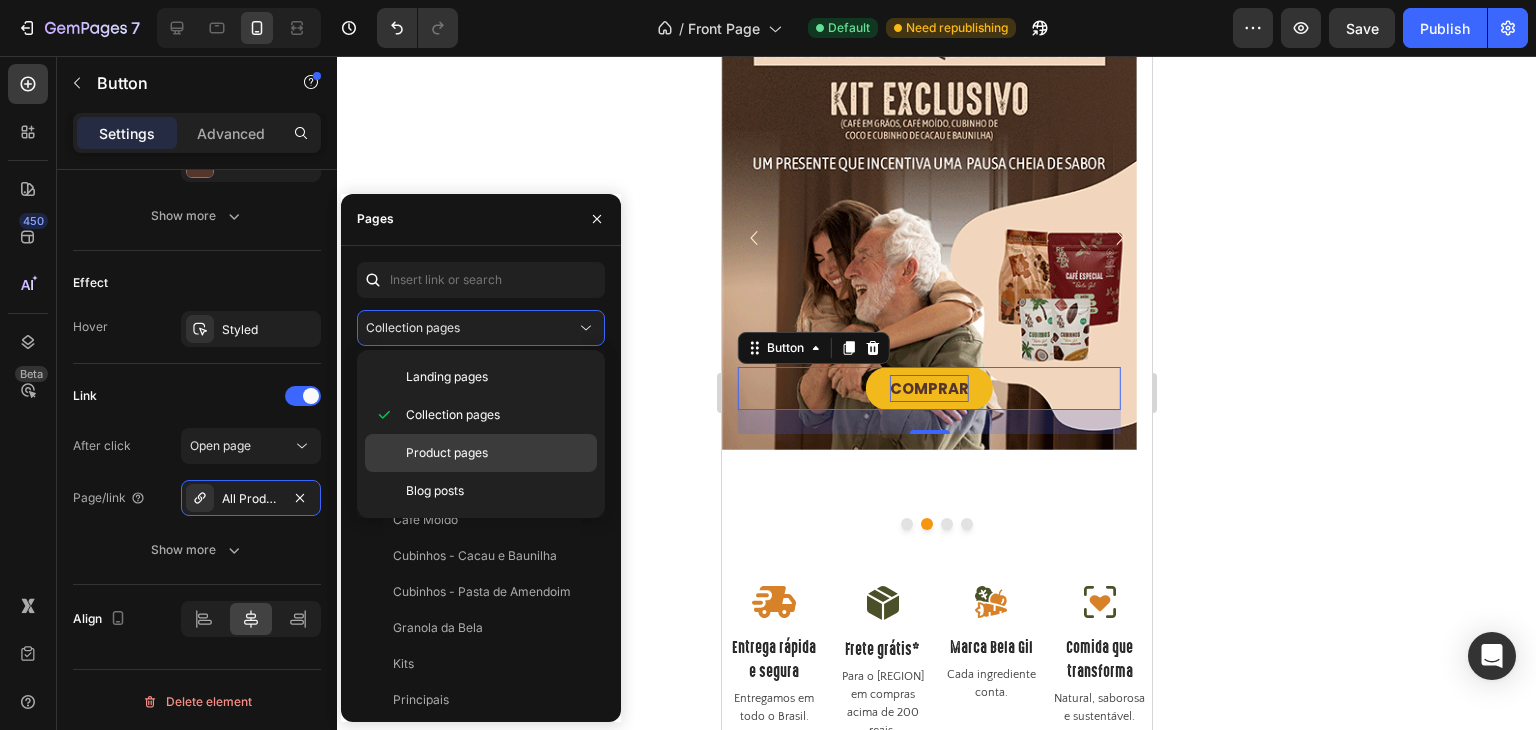 click on "Product pages" 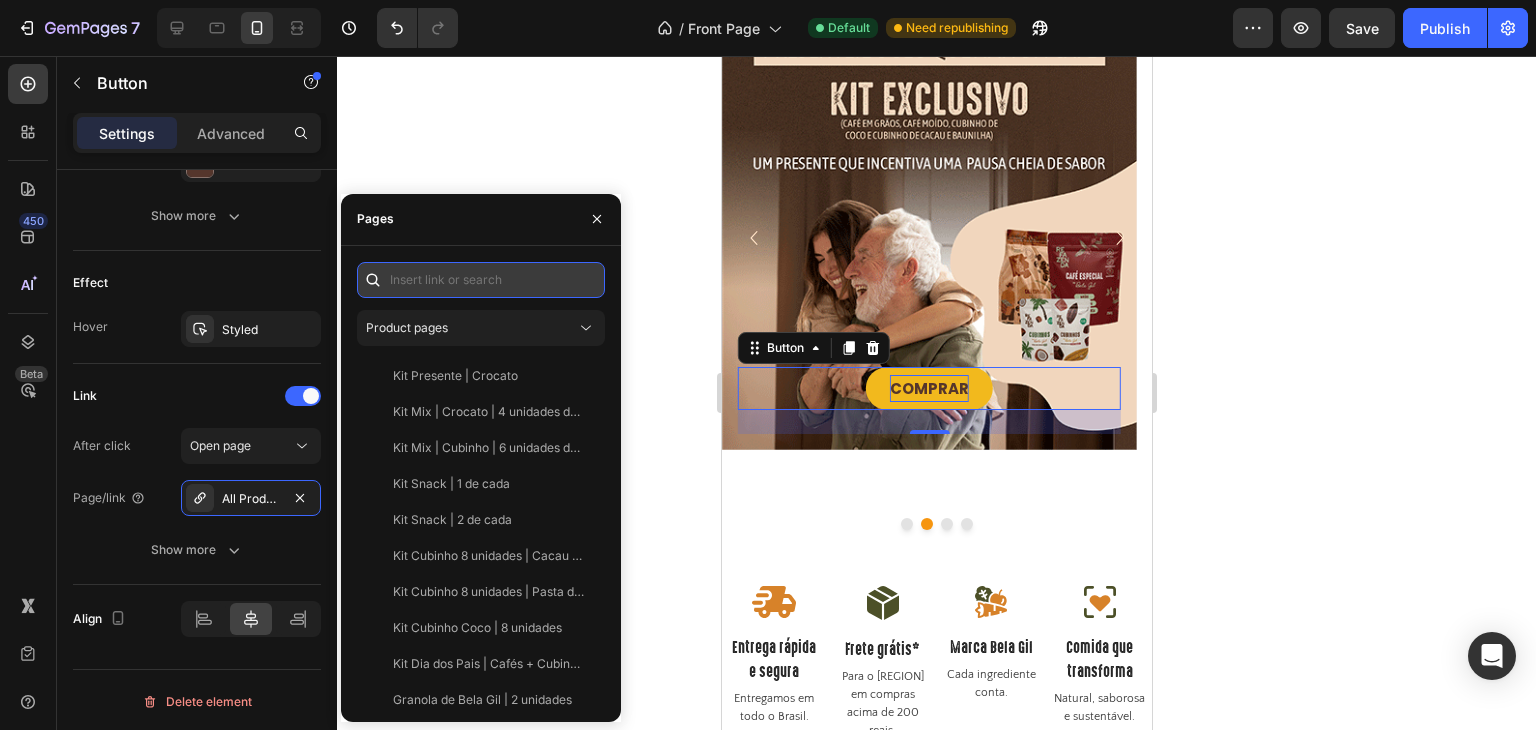click at bounding box center [481, 280] 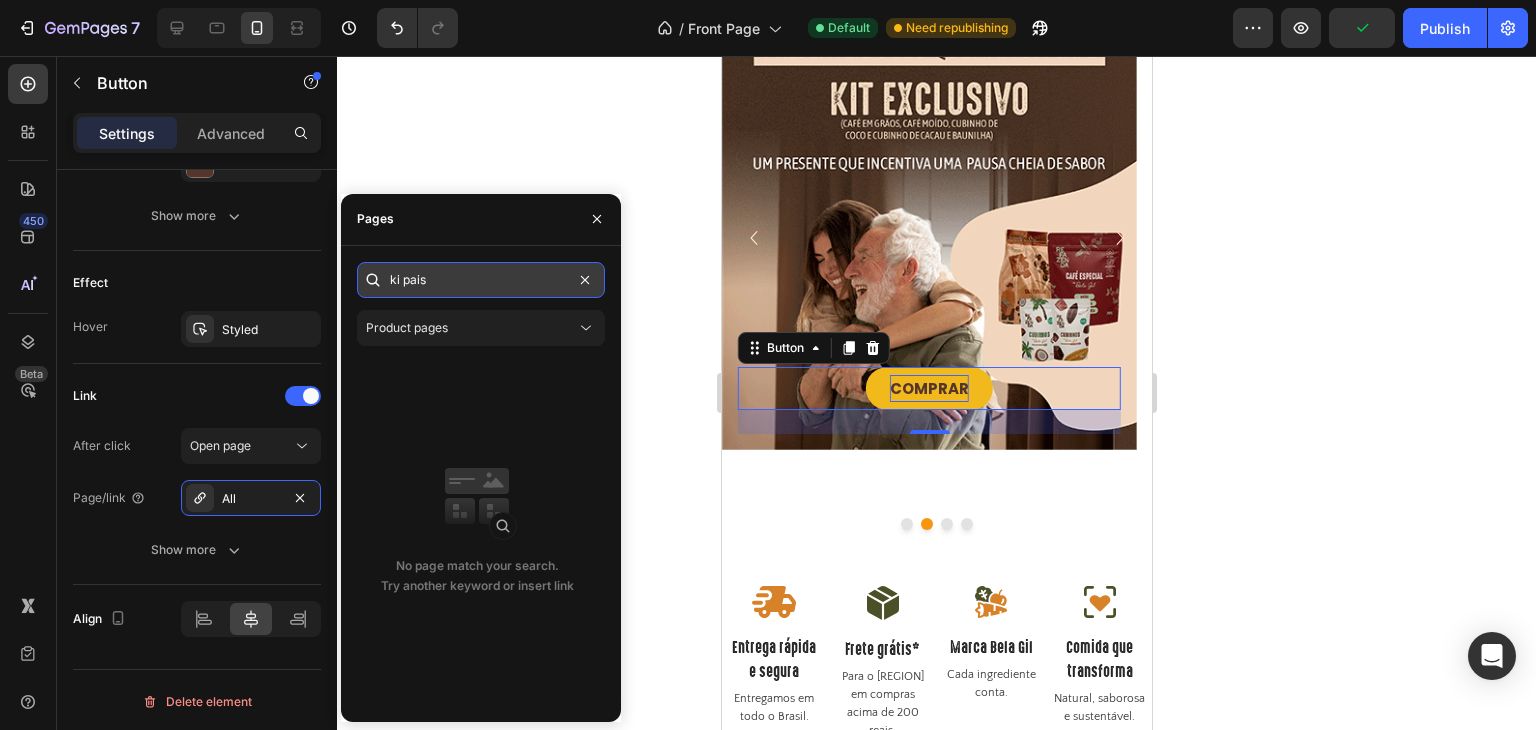 click on "ki pais" at bounding box center [481, 280] 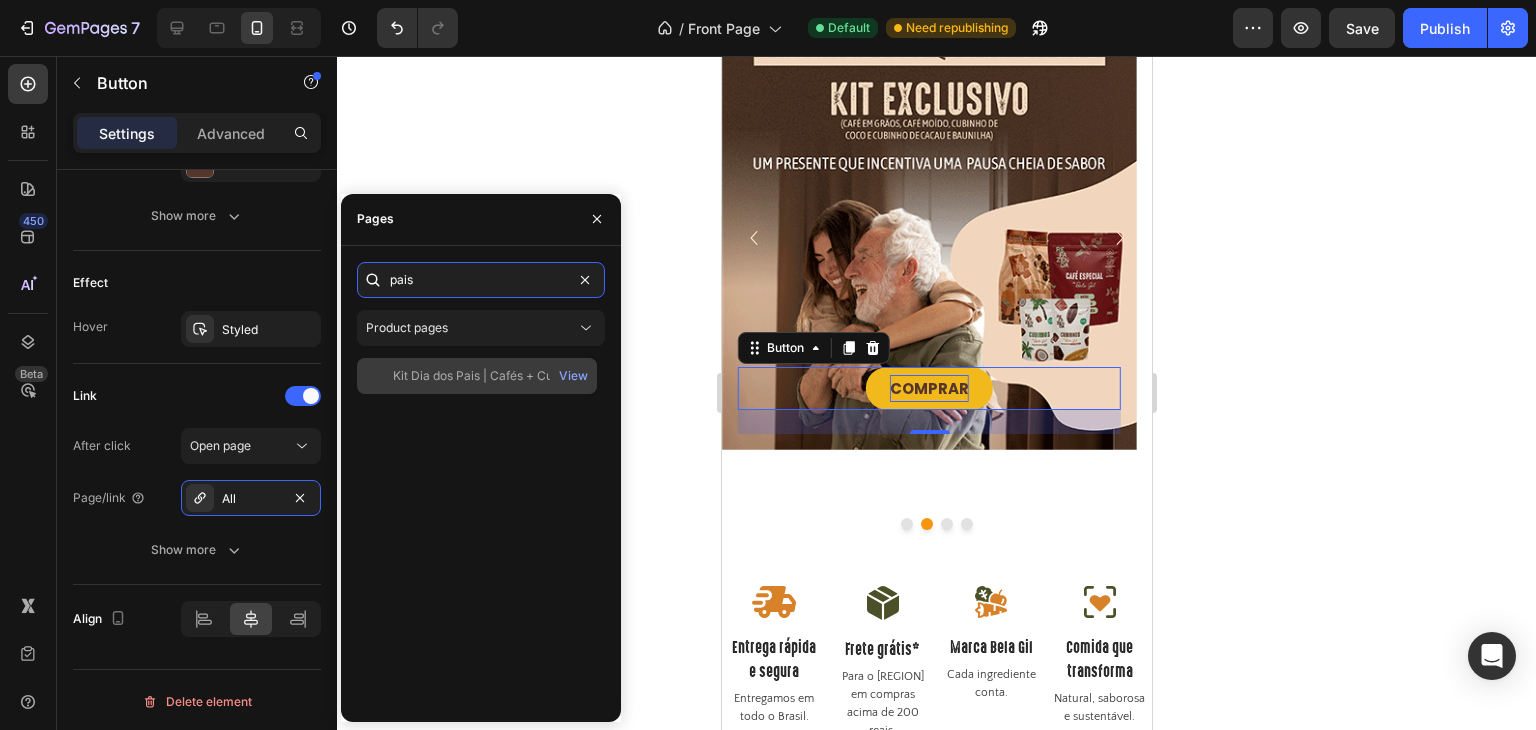 type on "pais" 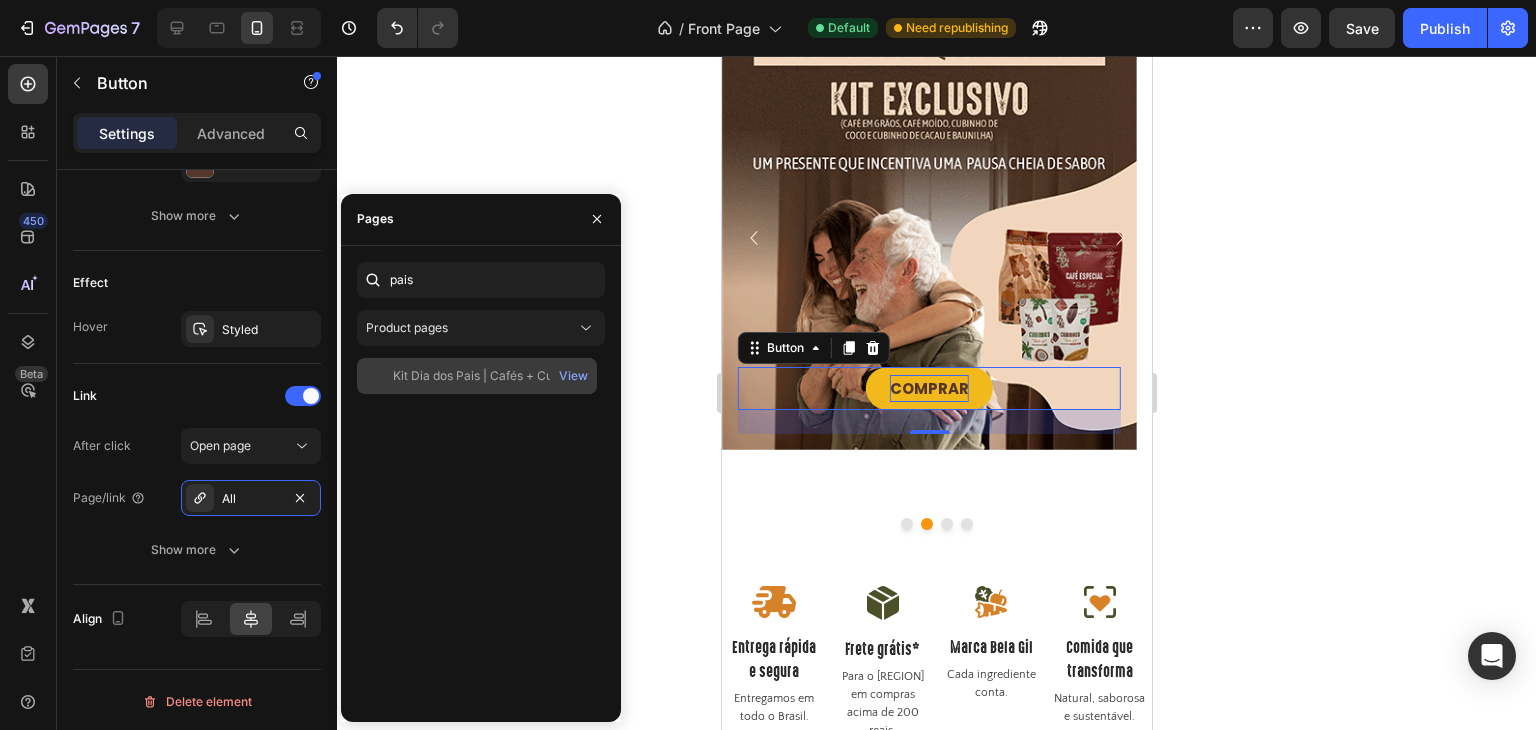 click on "Kit Dia dos Pais | Cafés + Cubinhos" 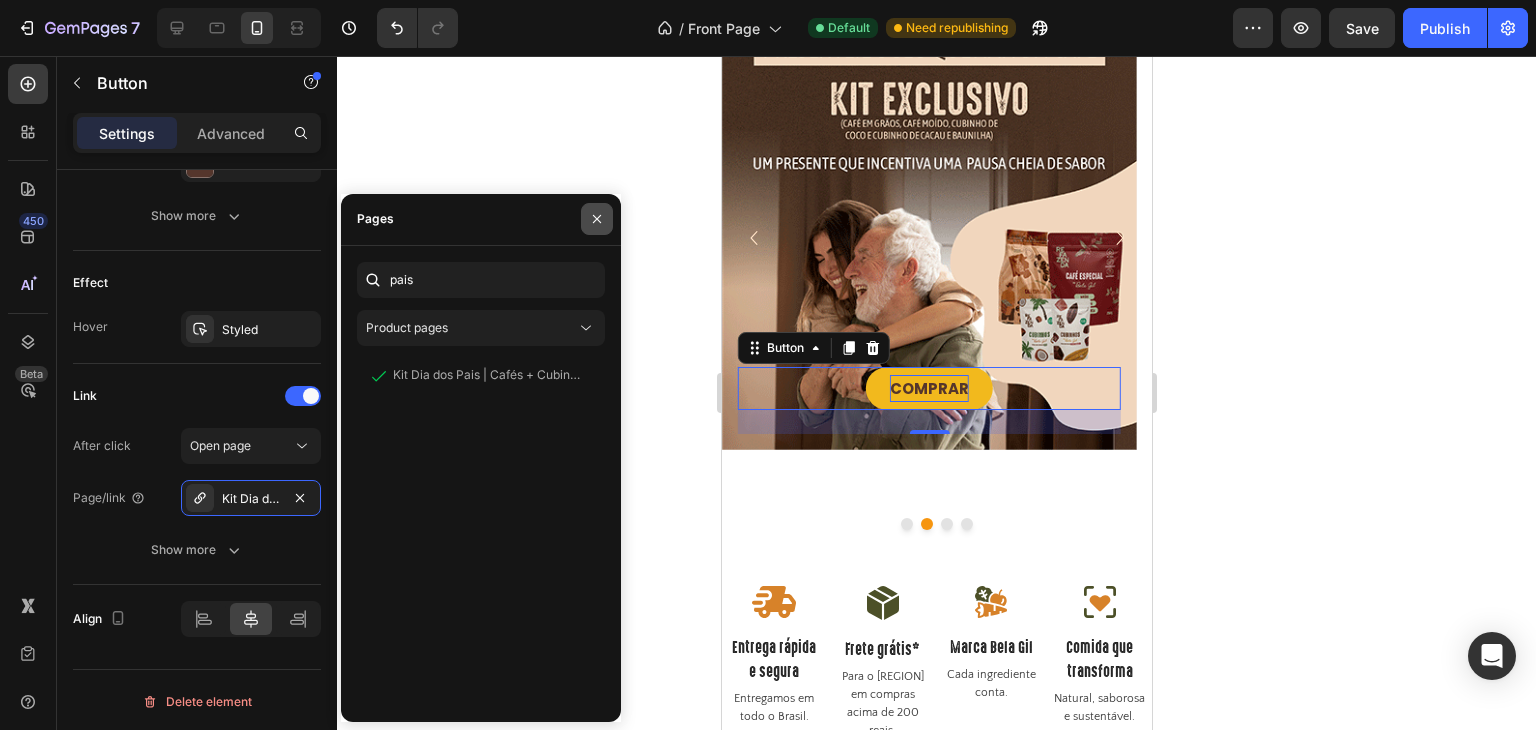 click 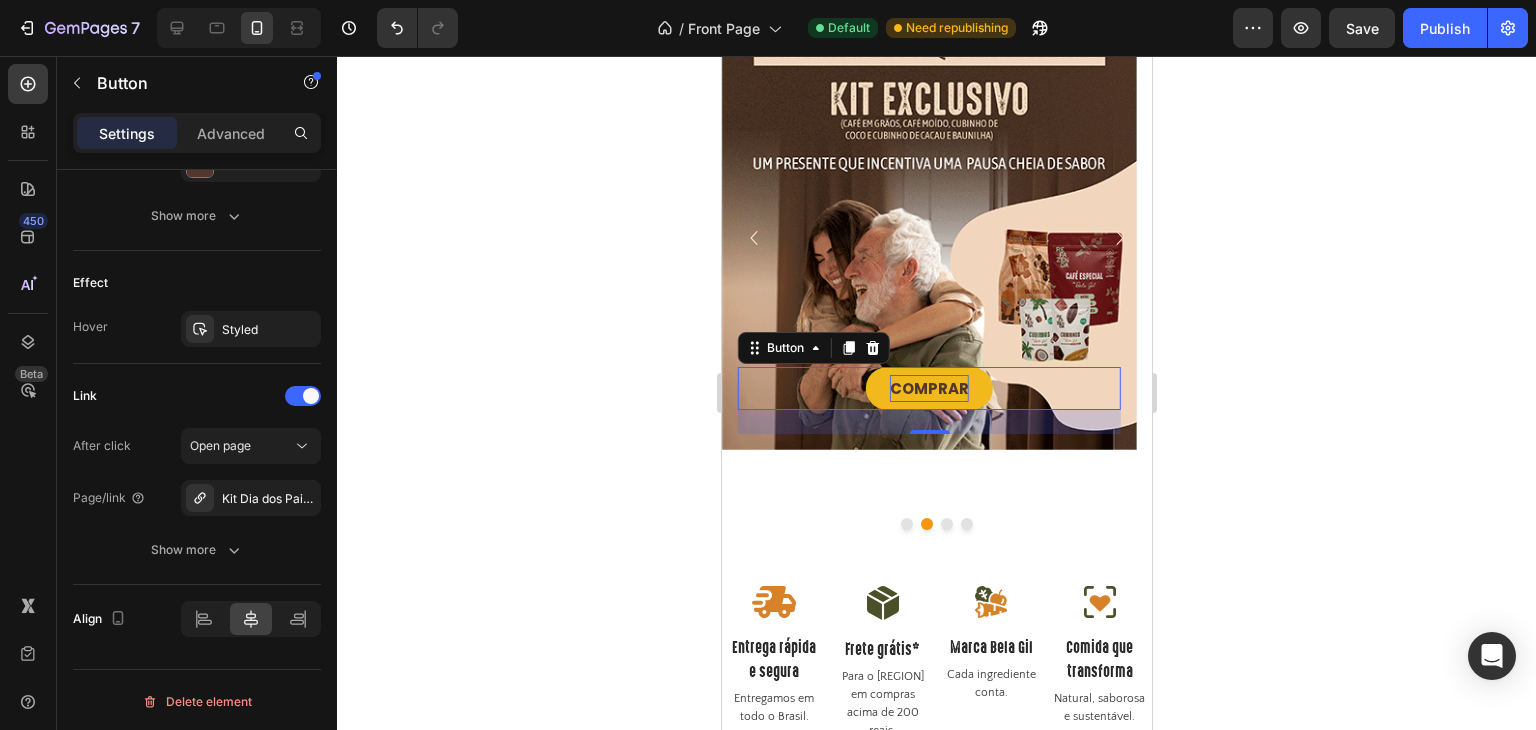 click 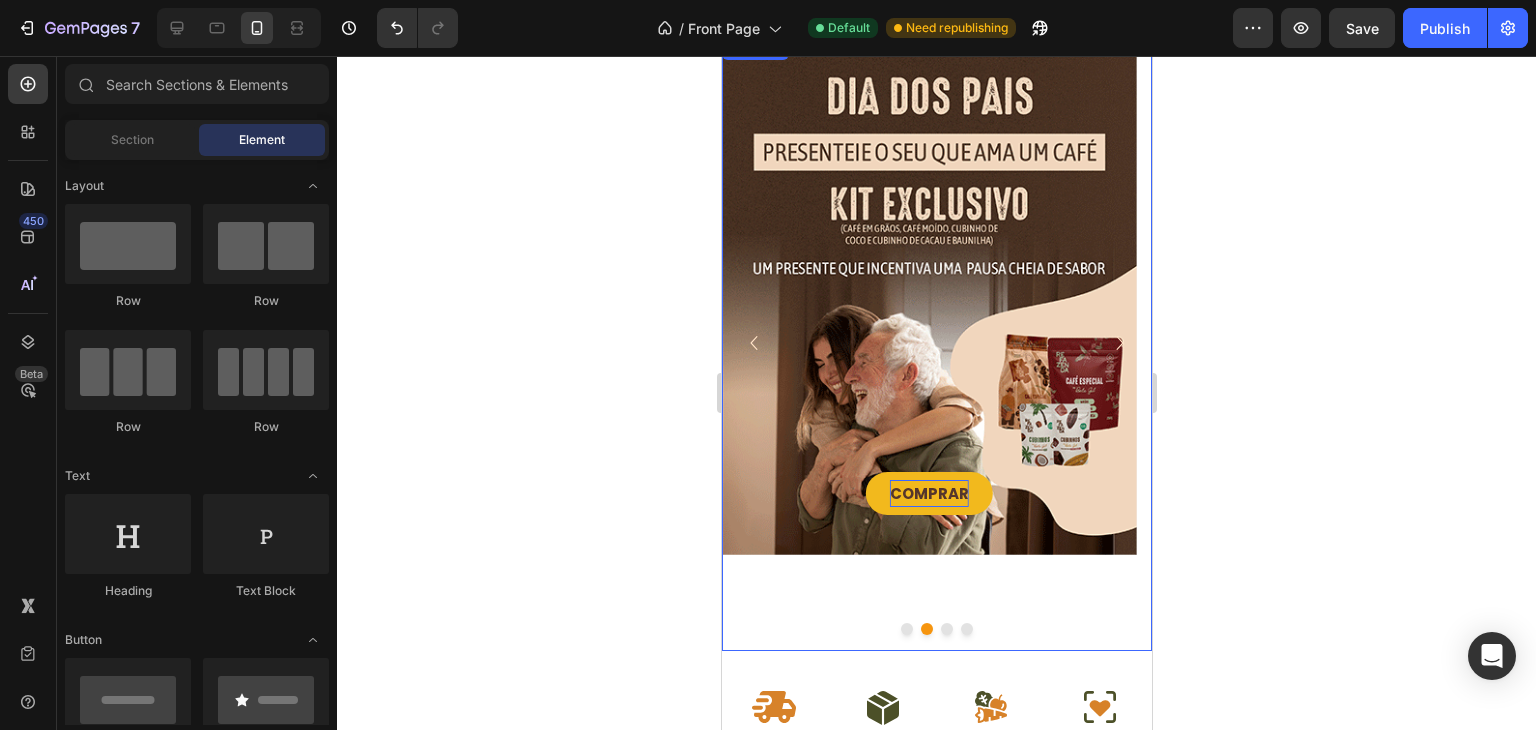 scroll, scrollTop: 0, scrollLeft: 0, axis: both 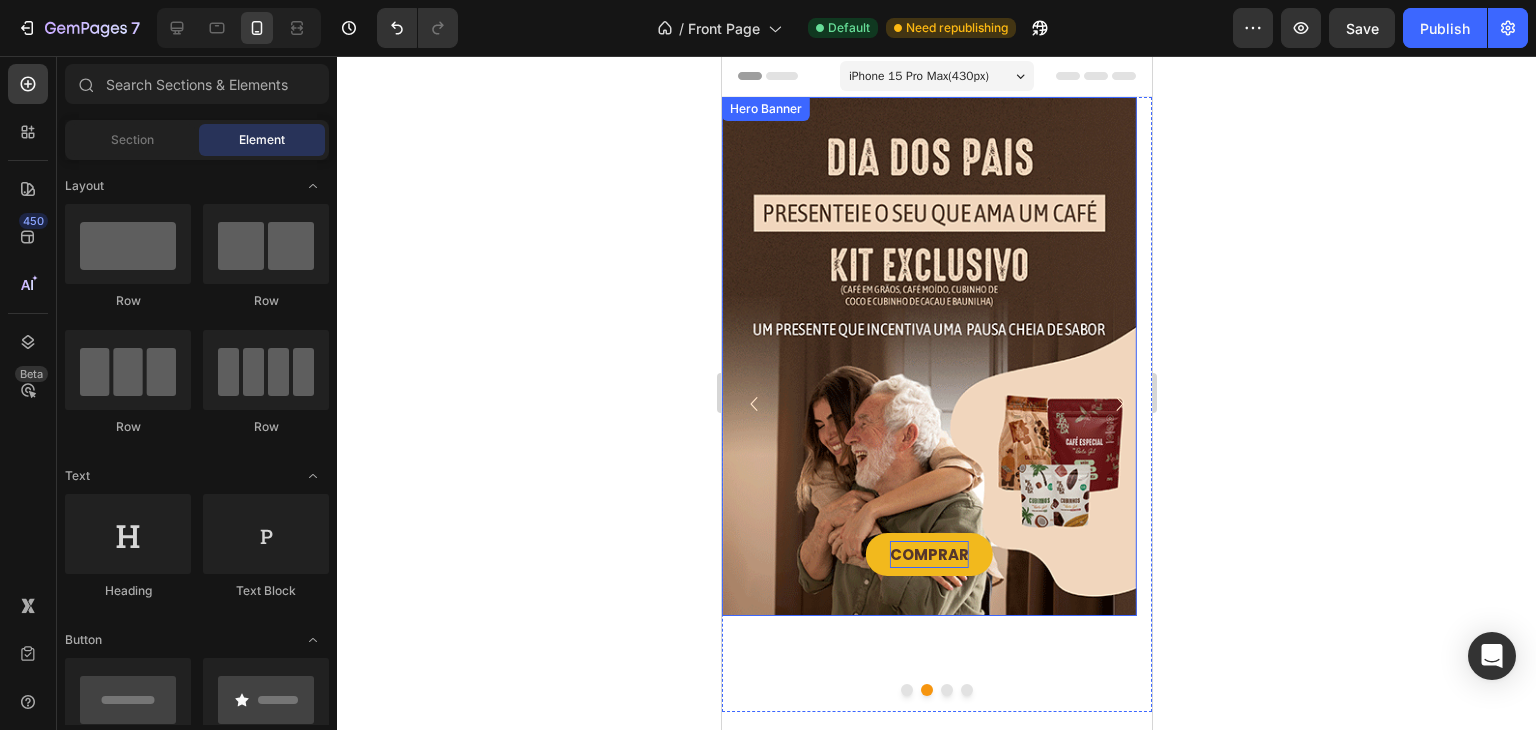click at bounding box center [928, 356] 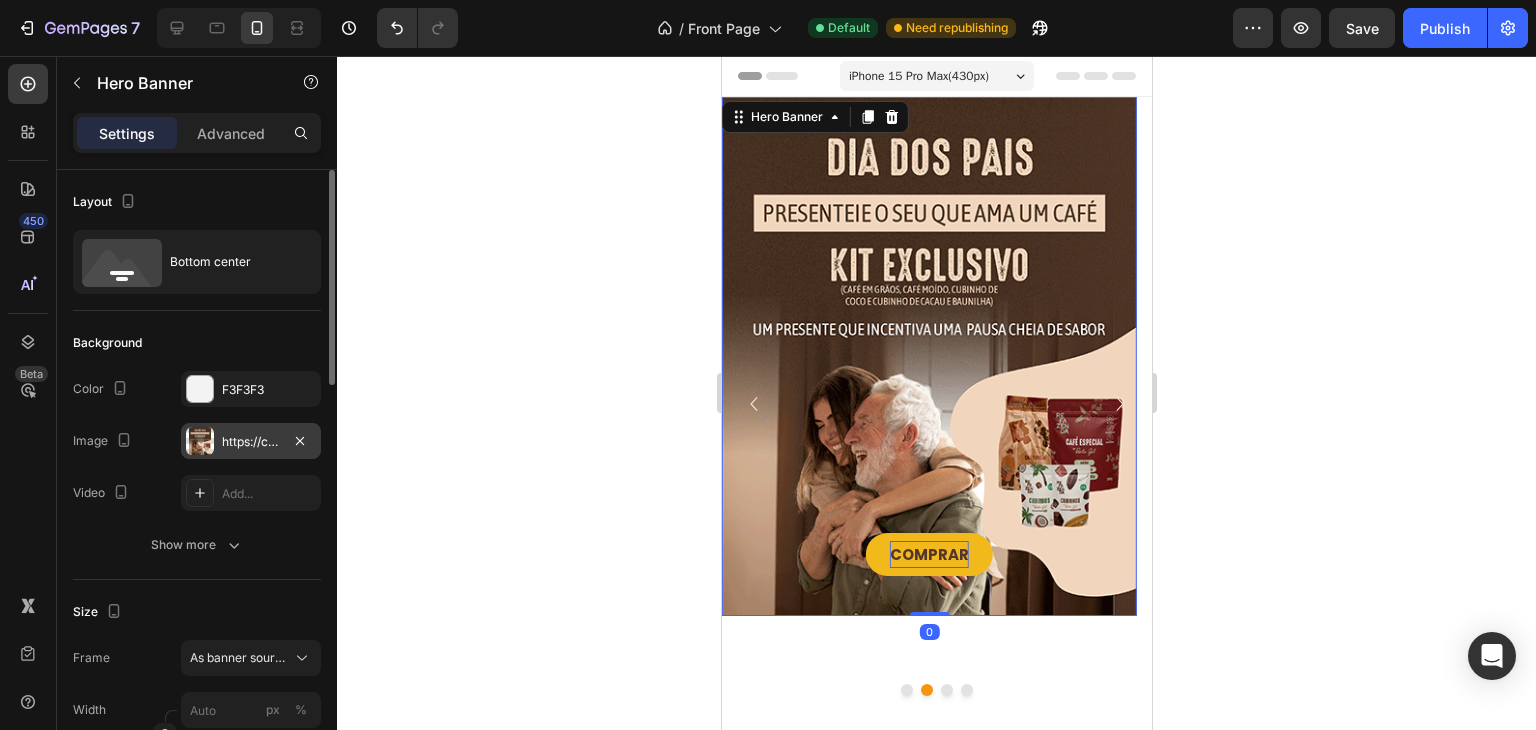 click on "https://cdn.shopify.com/s/files/1/0737/6519/1966/files/gempages_524955672463279273-f3113866-9fa6-46db-bd9e-44f9954024d2.png" at bounding box center [251, 442] 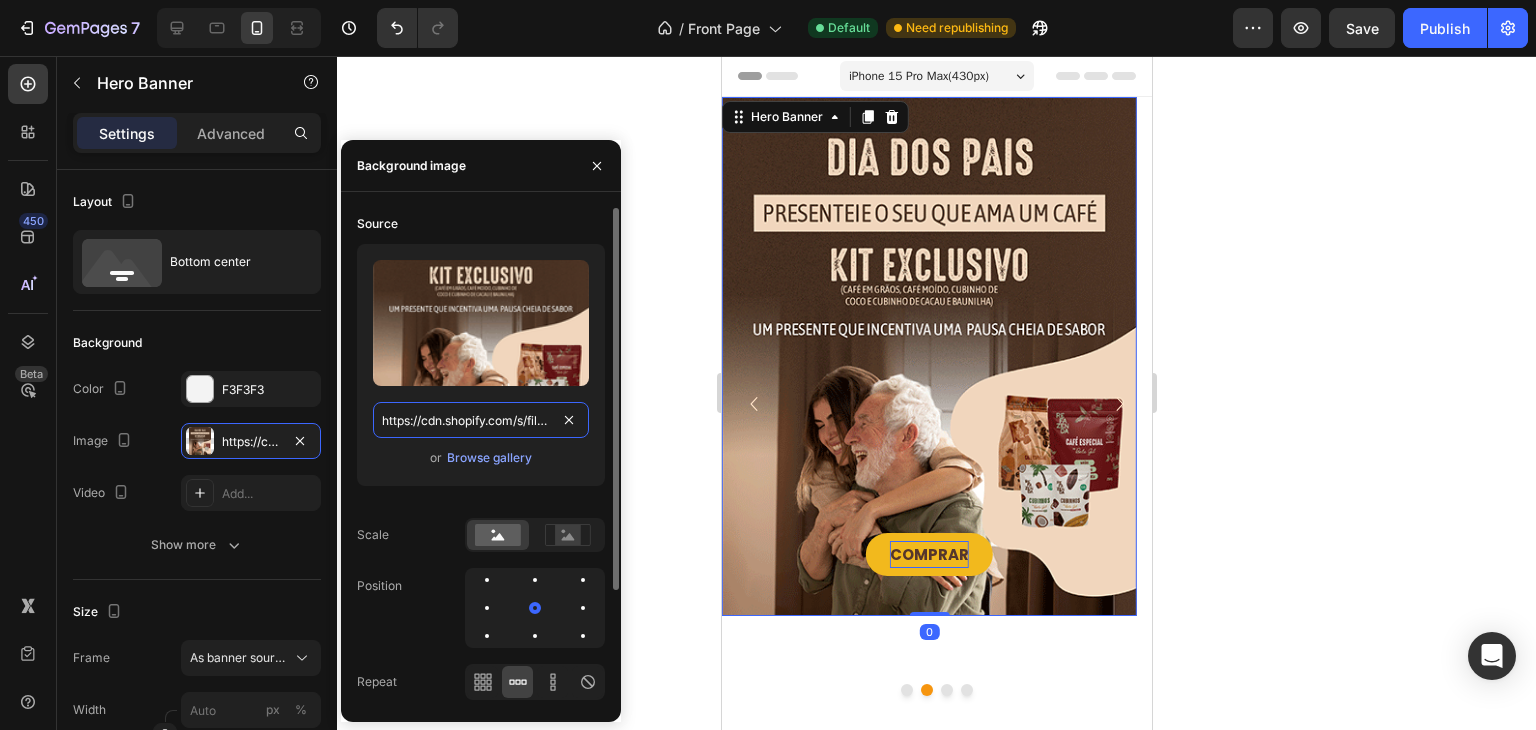 click on "https://cdn.shopify.com/s/files/1/0737/6519/1966/files/gempages_524955672463279273-f3113866-9fa6-46db-bd9e-44f9954024d2.png" at bounding box center (481, 420) 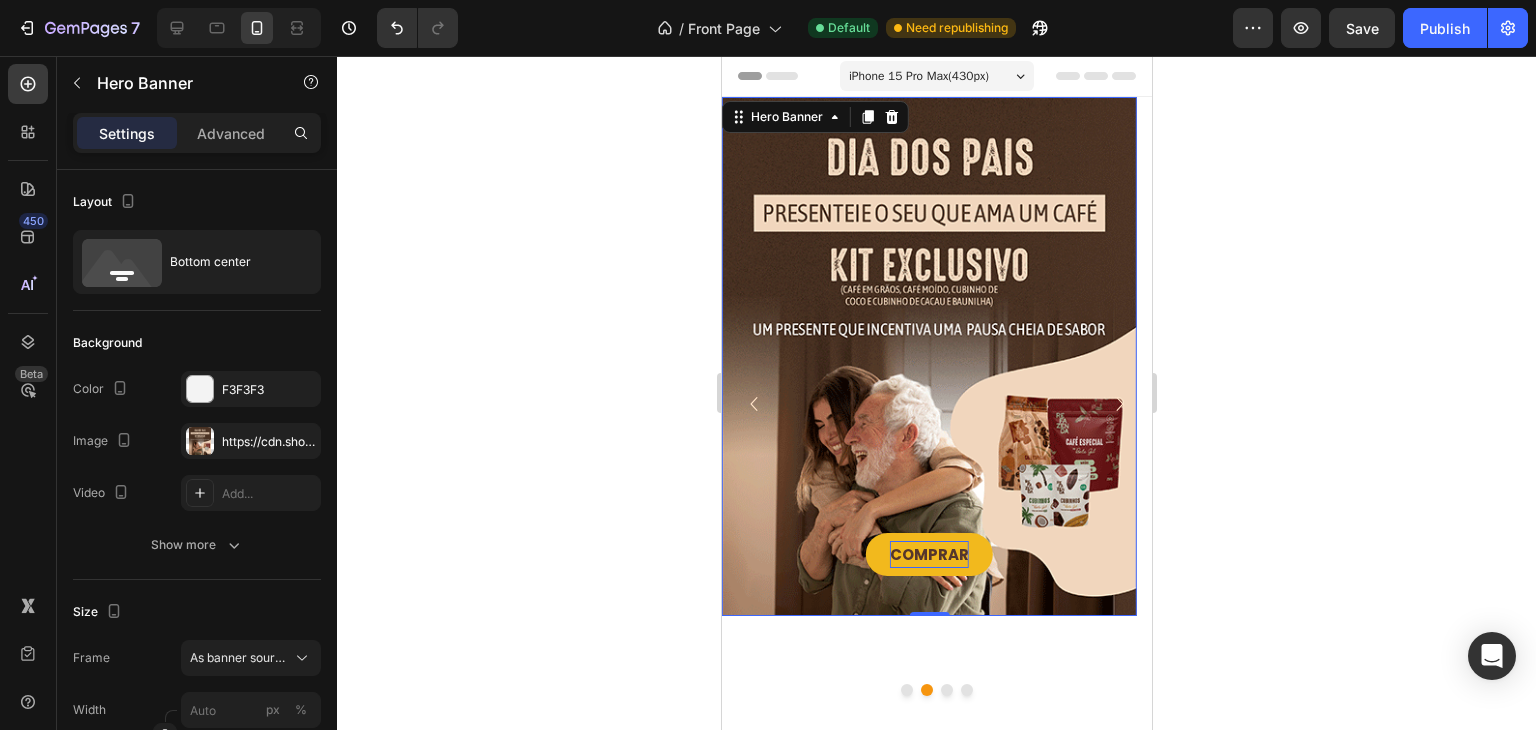 click 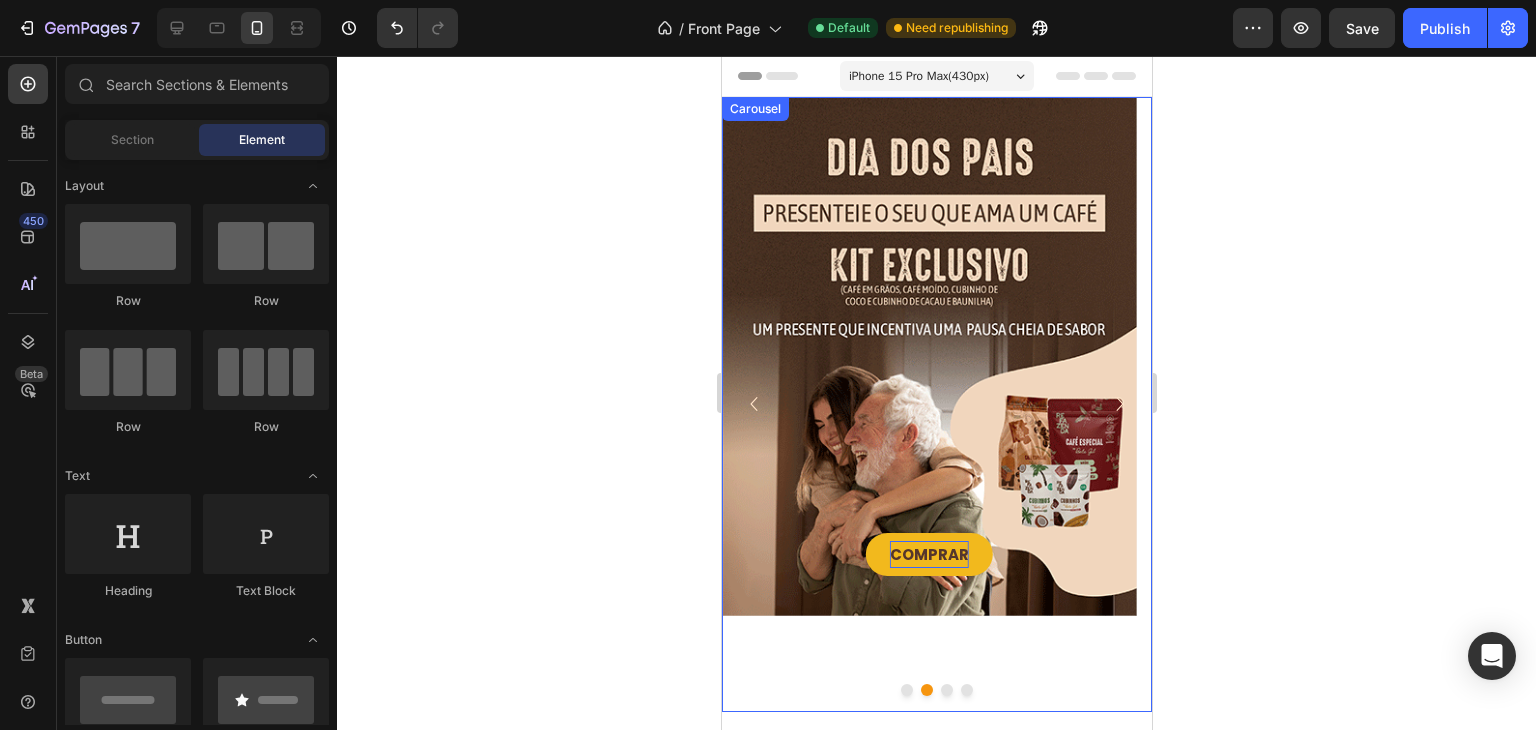 click at bounding box center (906, 690) 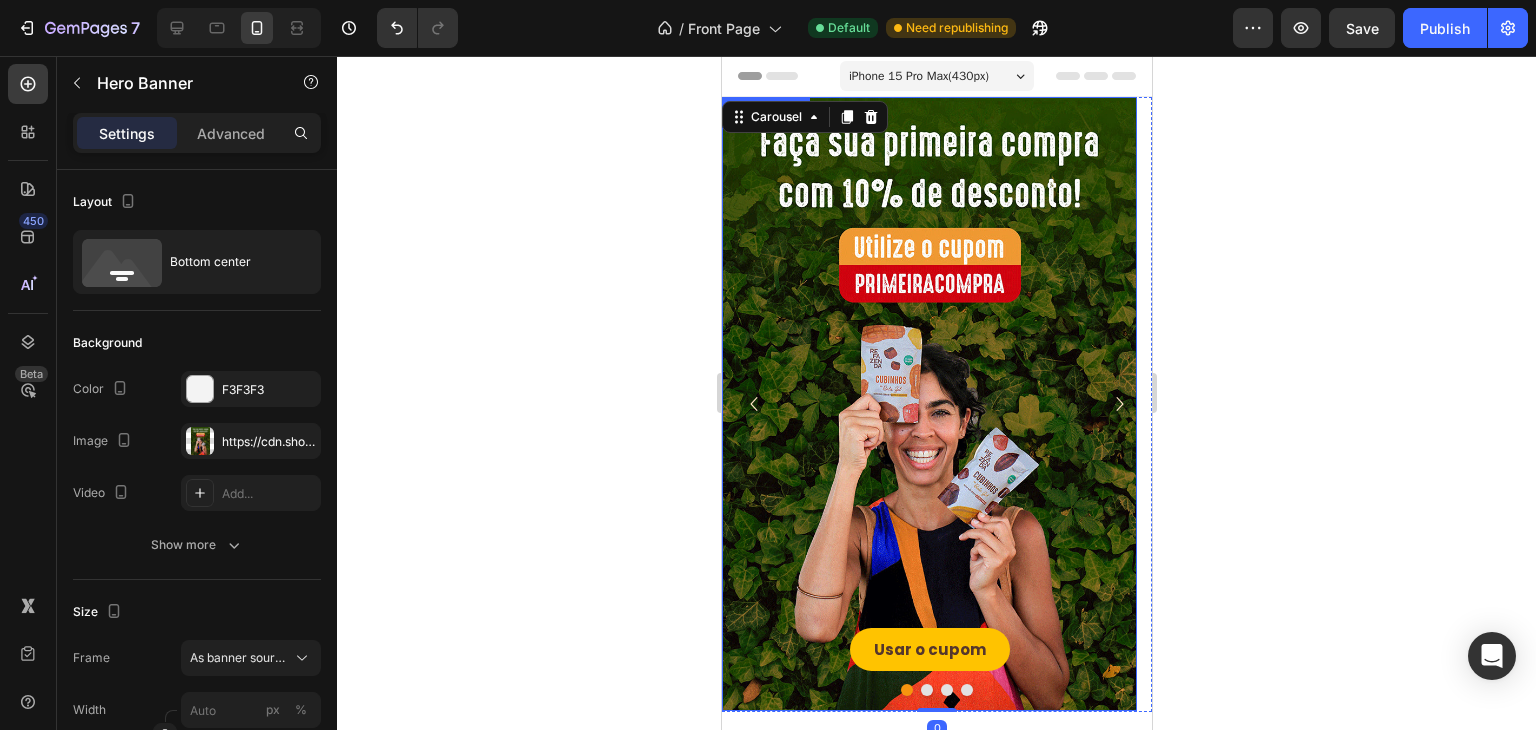 click at bounding box center [928, 404] 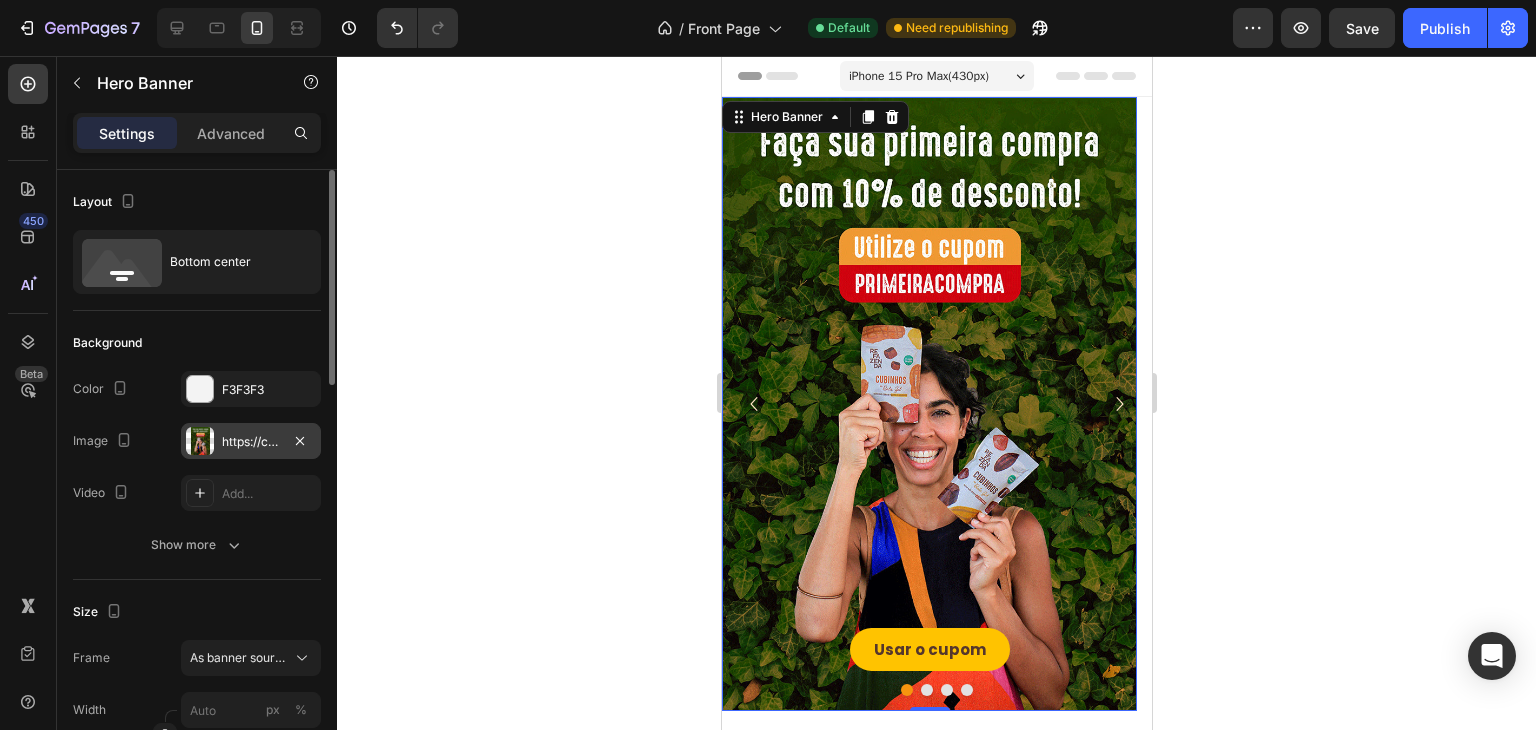 click on "https://cdn.shopify.com/s/files/1/0737/6519/1966/files/gempages_524955672463279273-ea452a36-30b8-4b03-a467-d9b12cc738ef.webp" at bounding box center [251, 442] 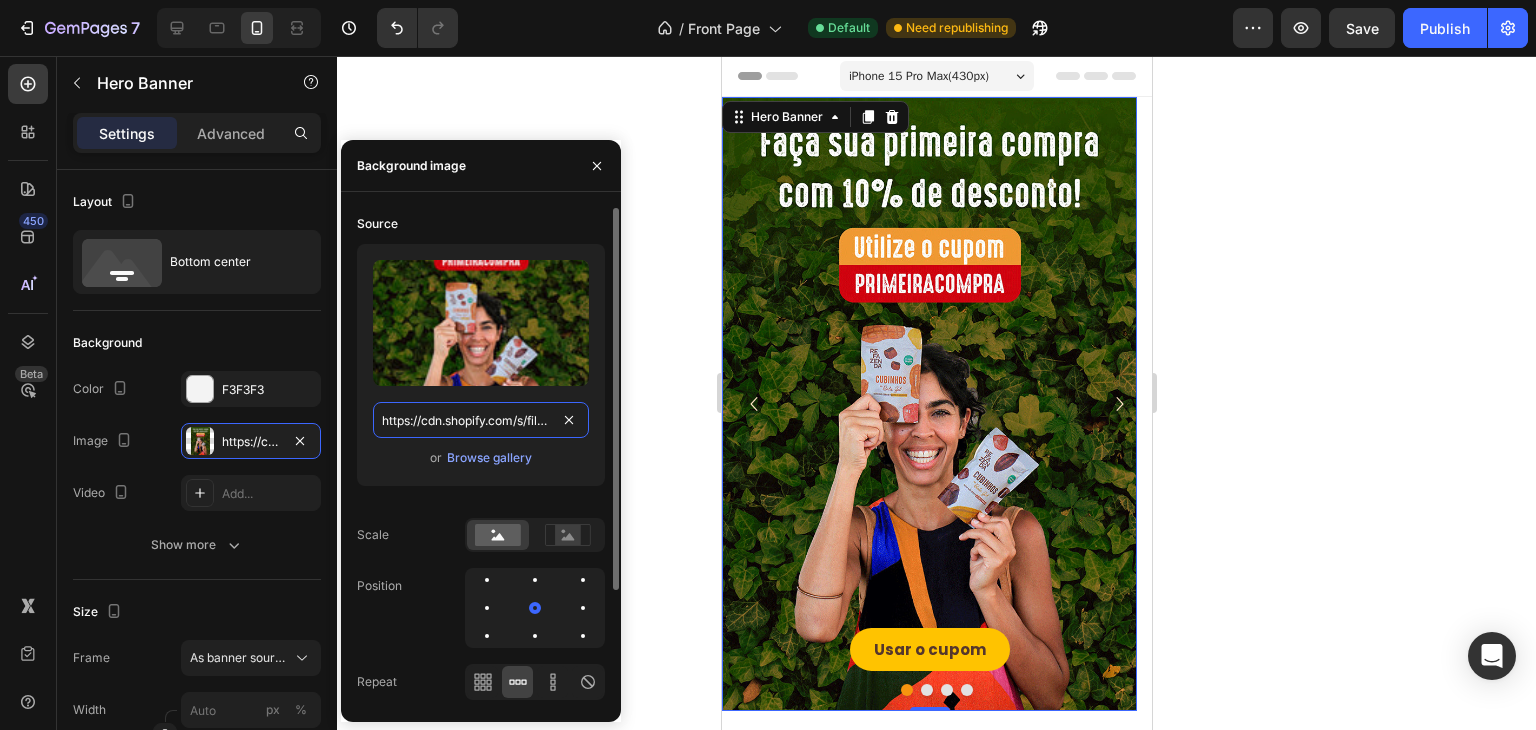 click on "https://cdn.shopify.com/s/files/1/0737/6519/1966/files/gempages_524955672463279273-ea452a36-30b8-4b03-a467-d9b12cc738ef.webp" at bounding box center (481, 420) 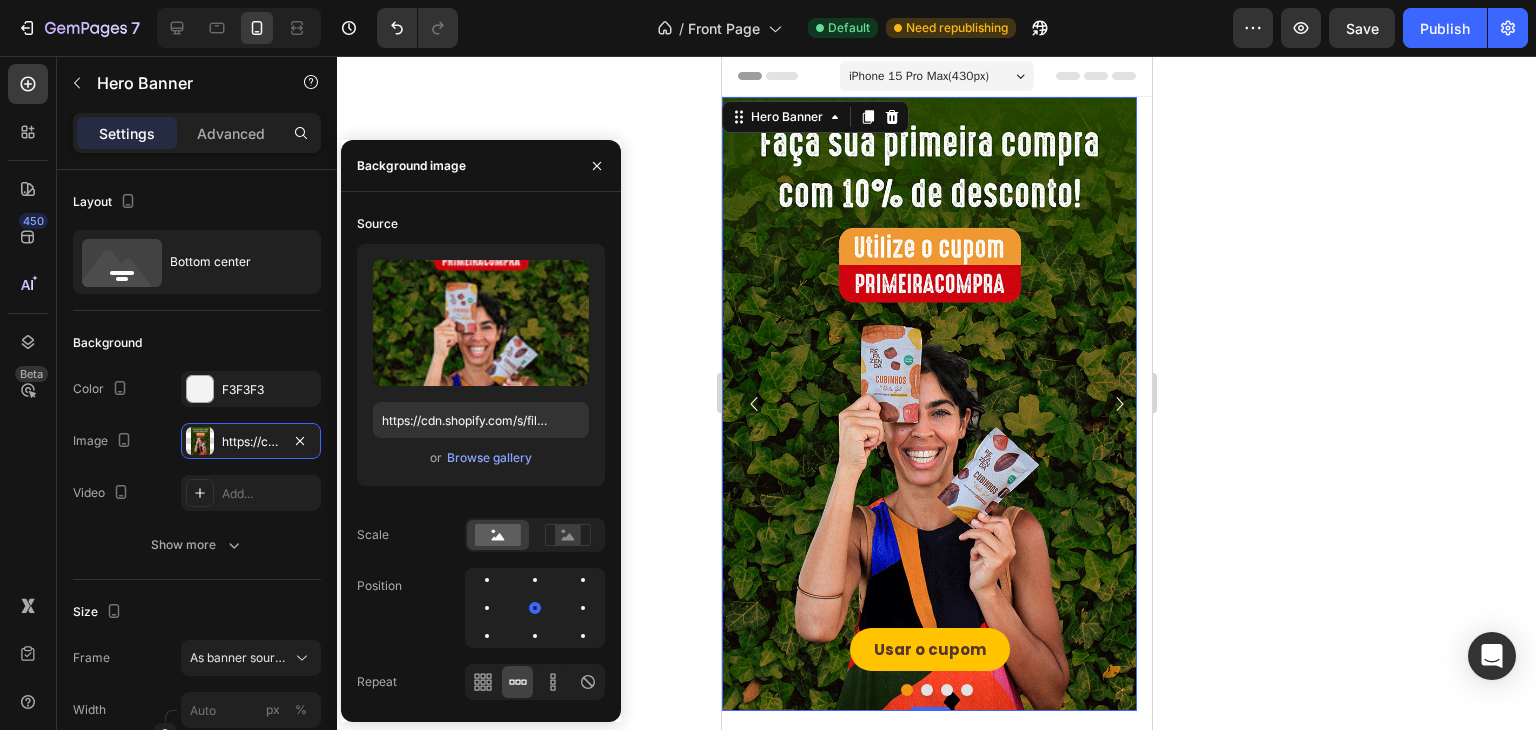 click 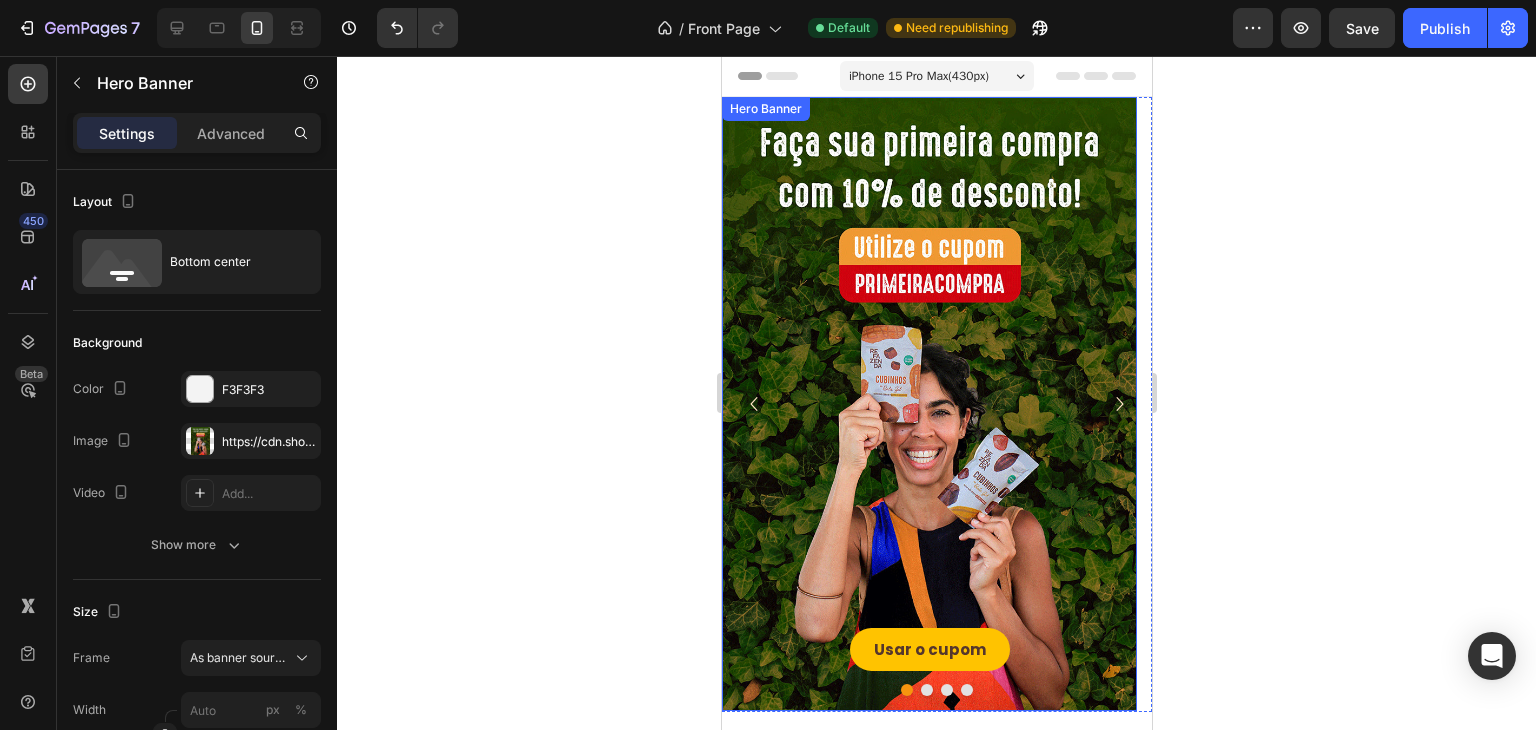 click on "Hero Banner" at bounding box center (765, 109) 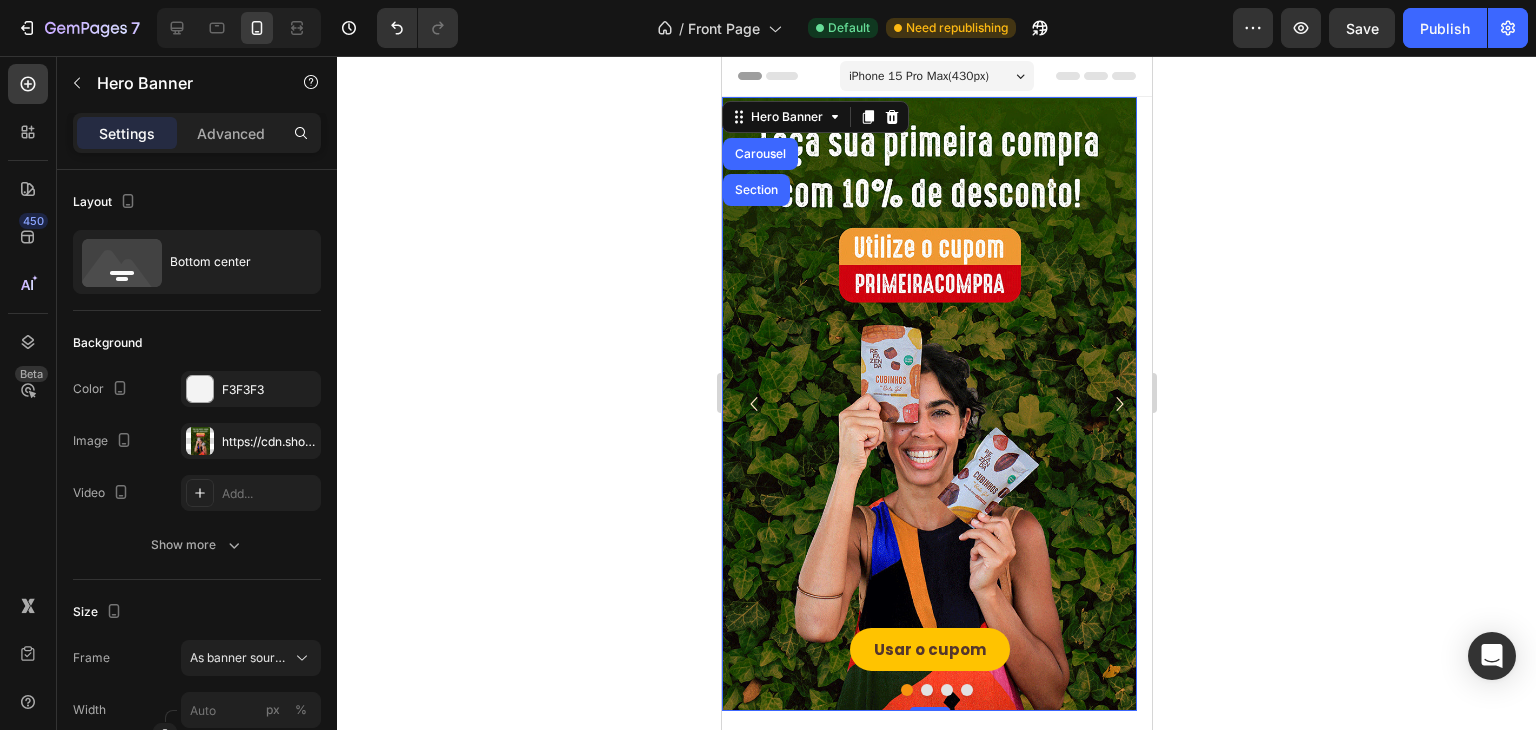 click on "Hero Banner Carousel Section" at bounding box center (814, 117) 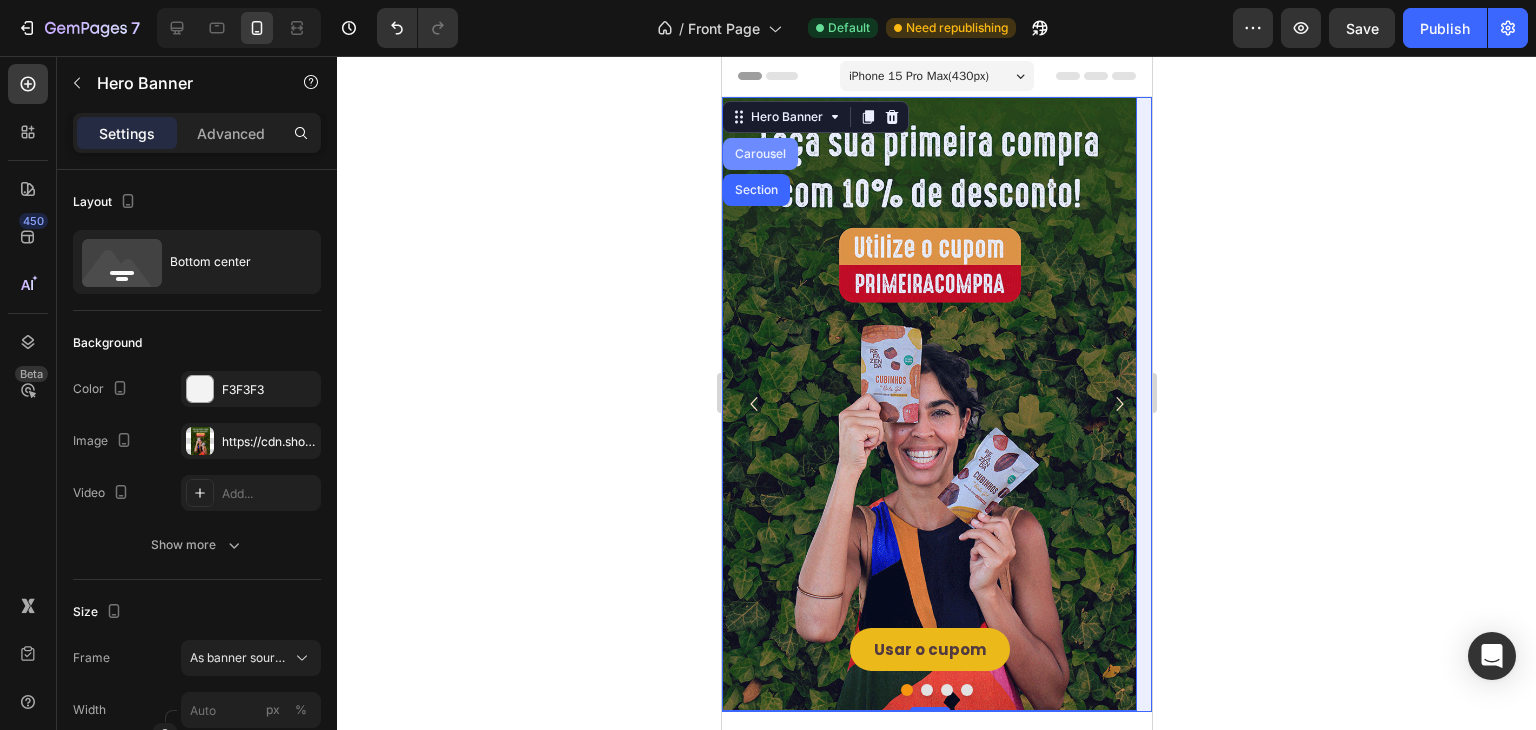 click on "Carousel" at bounding box center [759, 154] 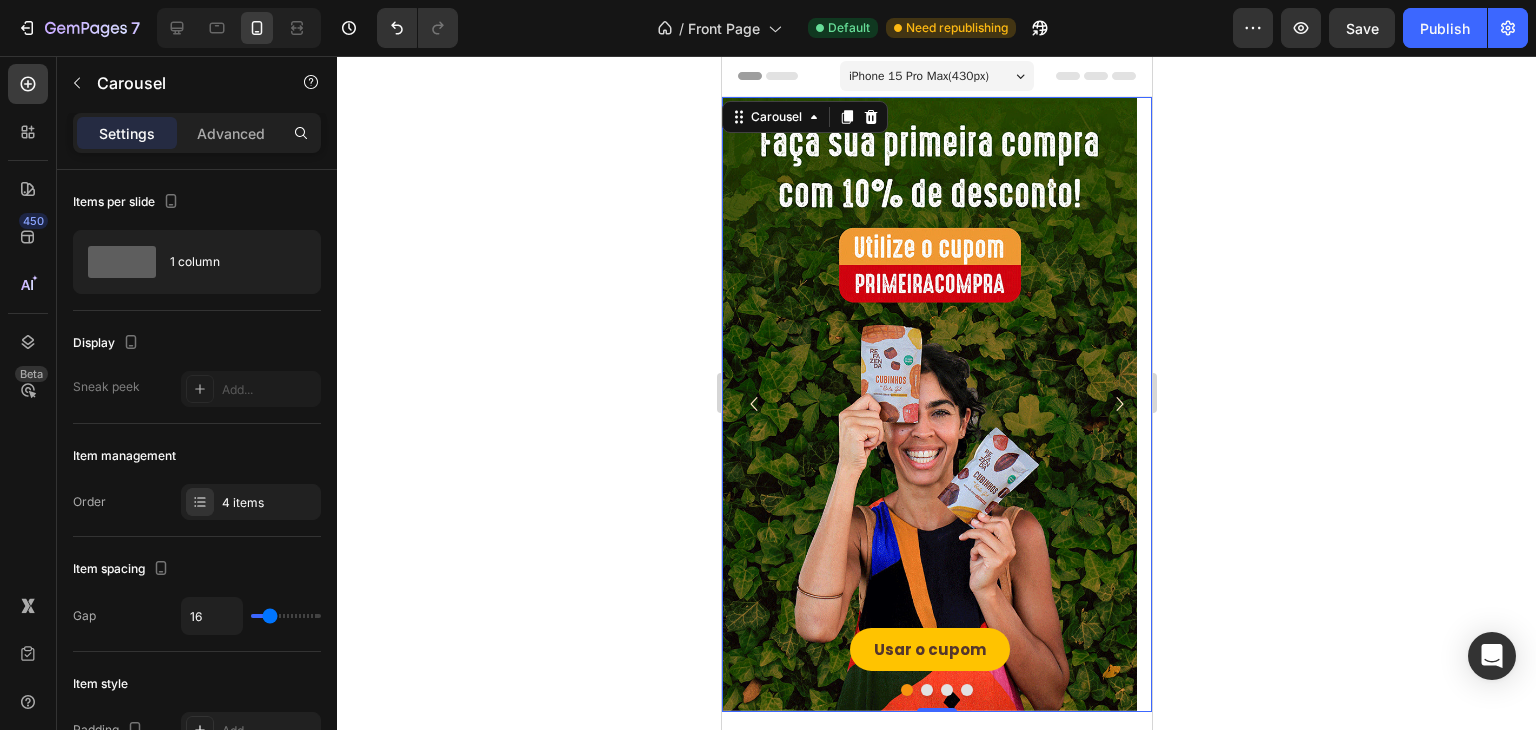 click on "450 Beta" at bounding box center (28, 325) 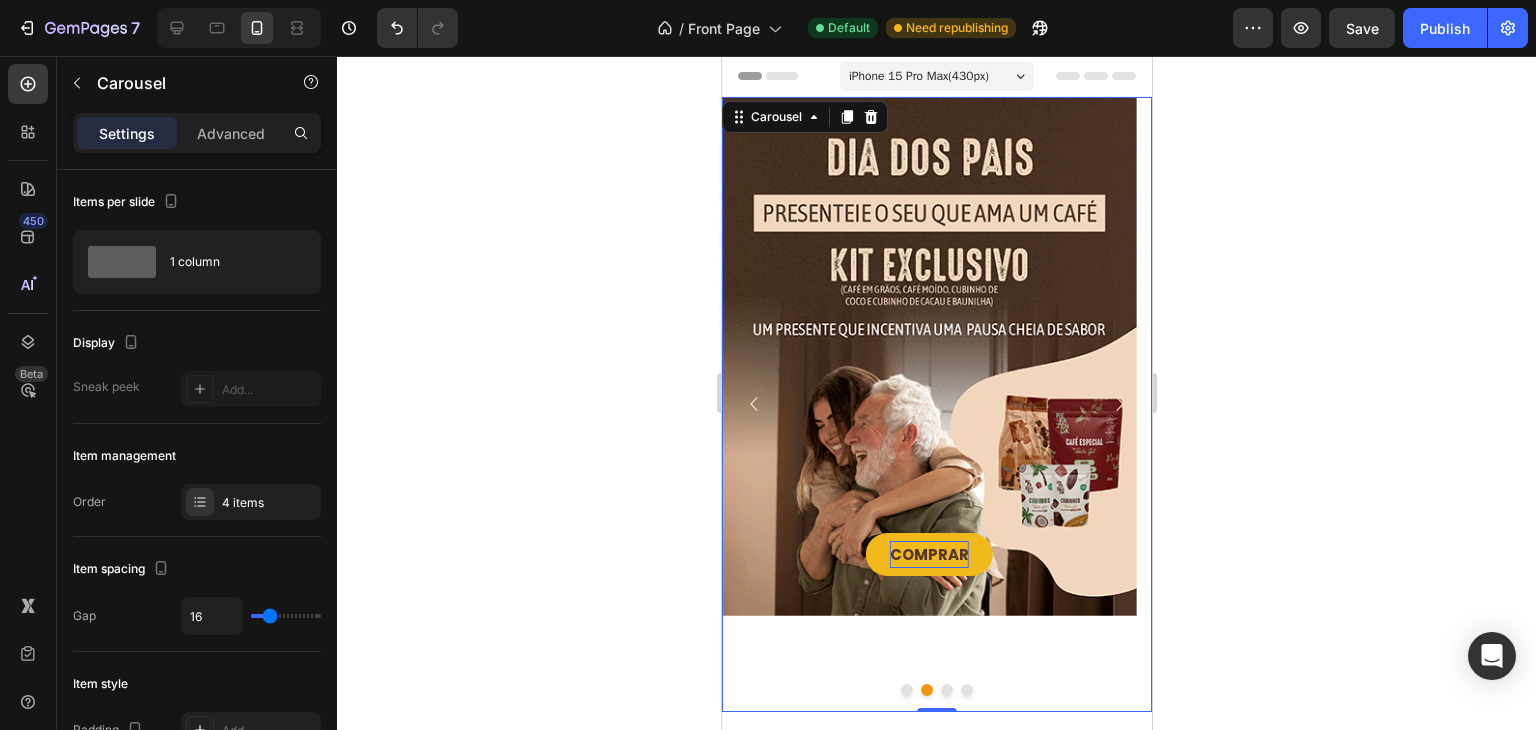 click on "COMPRAR Button Hero Banner" at bounding box center [928, 404] 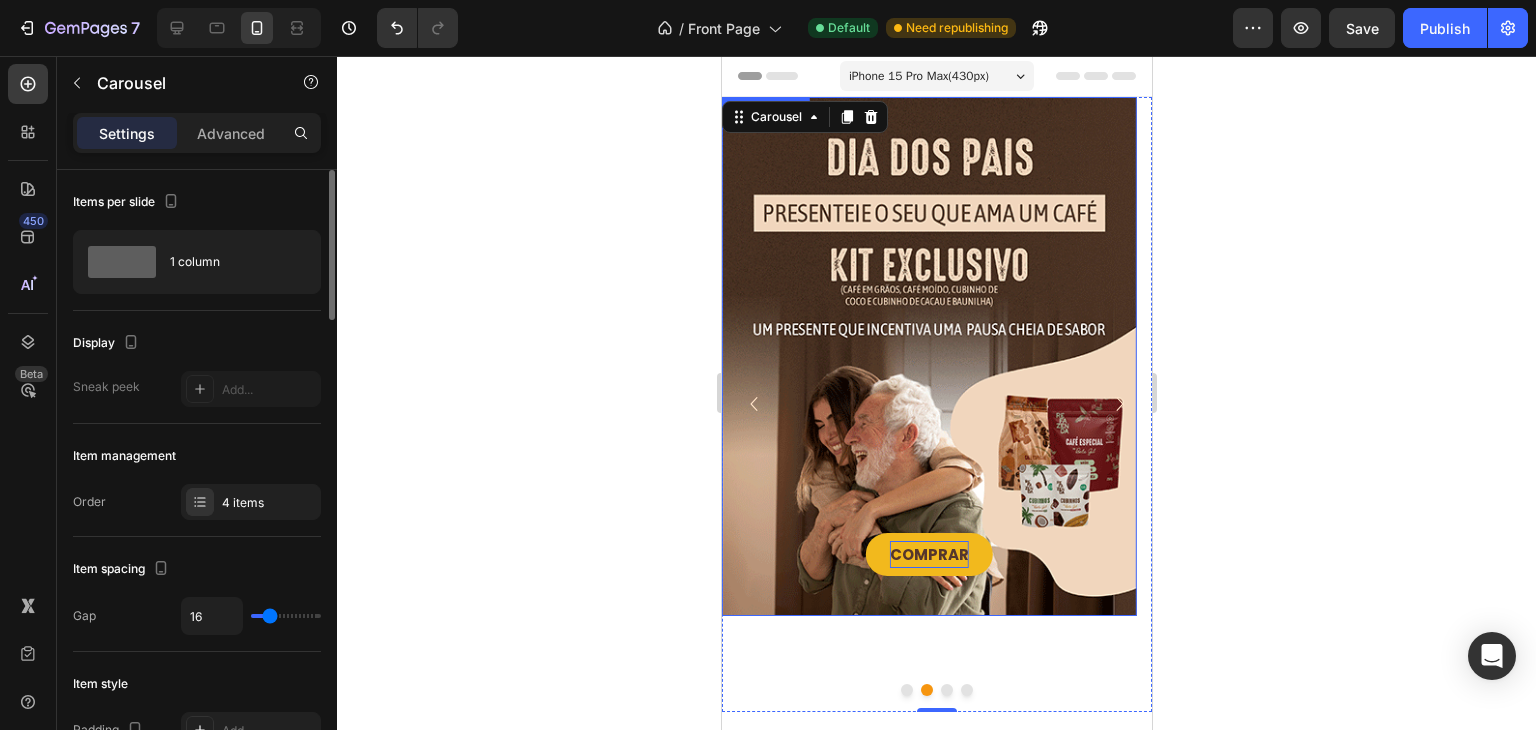 scroll, scrollTop: 499, scrollLeft: 0, axis: vertical 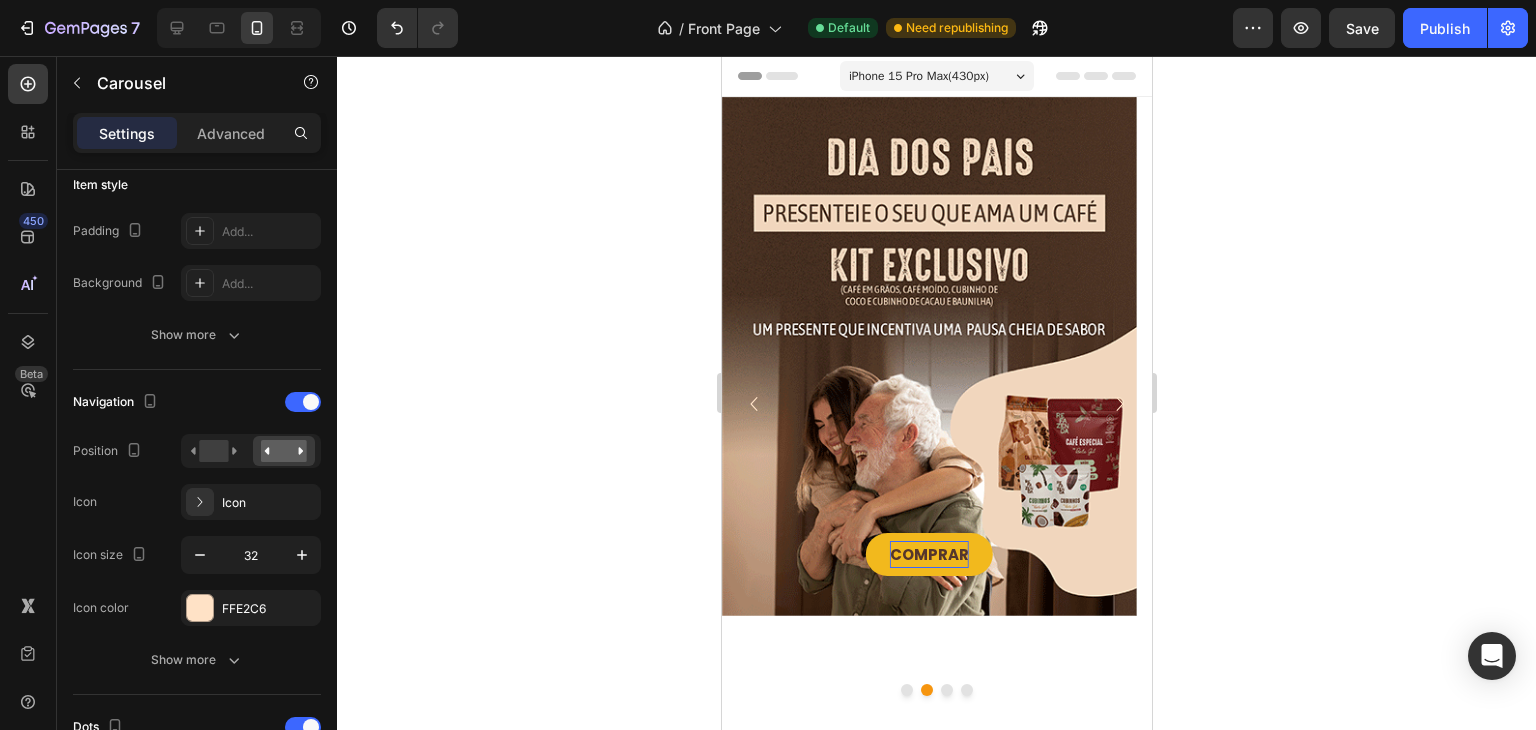 click on "Header" at bounding box center (936, 76) 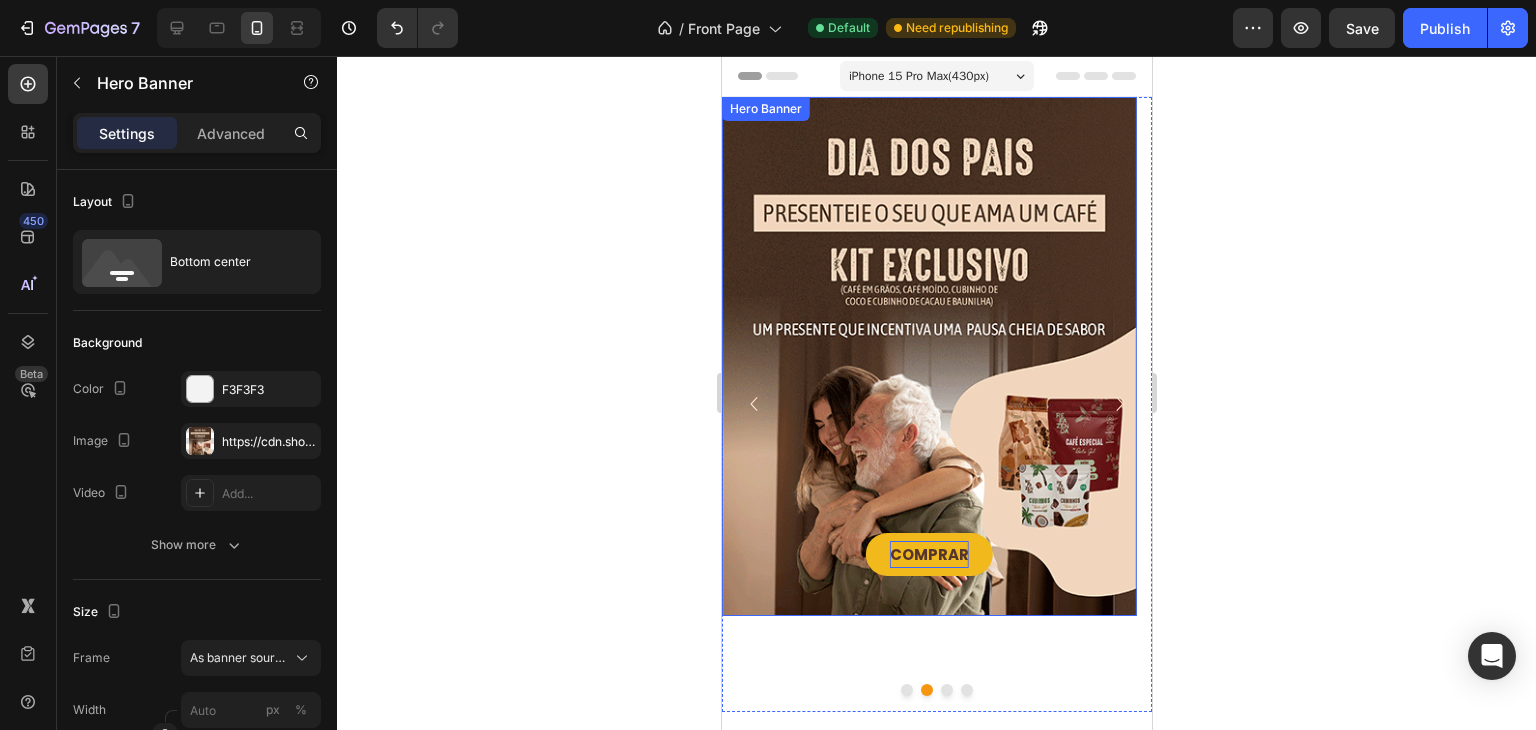 click at bounding box center (928, 356) 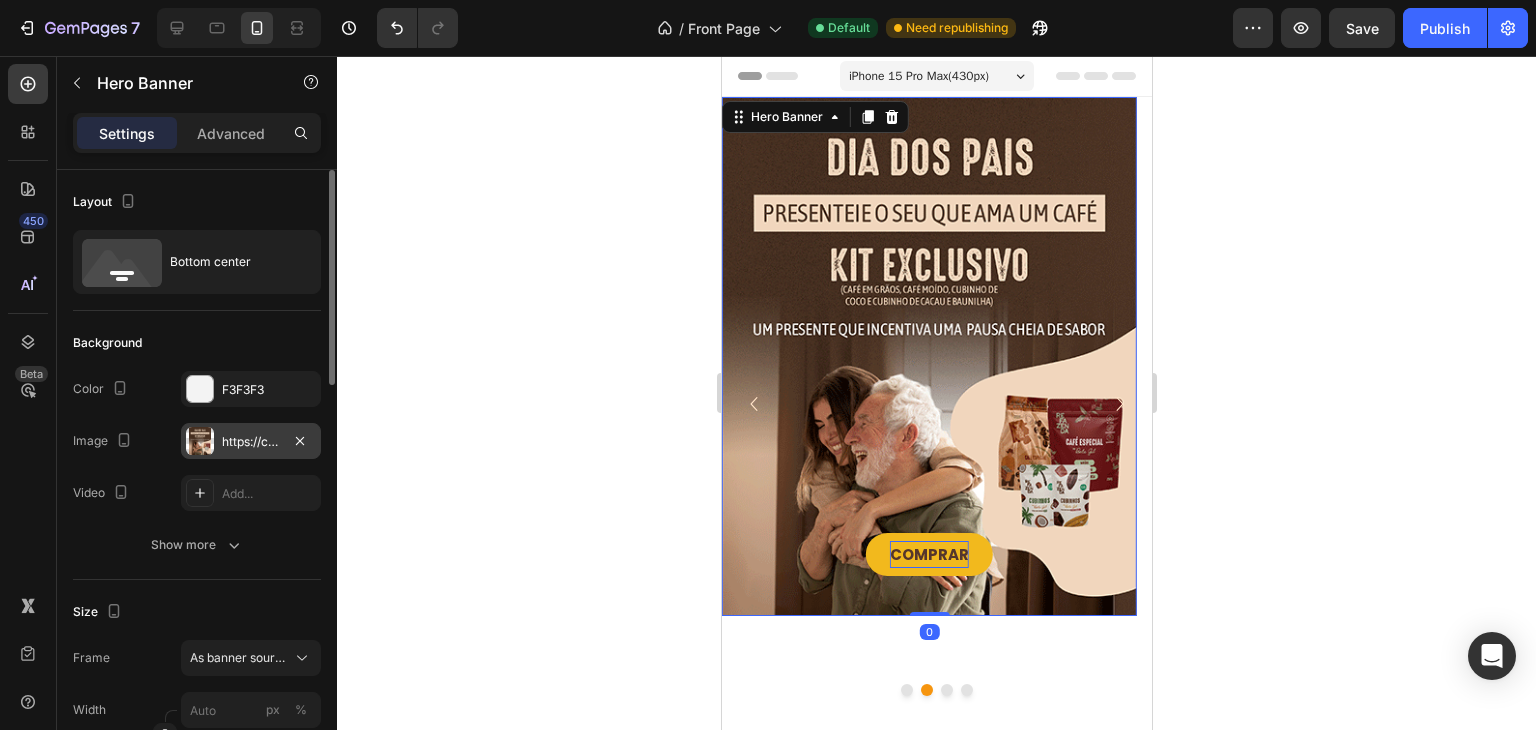 click on "https://cdn.shopify.com/s/files/1/0737/6519/1966/files/gempages_524955672463279273-f3113866-9fa6-46db-bd9e-44f9954024d2.png" at bounding box center (251, 442) 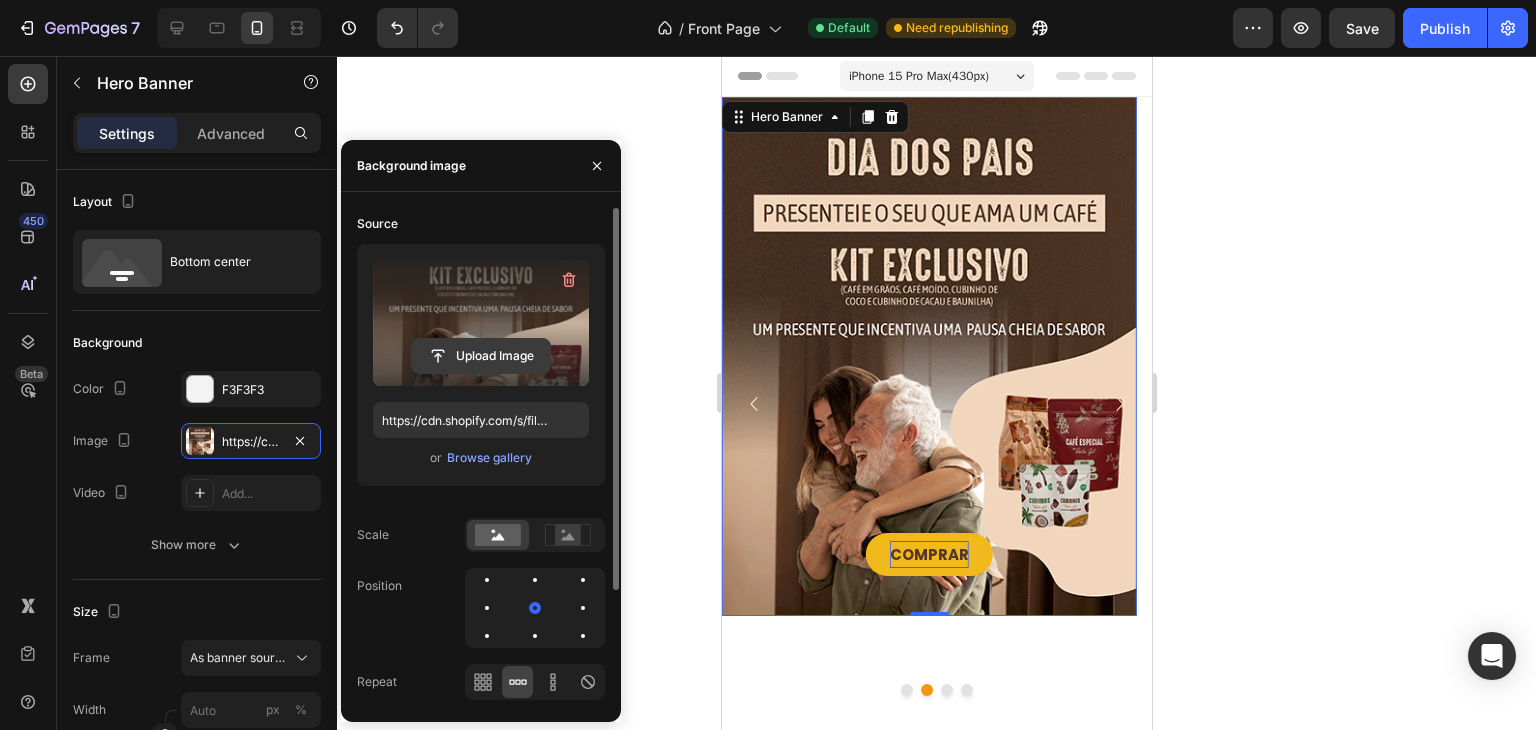 click 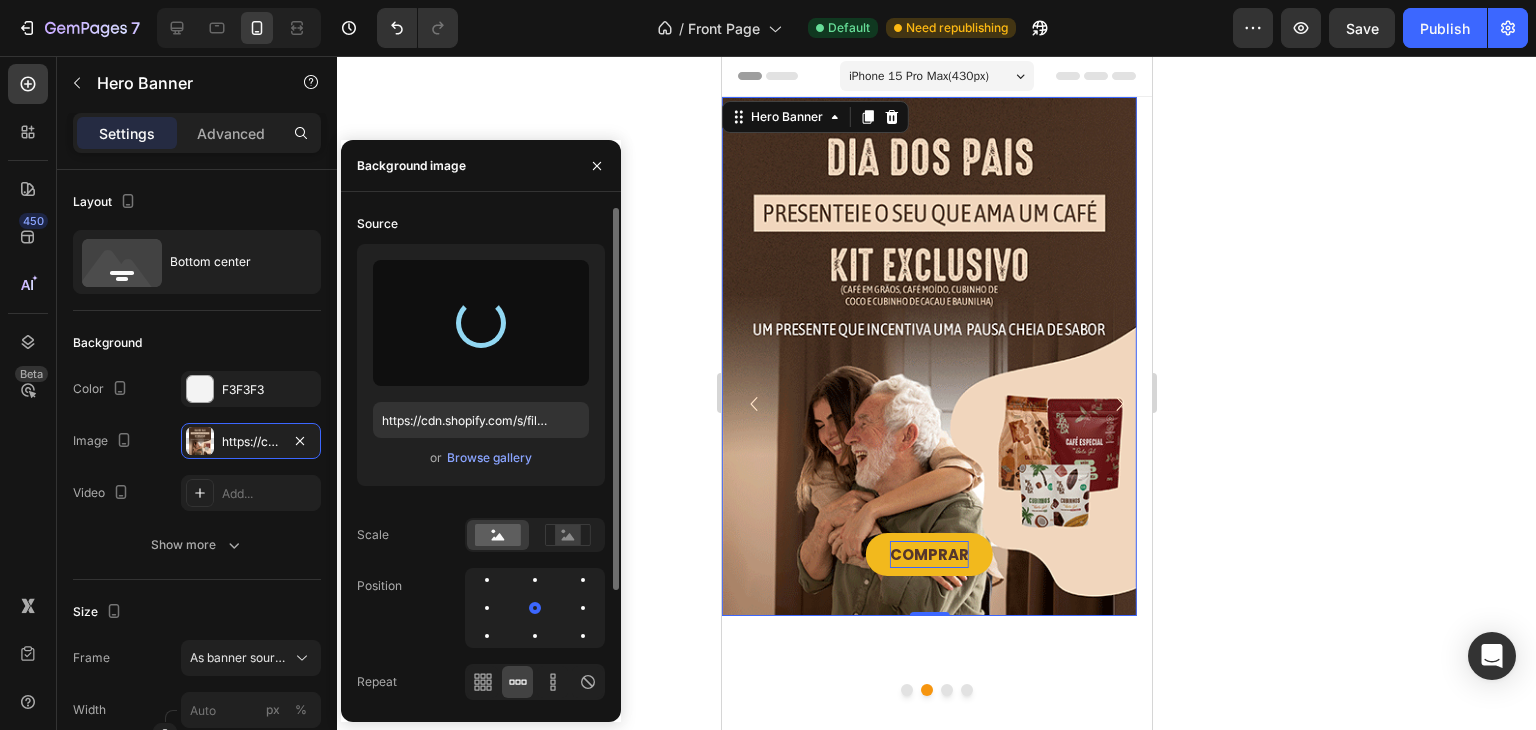 type on "https://cdn.shopify.com/s/files/1/0737/6519/1966/files/gempages_524955672463279273-98d1a930-4737-455a-8ab3-f35c041d2068.png" 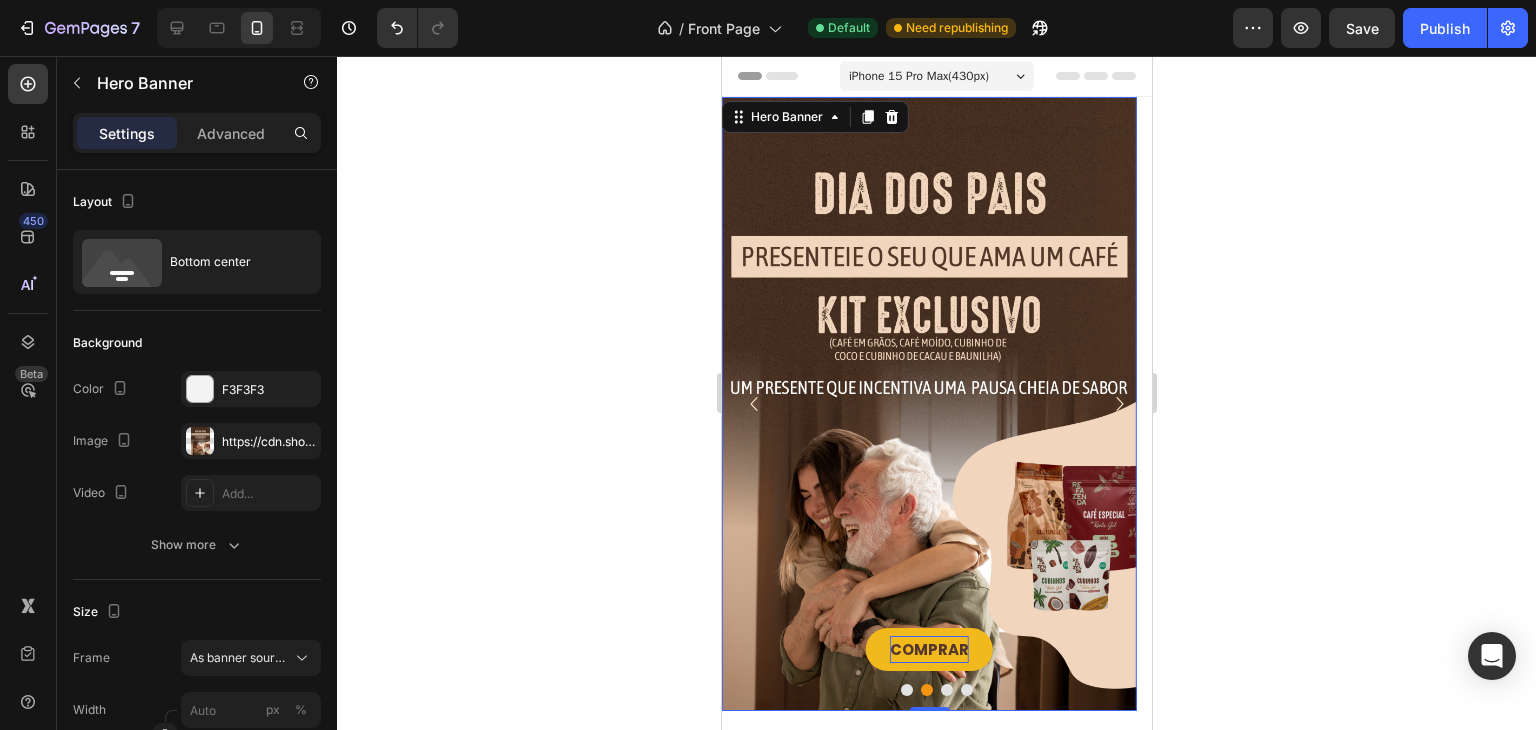 click 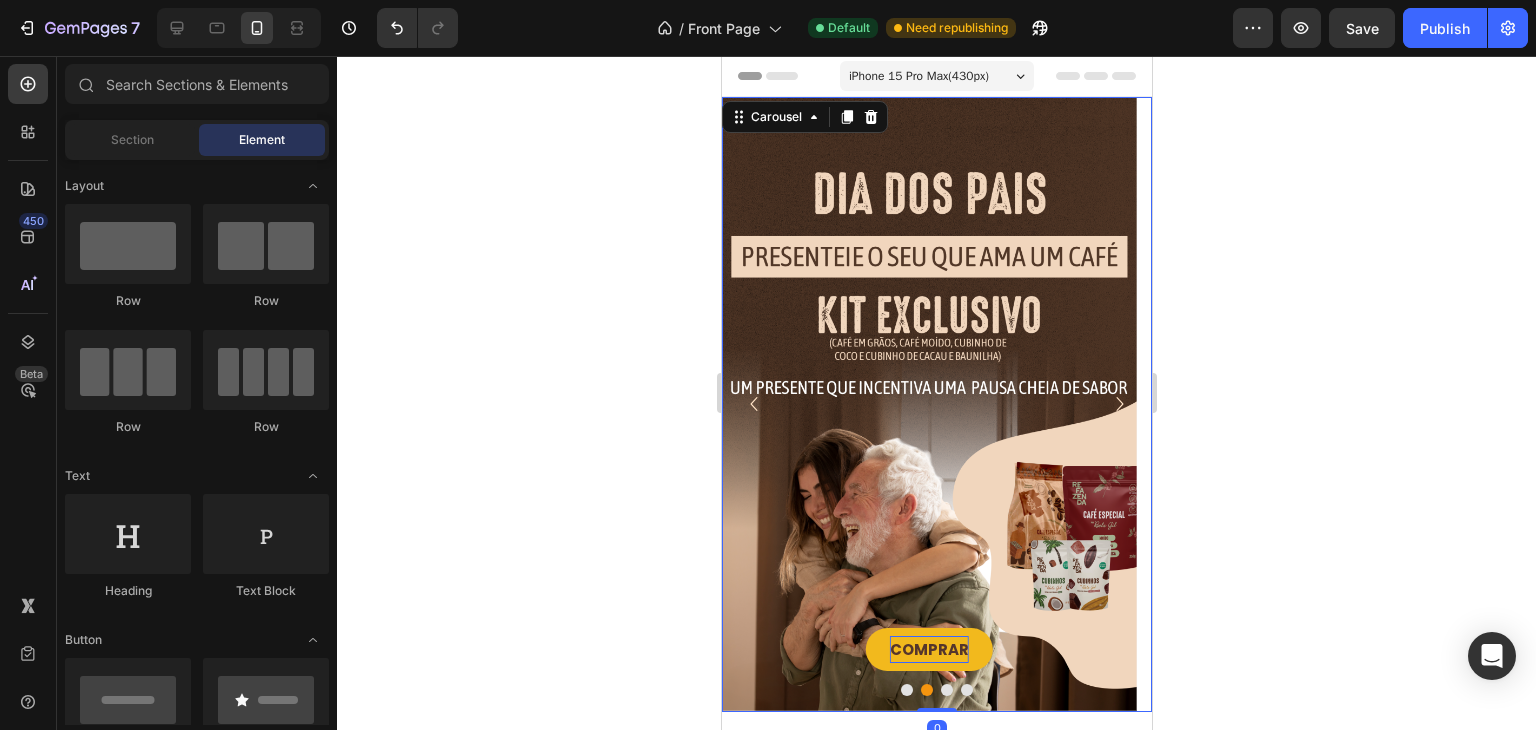 click 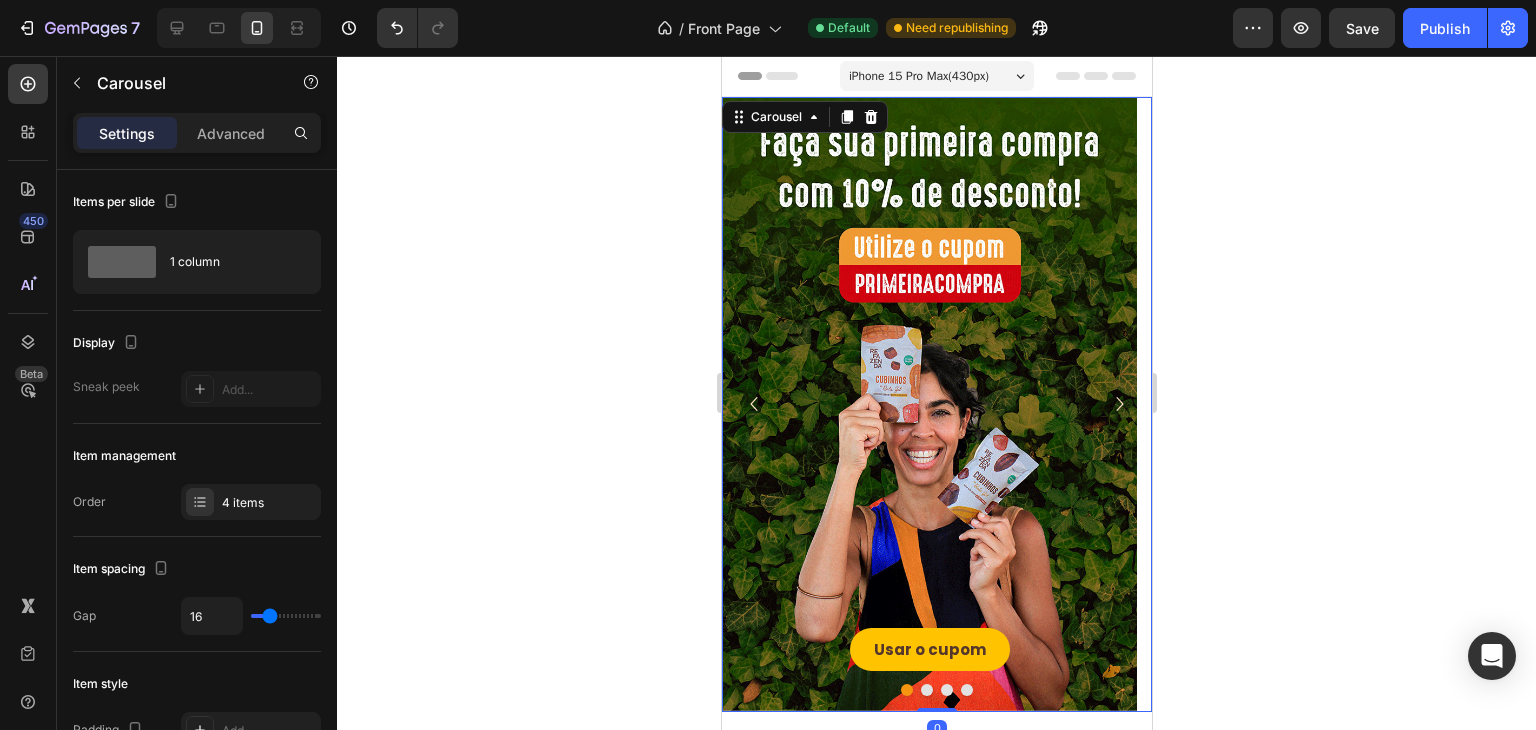 click 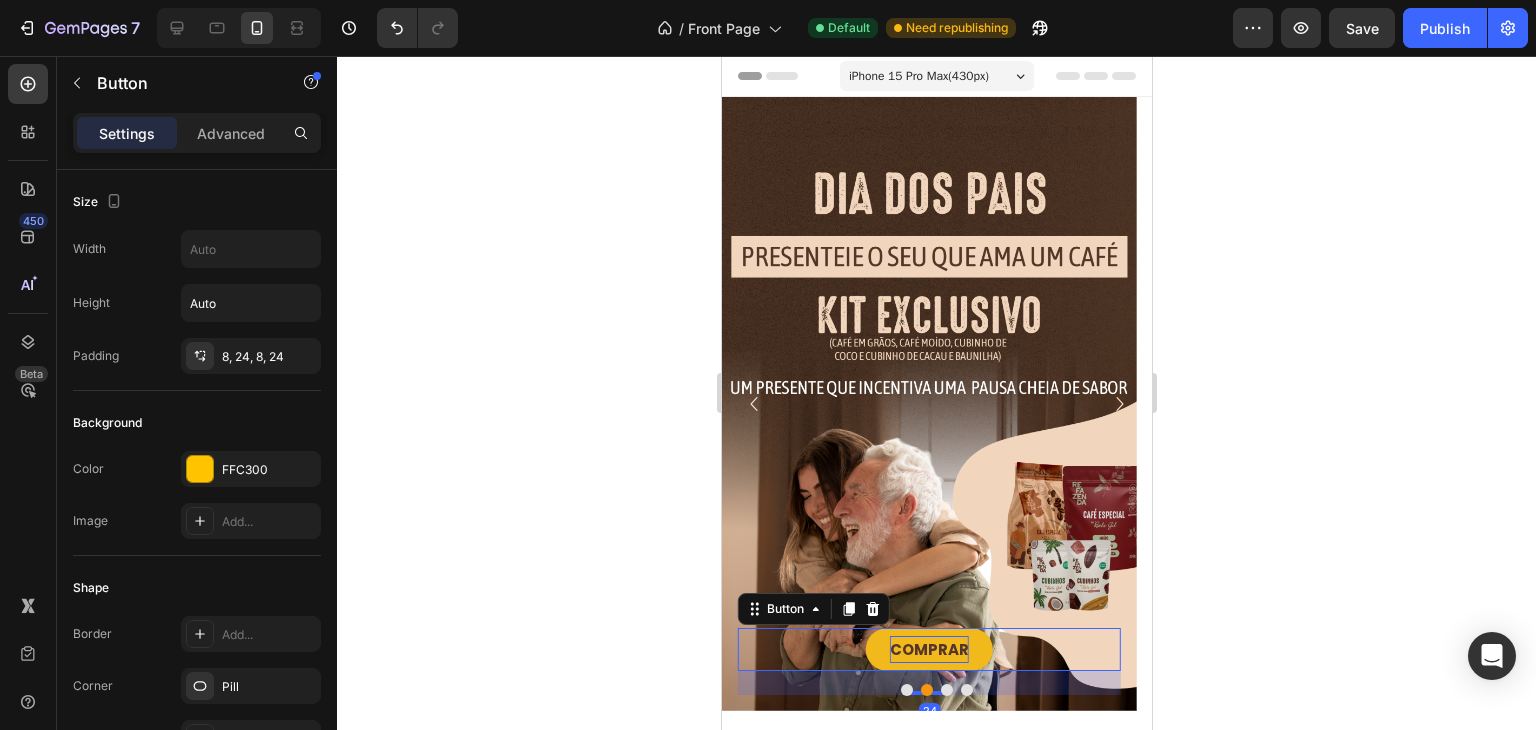click on "COMPRAR Button   24" at bounding box center (928, 649) 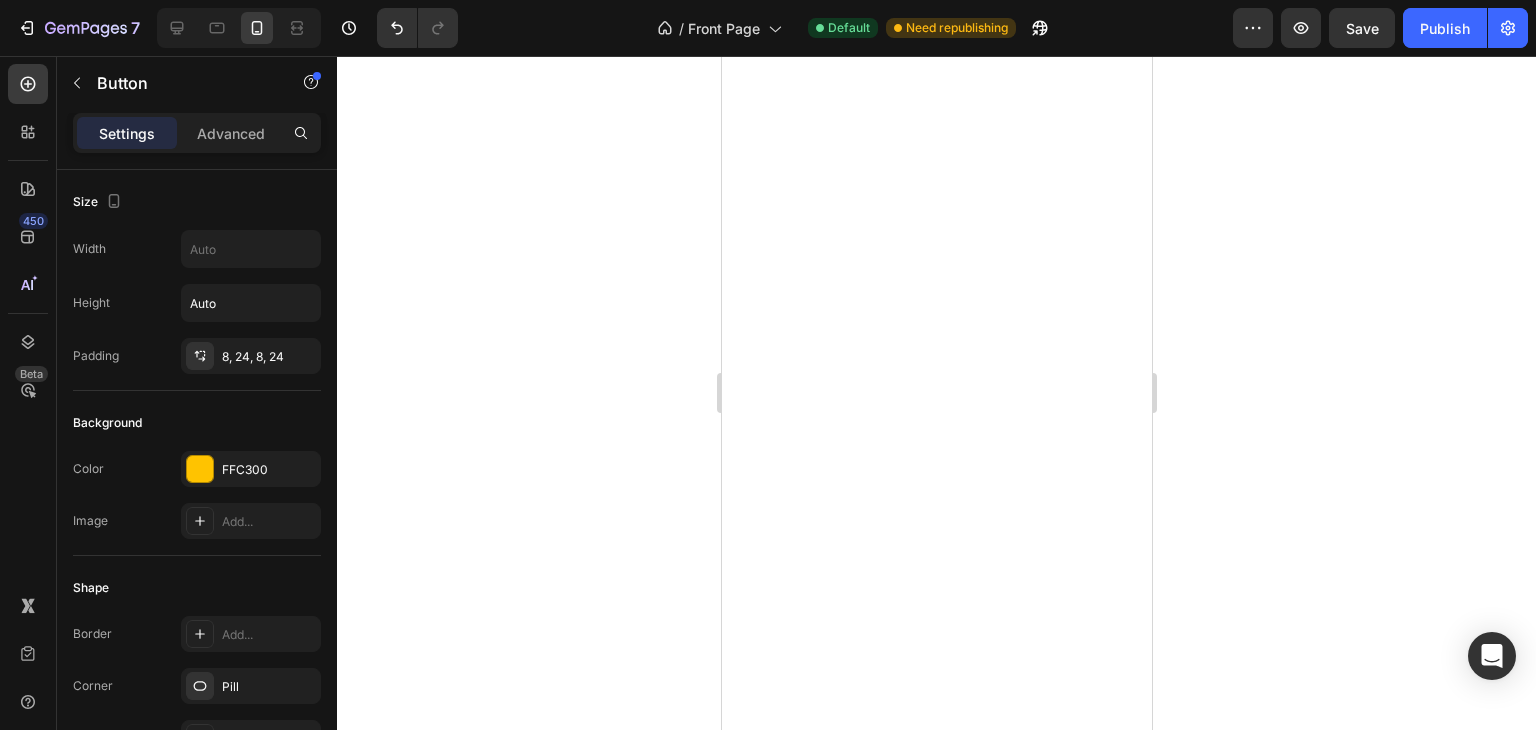 scroll, scrollTop: 0, scrollLeft: 0, axis: both 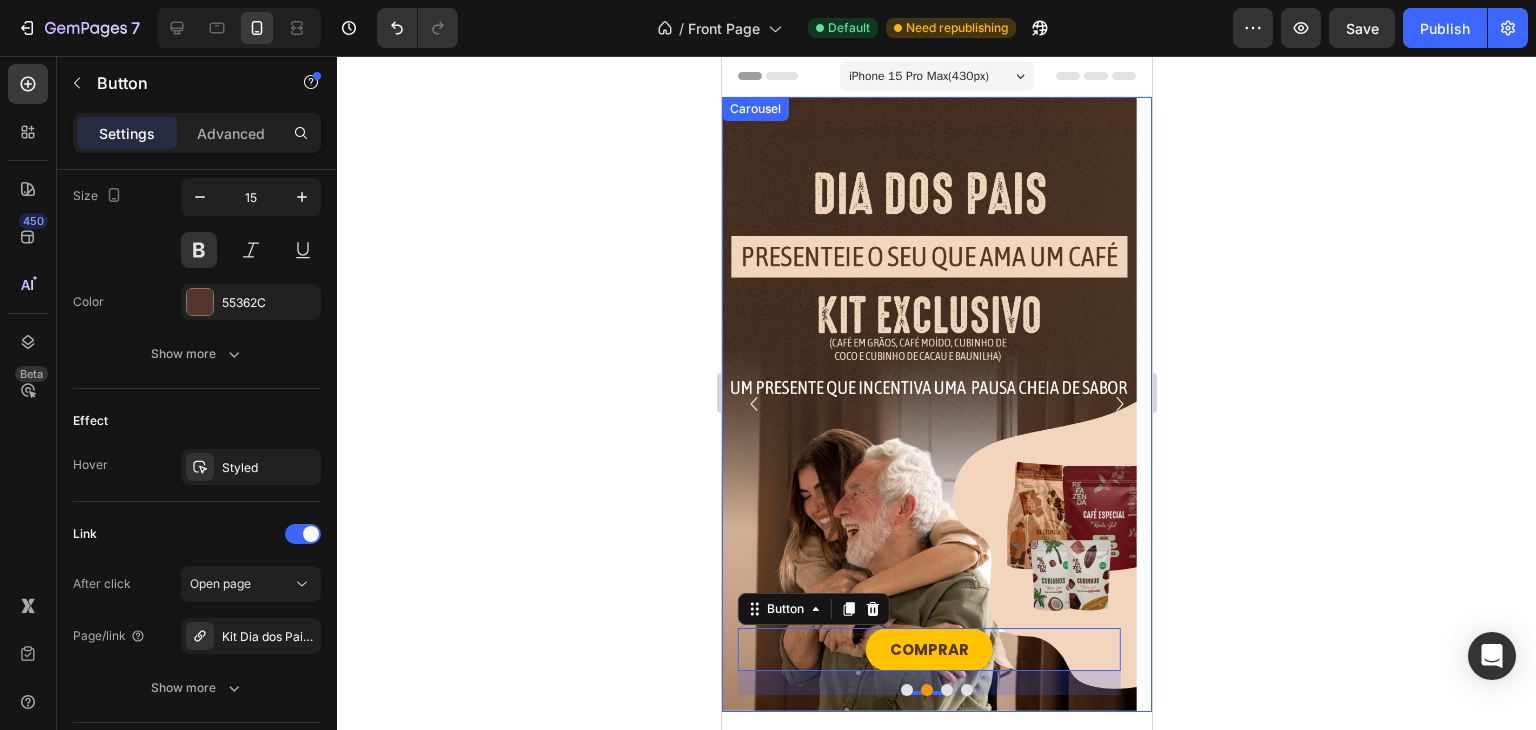 click at bounding box center [946, 690] 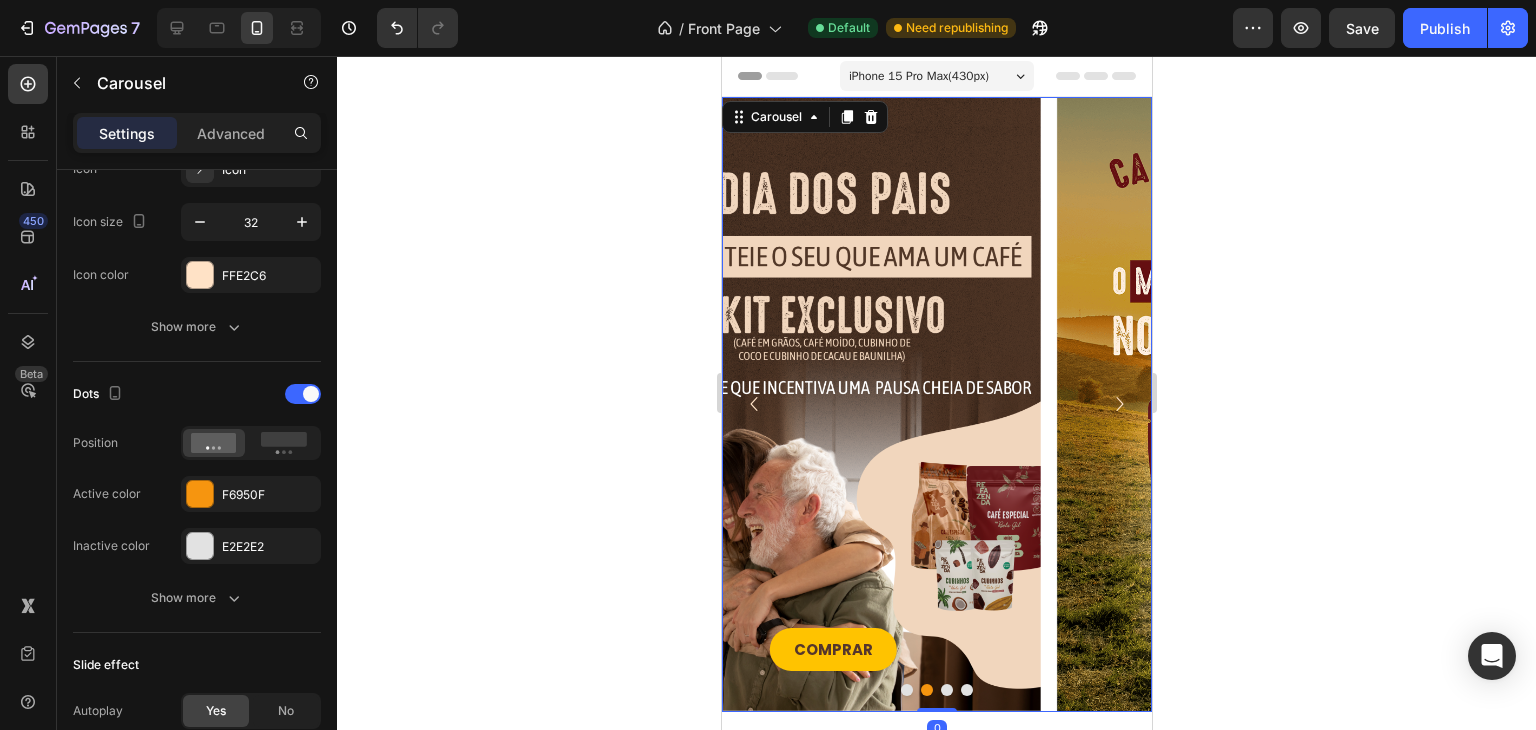 scroll, scrollTop: 0, scrollLeft: 0, axis: both 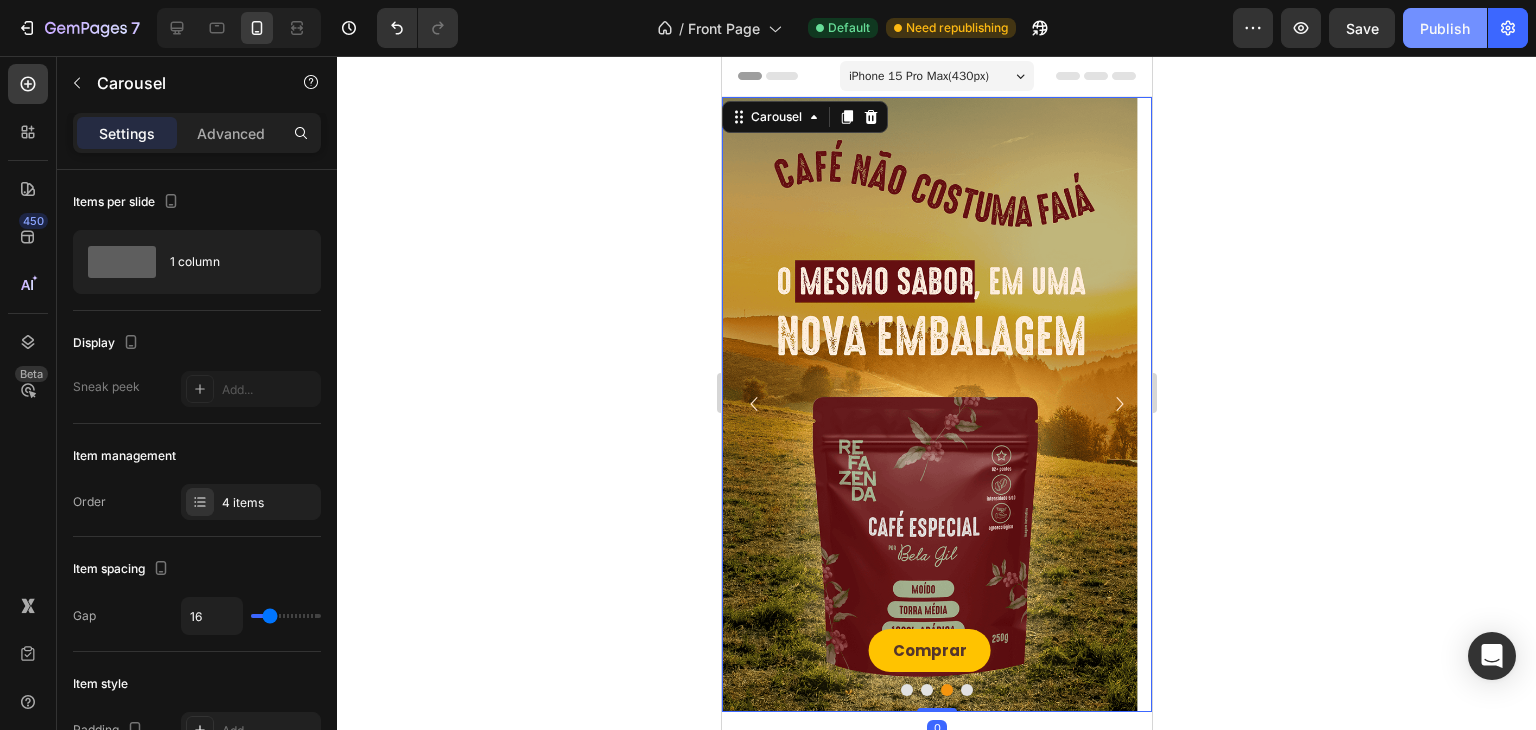 click on "Publish" at bounding box center [1445, 28] 